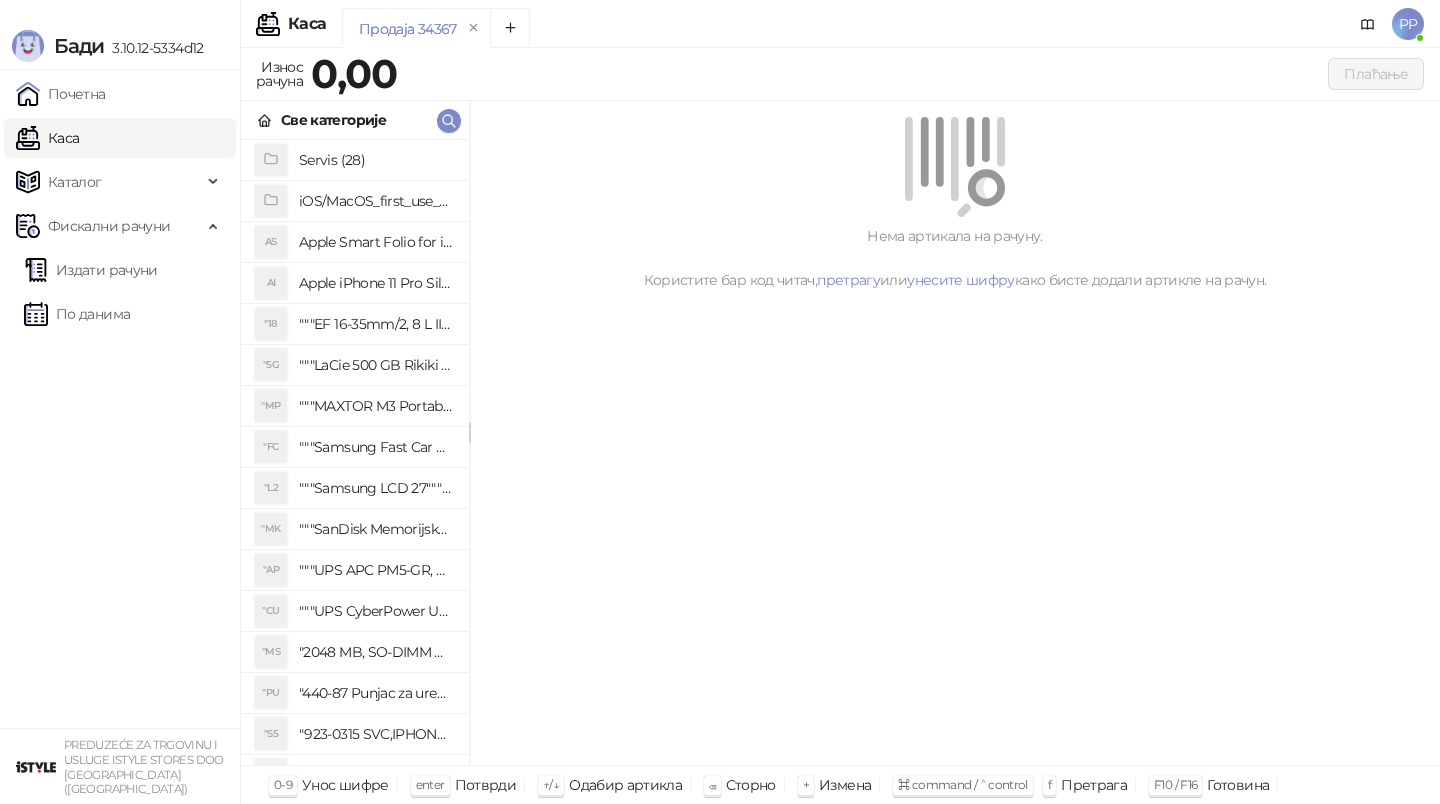 scroll, scrollTop: 0, scrollLeft: 0, axis: both 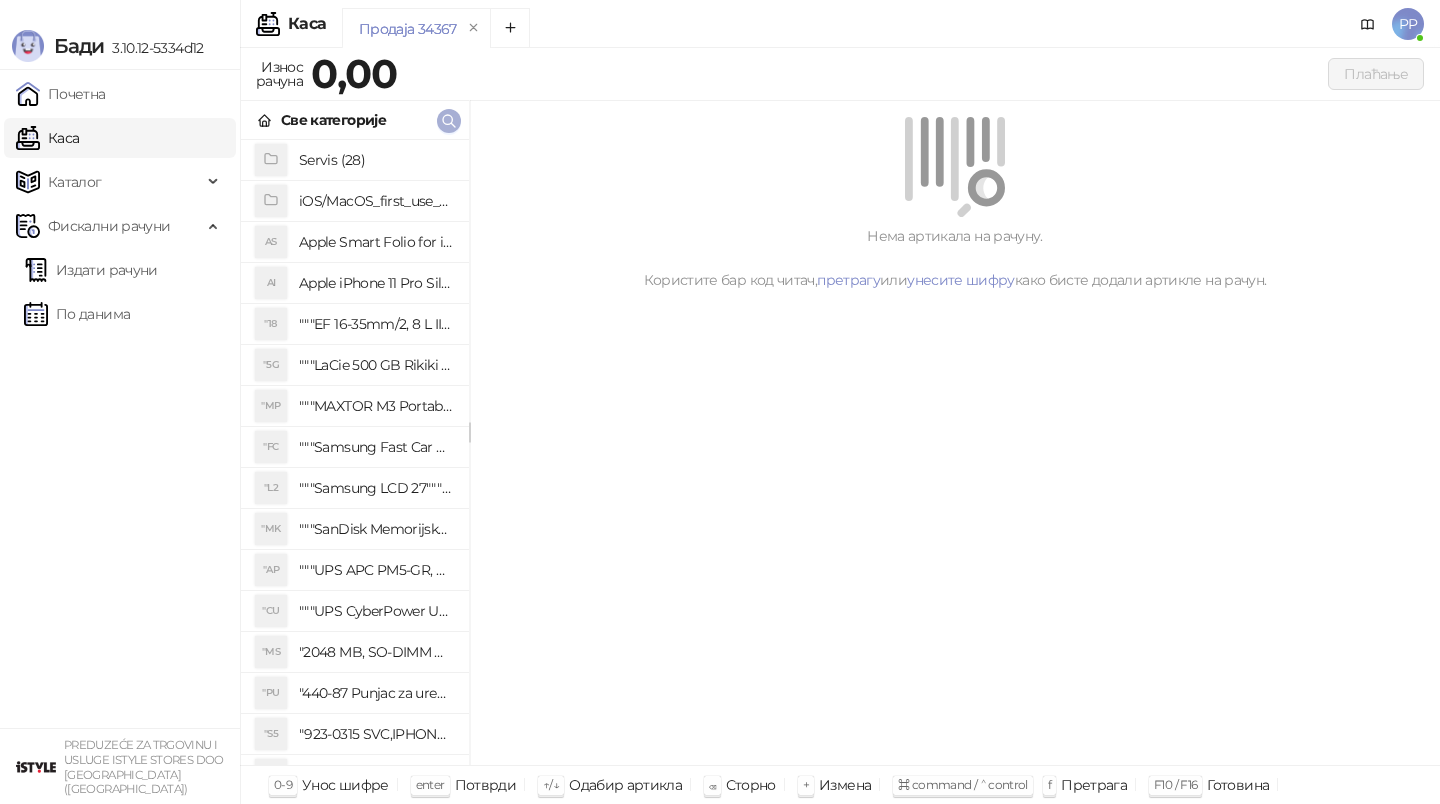 click 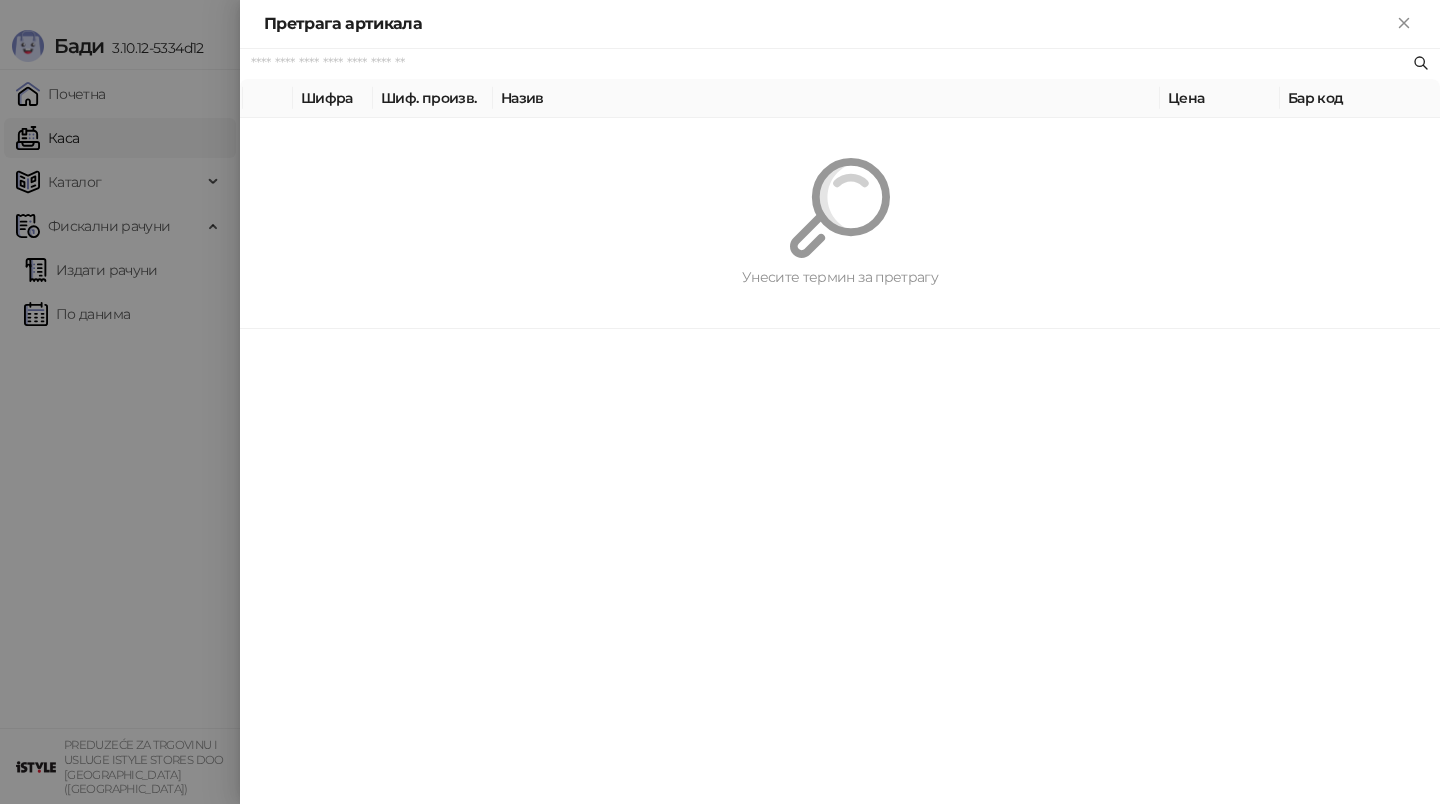 paste on "**********" 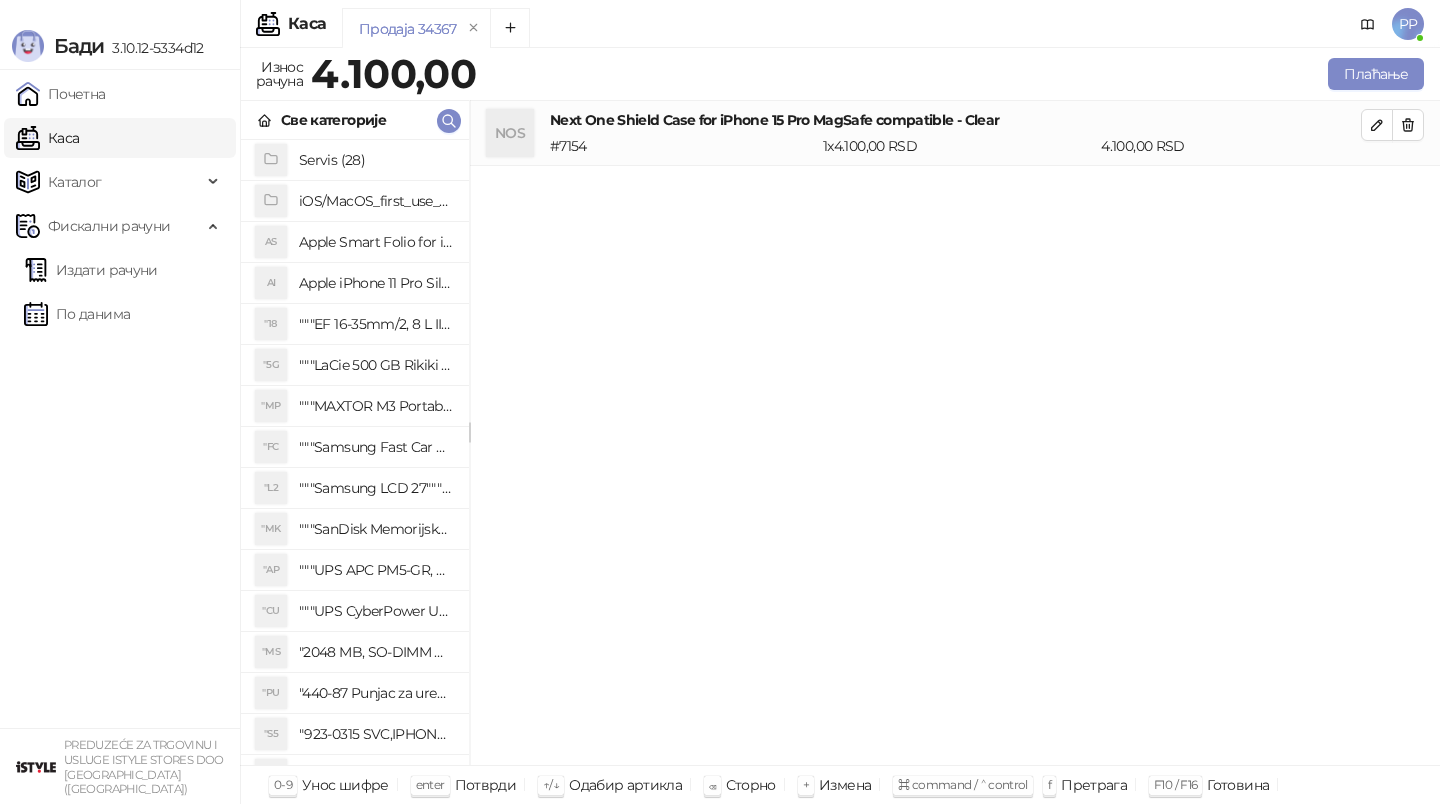 click on "Све категорије" at bounding box center [355, 120] 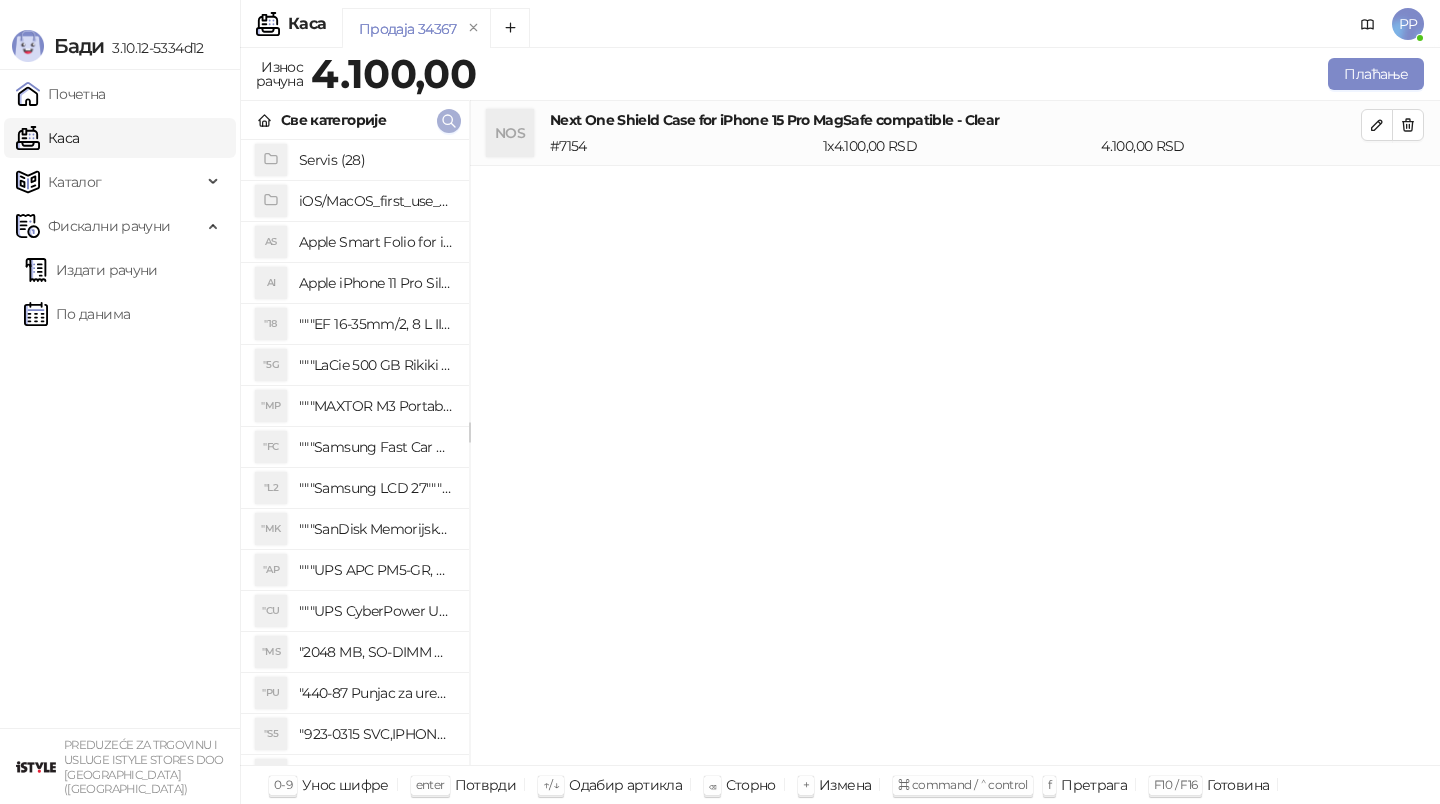 click at bounding box center (449, 121) 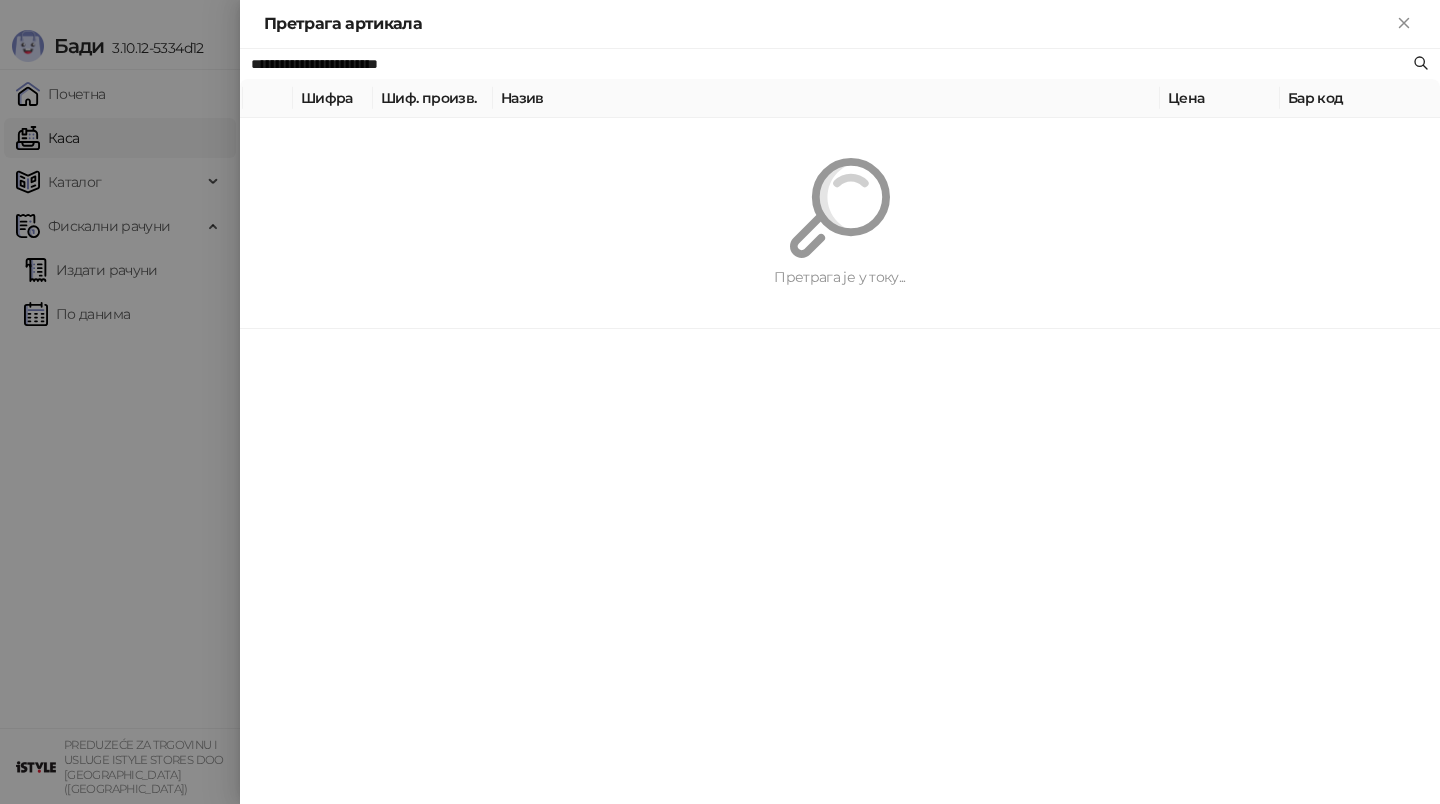 paste 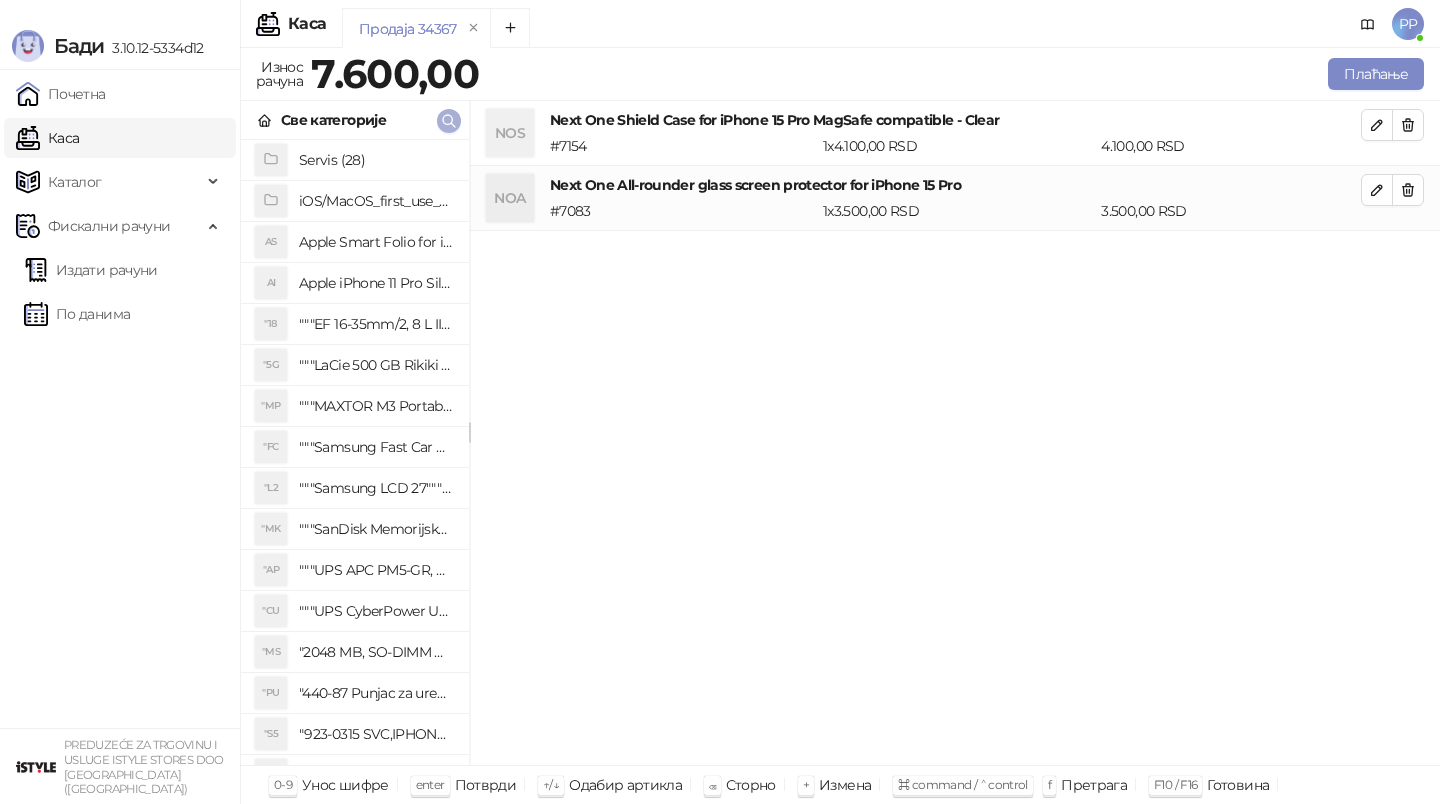 click at bounding box center [449, 121] 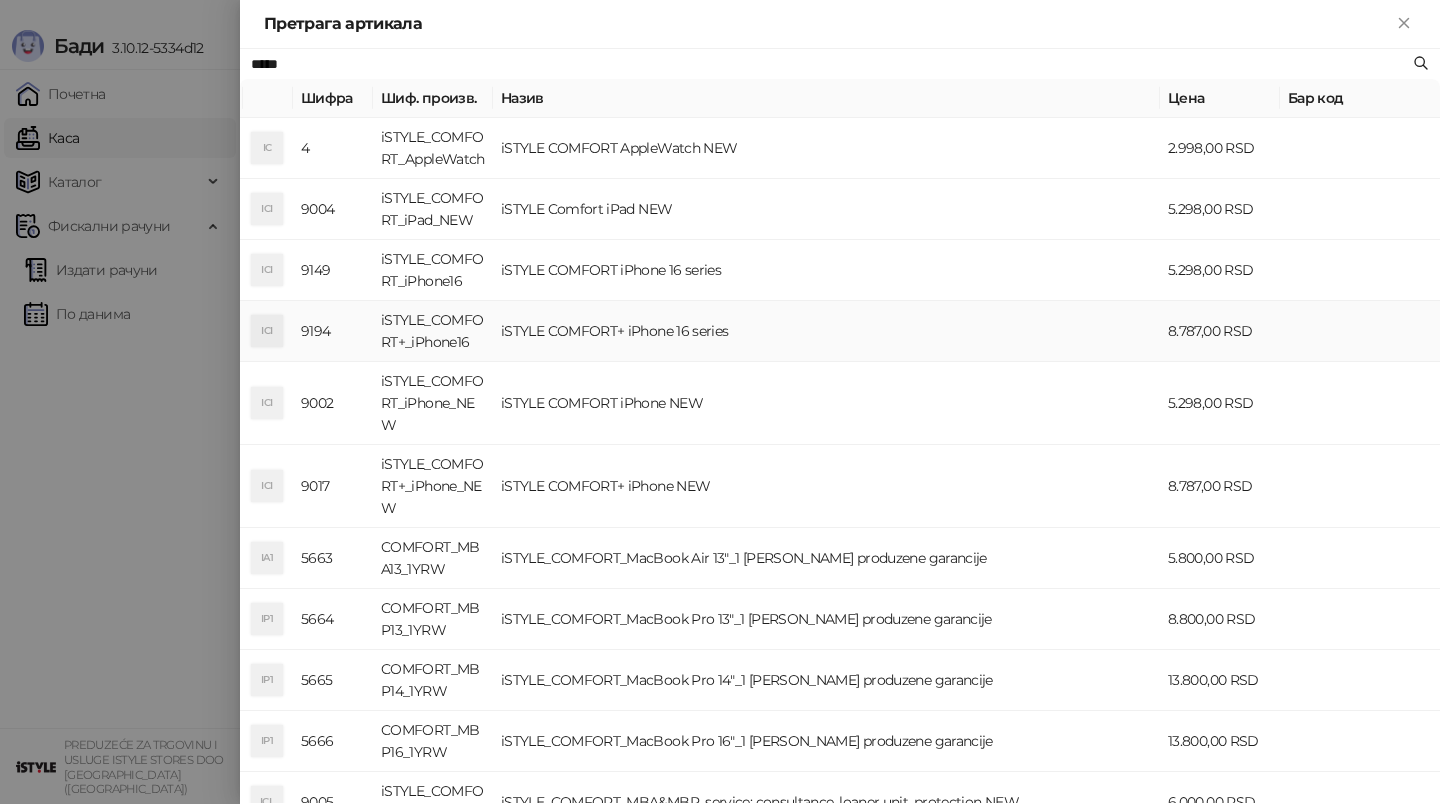 scroll, scrollTop: 146, scrollLeft: 0, axis: vertical 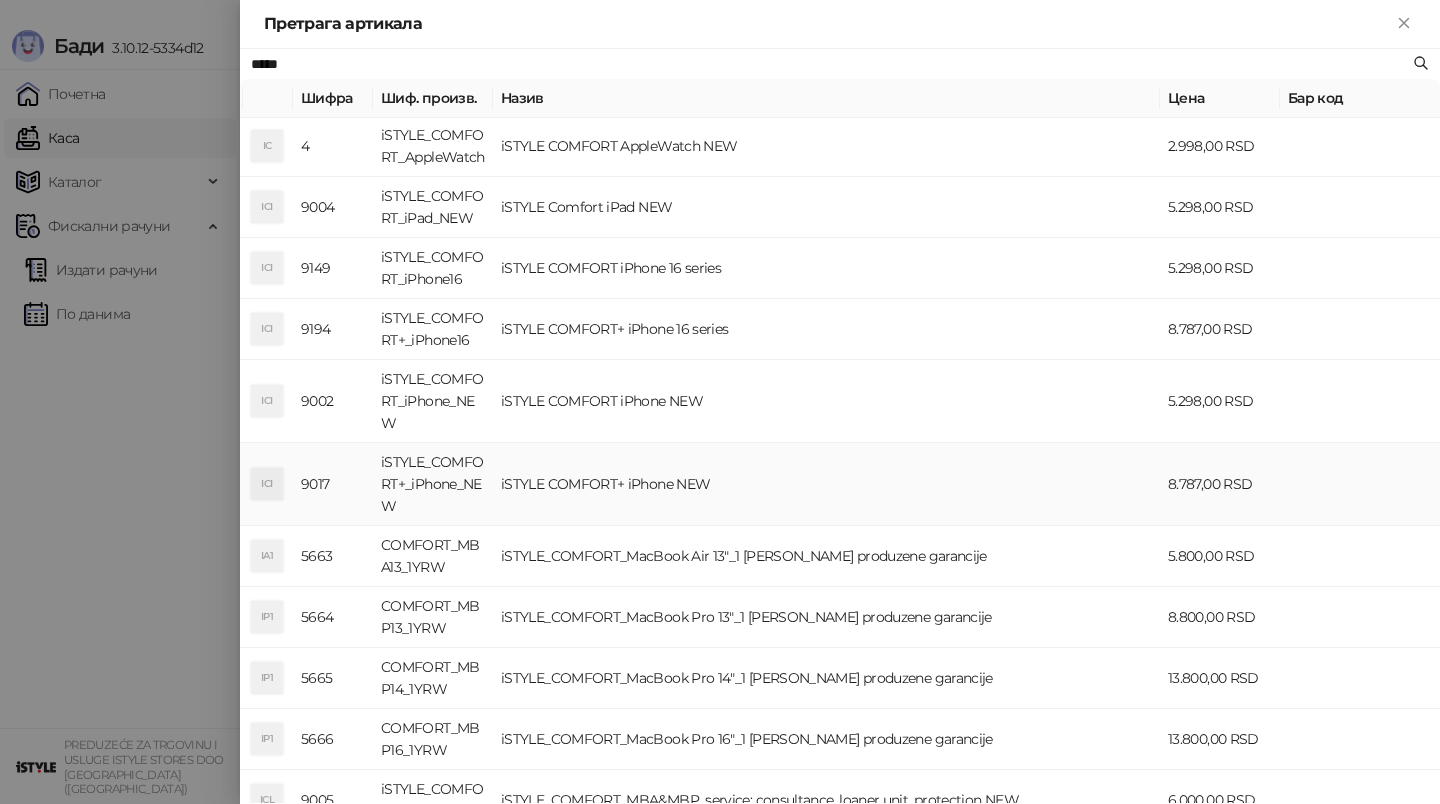 type on "*****" 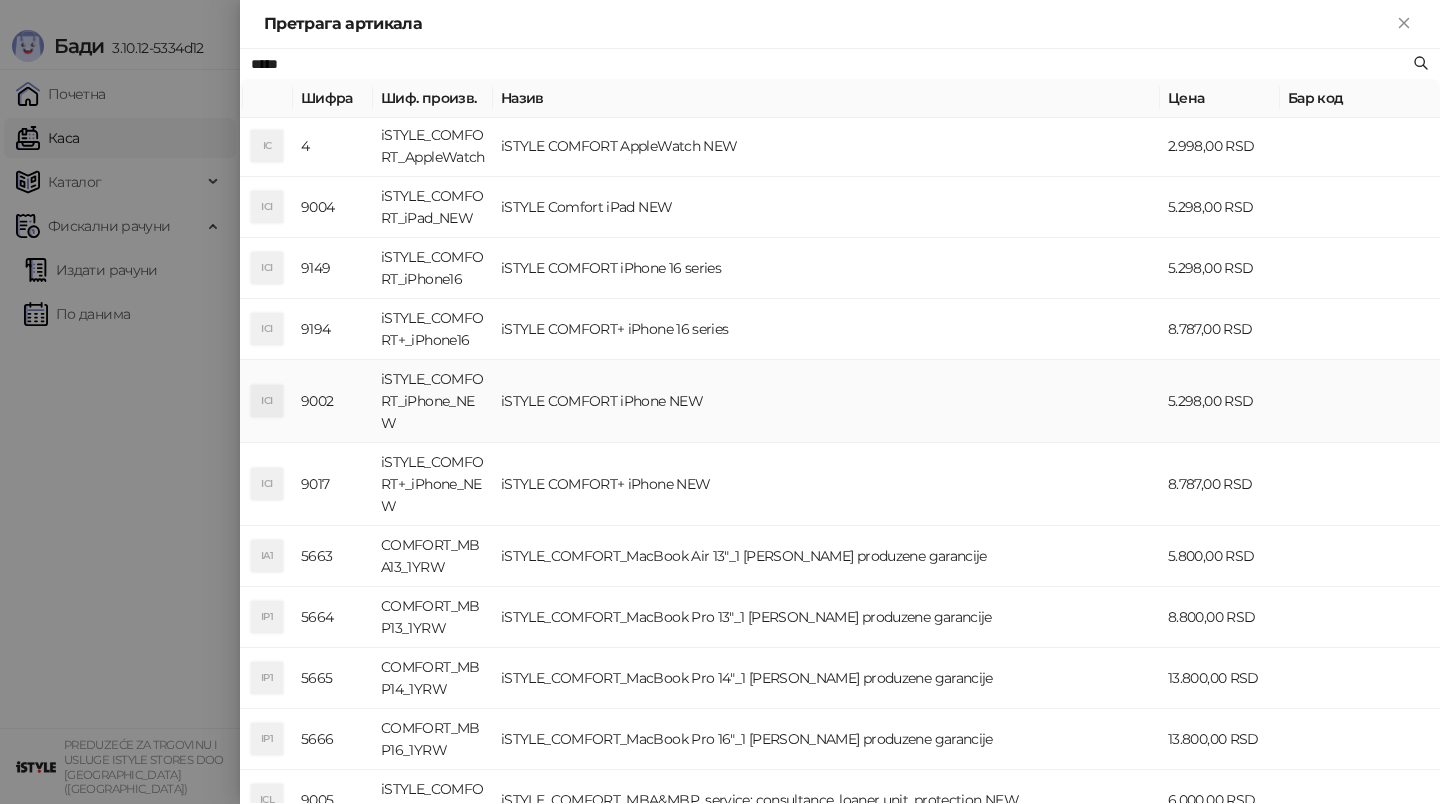 click on "iSTYLE COMFORT iPhone NEW" at bounding box center (826, 401) 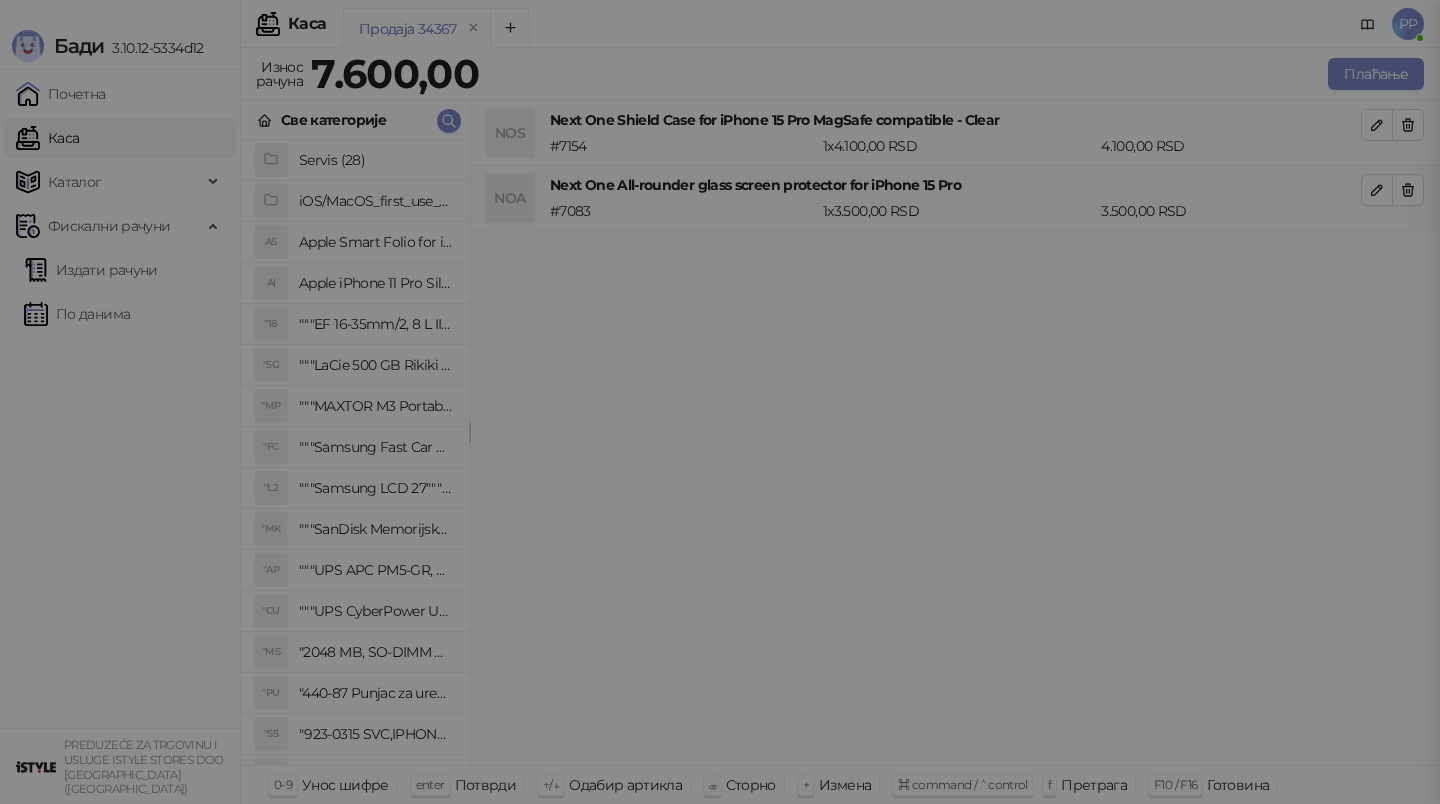 scroll, scrollTop: 0, scrollLeft: 0, axis: both 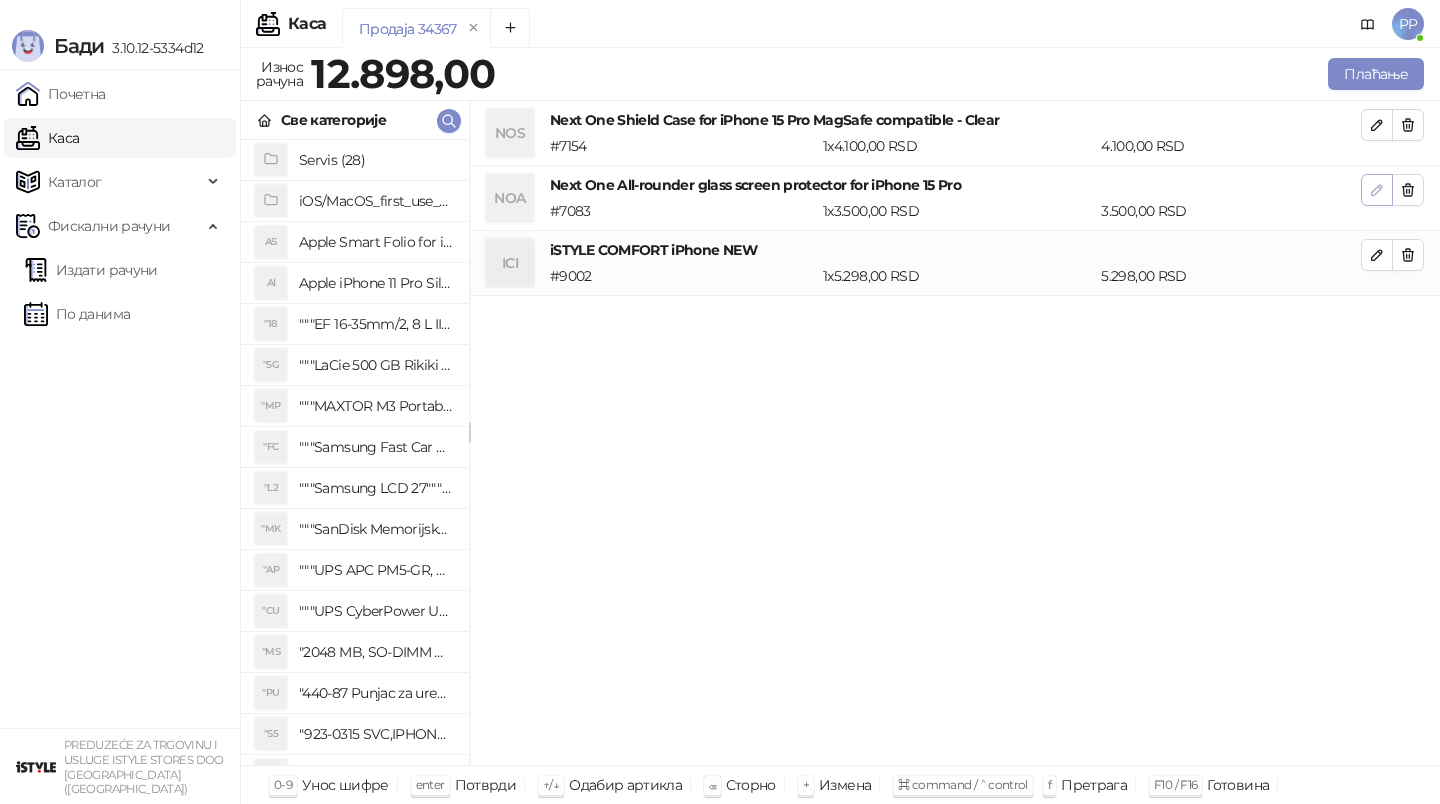 click 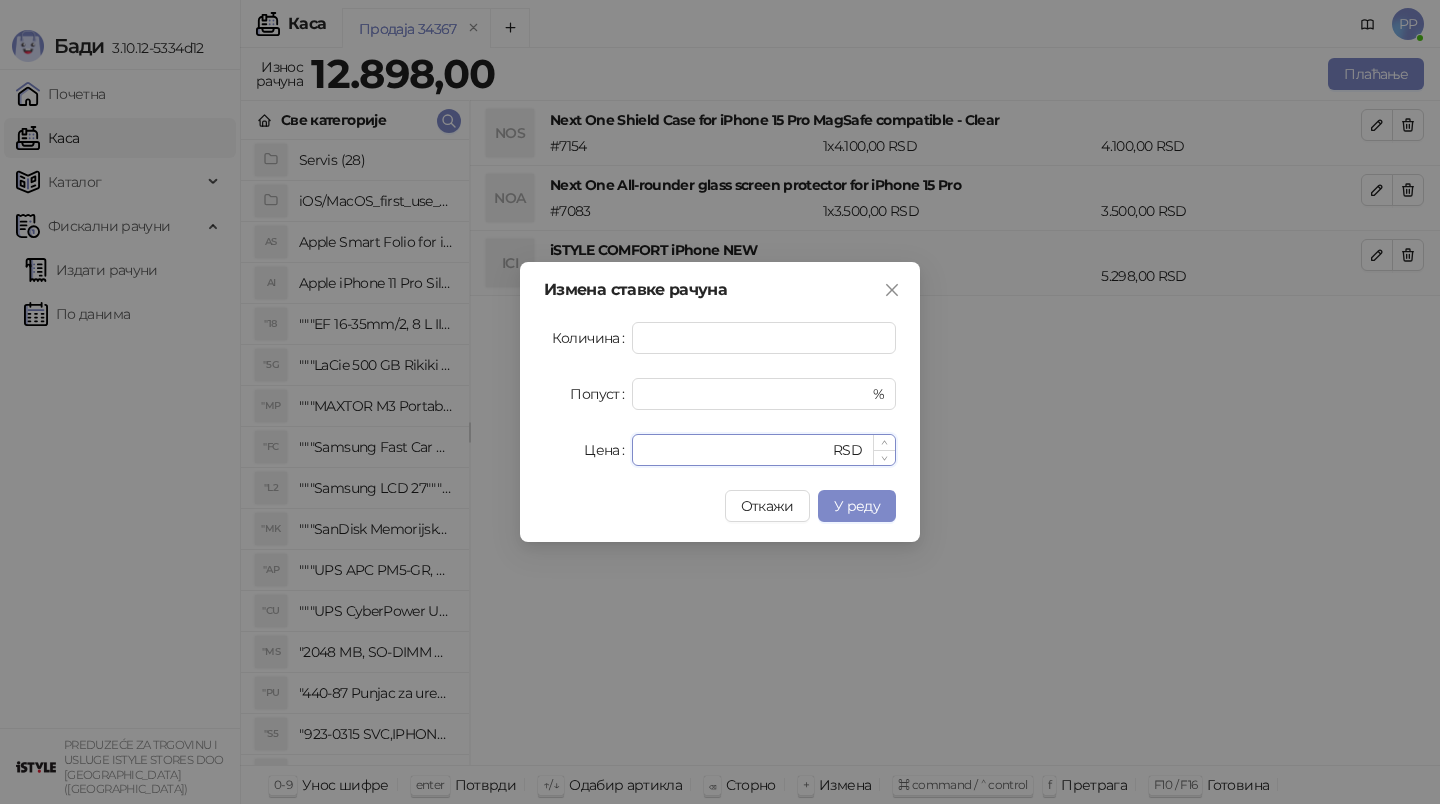 click on "****" at bounding box center [736, 450] 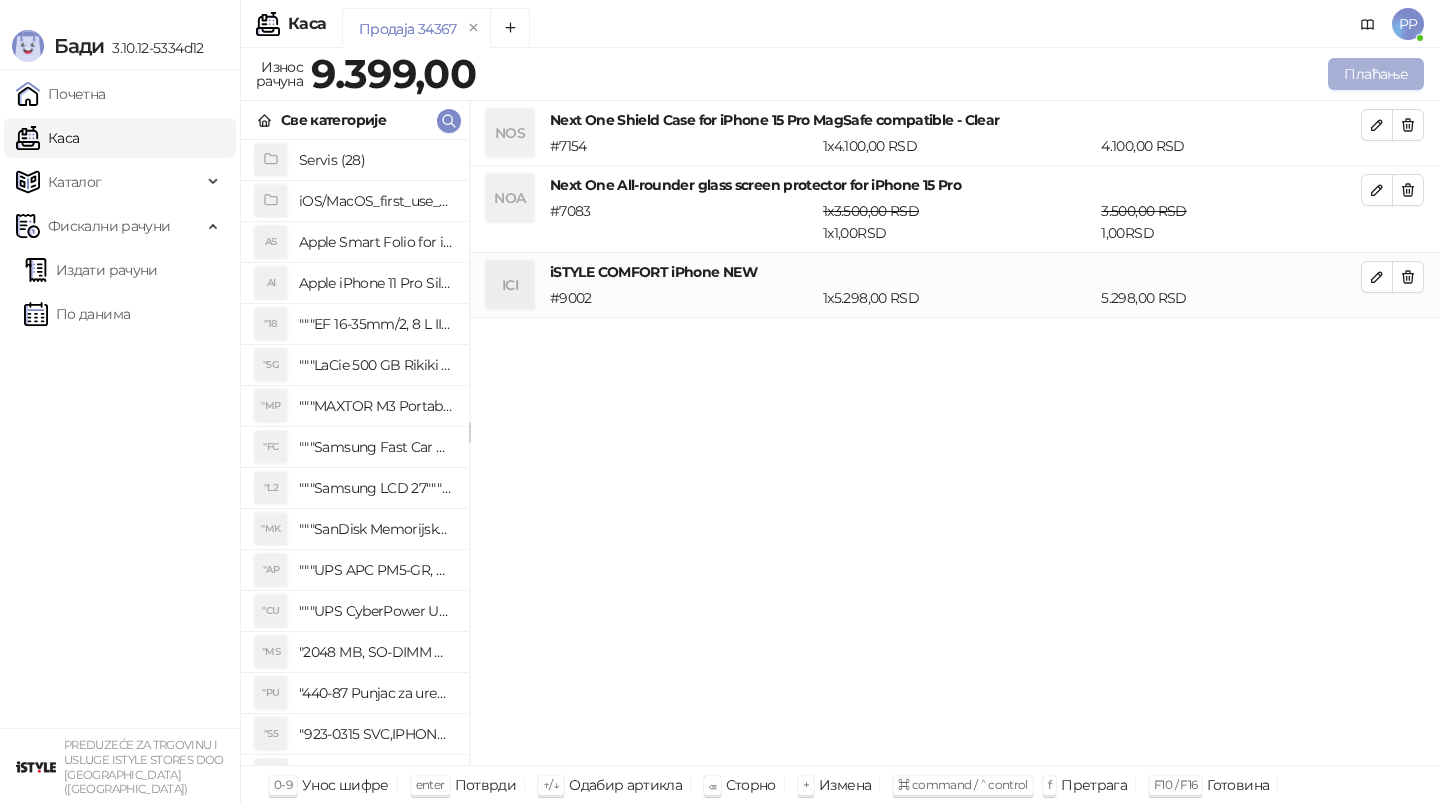 click on "Плаћање" at bounding box center [1376, 74] 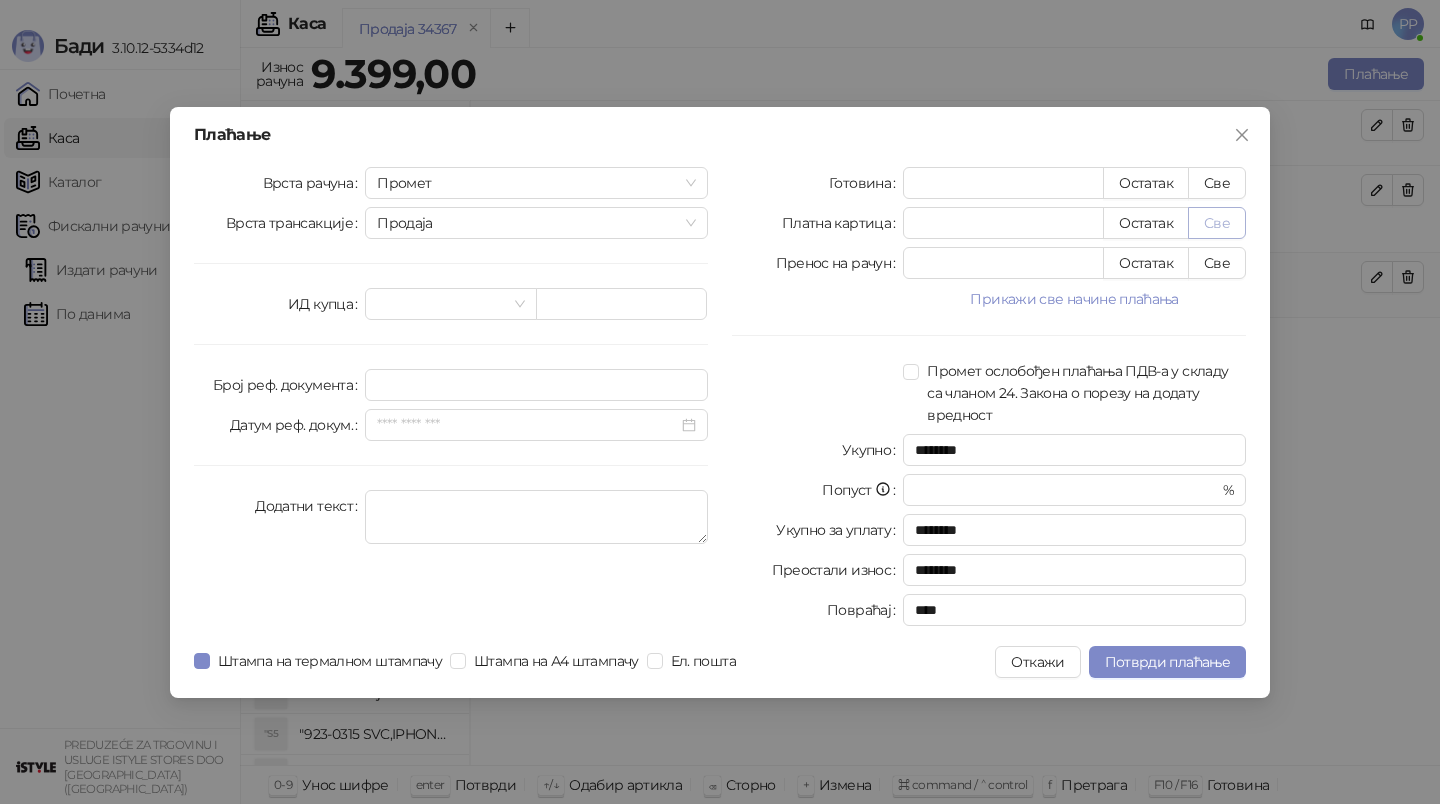 click on "Све" at bounding box center [1217, 223] 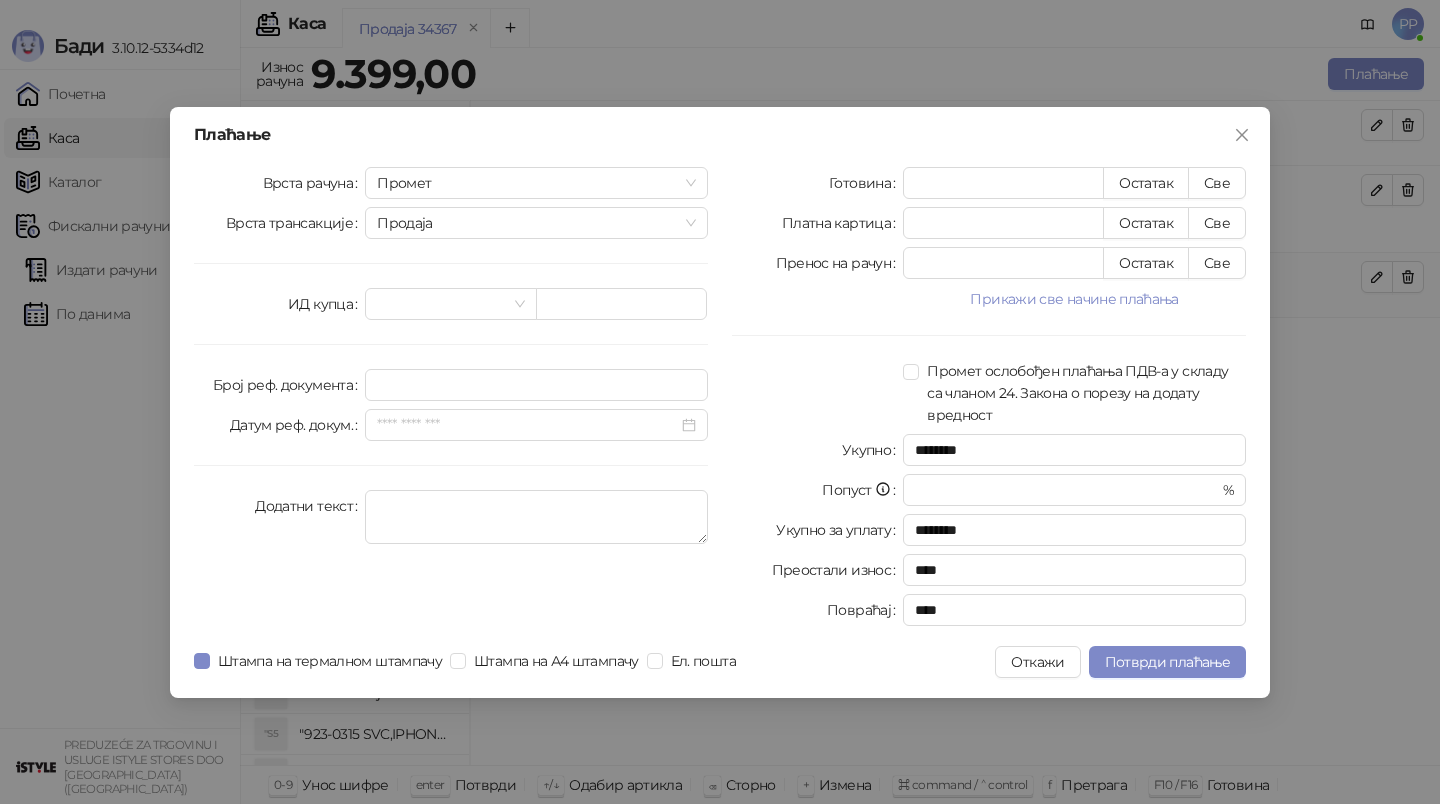click on "Плаћање Врста рачуна Промет Врста трансакције Продаја ИД купца Број реф. документа Датум реф. докум. Додатни текст Готовина * Остатак Све Платна картица **** Остатак Све Пренос на рачун * Остатак Све Прикажи све начине плаћања Чек * Остатак Све Ваучер * Остатак Све Инстант плаћање * Остатак Све Друго безготовинско * Остатак Све   Промет ослобођен плаћања ПДВ-а у складу са чланом 24. Закона о порезу на додату вредност Укупно ******** Попуст   * % Укупно за уплату ******** Преостали износ **** Повраћај **** Штампа на термалном штампачу Штампа на А4 штампачу Ел. пошта Откажи" at bounding box center [720, 402] 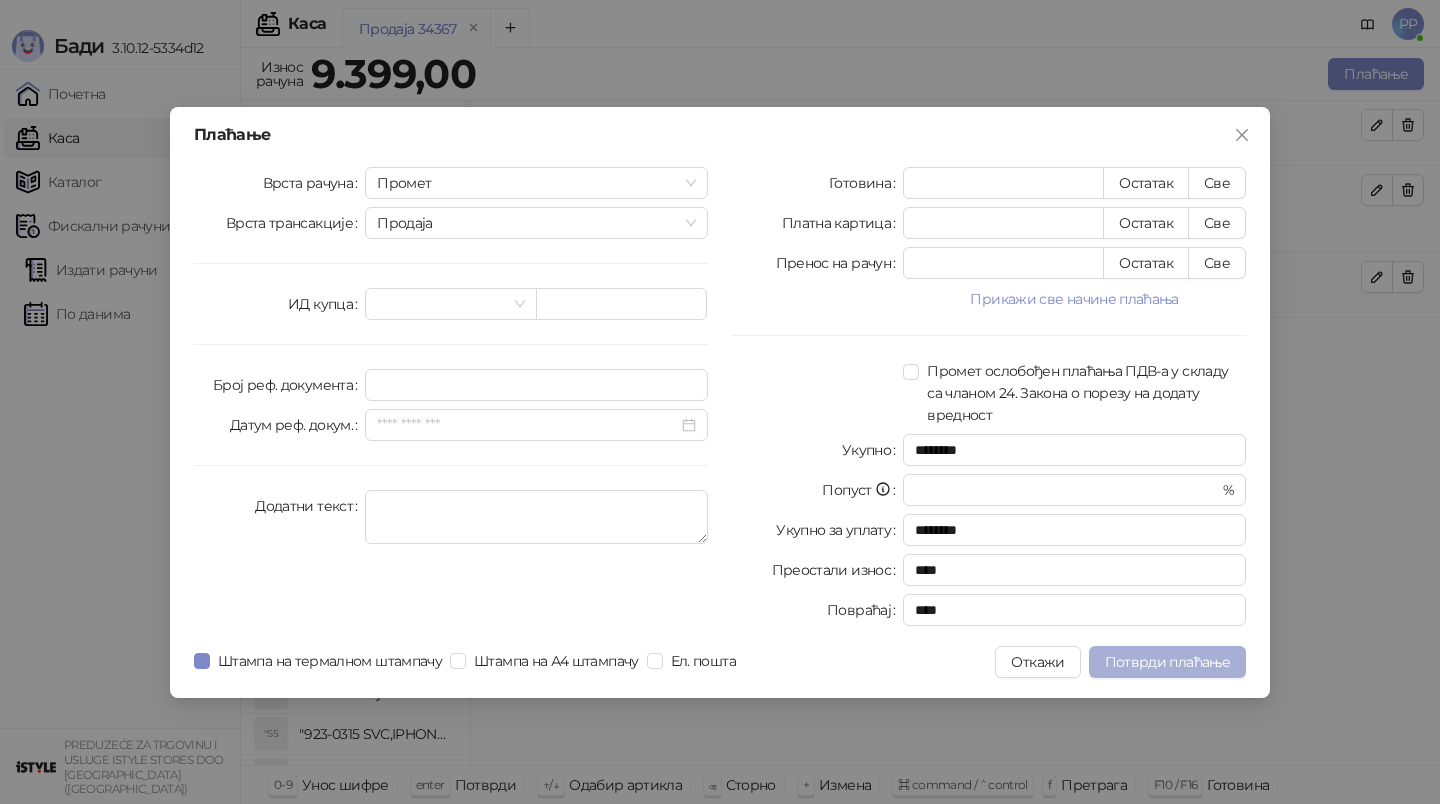click on "Потврди плаћање" at bounding box center [1167, 662] 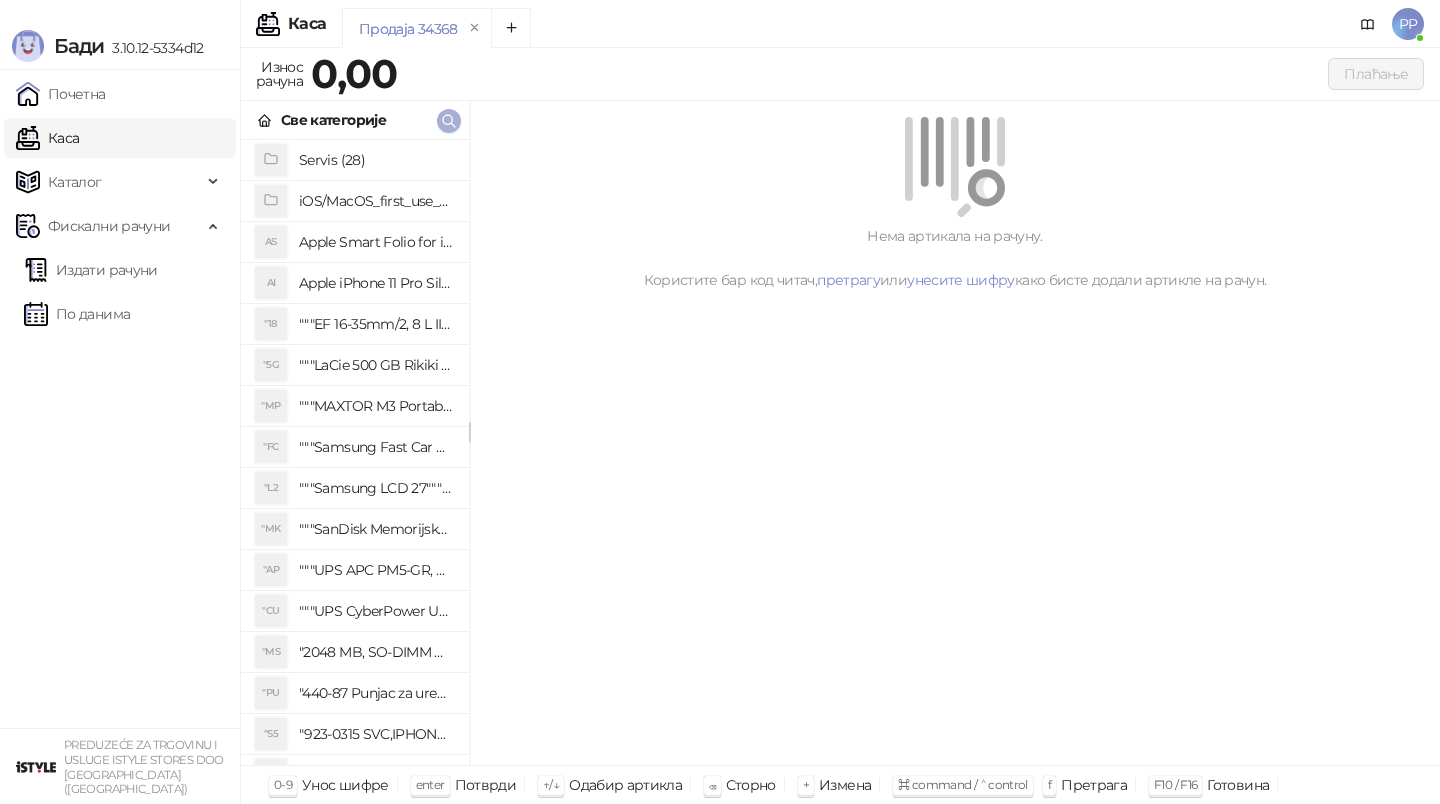 click 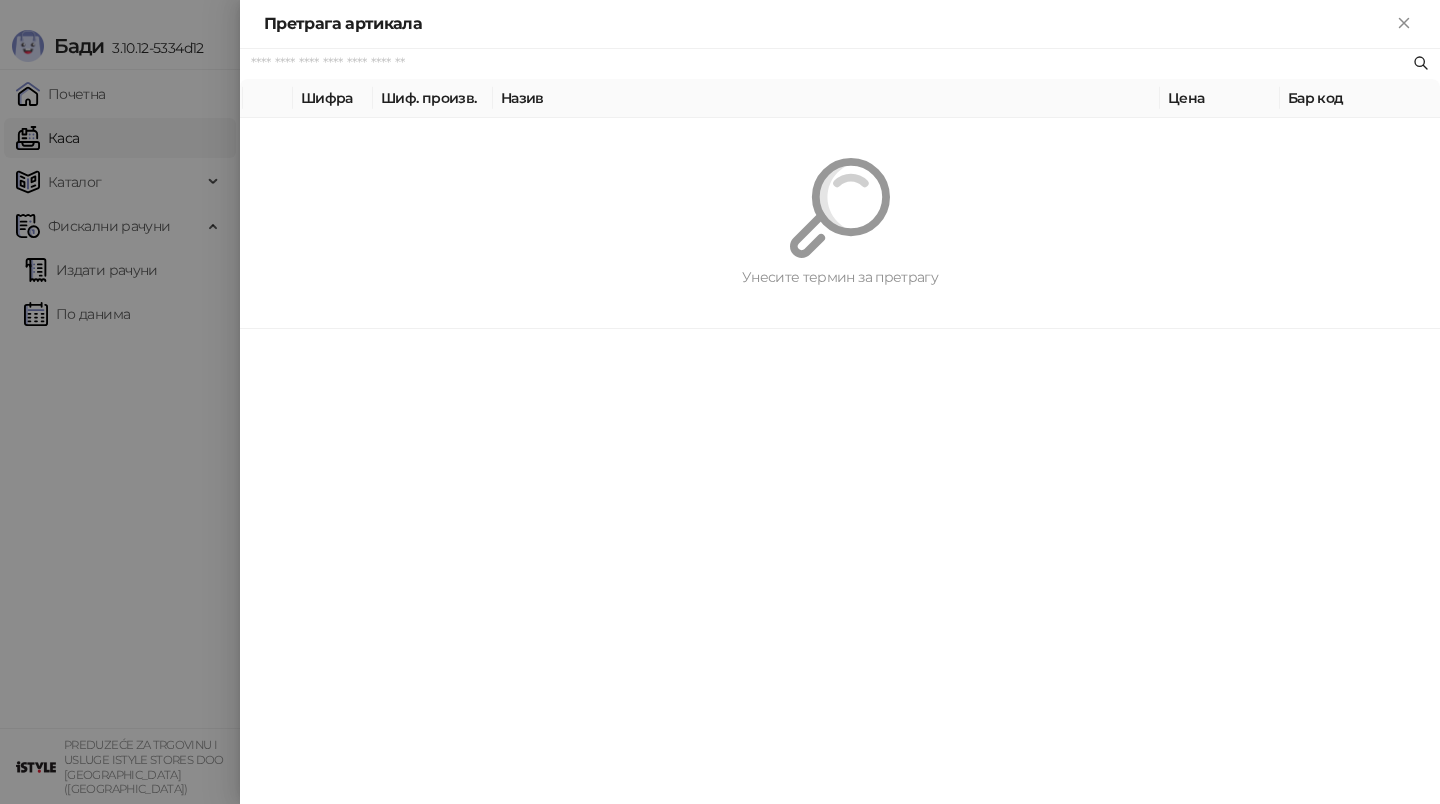 paste on "*********" 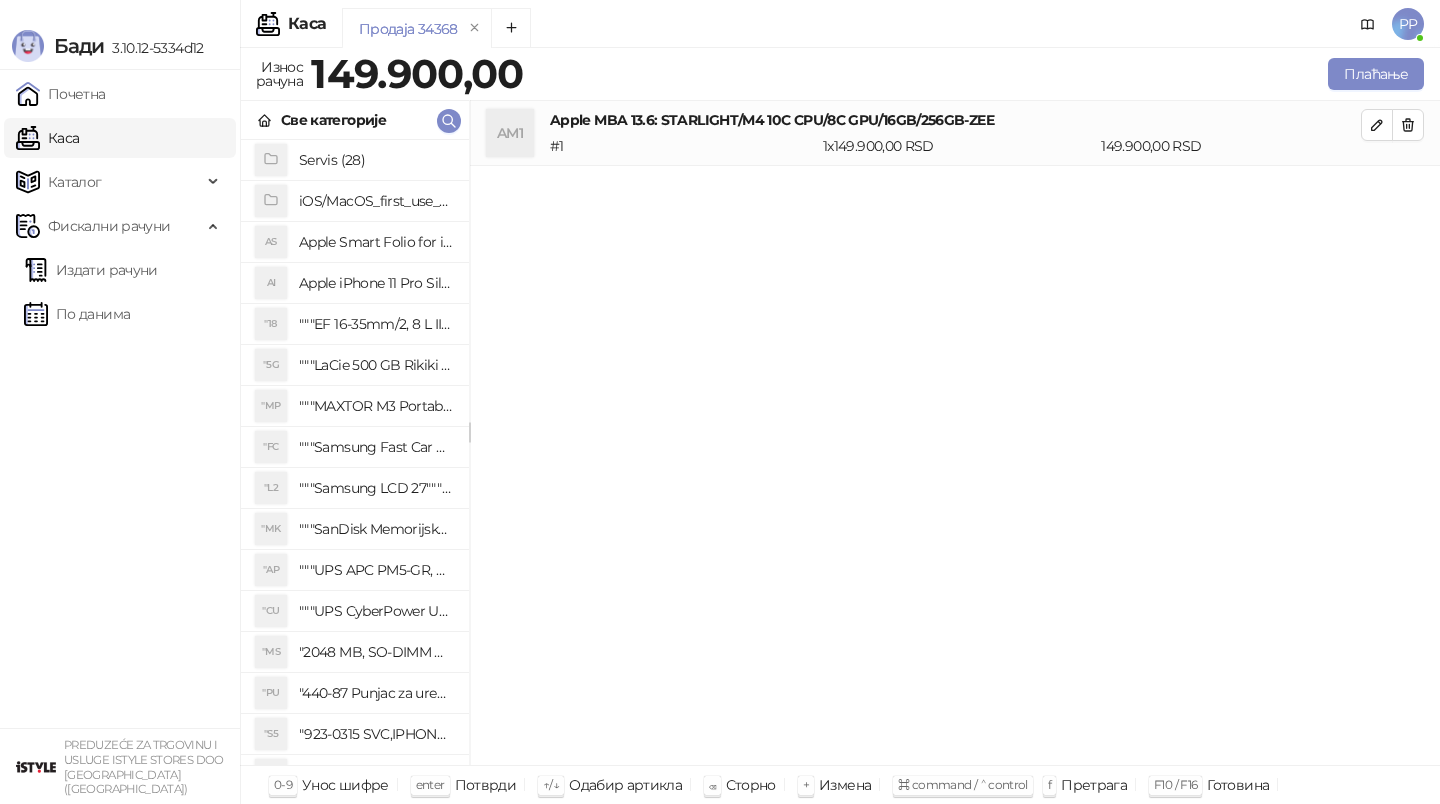 click on "Све категорије" at bounding box center (355, 120) 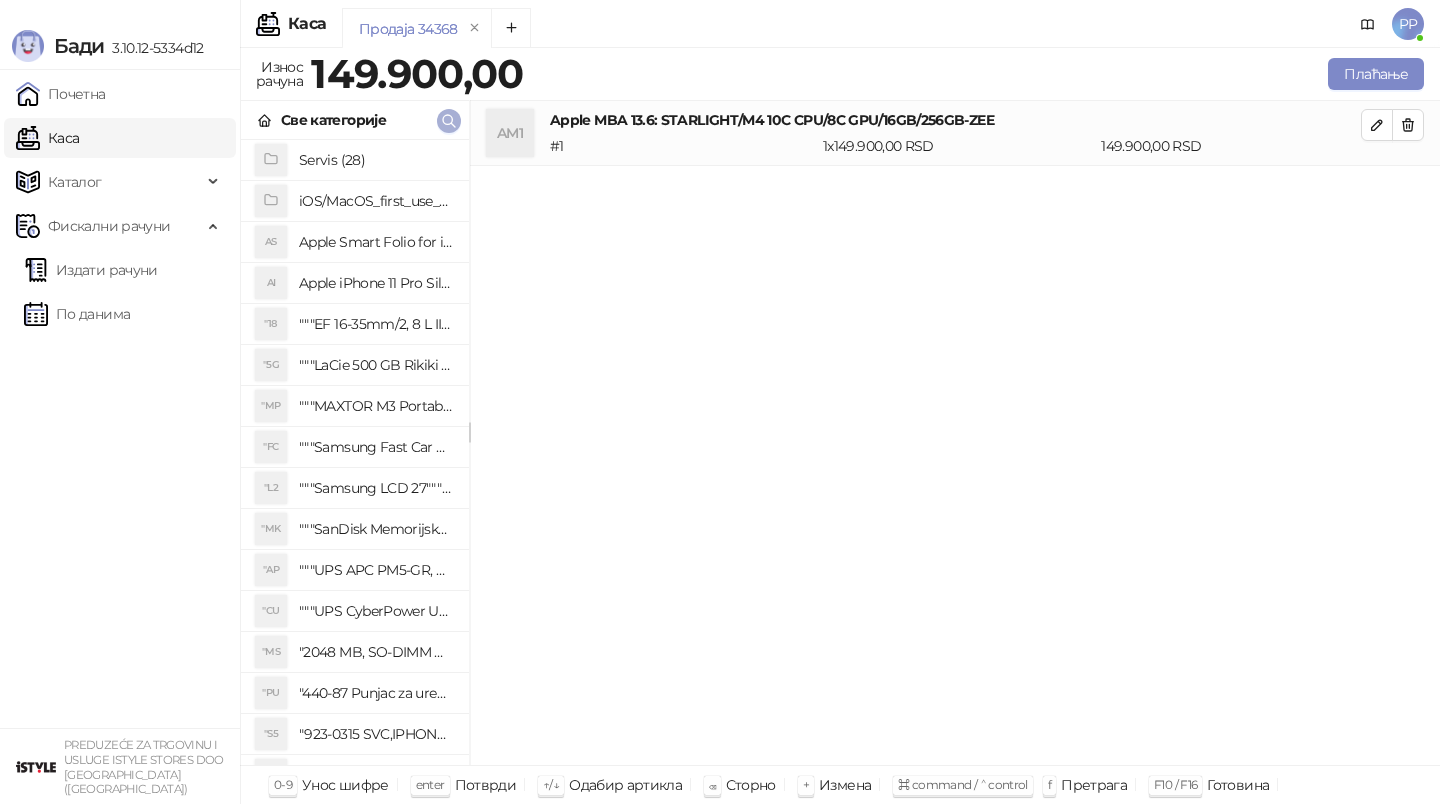 click at bounding box center (449, 121) 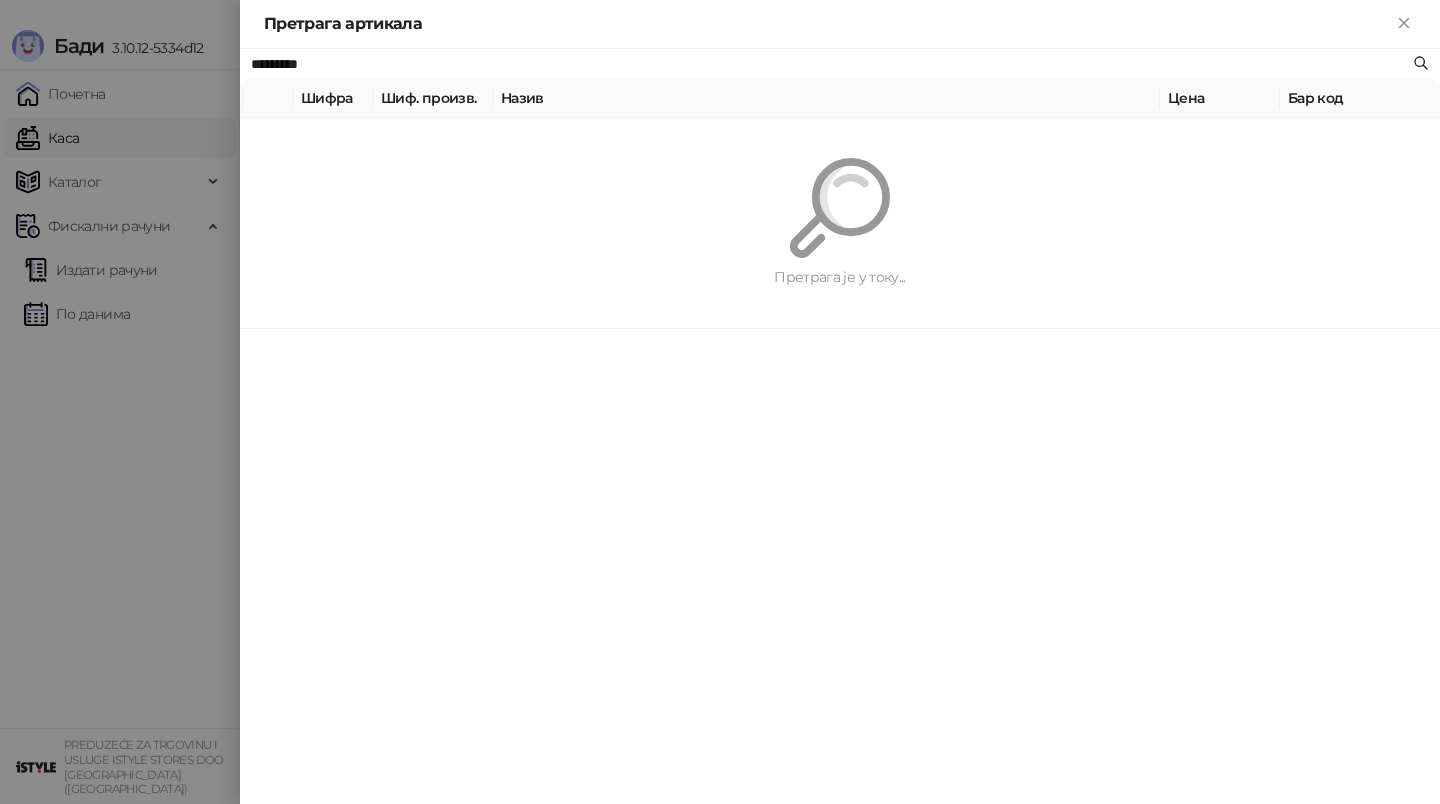 paste 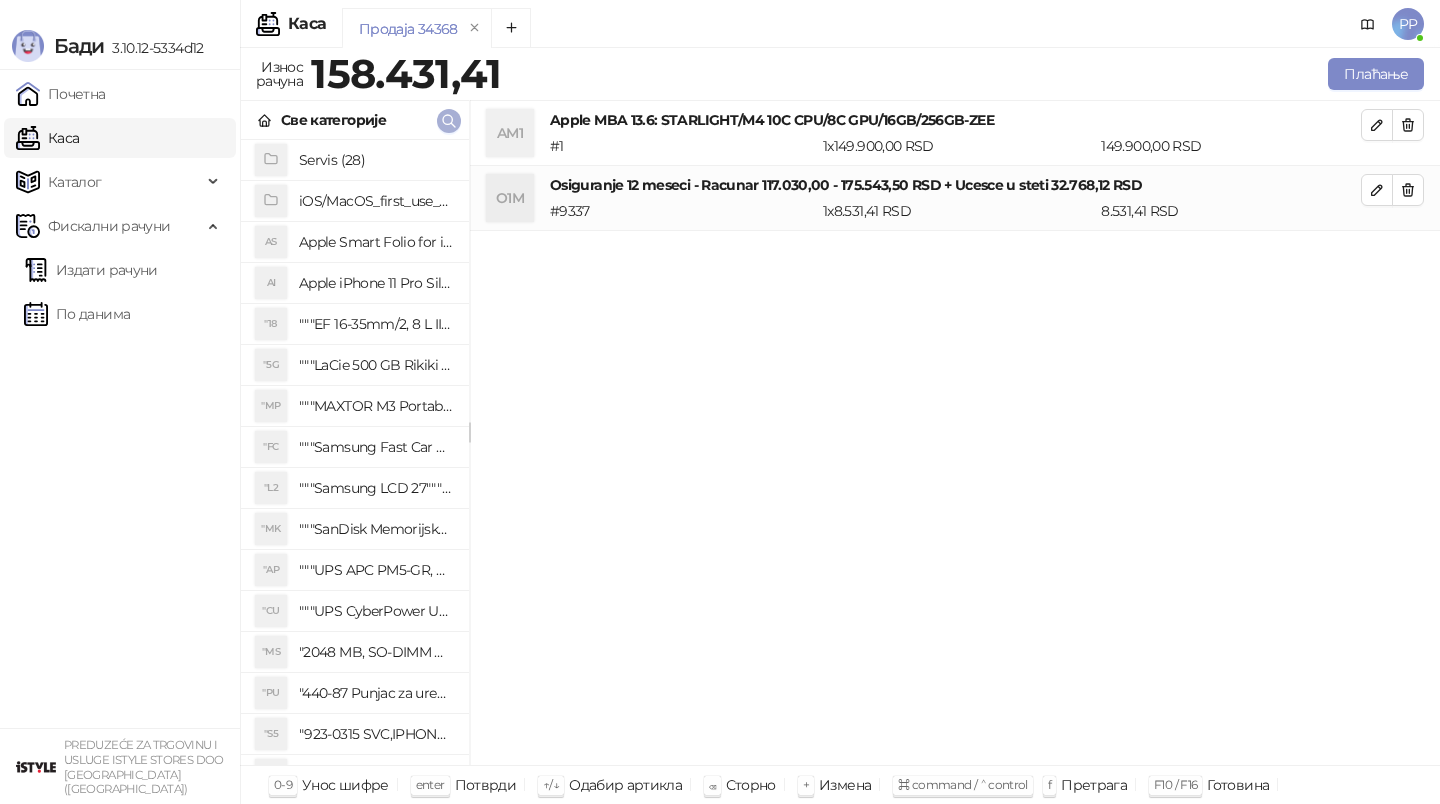 click on "Бади 3.10.12-5334d12 Почетна Каса Каталог Фискални рачуни Издати рачуни По данима PREDUZEĆE ZA TRGOVINU I USLUGE ISTYLE STORES DOO [GEOGRAPHIC_DATA] ([GEOGRAPHIC_DATA]) Каса PP Продаја 34368 Износ рачуна 158.431,41 Плаћање Све категорије Servis (28) iOS/MacOS_first_use_assistance (4) AS  Apple Smart Folio for iPad mini (A17 Pro) - Sage AI  Apple iPhone 11 Pro Silicone Case -  Black "18 """EF 16-35mm/2, 8 L III USM""" "5G """LaCie 500 GB Rikiki USB 3.0 / Ultra Compact & Resistant aluminum / USB 3.0 / 2.5""""""" "MP """MAXTOR M3 Portable 2TB 2.5"""" crni eksterni hard disk HX-M201TCB/GM""" "FC """Samsung Fast Car Charge Adapter, brzi auto punja_, boja crna""" "L2 """Samsung LCD 27"""" C27F390FHUXEN""" "MK """SanDisk Memorijska kartica 256GB microSDXC sa SD adapterom SDSQXA1-256G-GN6MA - Extreme PLUS, A2, UHS-I, V30, U3, Class 10, Brzina _itanja 160 MB/s, [PERSON_NAME] upisa 90 MB/s""" "AP "CU "MS "PU "S5 "SD "3S "3S "3S "3S "M3 "W3 "W3" at bounding box center [720, 402] 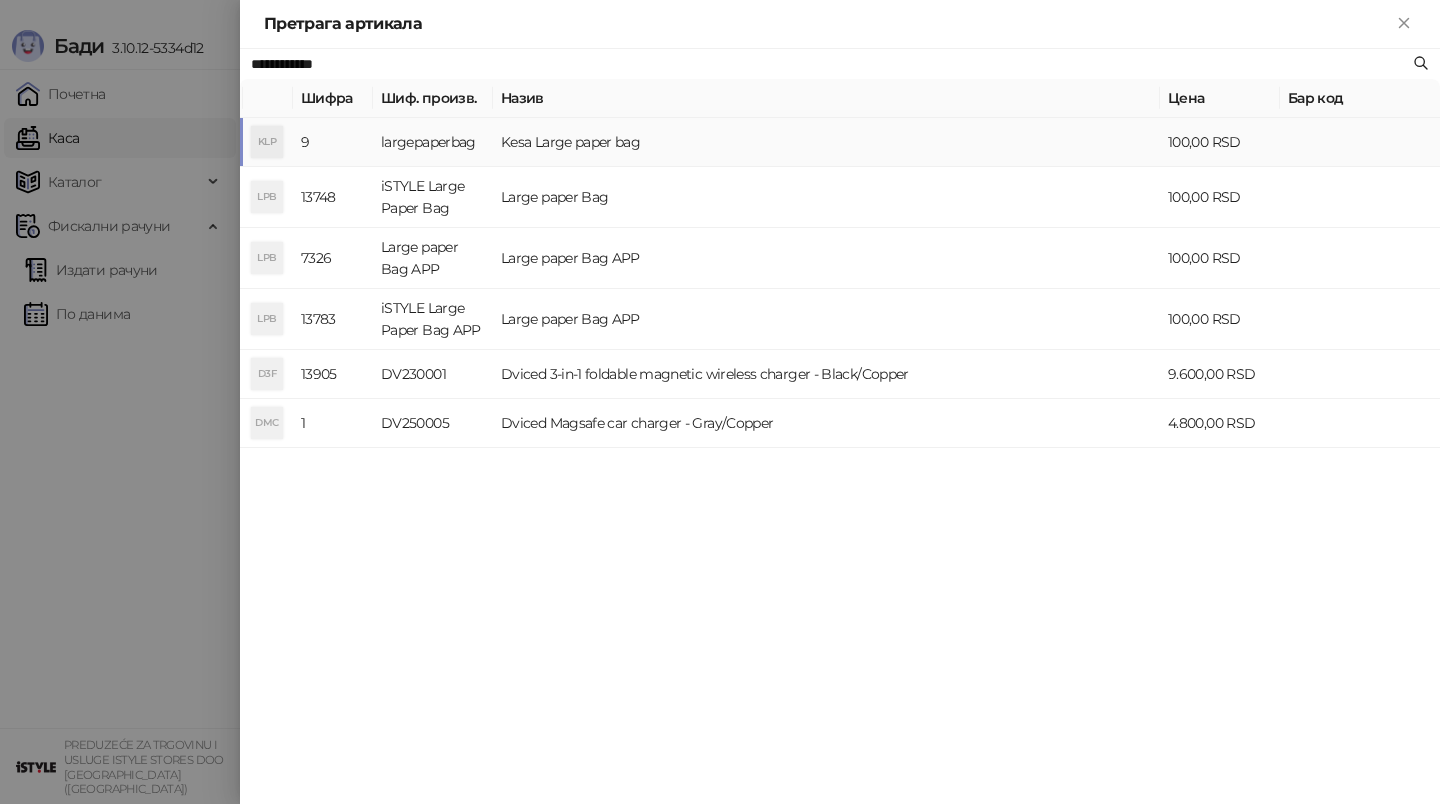 type on "**********" 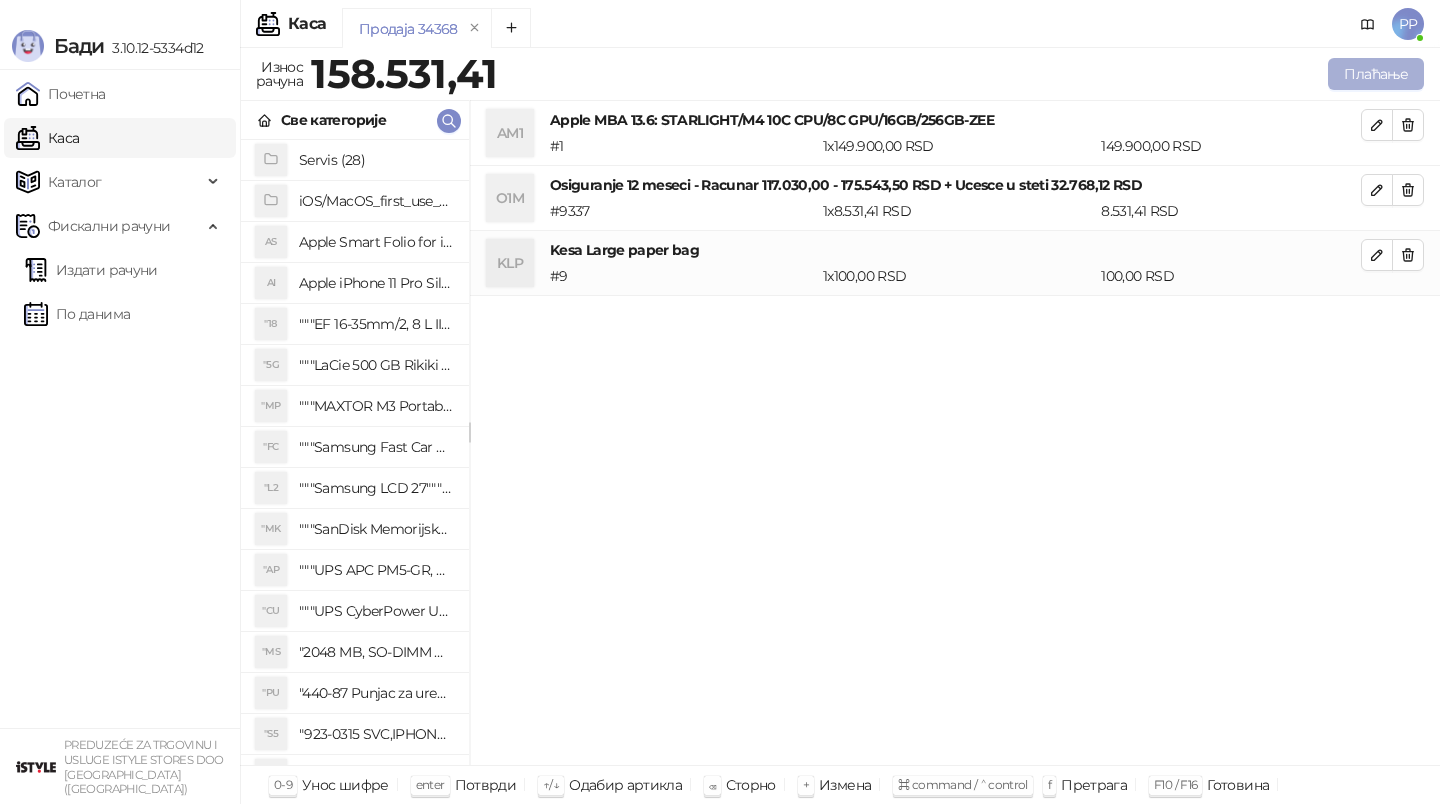 click on "Плаћање" at bounding box center (1376, 74) 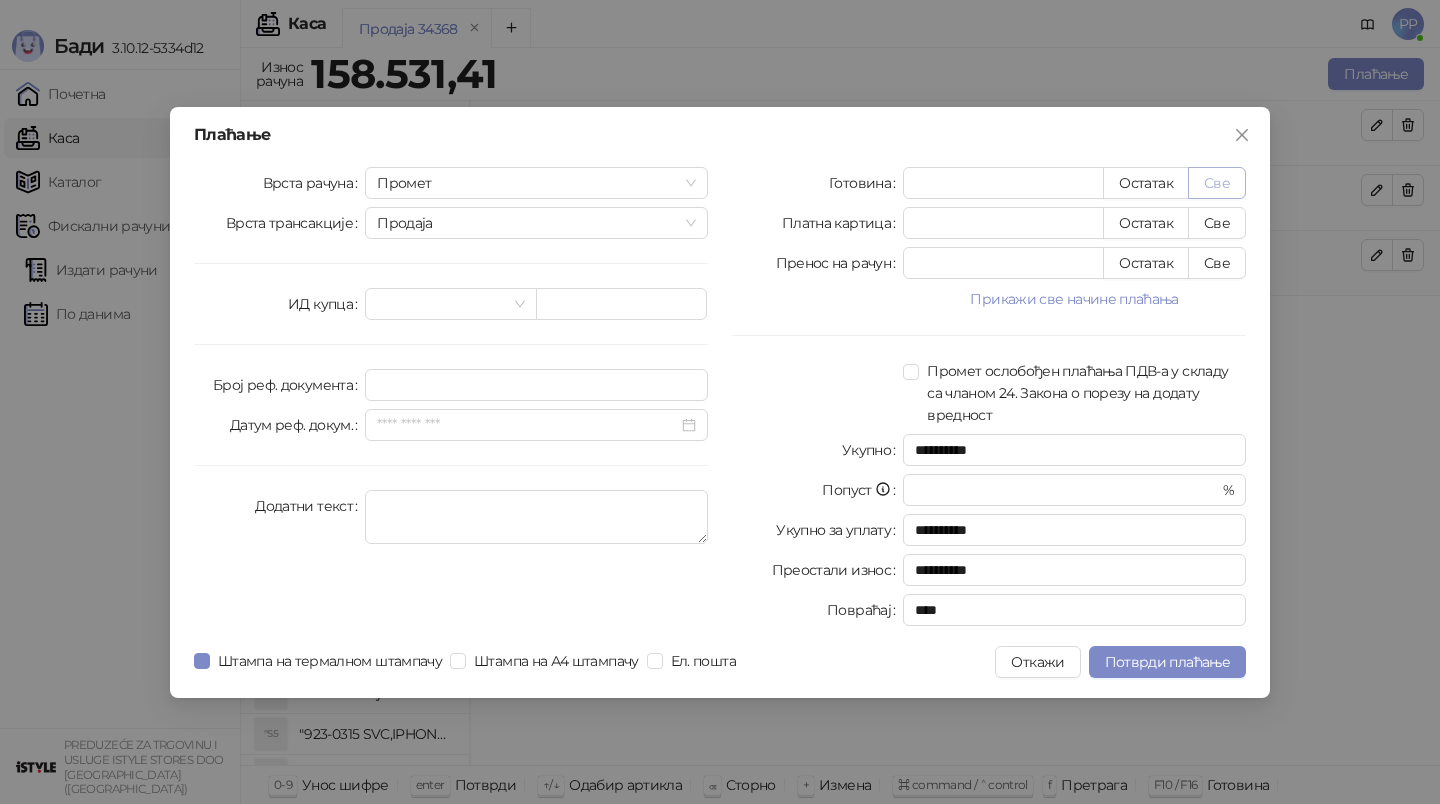 click on "Све" at bounding box center (1217, 183) 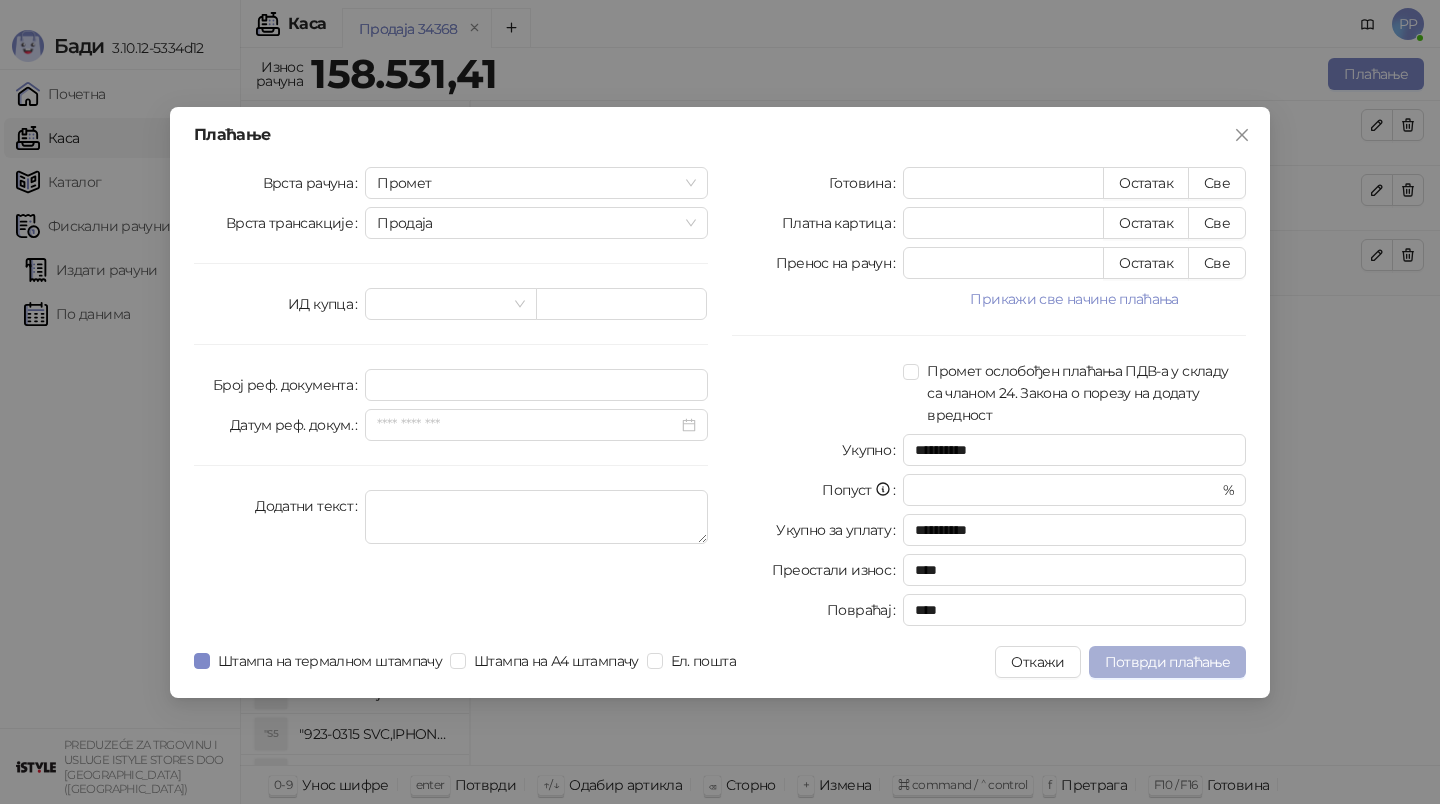 click on "Потврди плаћање" at bounding box center (1167, 662) 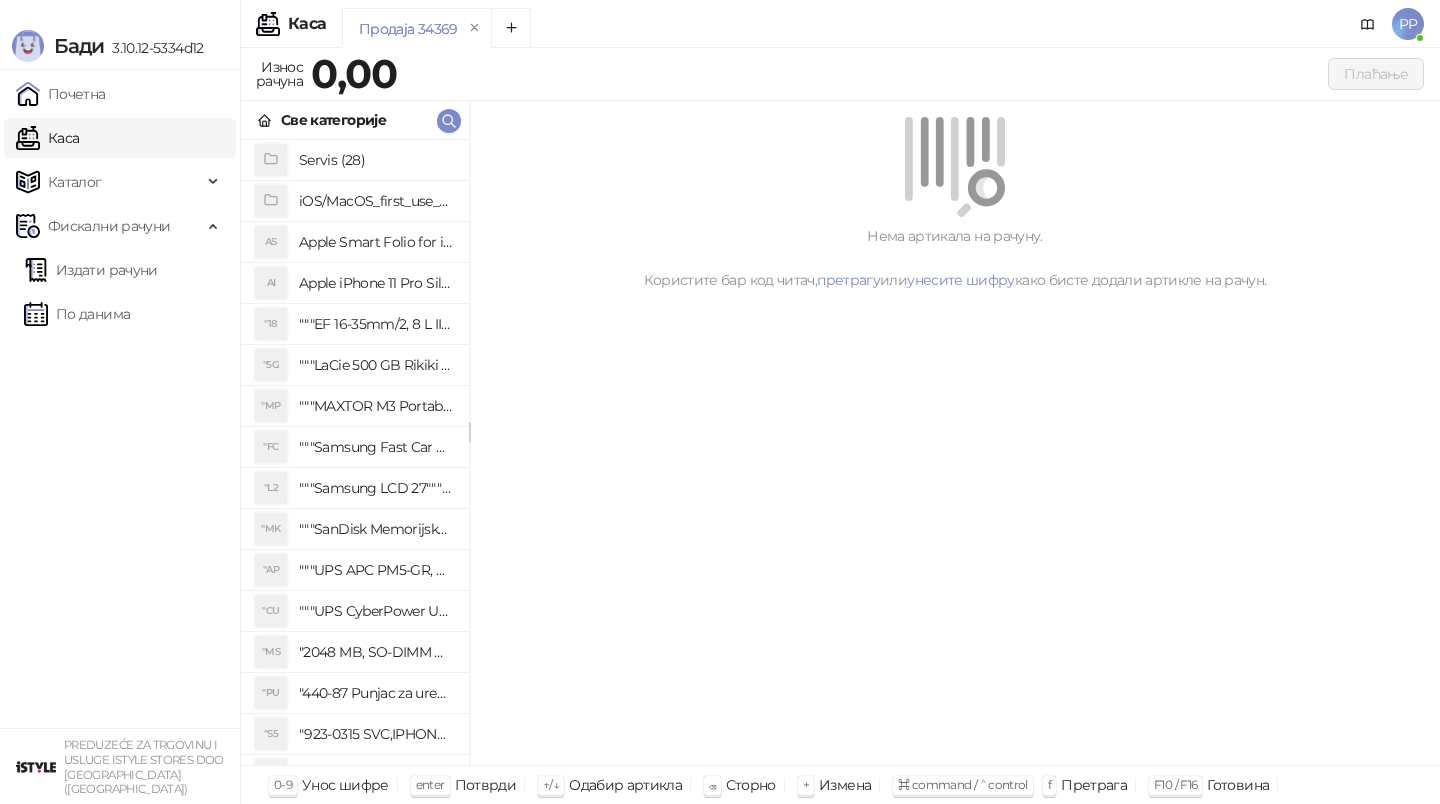 click on "Издати рачуни По данима" at bounding box center (120, 292) 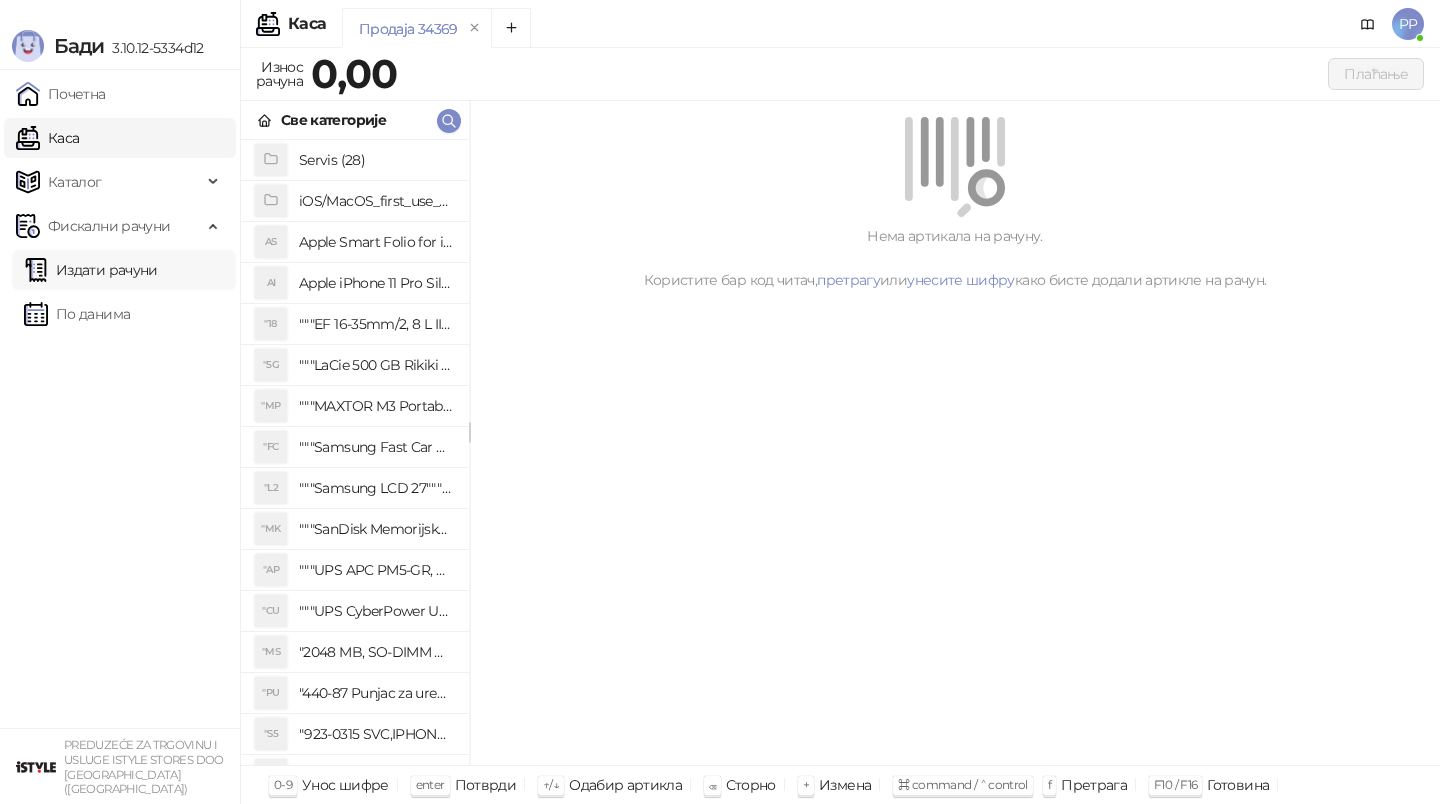 click on "Издати рачуни" at bounding box center (91, 270) 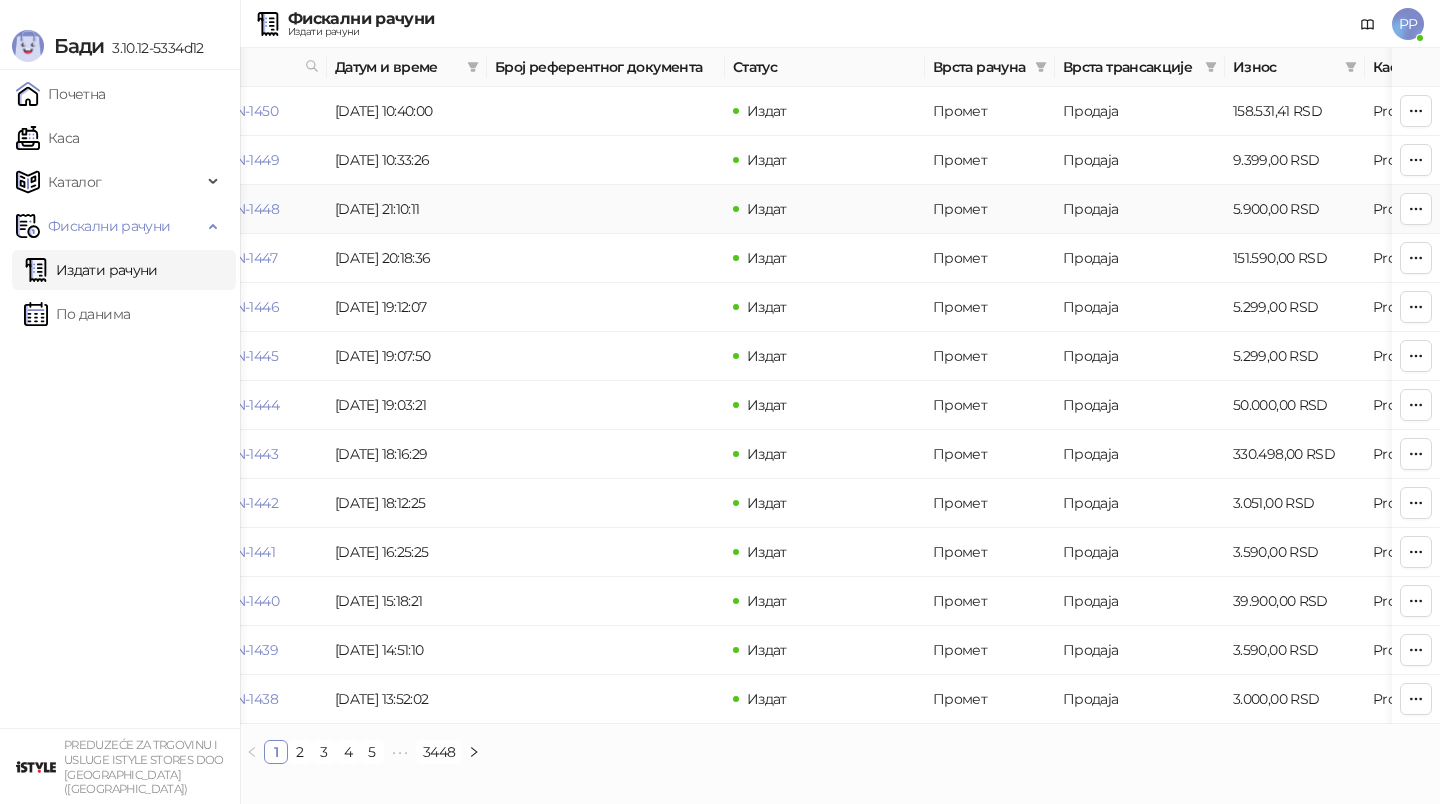 scroll, scrollTop: 0, scrollLeft: 70, axis: horizontal 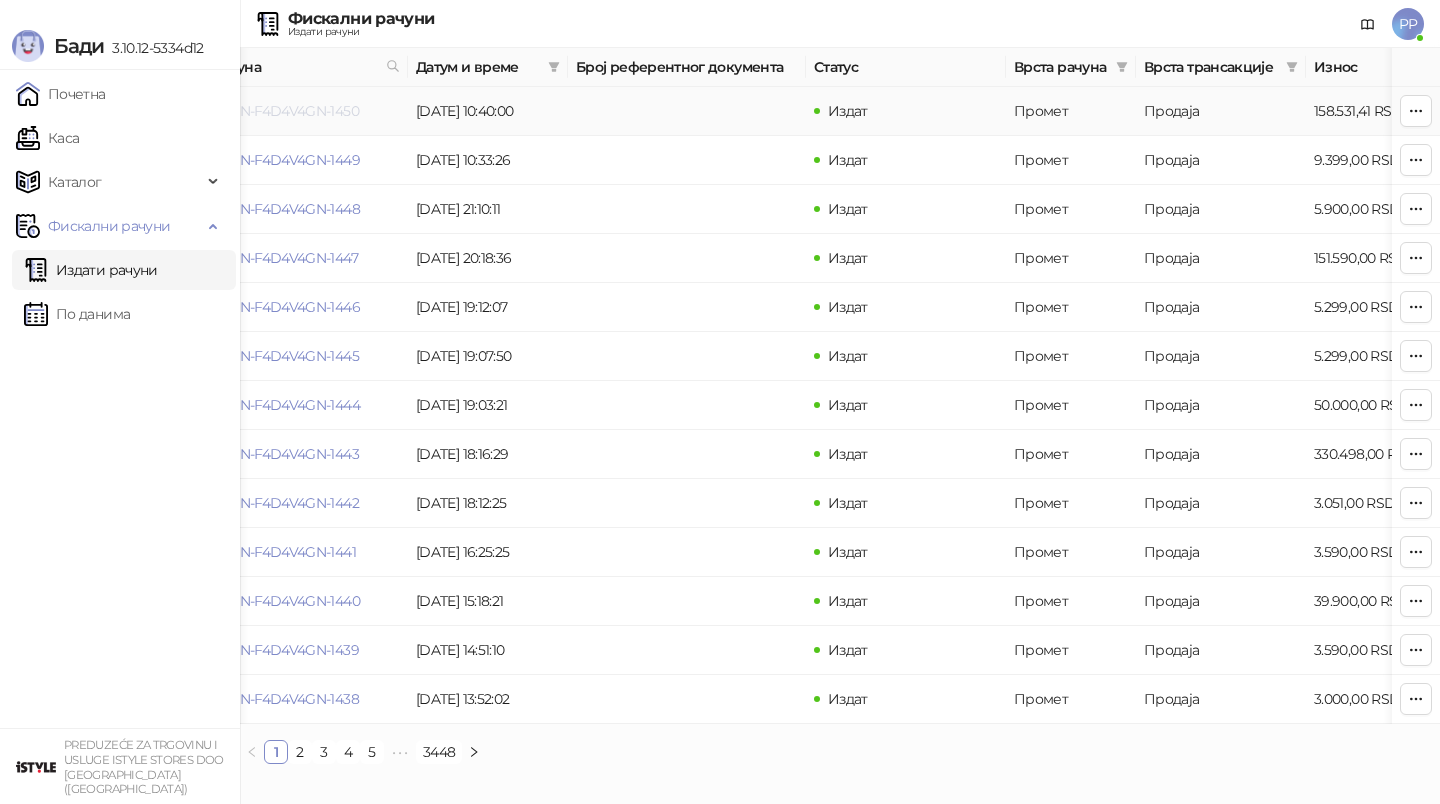 click on "F4D4V4GN-F4D4V4GN-1450" at bounding box center [268, 111] 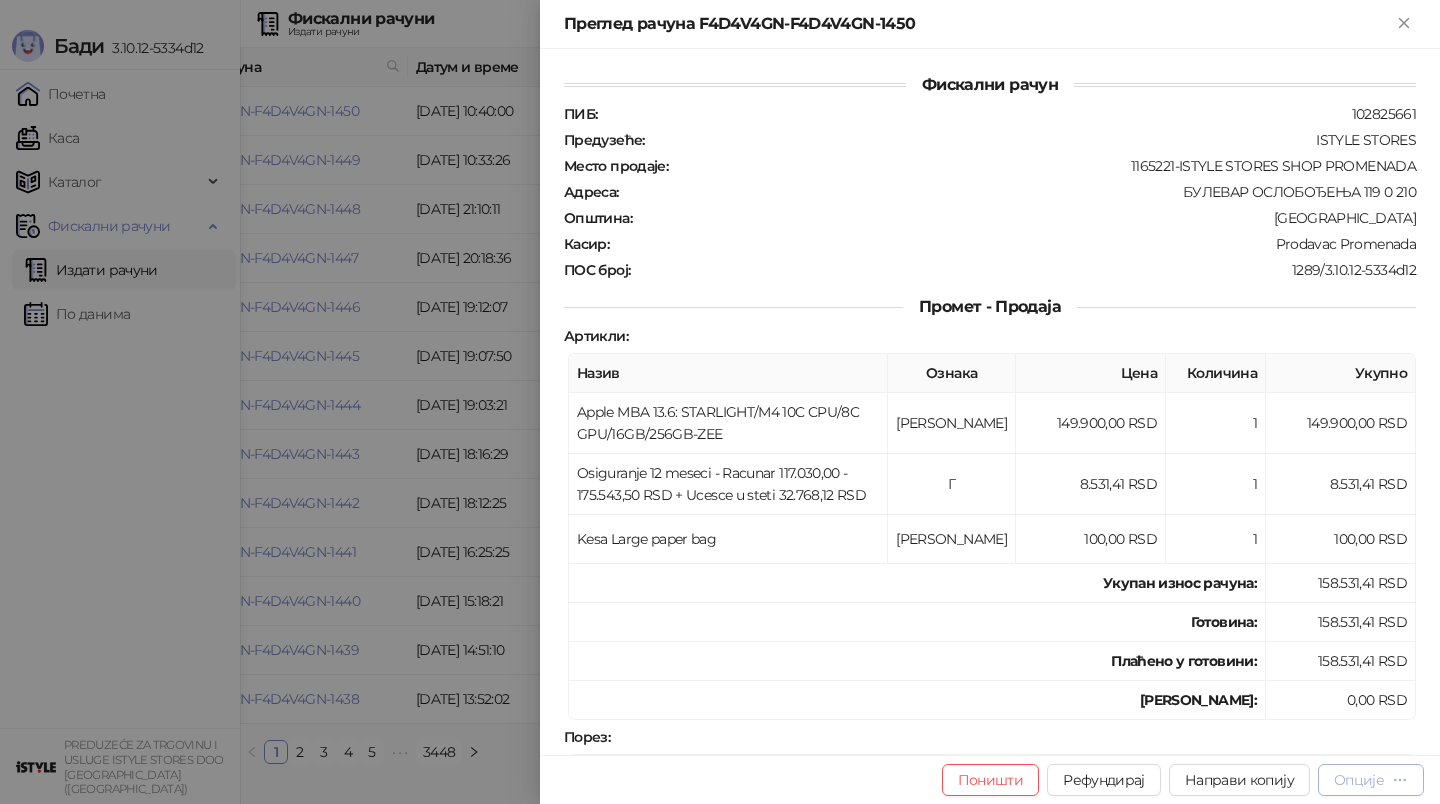 click 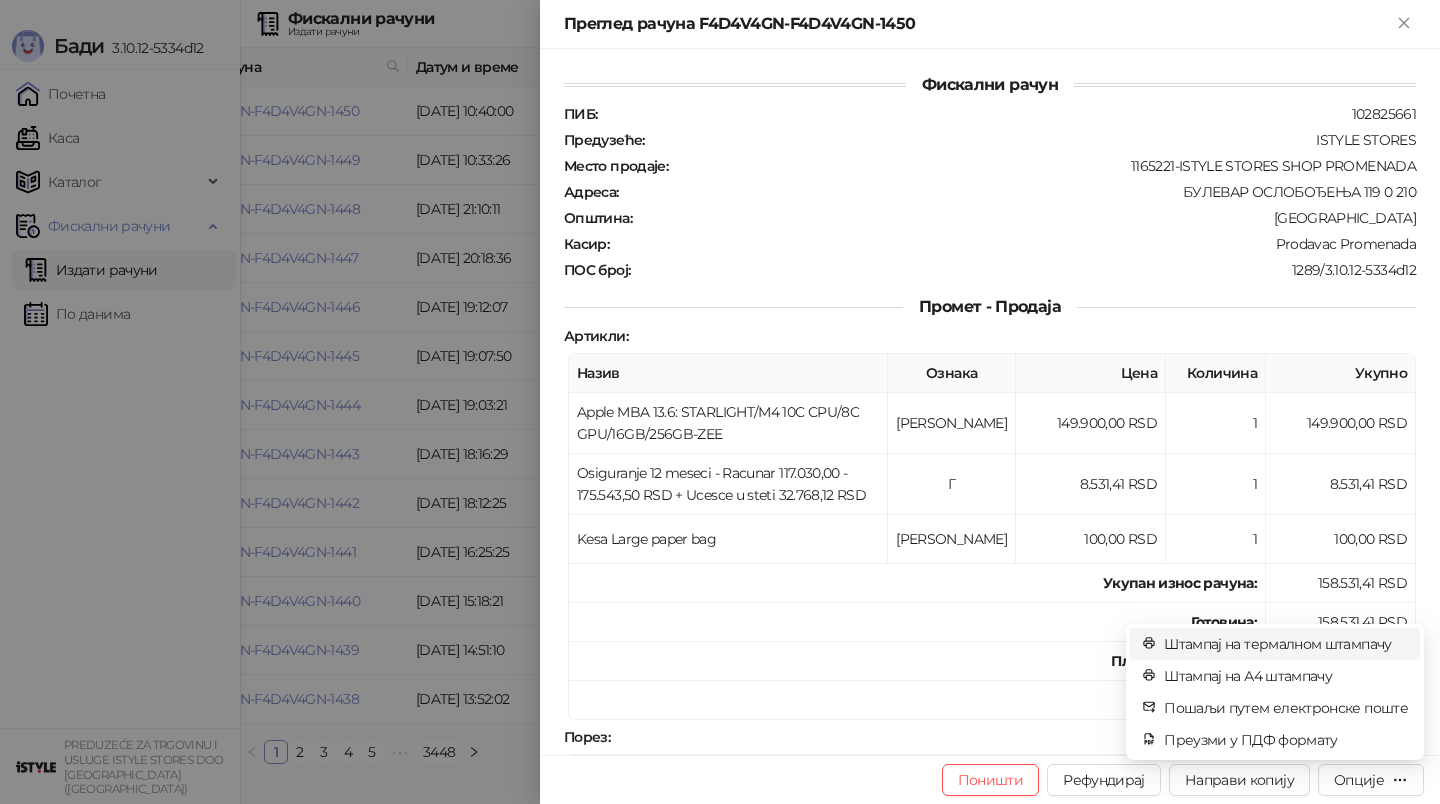 click on "Штампај на термалном штампачу" at bounding box center (1286, 644) 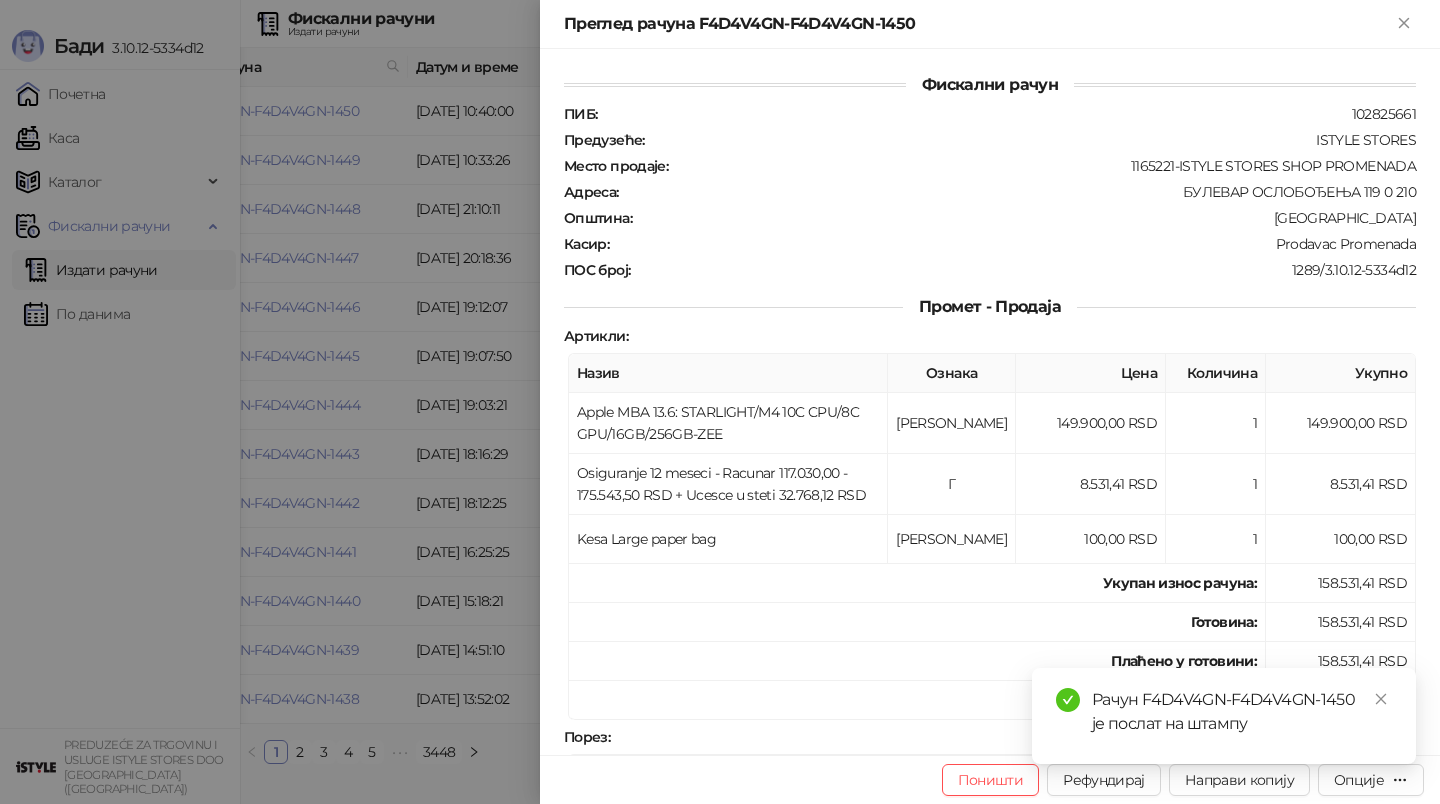 click at bounding box center (720, 402) 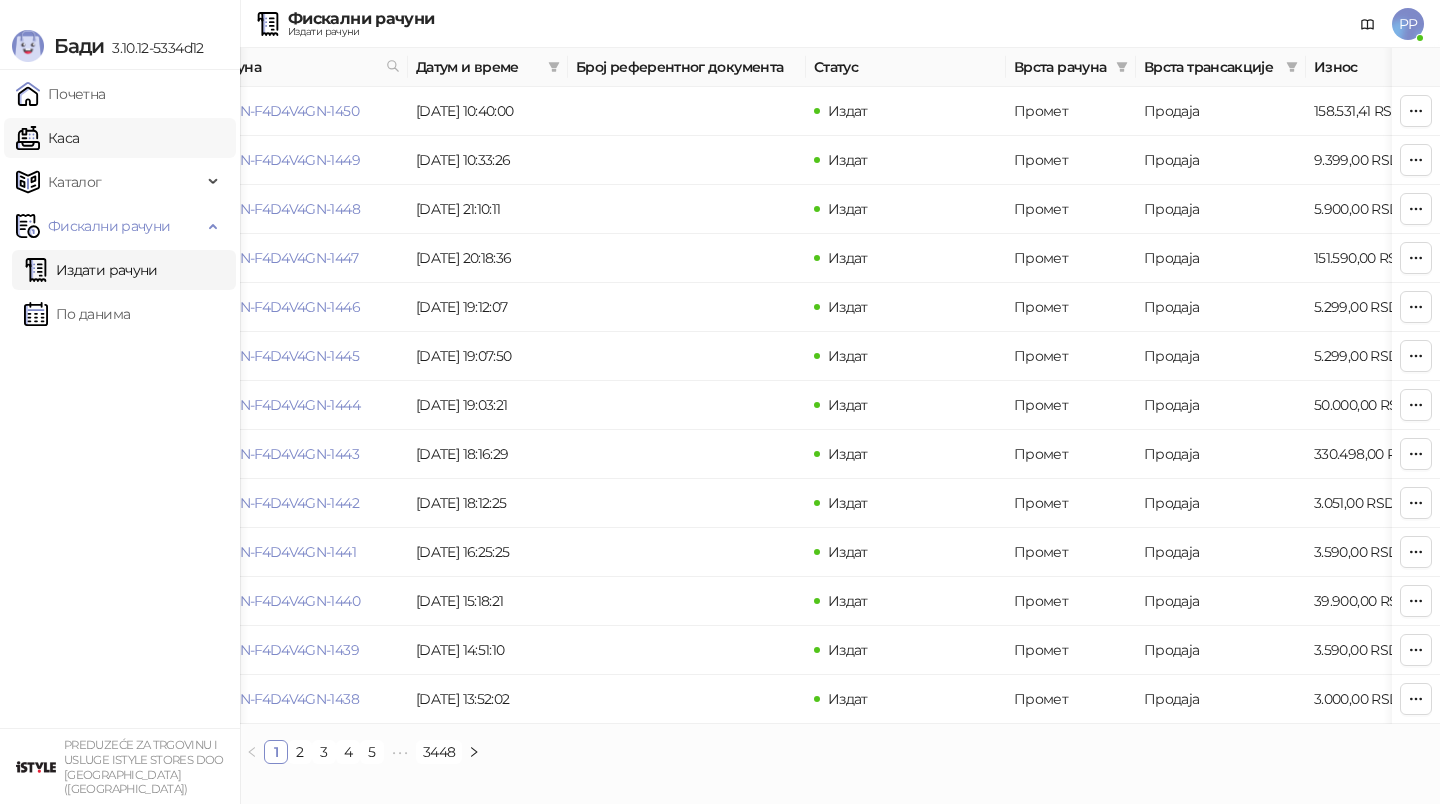 click on "Каса" at bounding box center [47, 138] 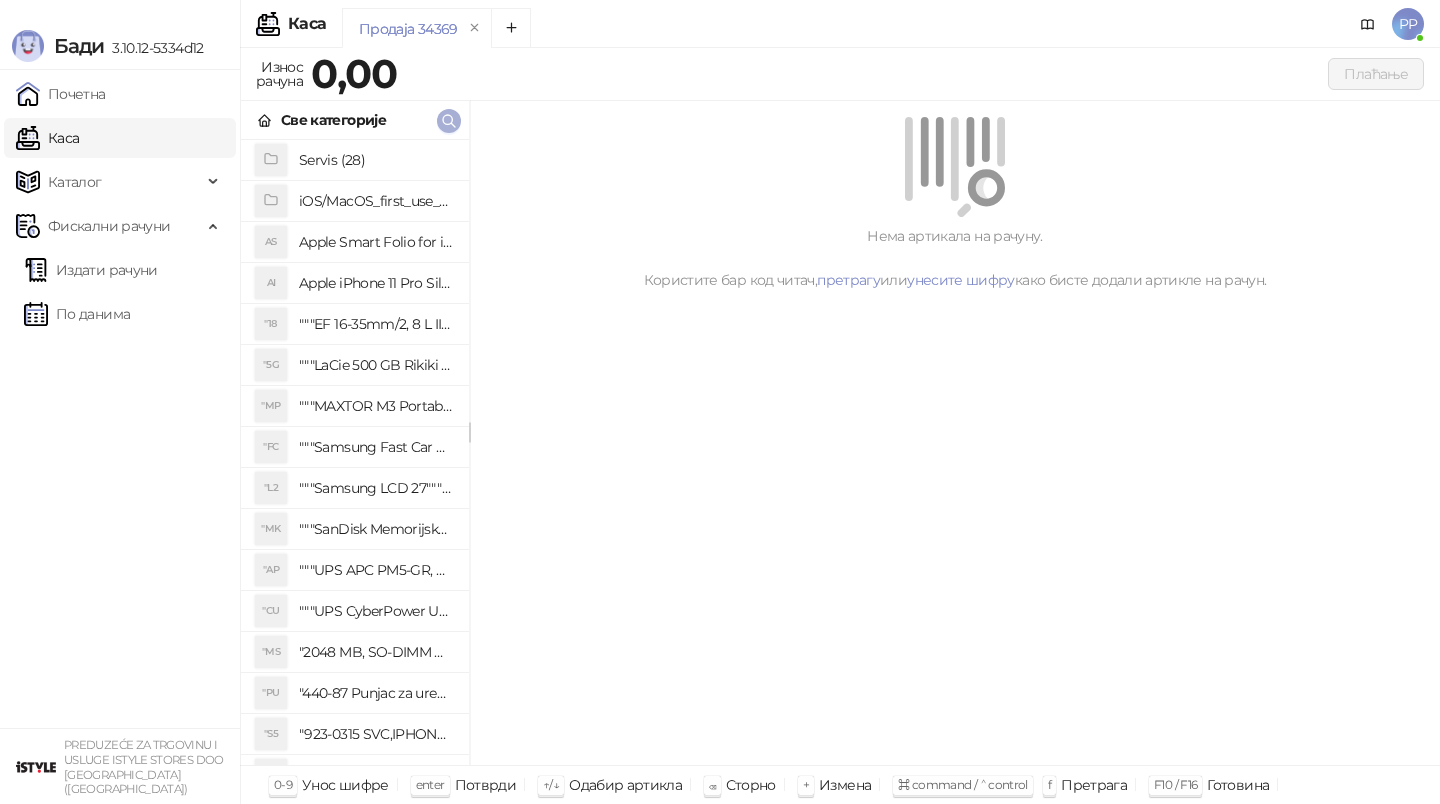 click at bounding box center [449, 121] 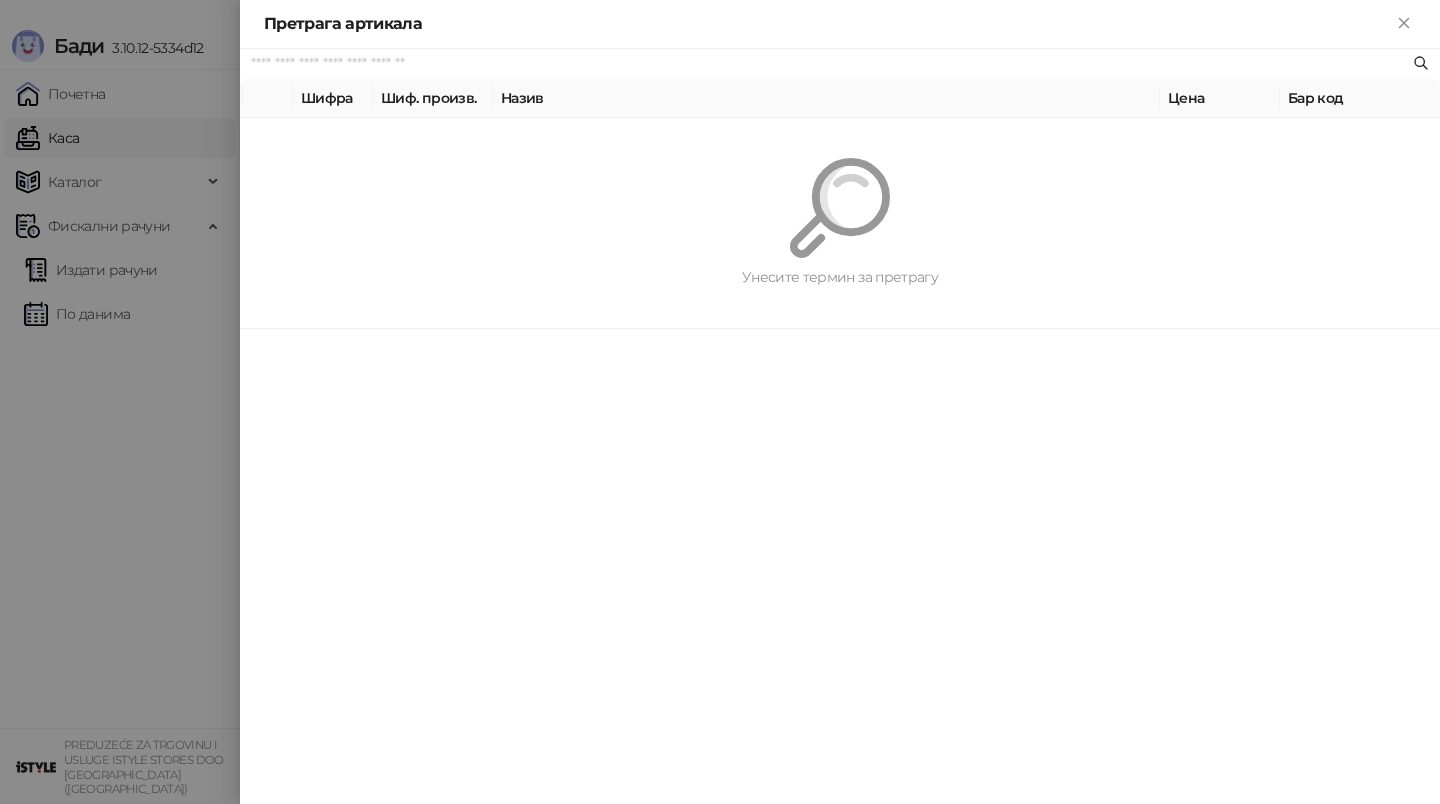 paste on "*********" 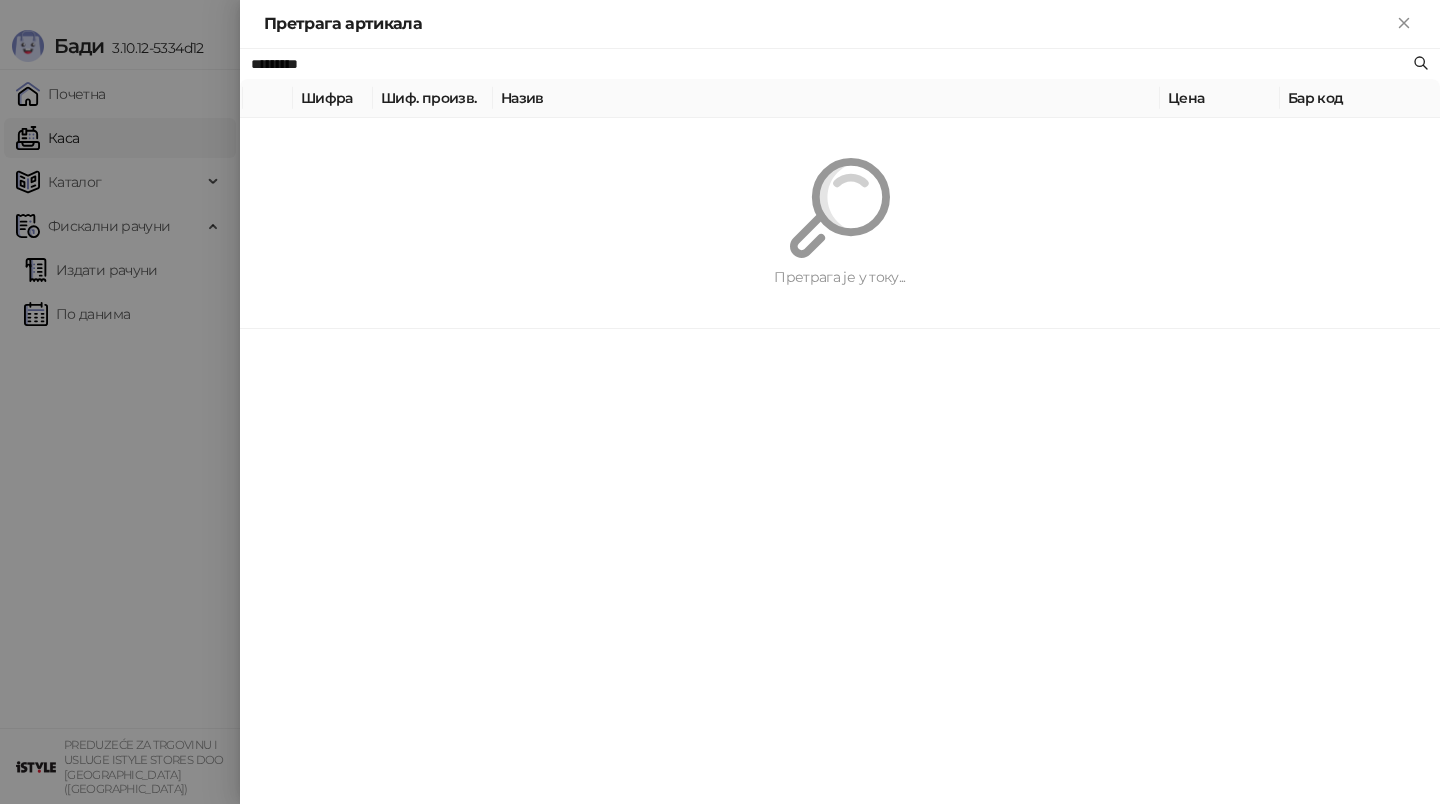 type on "*********" 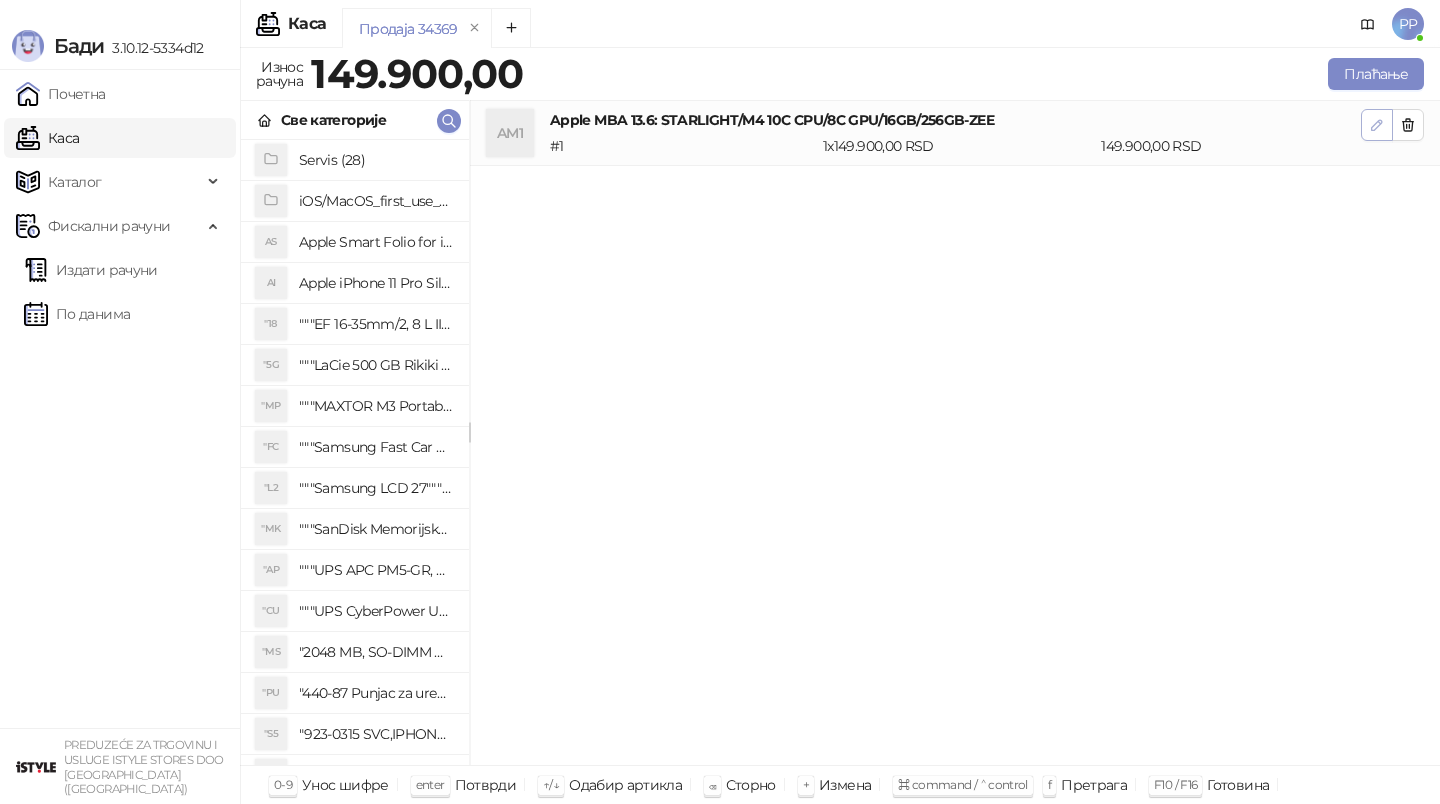 click at bounding box center [1377, 125] 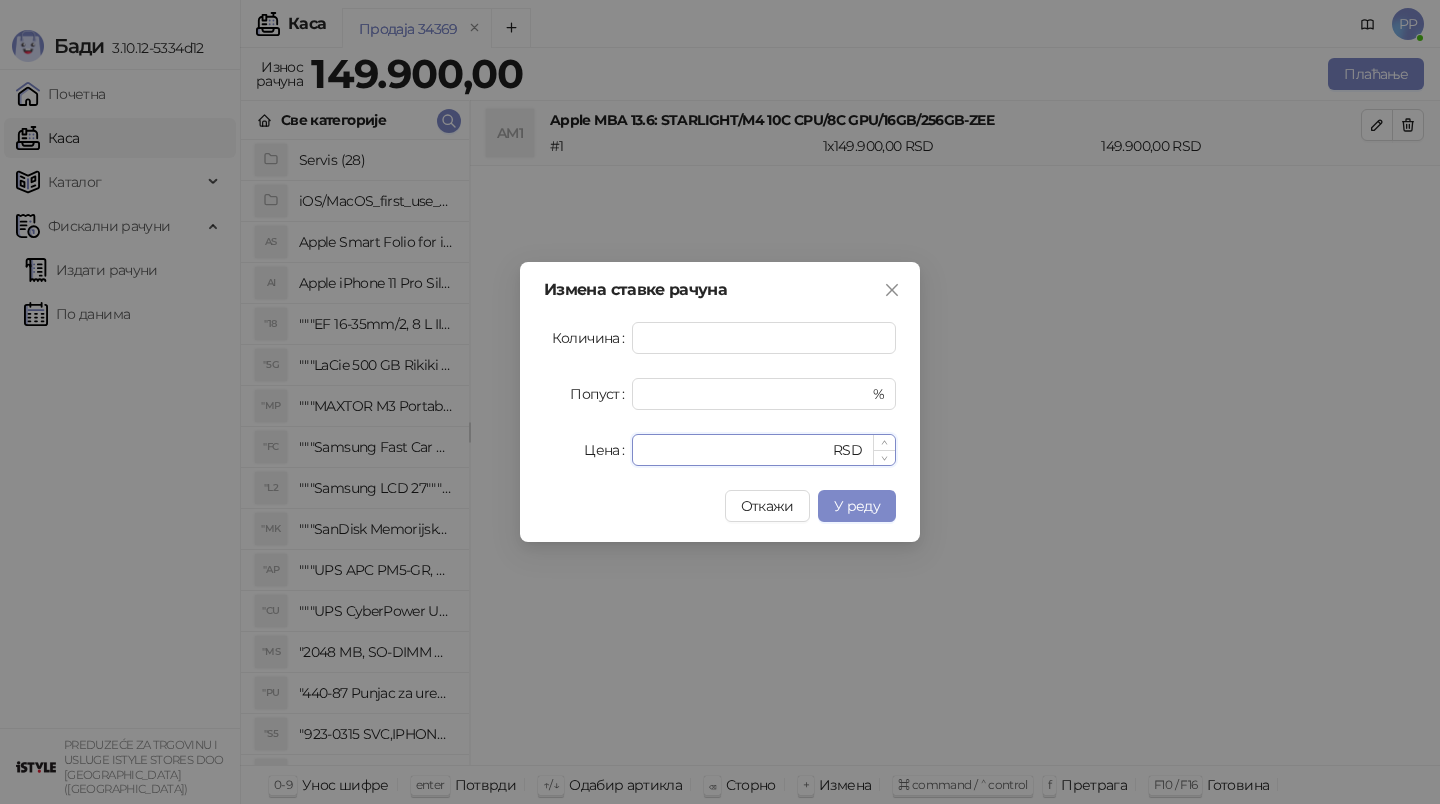 click on "******" at bounding box center [736, 450] 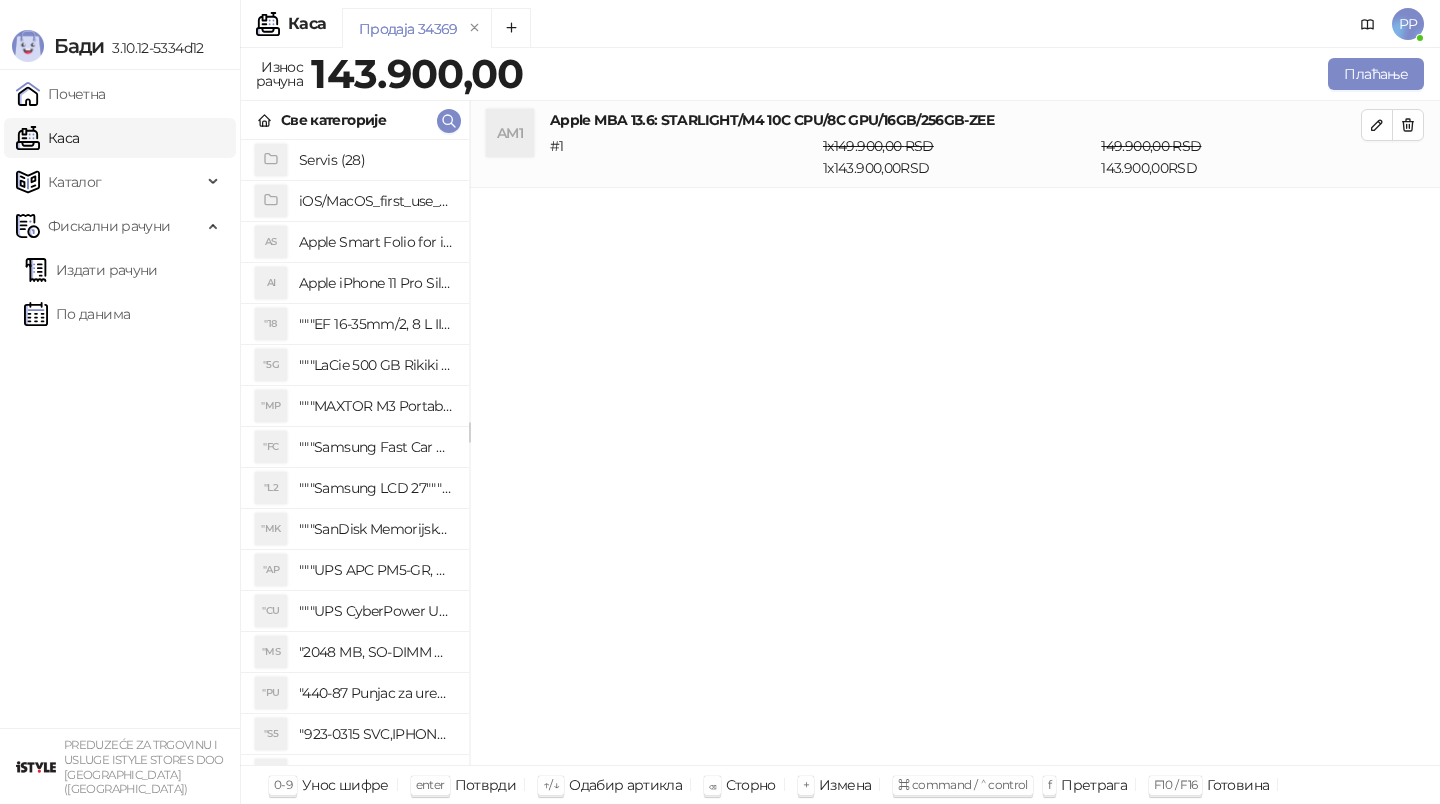 click on "Све категорије" at bounding box center (355, 120) 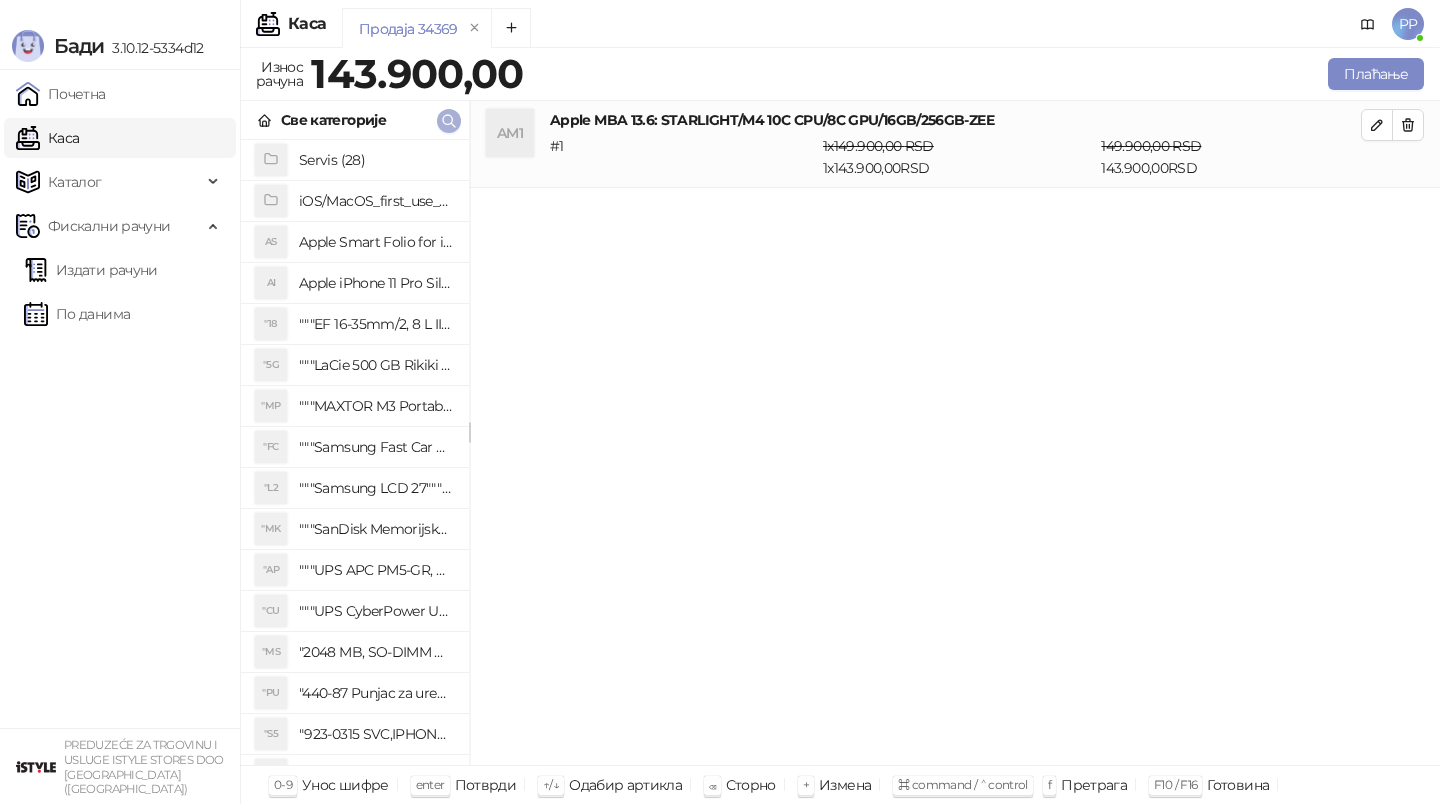 click 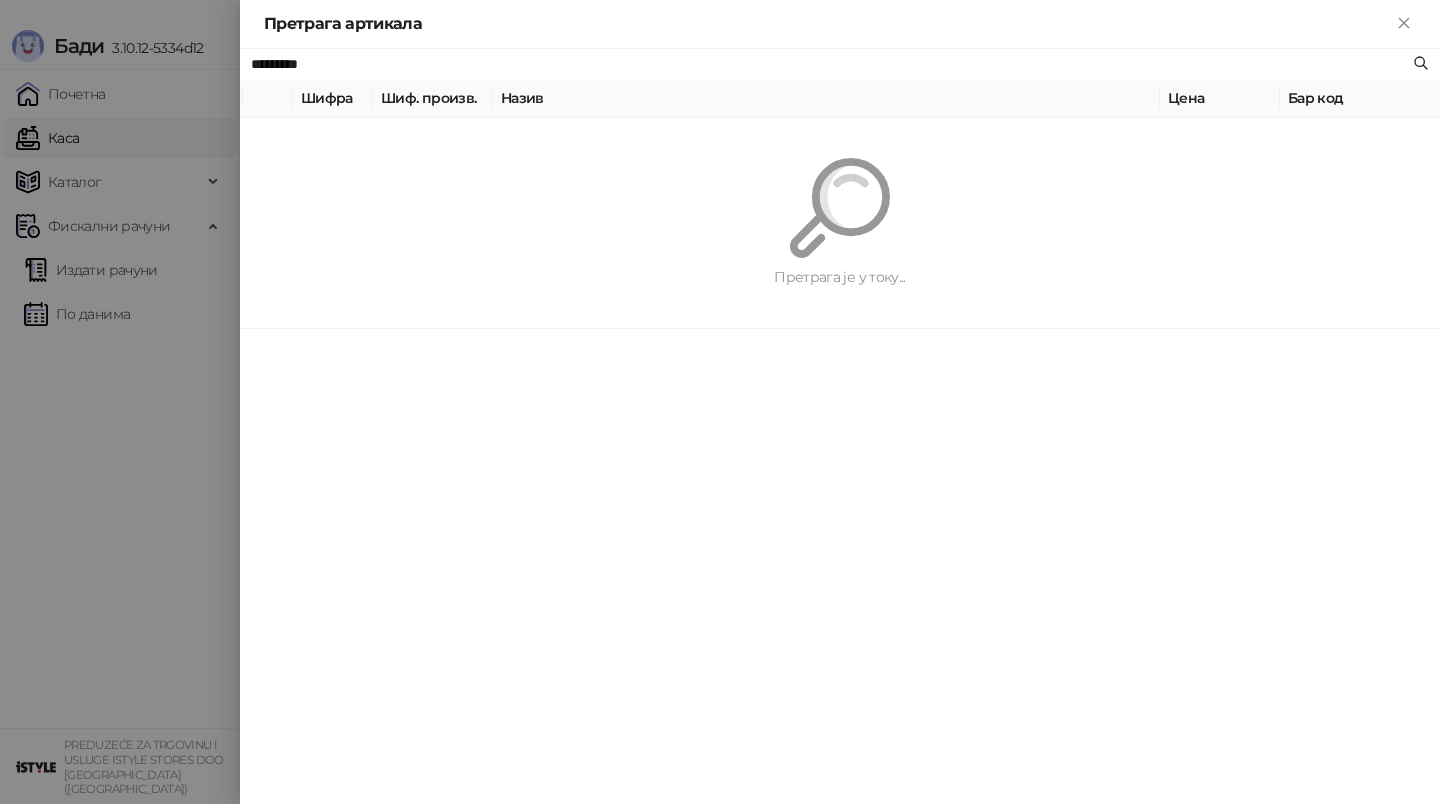 paste 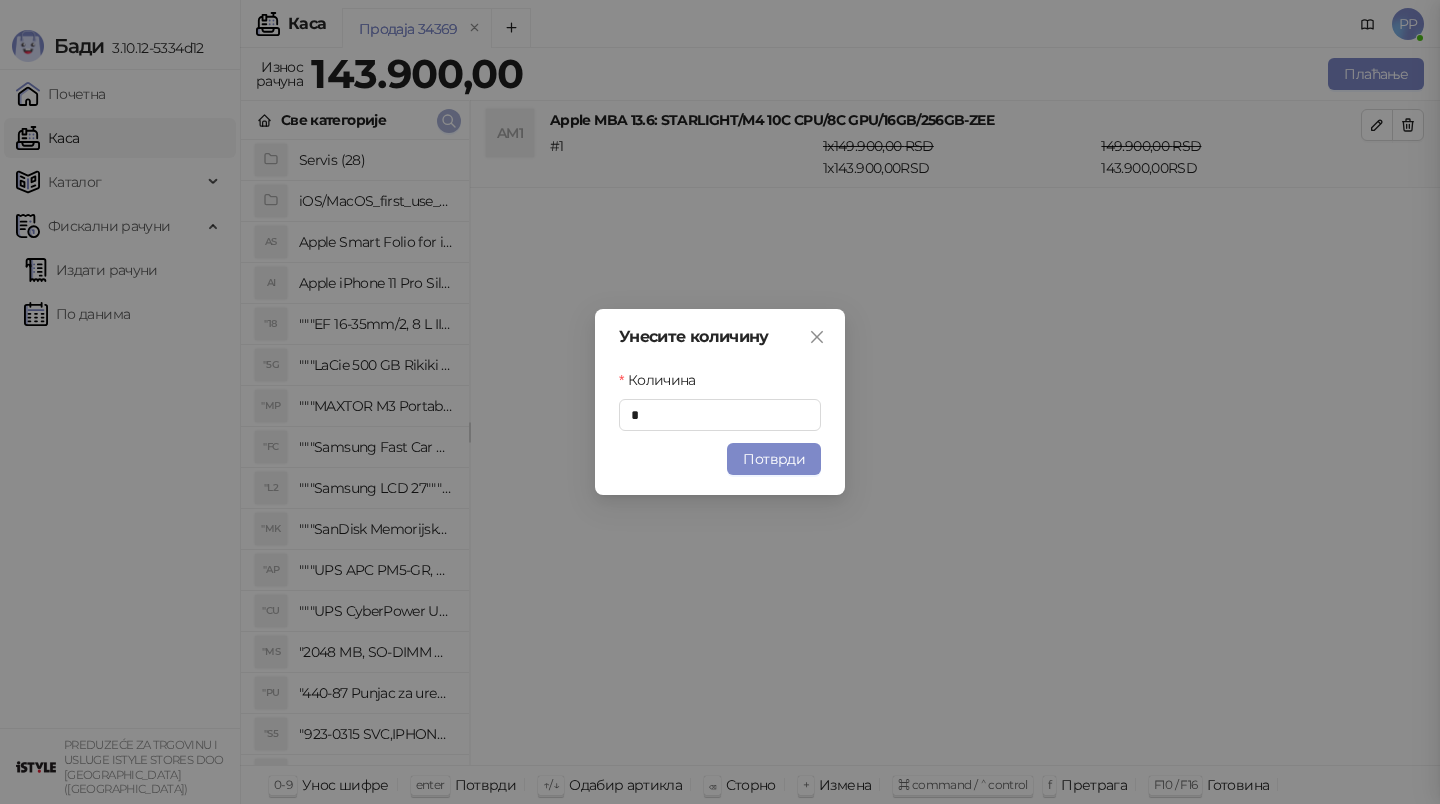 type 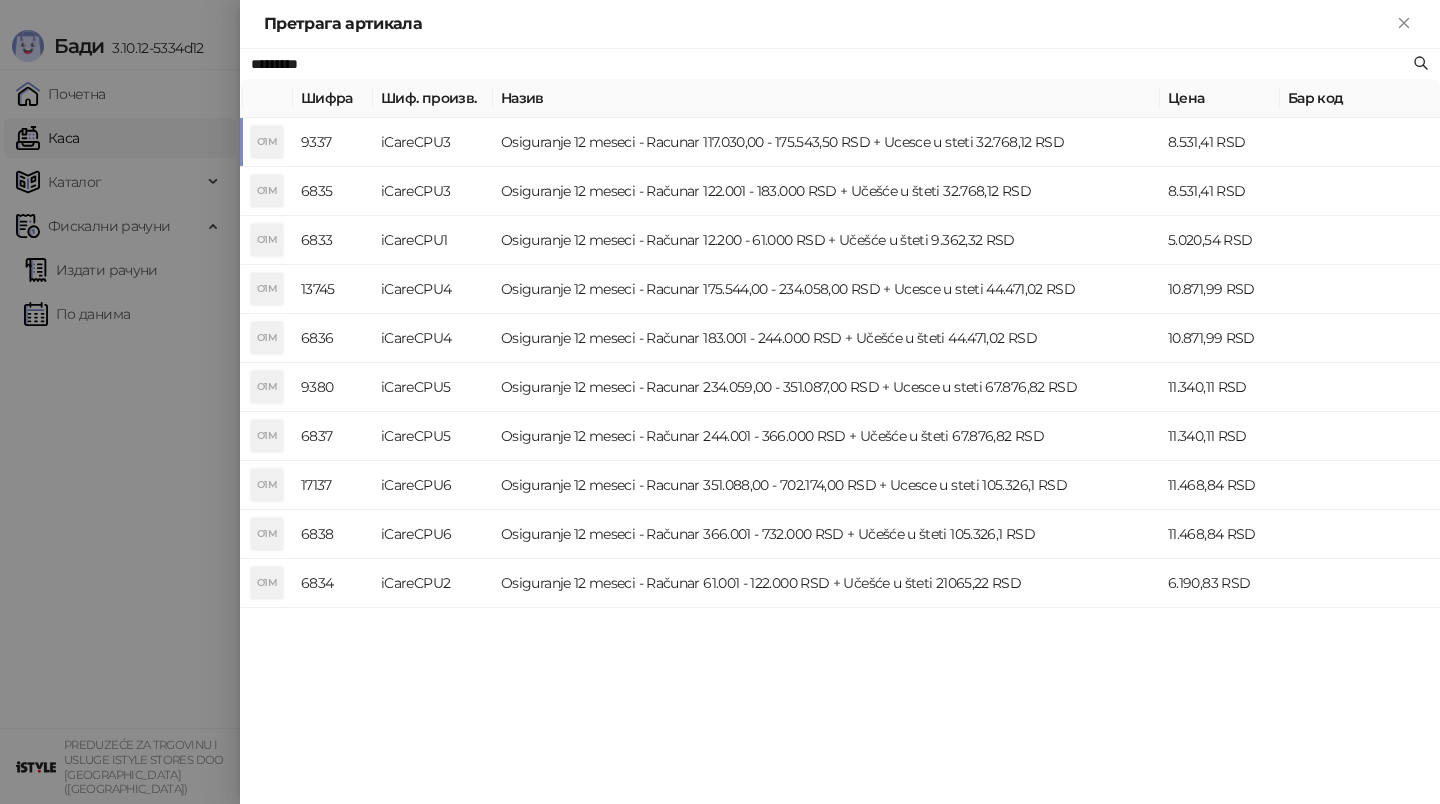 click on "Osiguranje 12 meseci - Racunar 117.030,00 - 175.543,50 RSD + Ucesce u steti 32.768,12 RSD" at bounding box center [826, 142] 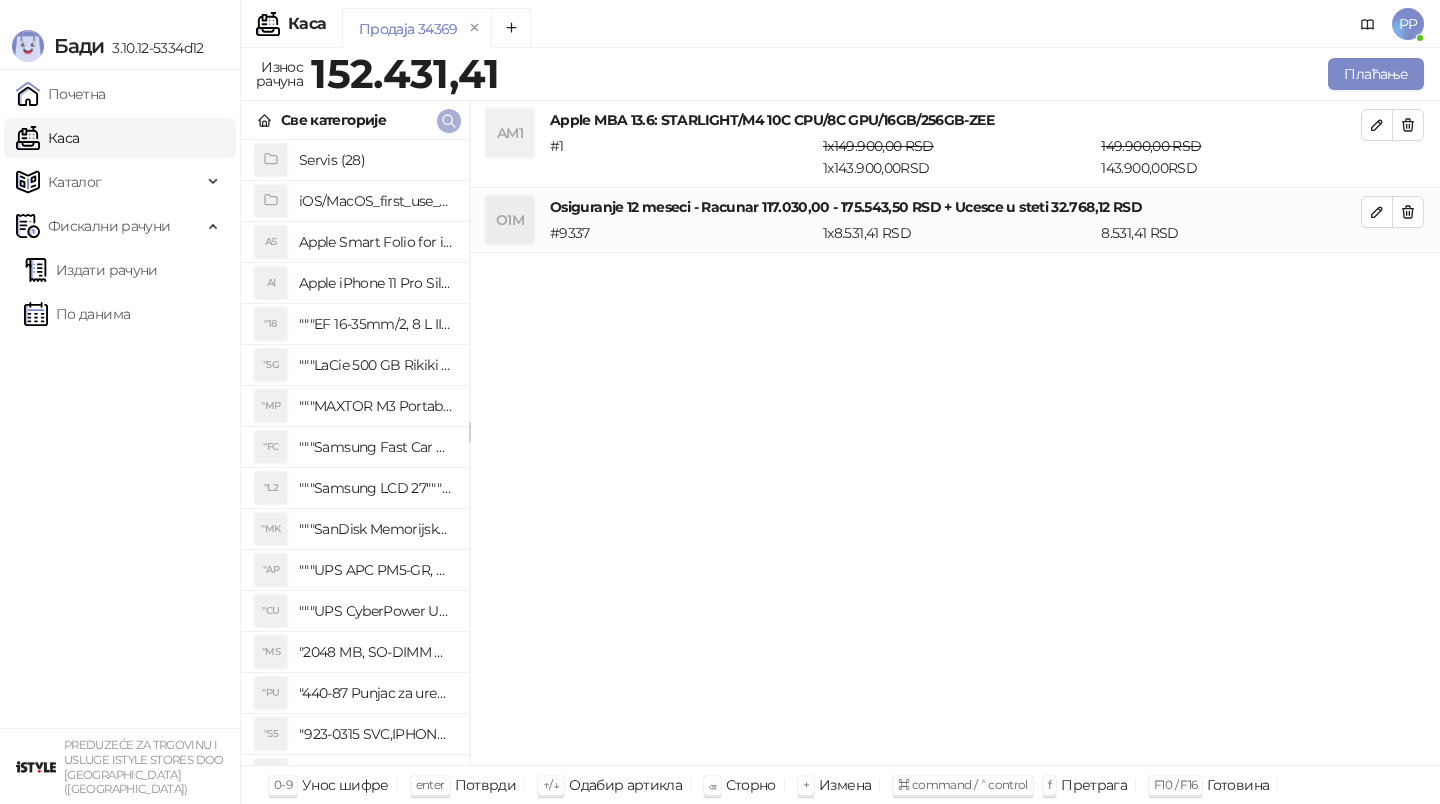 click 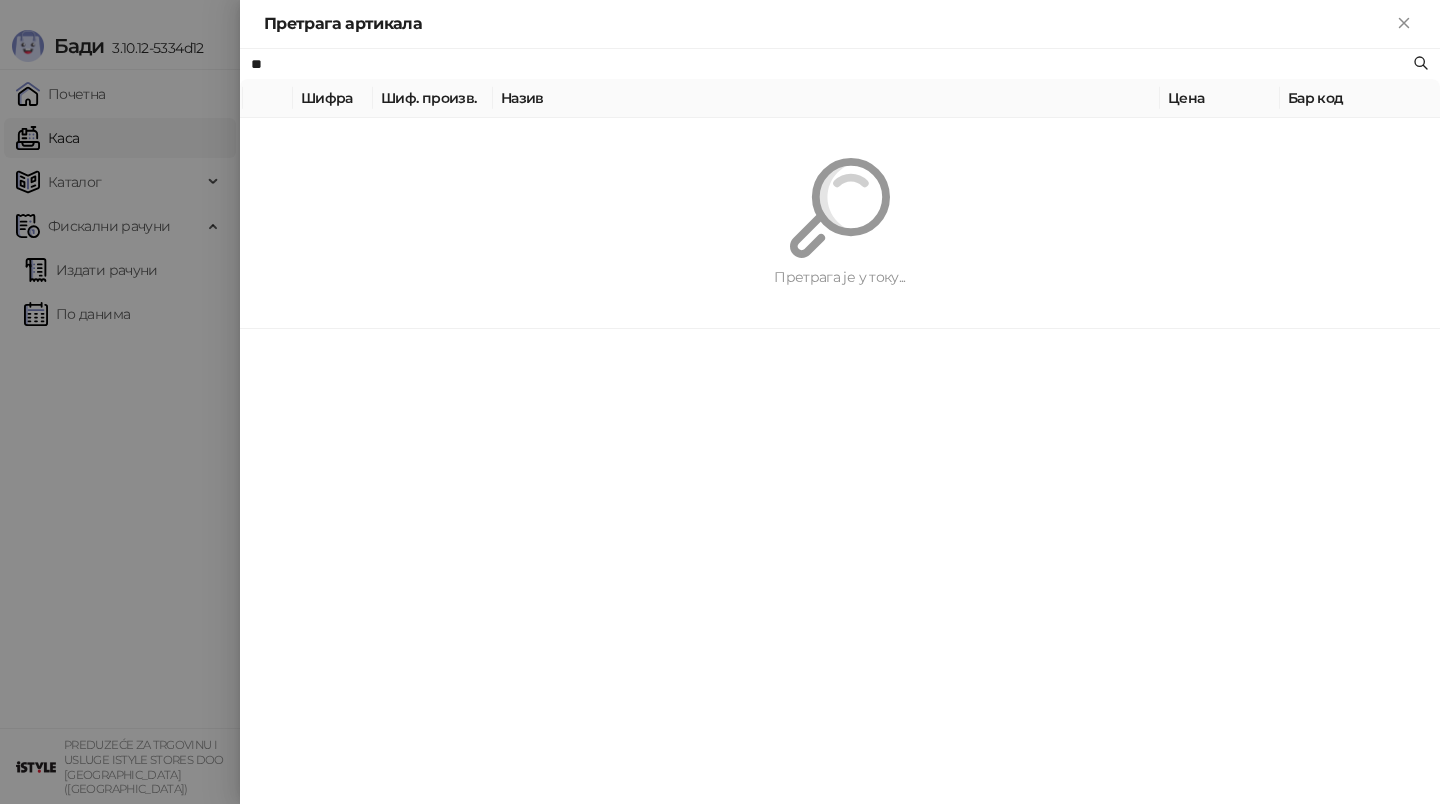 type on "*" 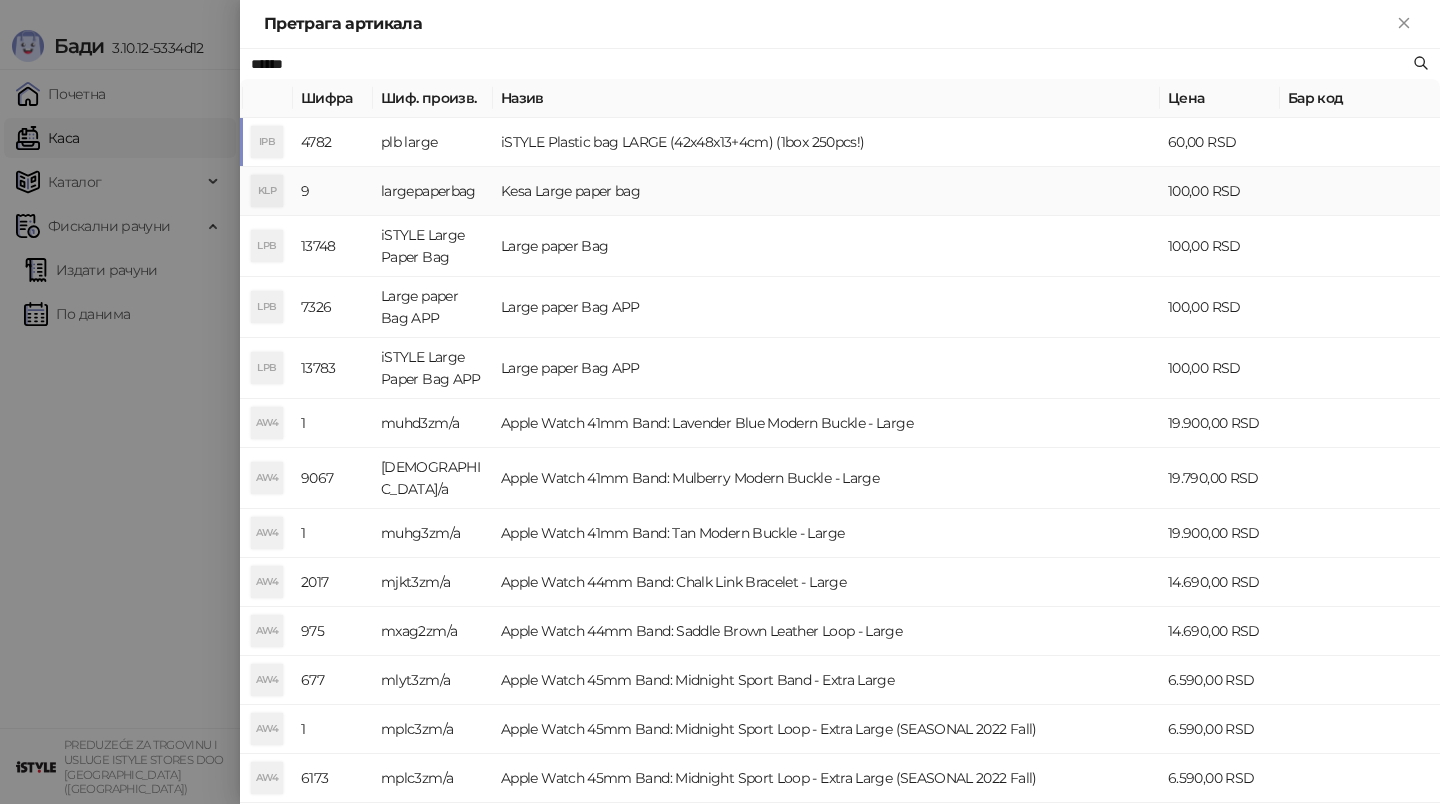 type on "*****" 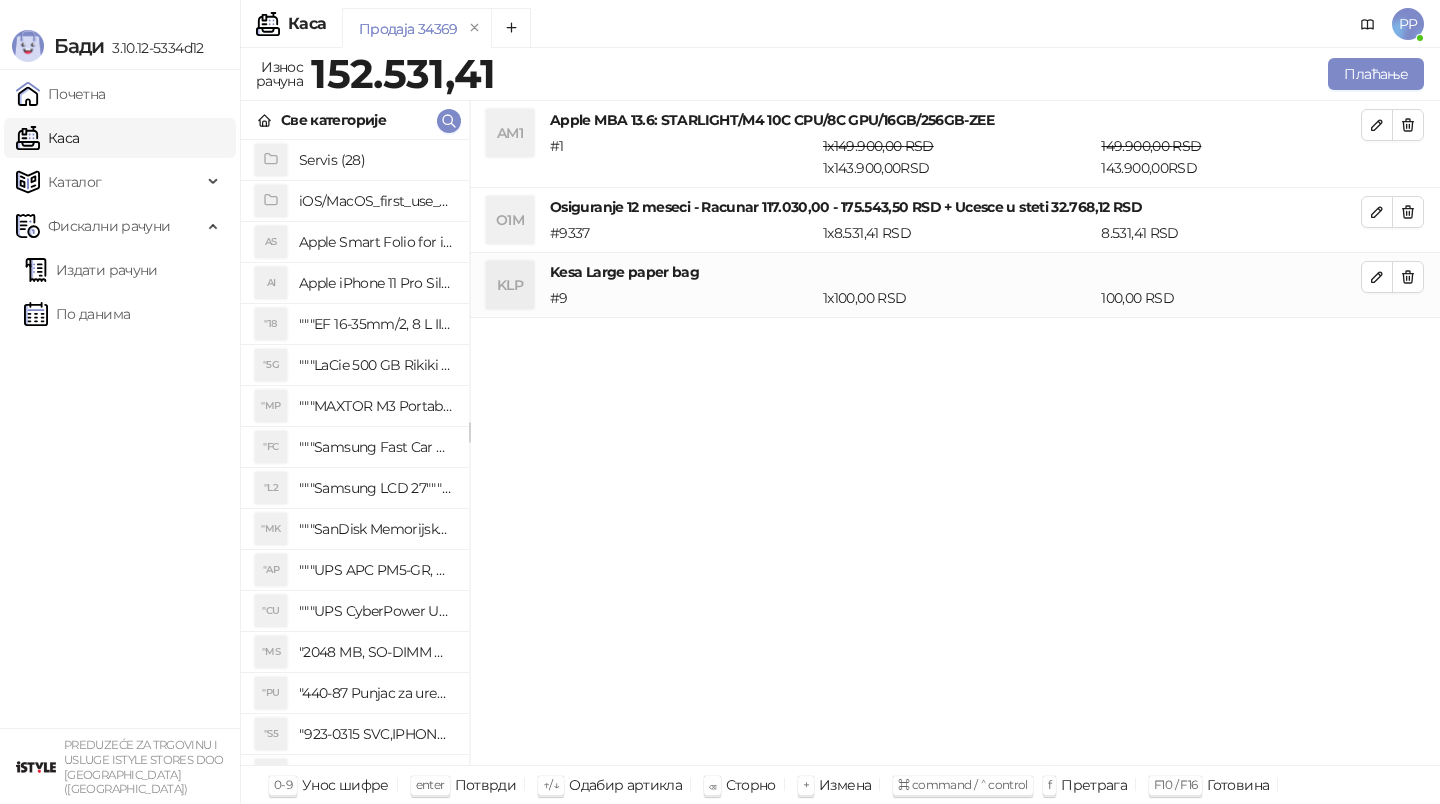 click on "Плаћање" at bounding box center [964, 74] 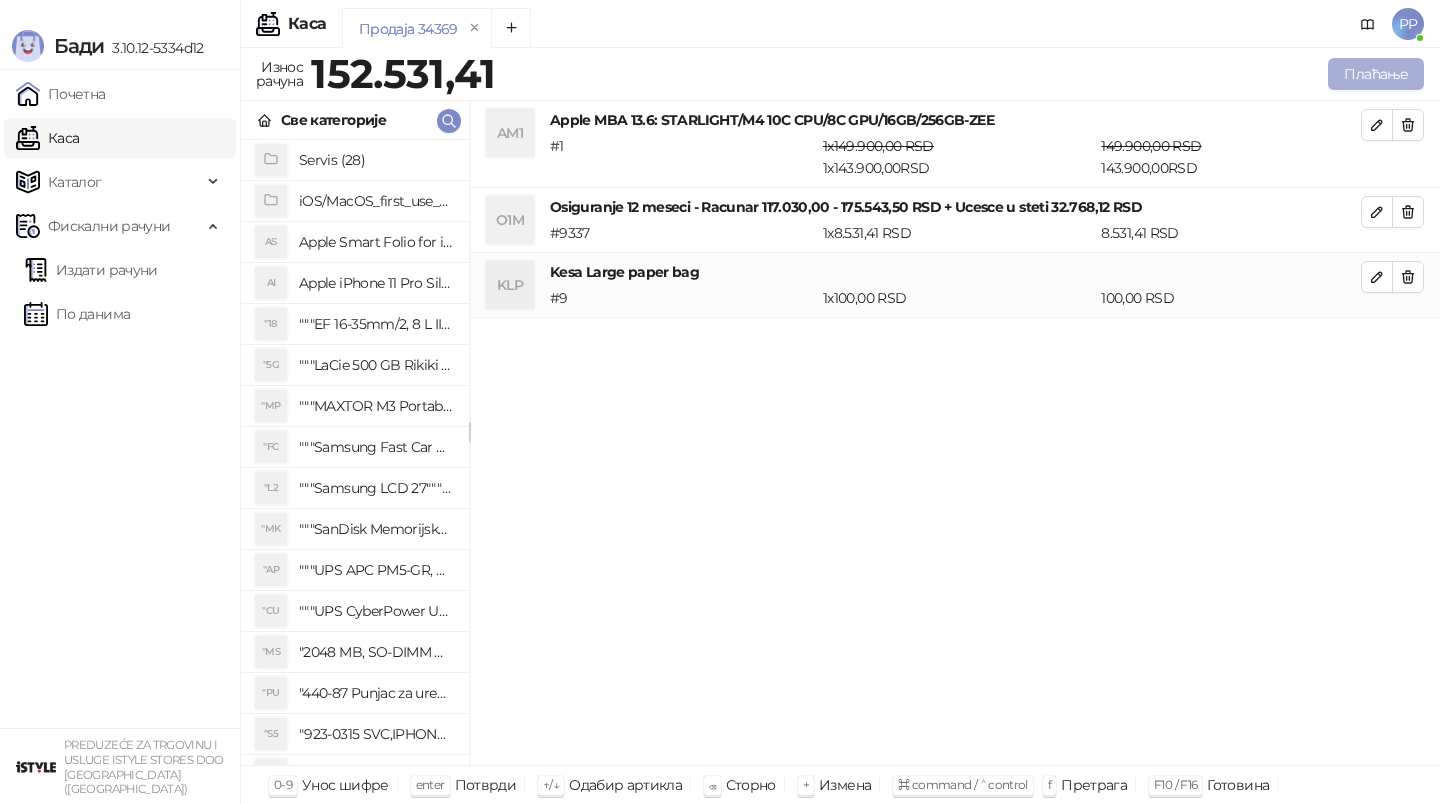 click on "Плаћање" at bounding box center [1376, 74] 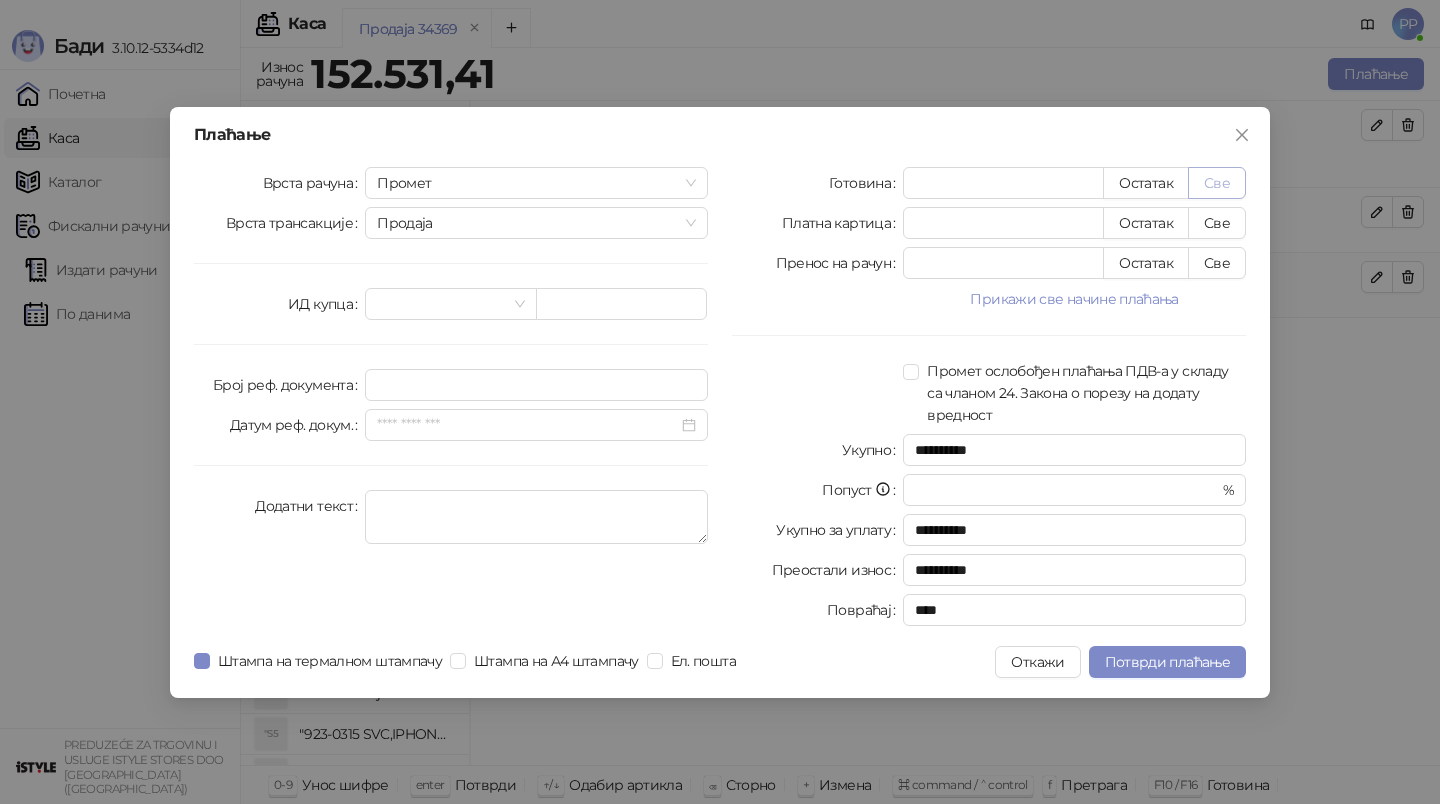 click on "Све" at bounding box center (1217, 183) 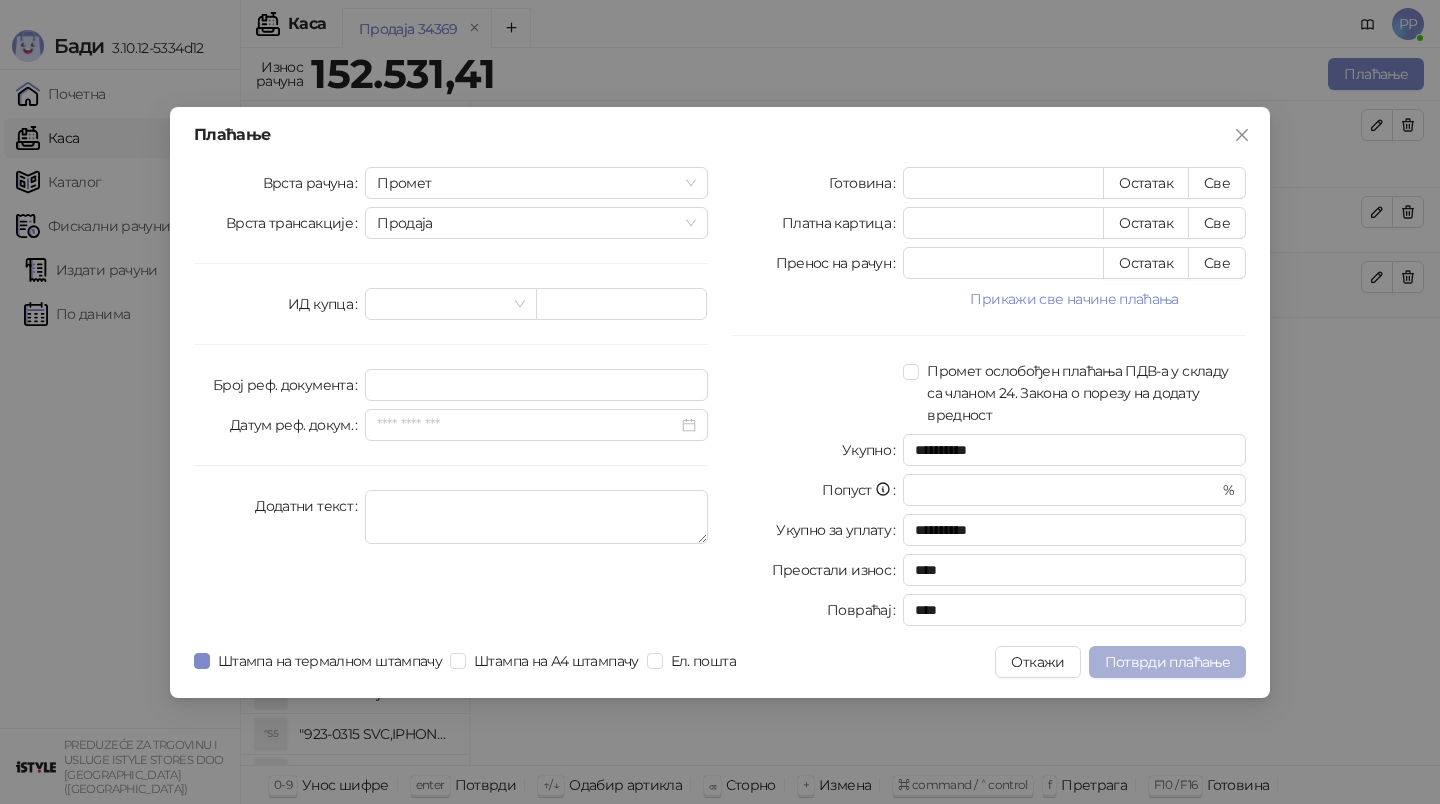 click on "Потврди плаћање" at bounding box center (1167, 662) 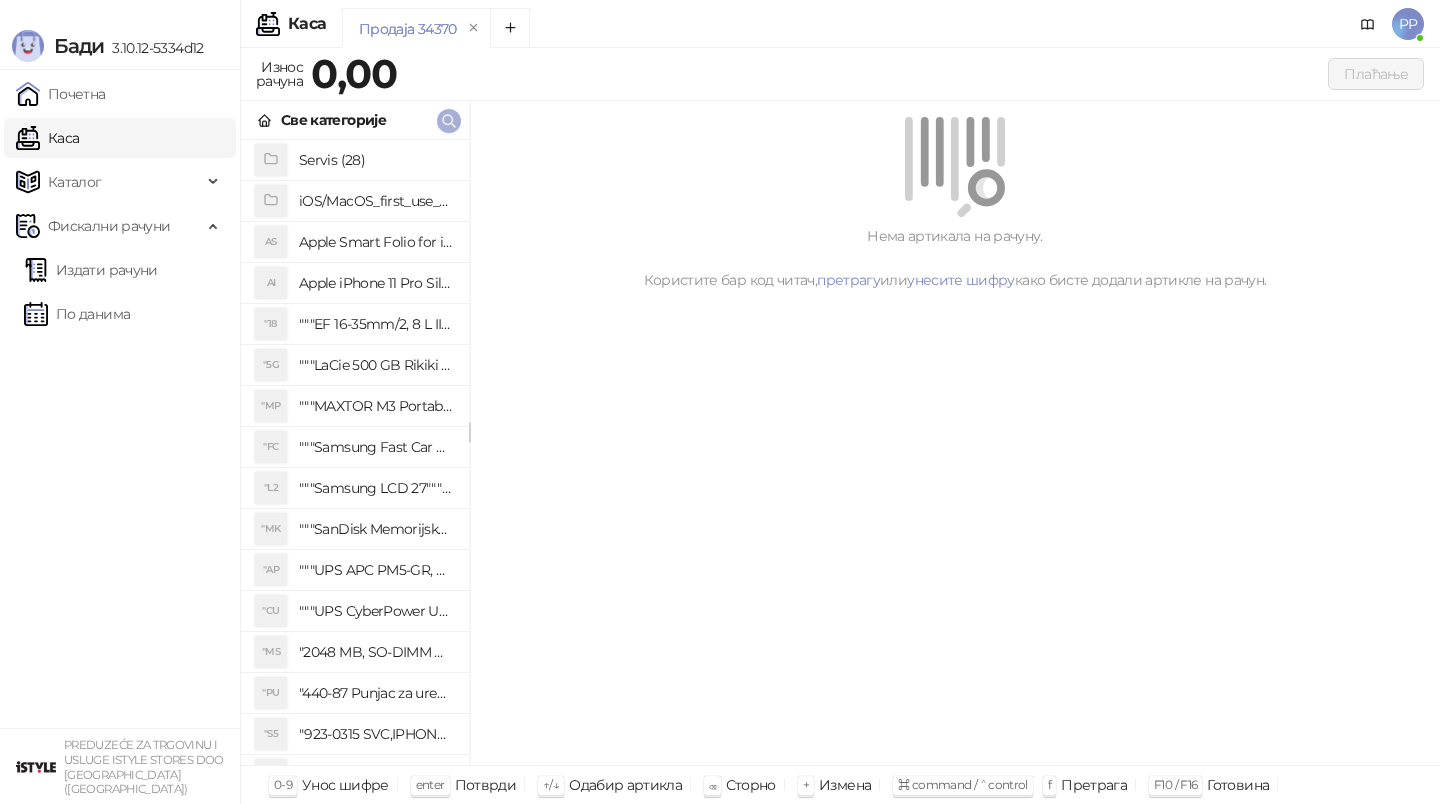 click 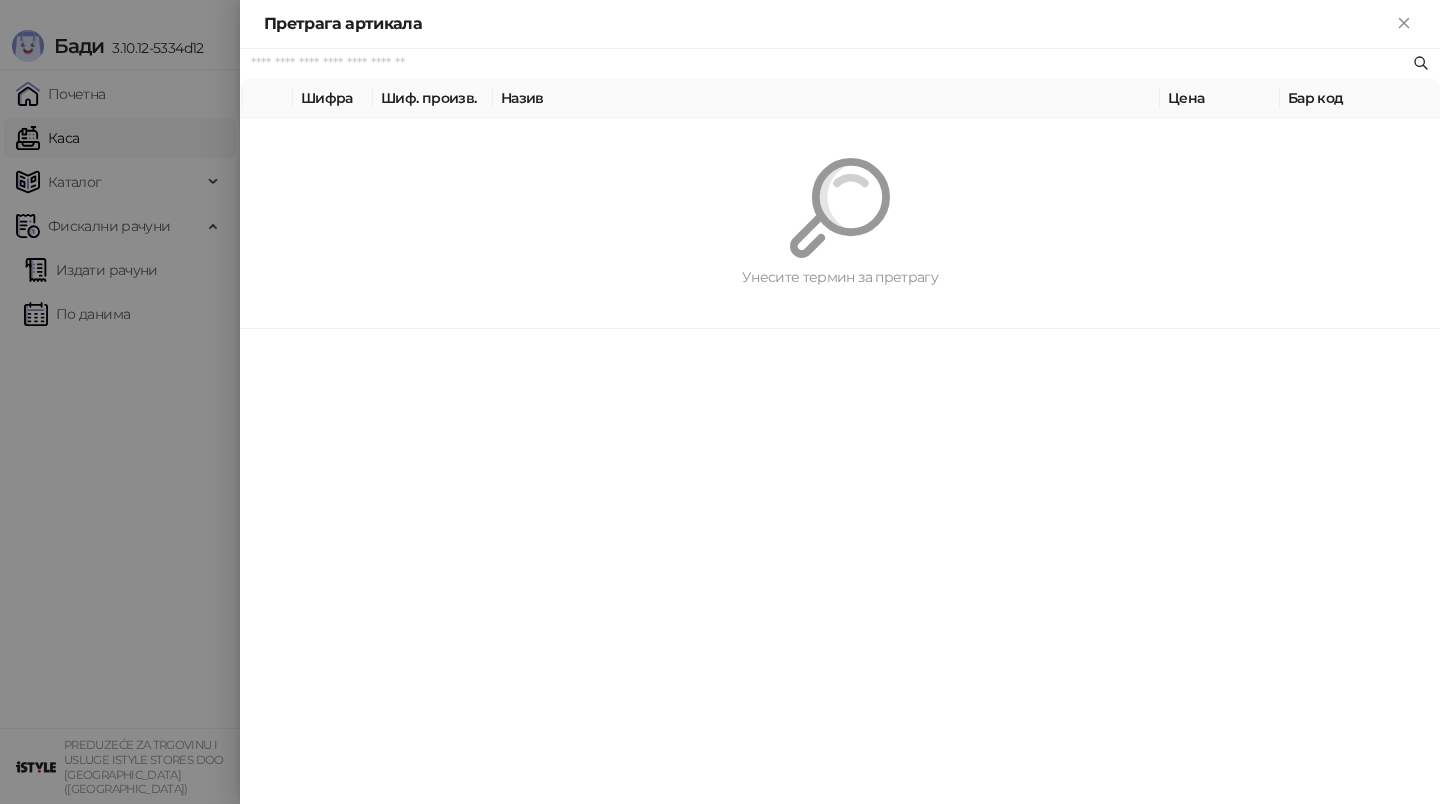 paste on "*********" 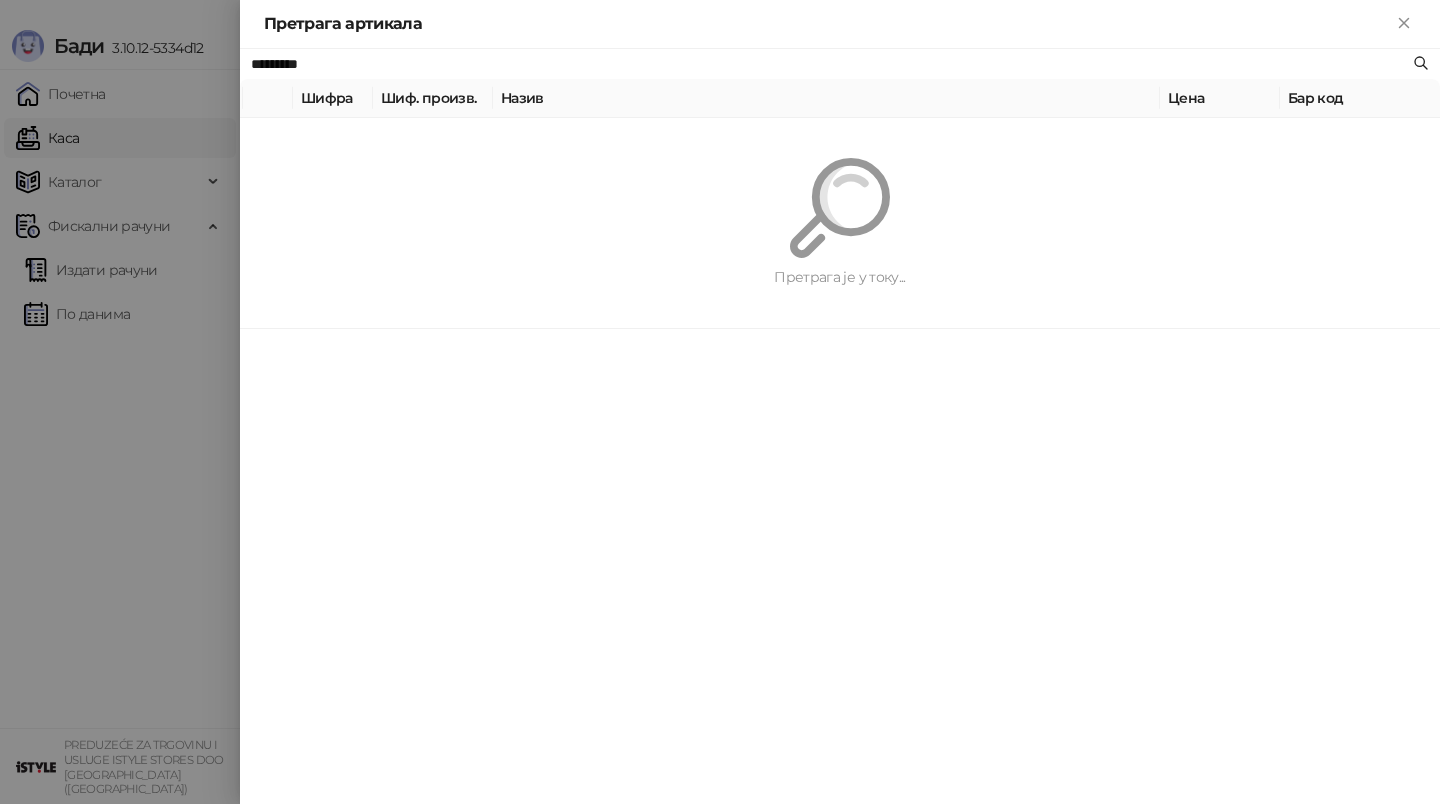 type on "*********" 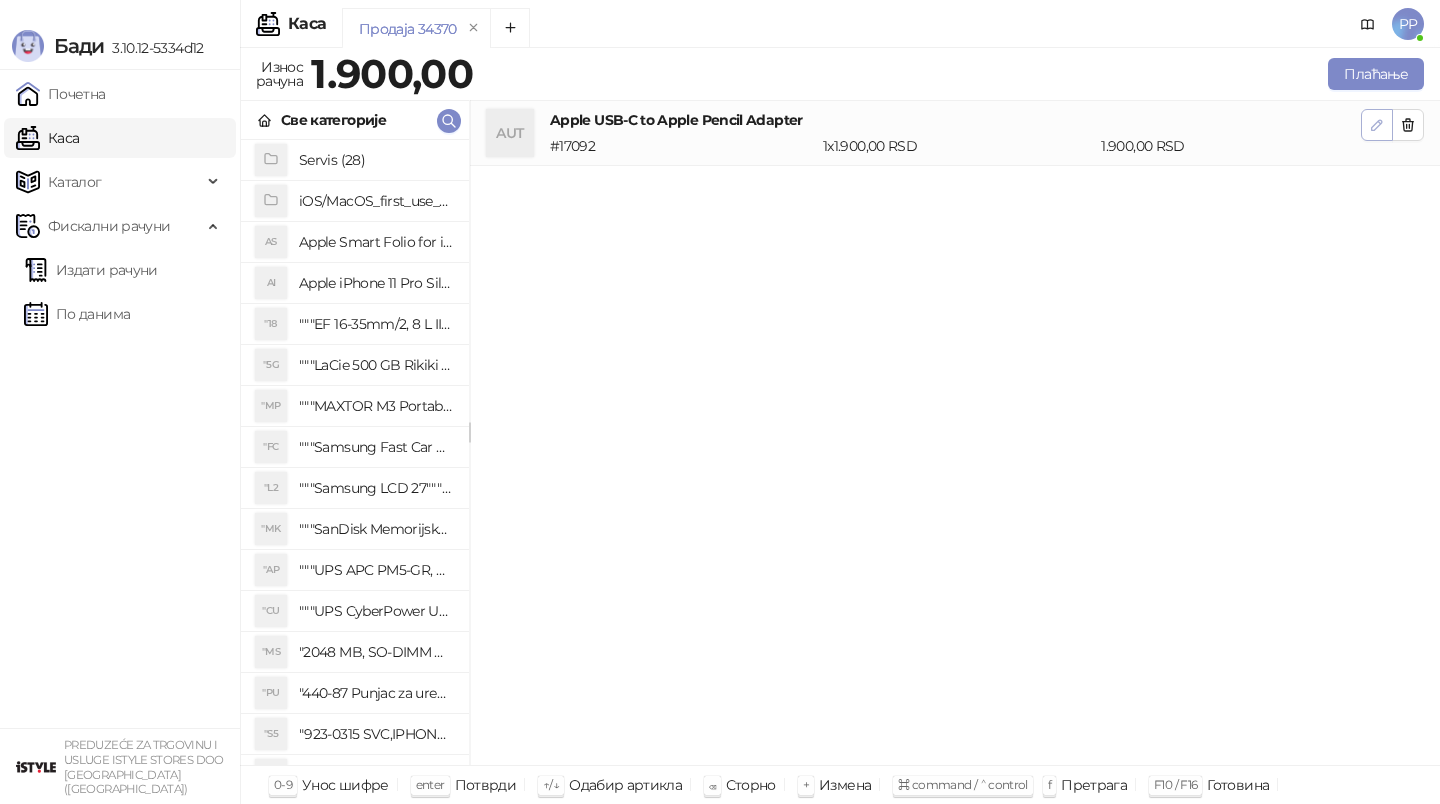 click 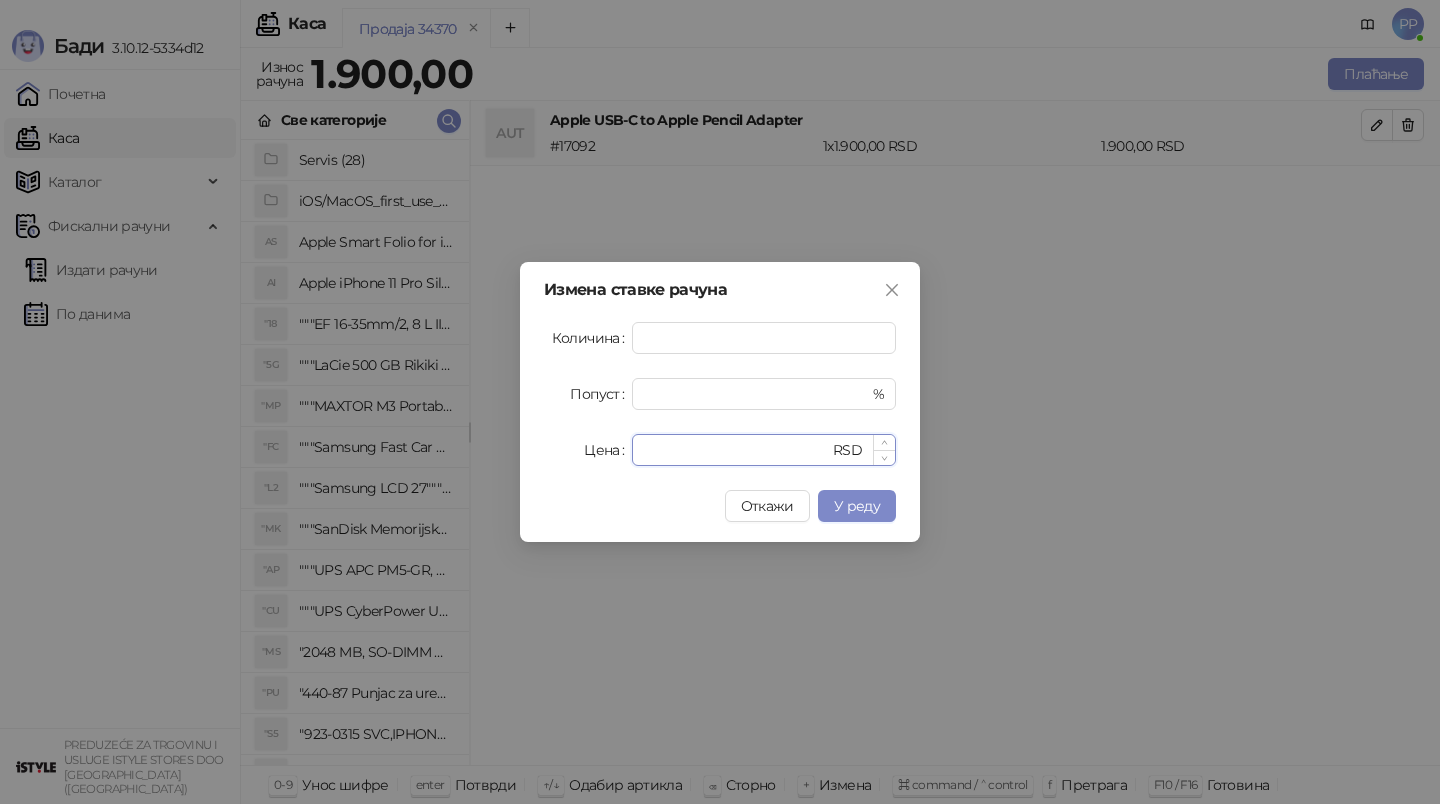 click on "****" at bounding box center (736, 450) 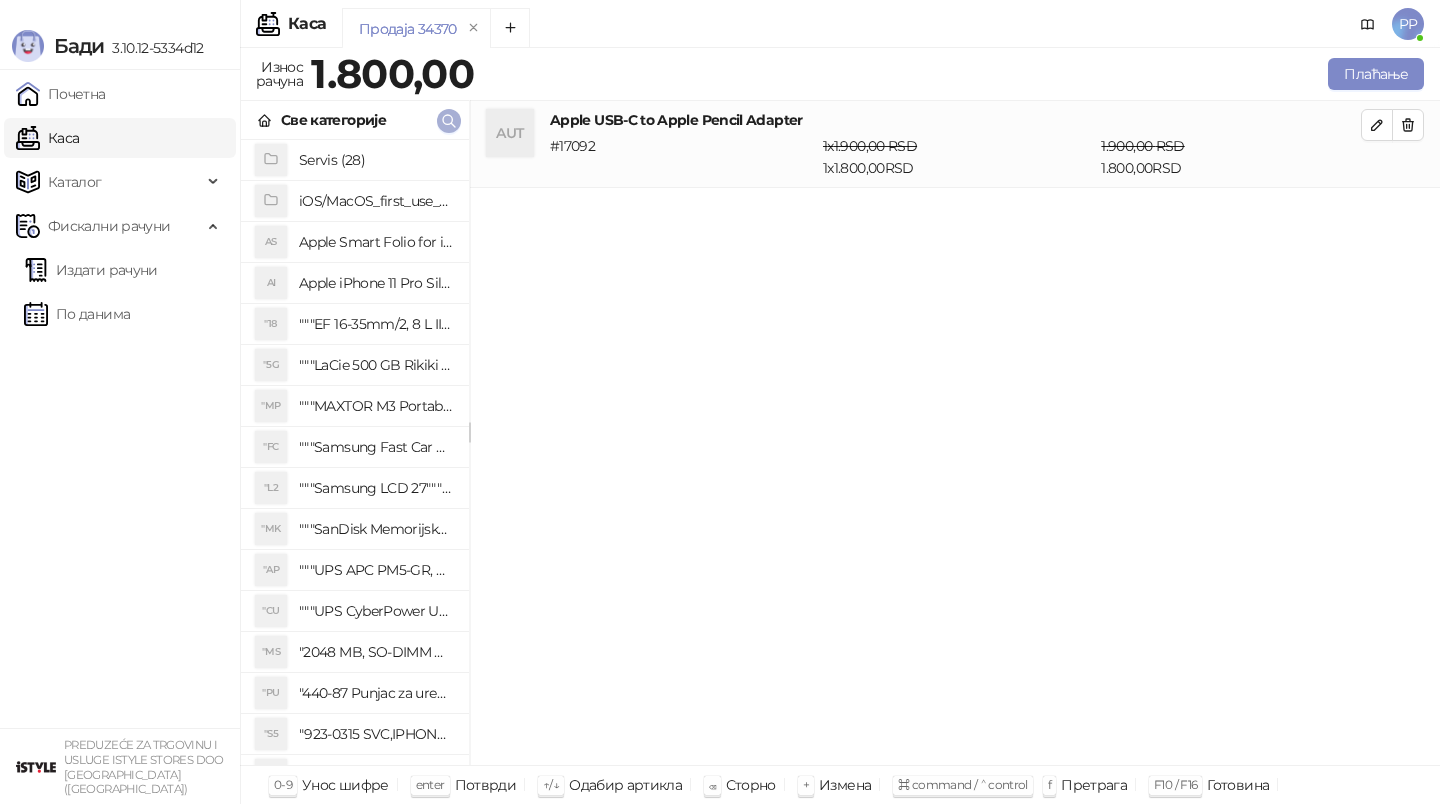 click 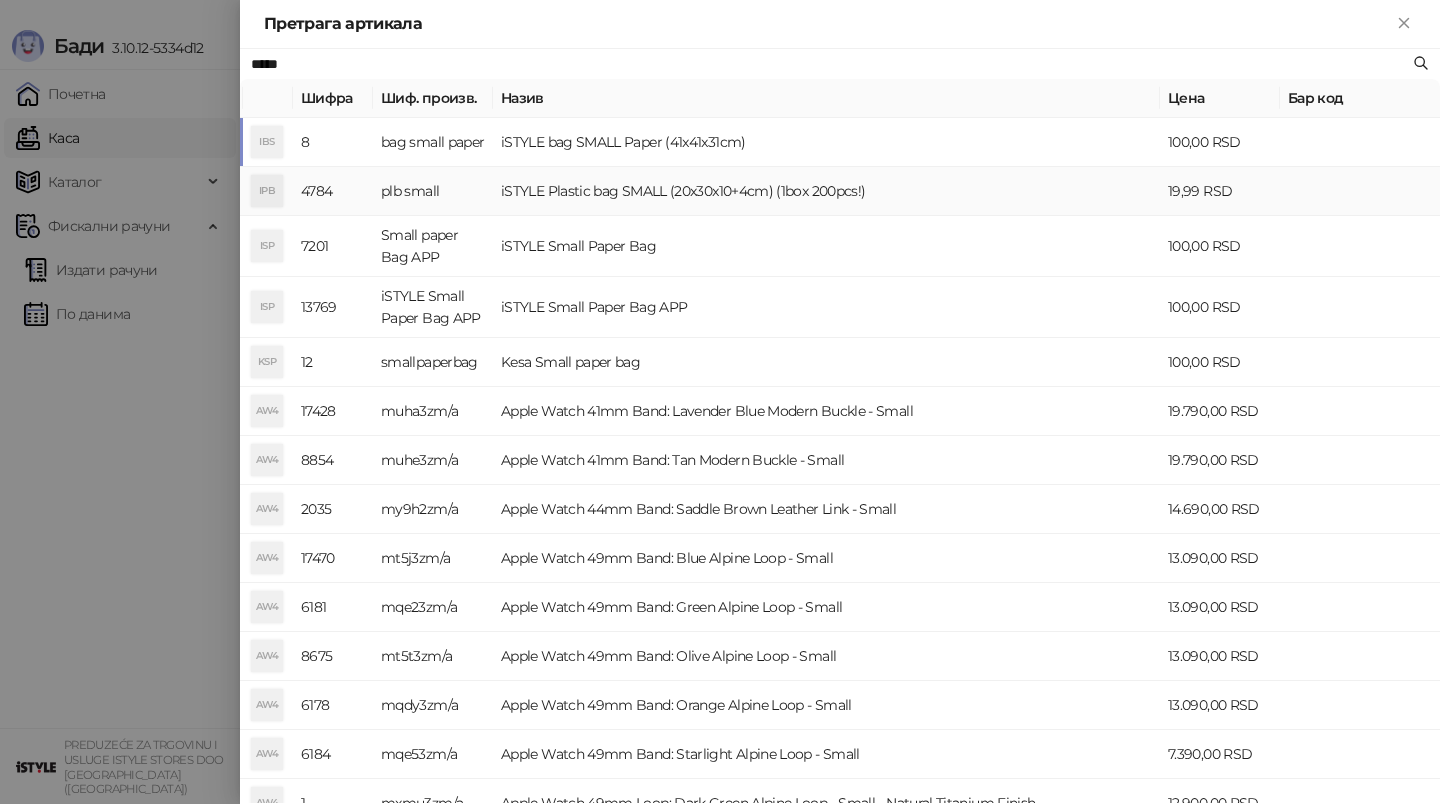 type on "*****" 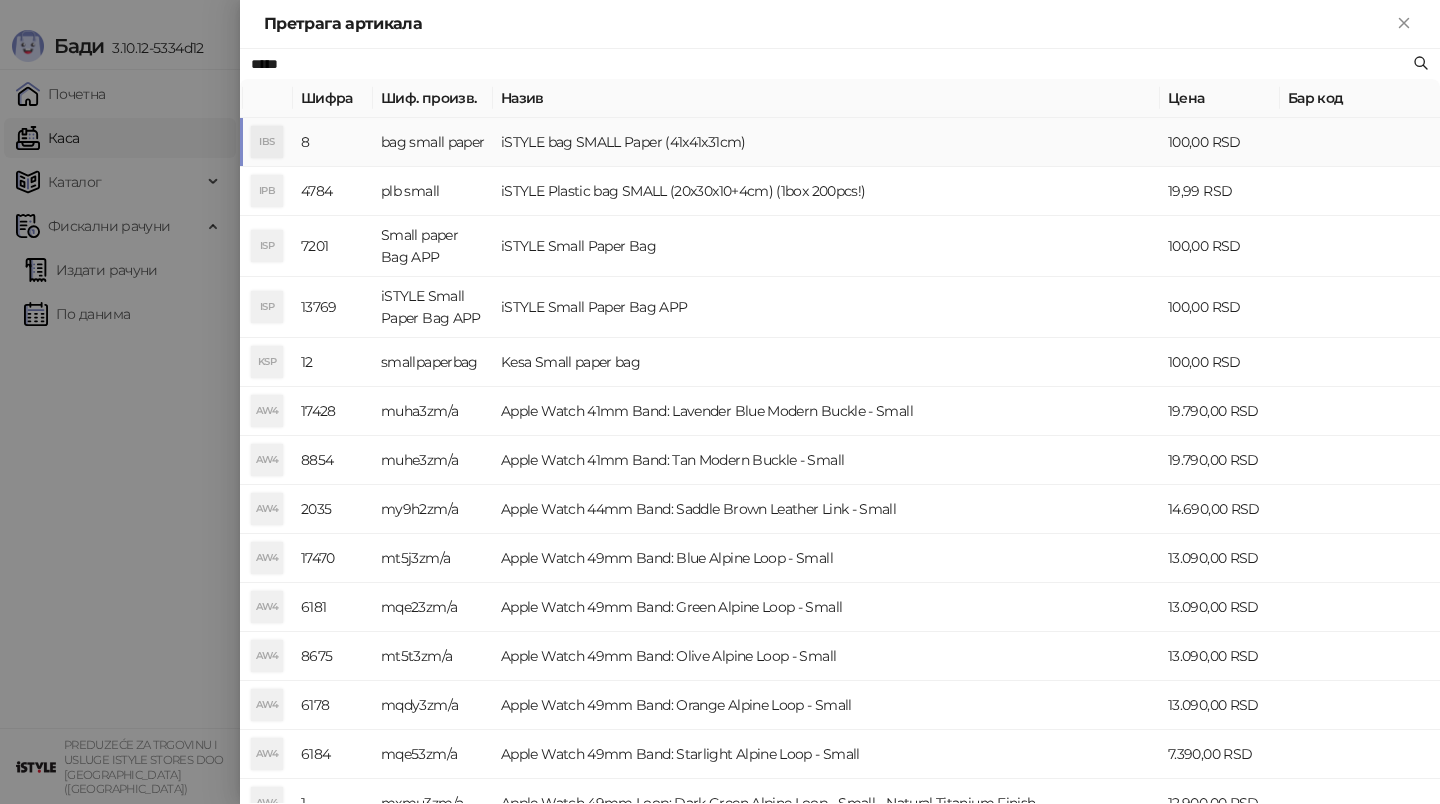click on "iSTYLE bag SMALL Paper (41x41x31cm)" at bounding box center (826, 142) 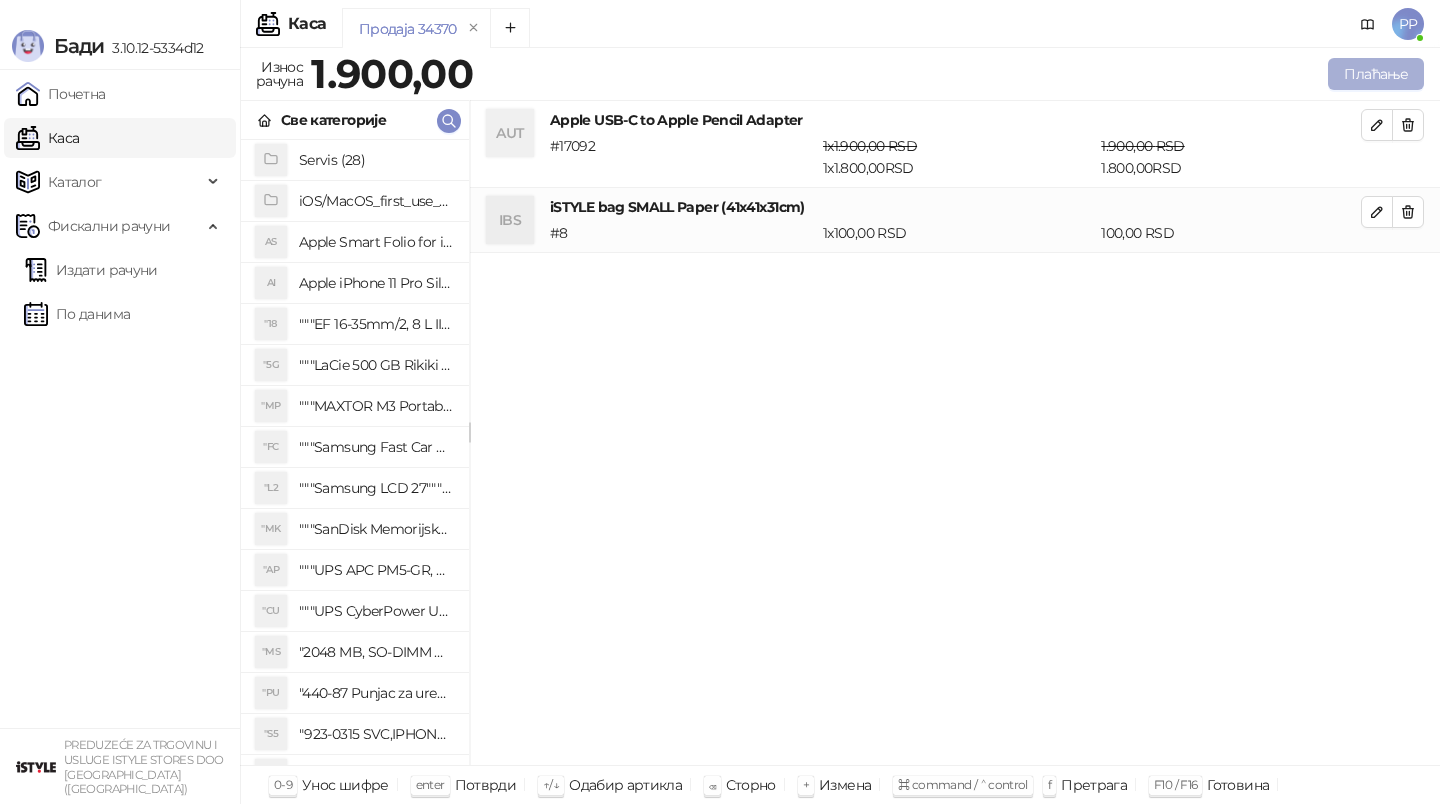 click on "Плаћање" at bounding box center (1376, 74) 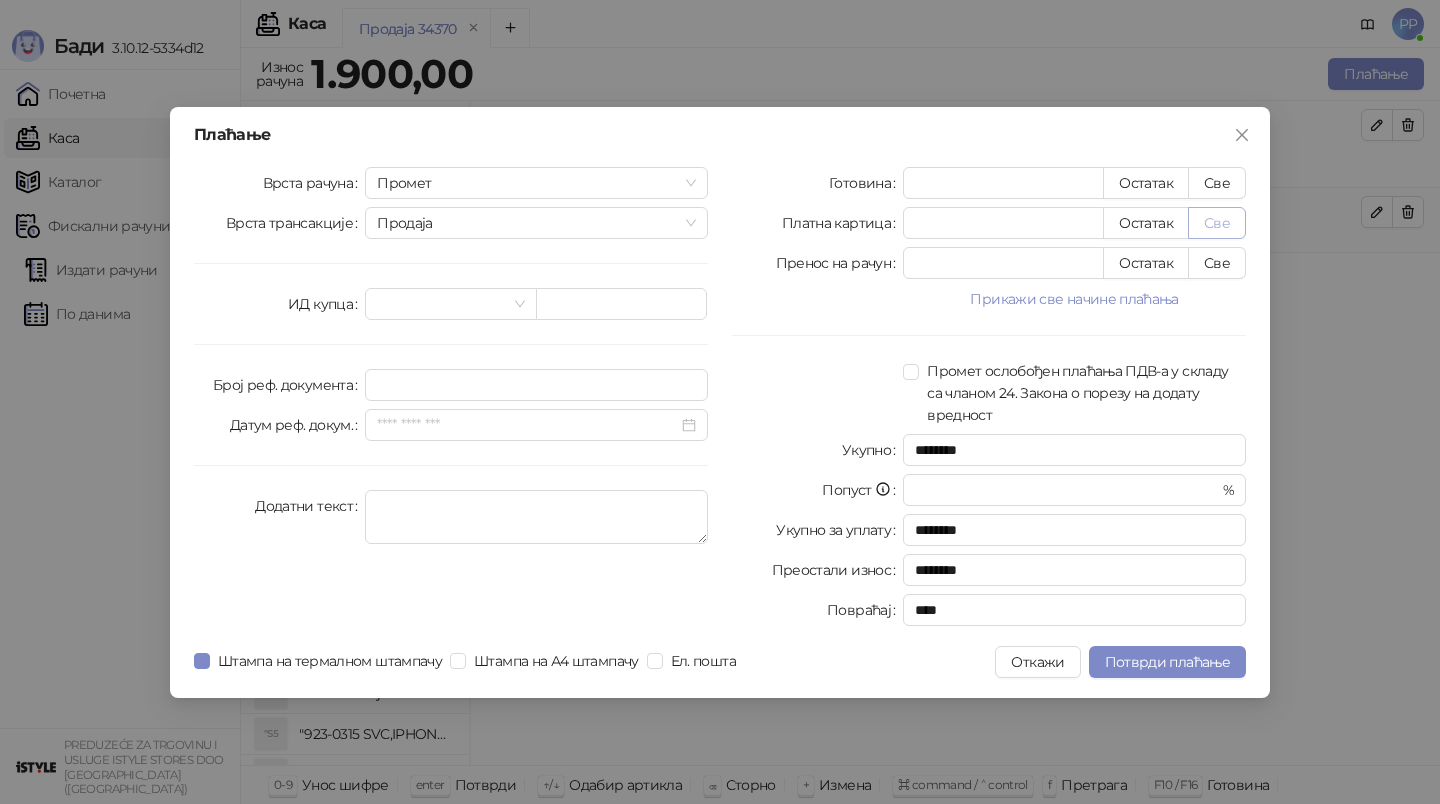 click on "Све" at bounding box center (1217, 223) 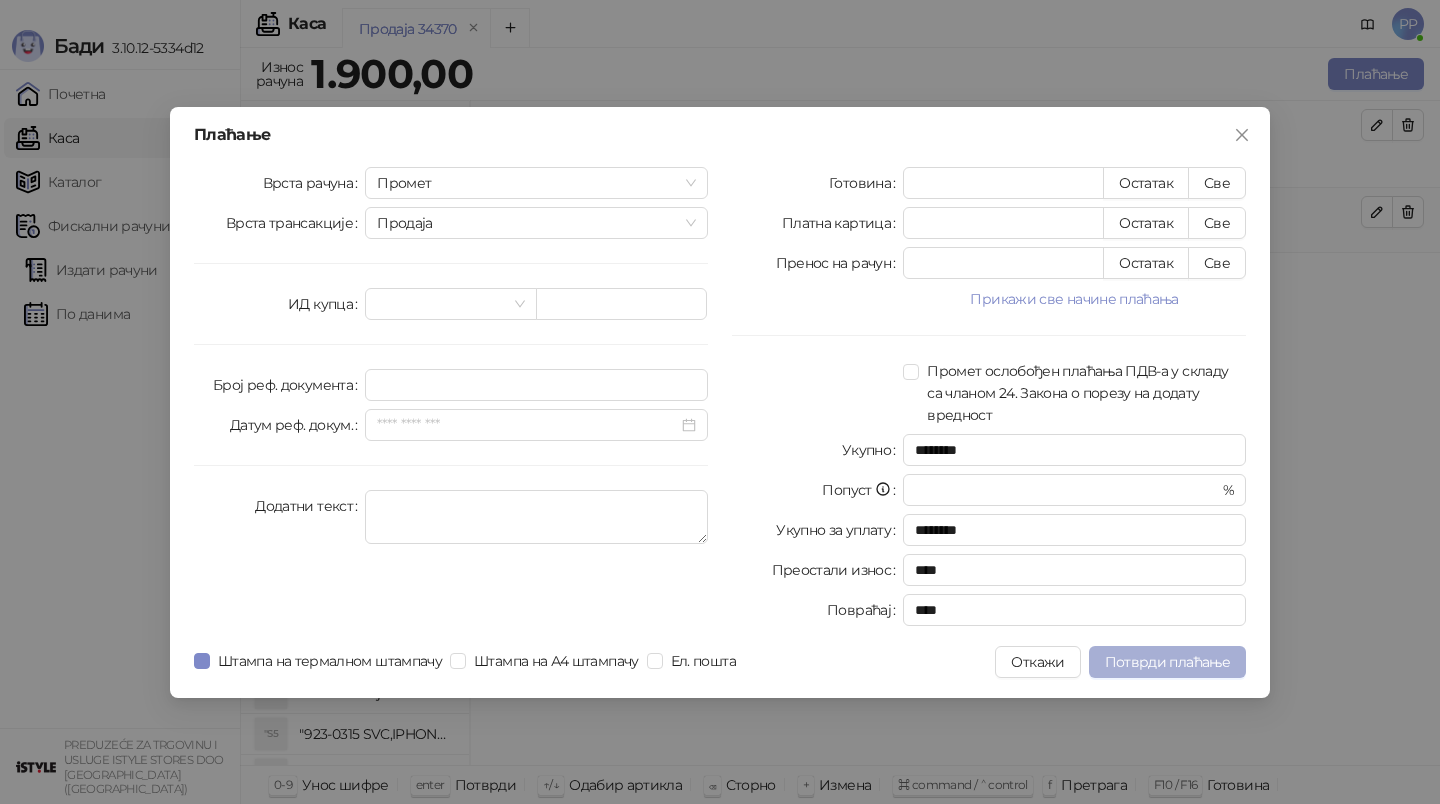 click on "Потврди плаћање" at bounding box center [1167, 662] 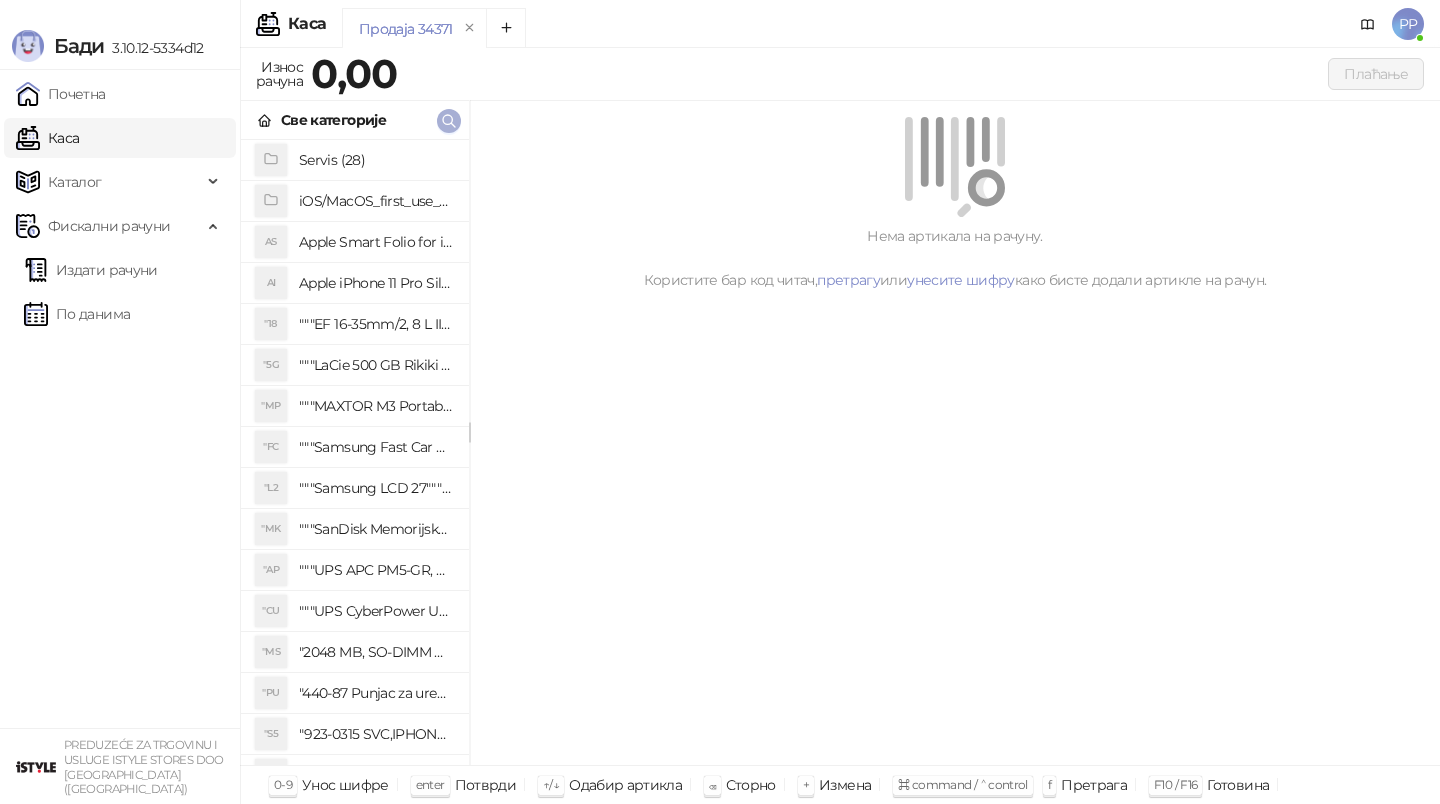 click 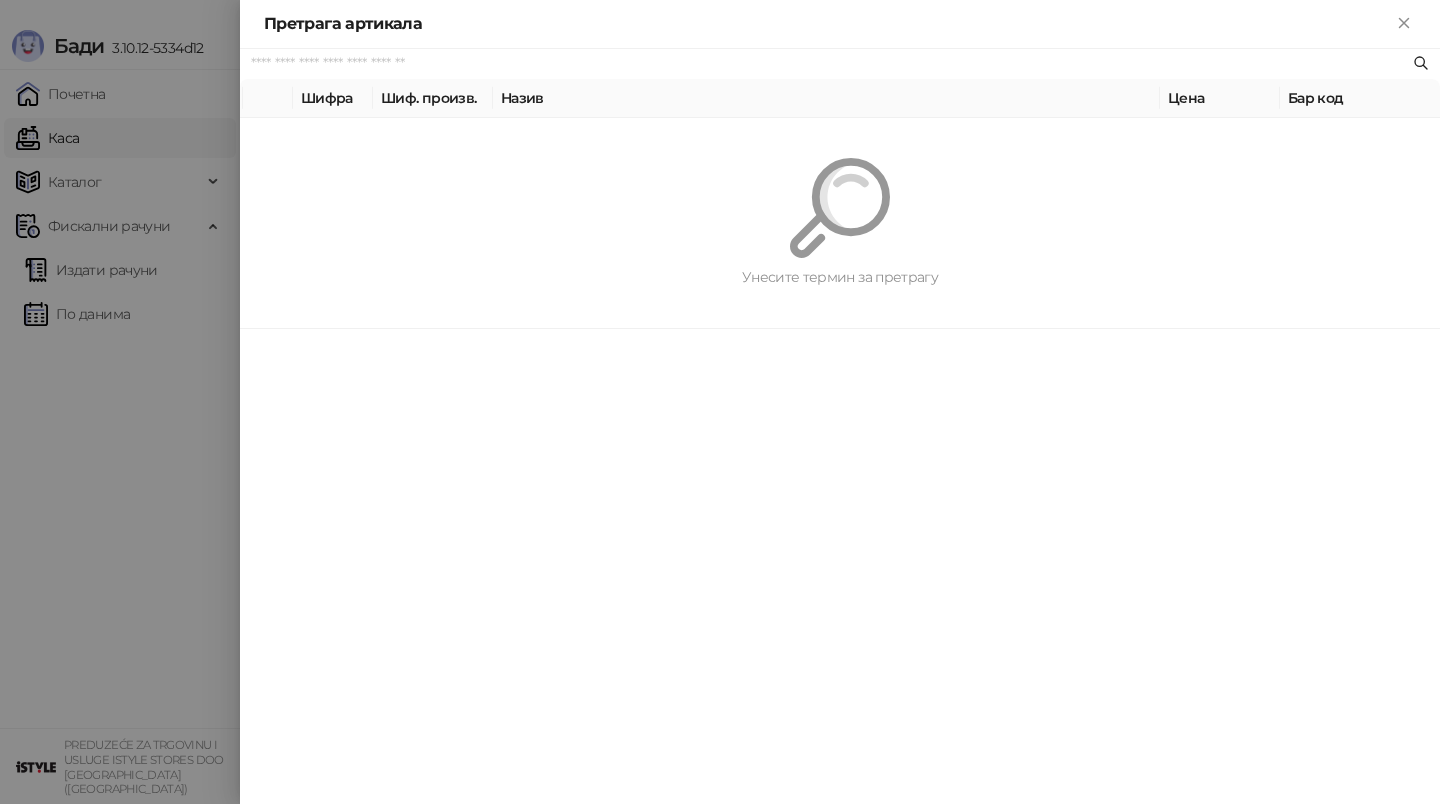 paste on "**********" 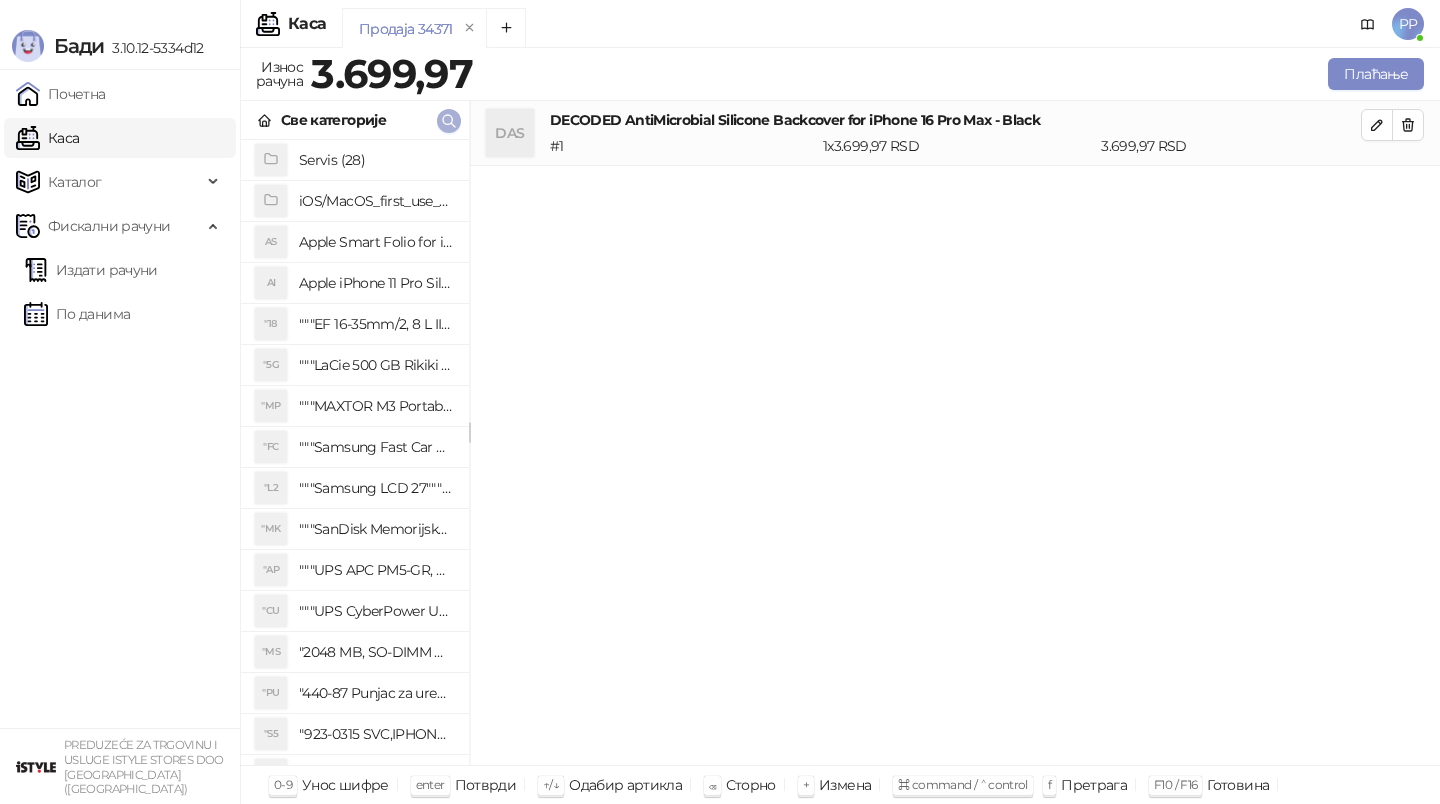 click 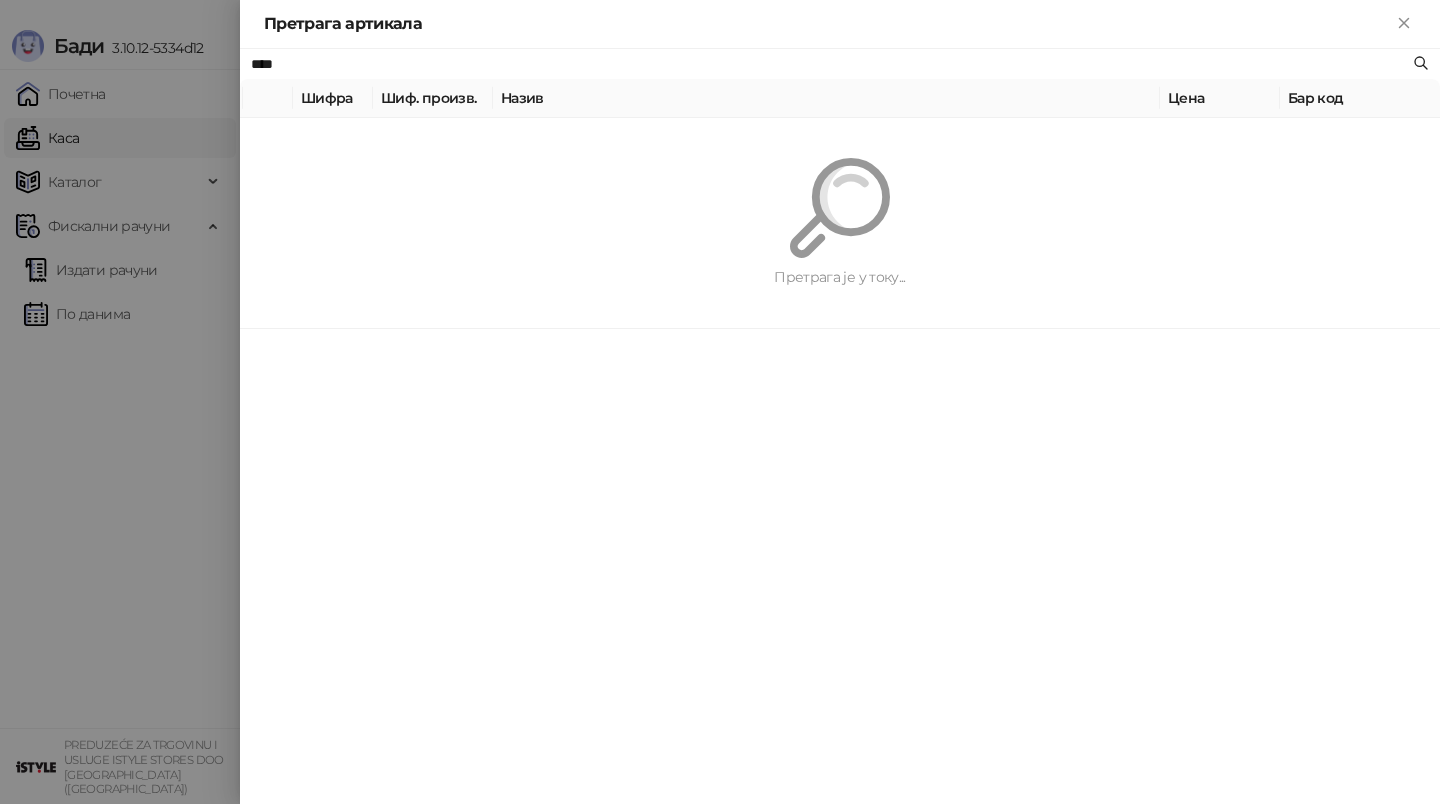 type on "****" 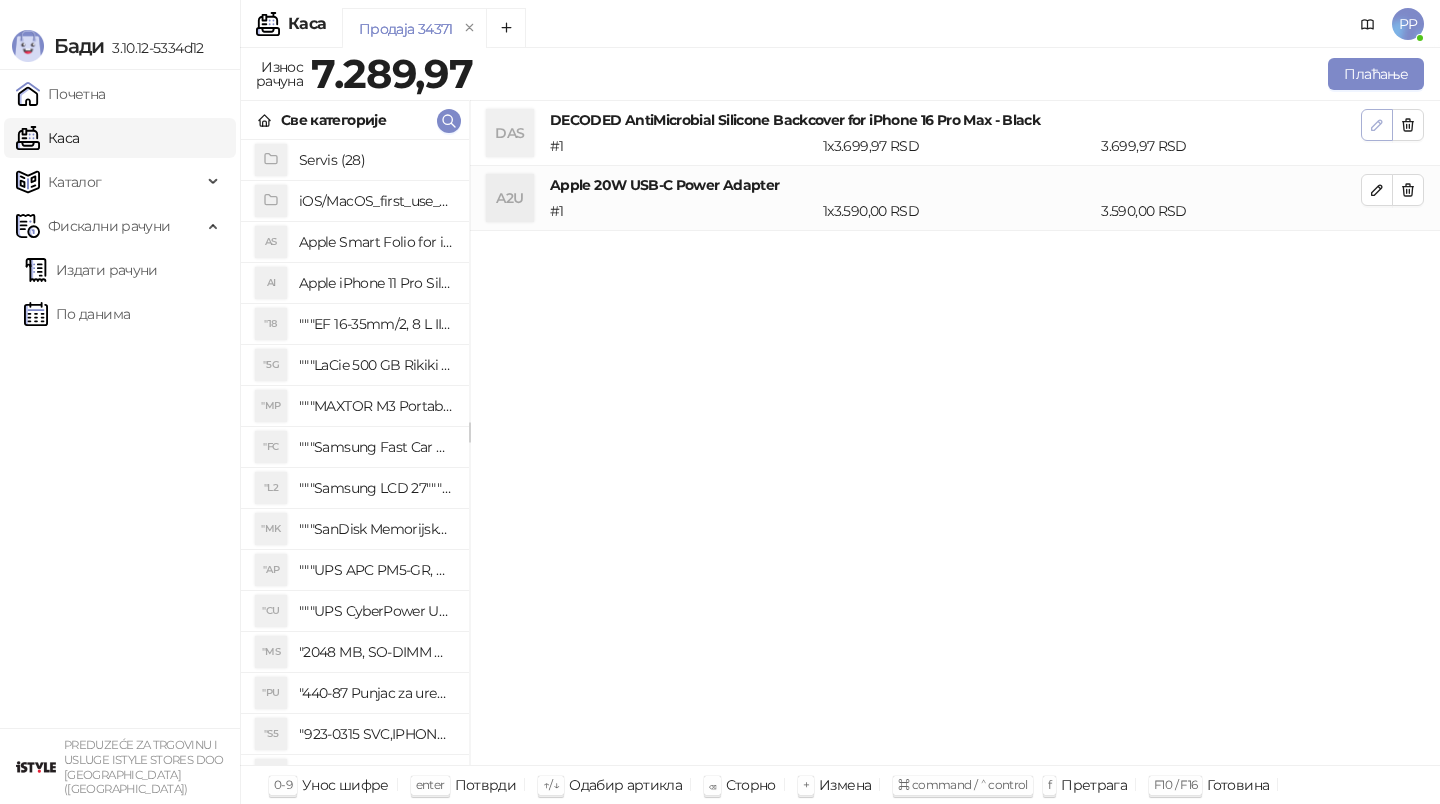 click 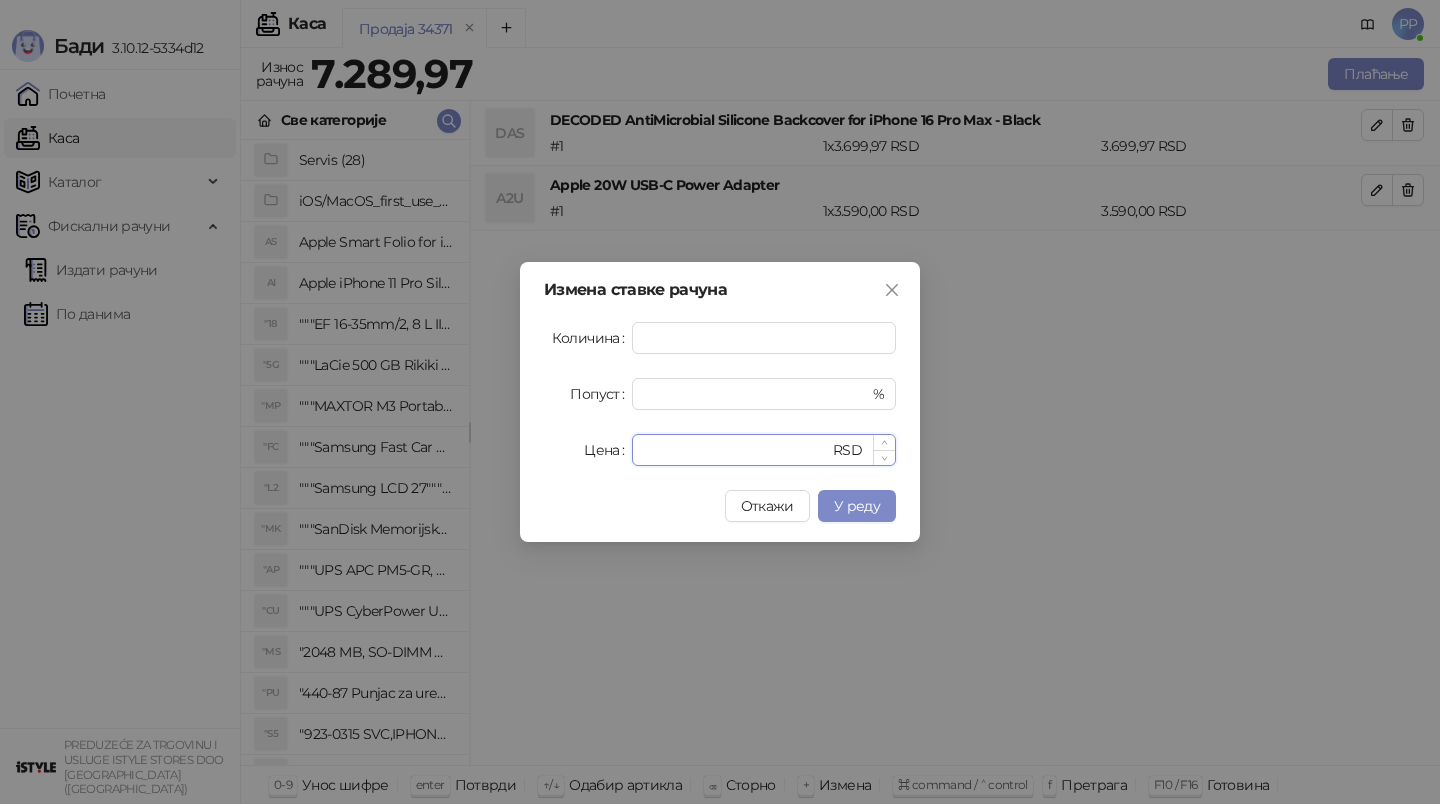 click on "*******" at bounding box center [736, 450] 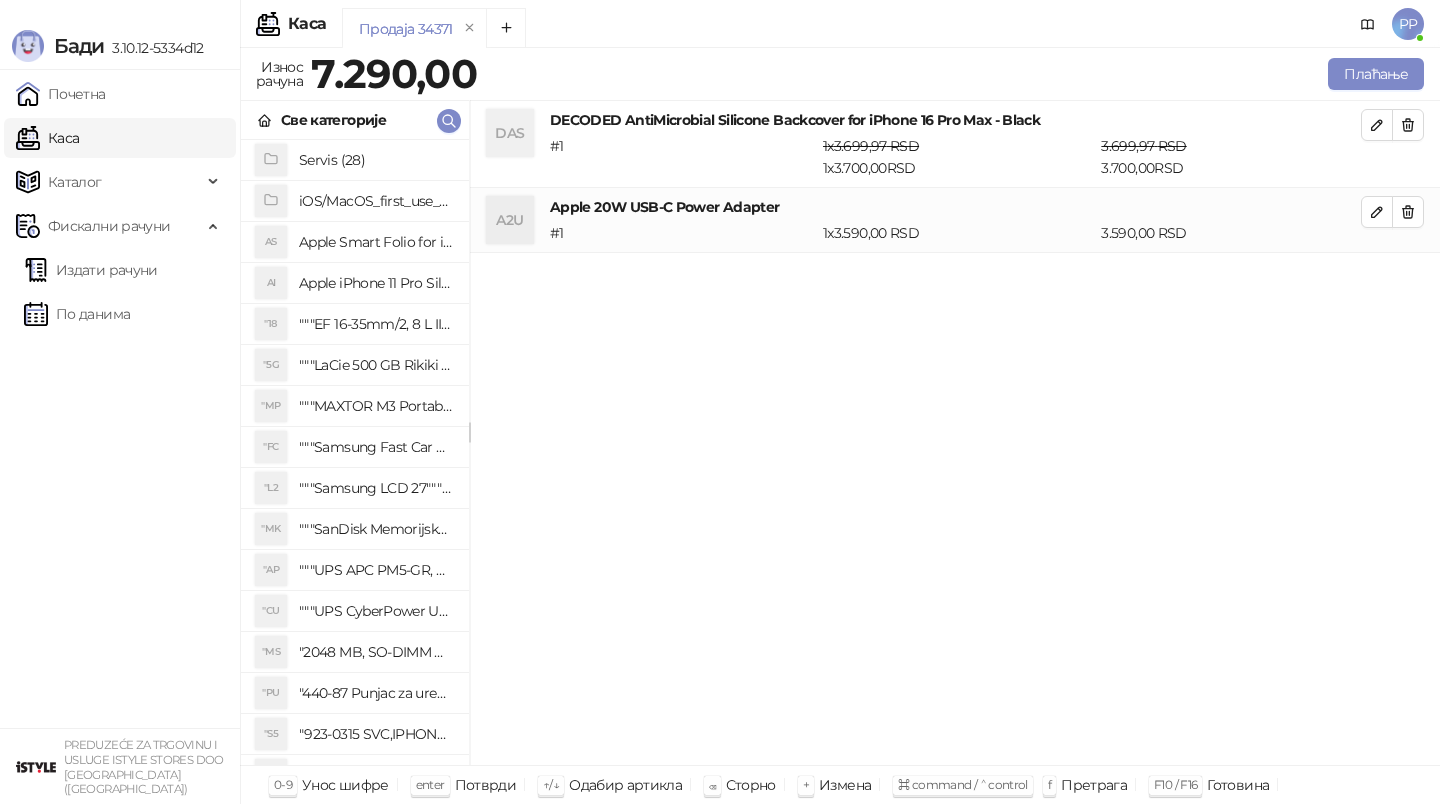 click on "Продаја 34371 Износ рачуна 7.290,00 Плаћање Све категорије Servis (28) iOS/MacOS_first_use_assistance (4) AS  Apple Smart Folio for iPad mini (A17 Pro) - Sage AI  Apple iPhone 11 Pro Silicone Case -  Black "18 """EF 16-35mm/2, 8 L III USM""" "5G """LaCie 500 GB Rikiki USB 3.0 / Ultra Compact & Resistant aluminum / USB 3.0 / 2.5""""""" "MP """MAXTOR M3 Portable 2TB 2.5"""" crni eksterni hard disk HX-M201TCB/GM""" "FC """Samsung Fast Car Charge Adapter, brzi auto punja_, boja crna""" "L2 """Samsung LCD 27"""" C27F390FHUXEN""" "MK """SanDisk Memorijska kartica 256GB microSDXC sa SD adapterom SDSQXA1-256G-GN6MA - Extreme PLUS, A2, UHS-I, V30, U3, Class 10, Brzina _itanja 160 MB/s, Brzina upisa 90 MB/s""" "AP """UPS APC PM5-GR, Essential Surge Arrest,5 utic_nica""" "CU """UPS CyberPower UT650EG, 650VA/360W , line-int., s_uko, desktop""" "MS "2048 MB, SO-DIMM DDRII, 667 MHz, Napajanje 1,8 0,1 V, Latencija CL5" "PU "440-87 Punjac za uredjaje sa micro USB portom 4/1, Stand." "S5" at bounding box center (840, 426) 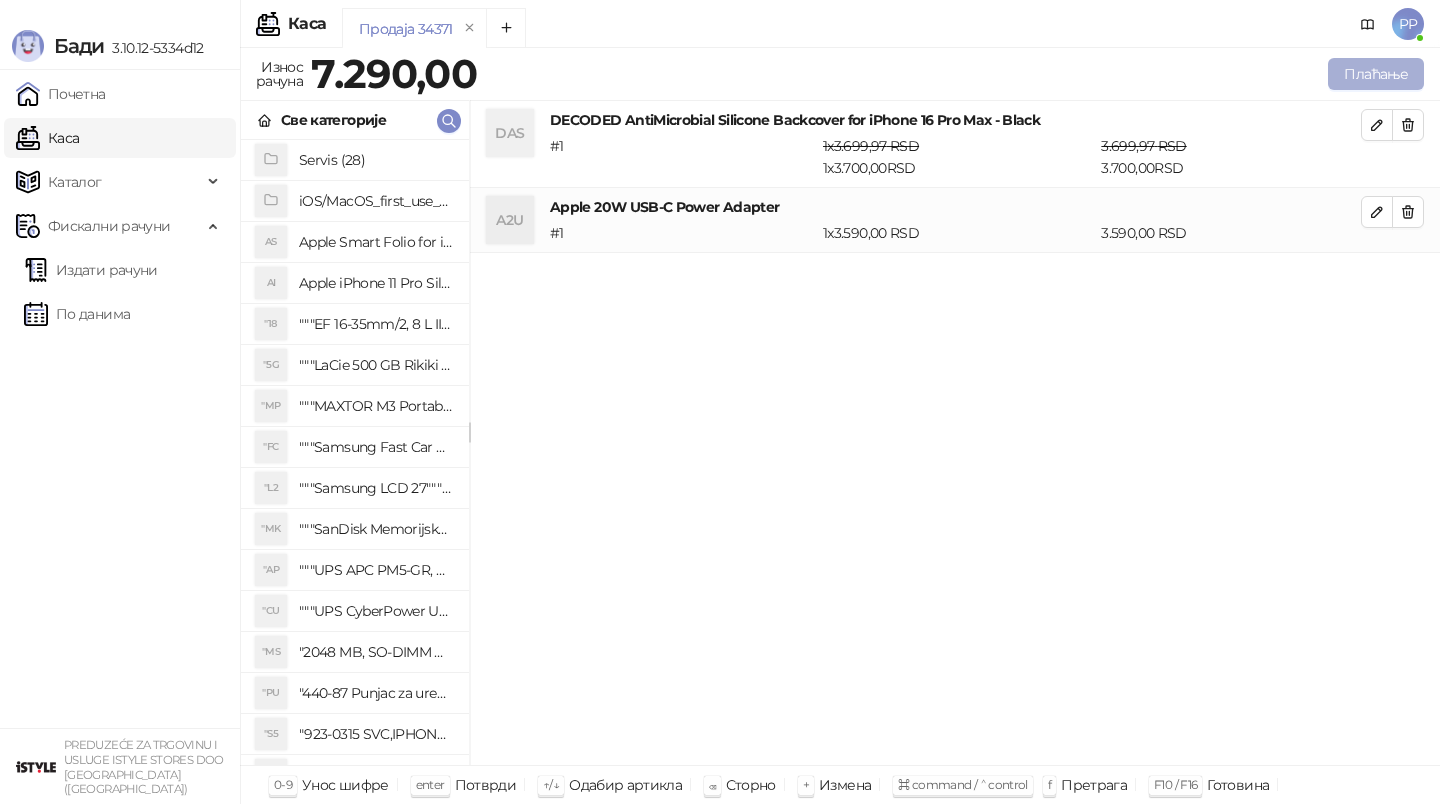 click on "Плаћање" at bounding box center (1376, 74) 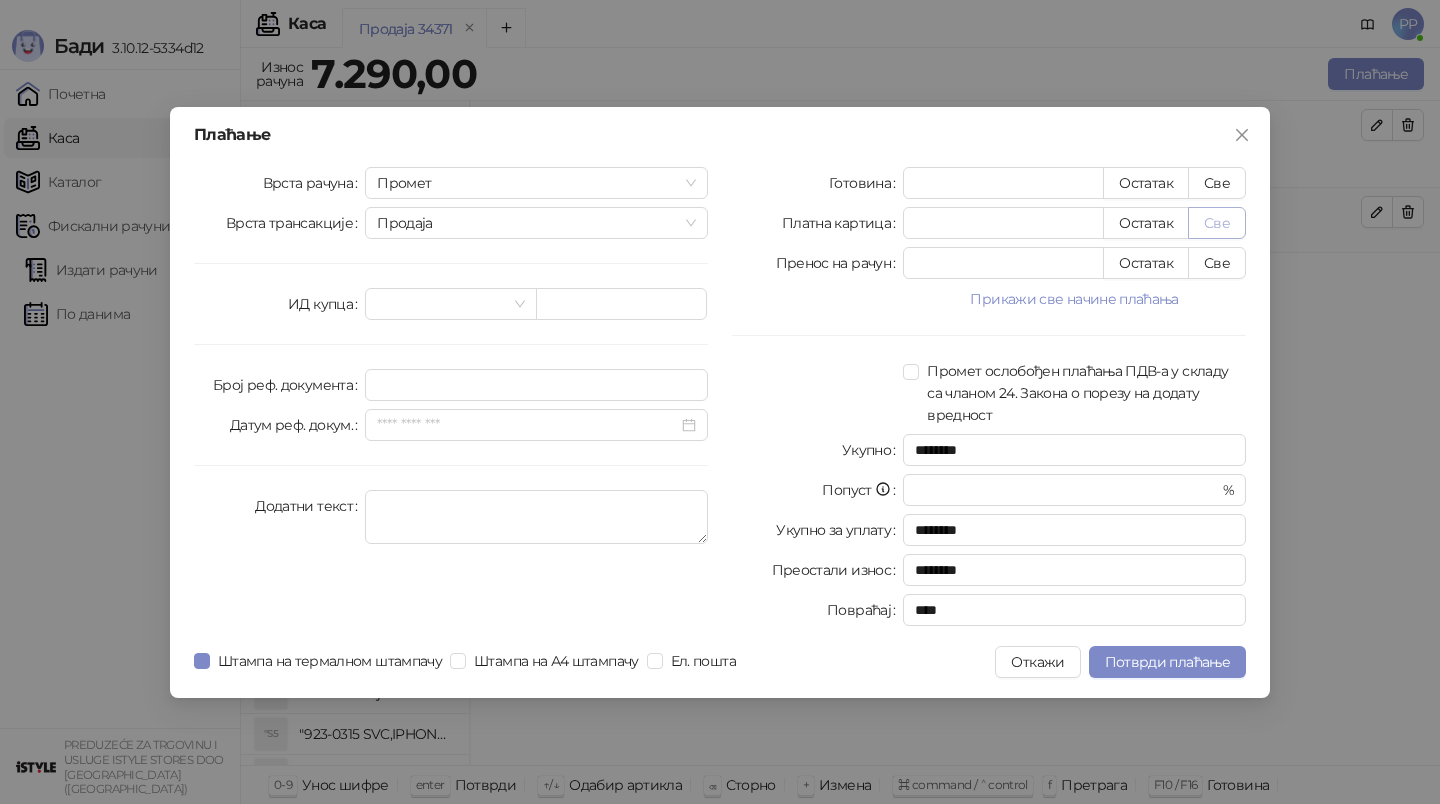 click on "Све" at bounding box center (1217, 223) 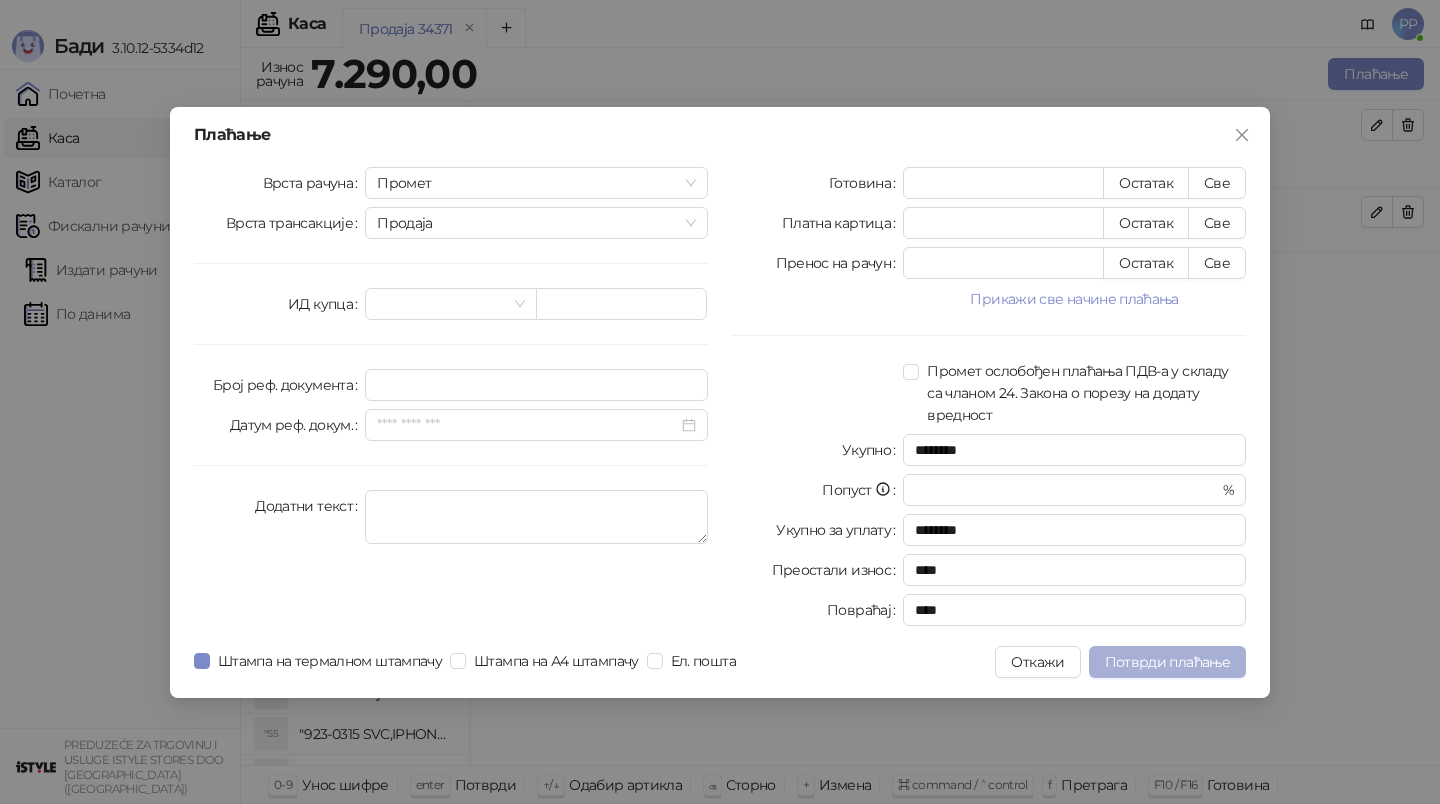 click on "Потврди плаћање" at bounding box center [1167, 662] 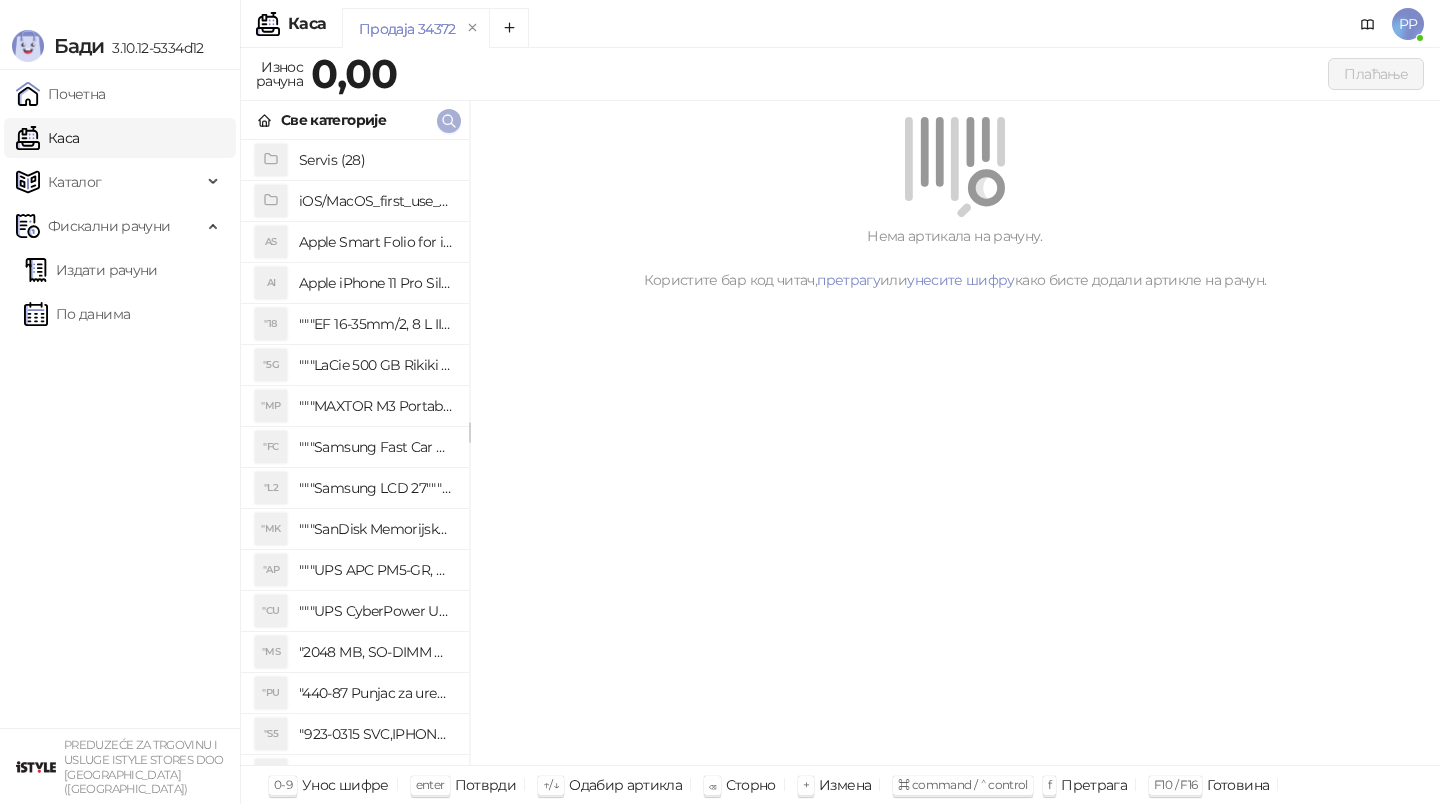 click 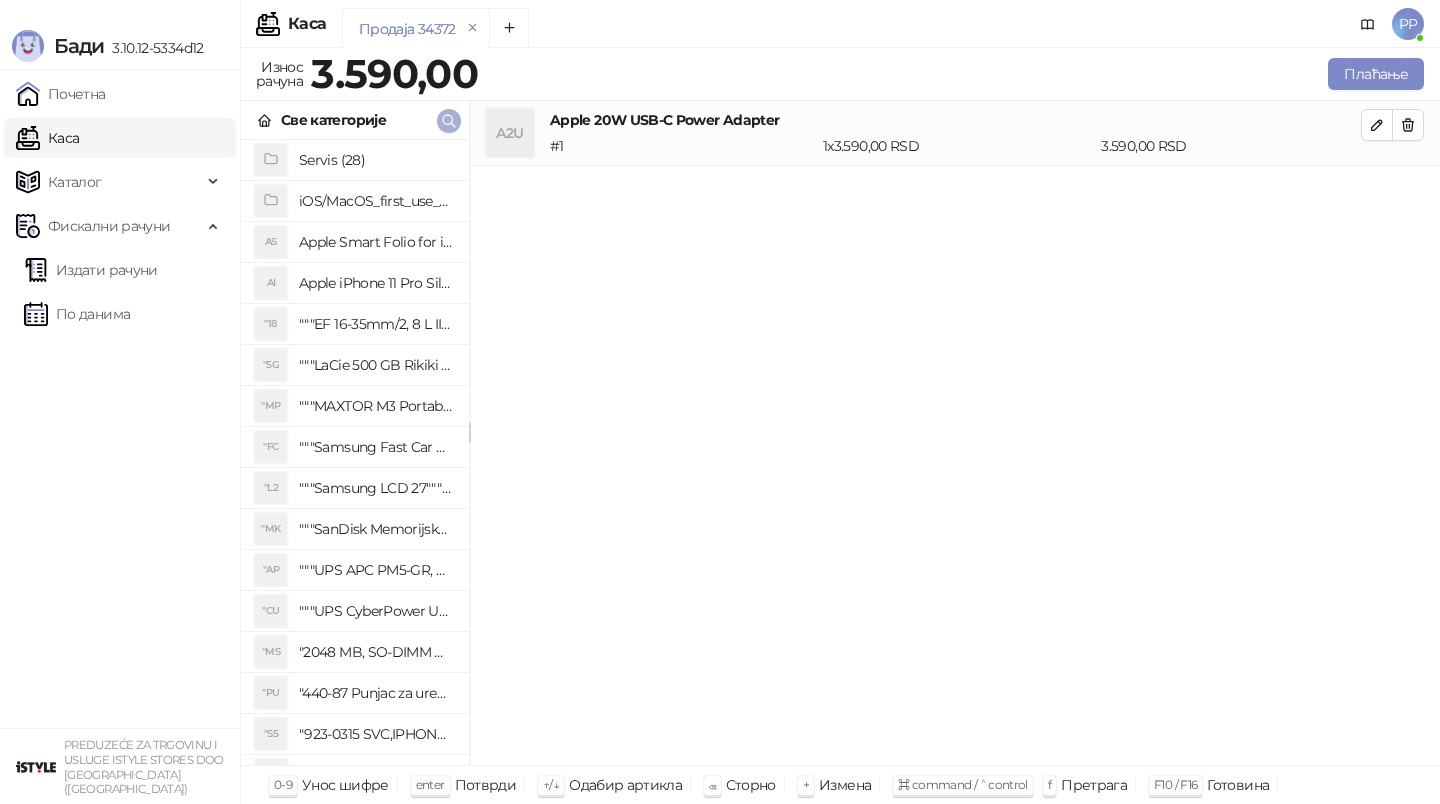 click 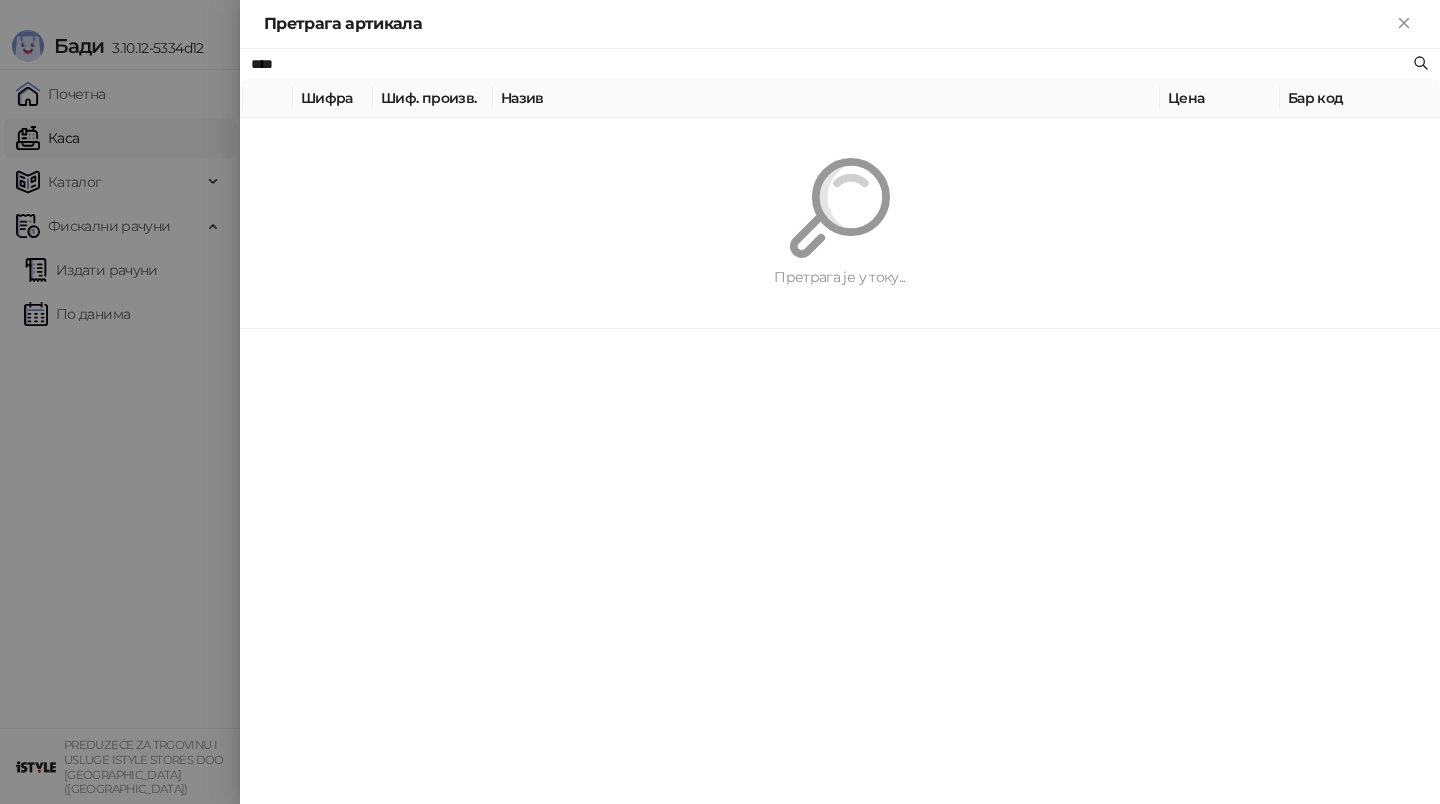 paste on "*****" 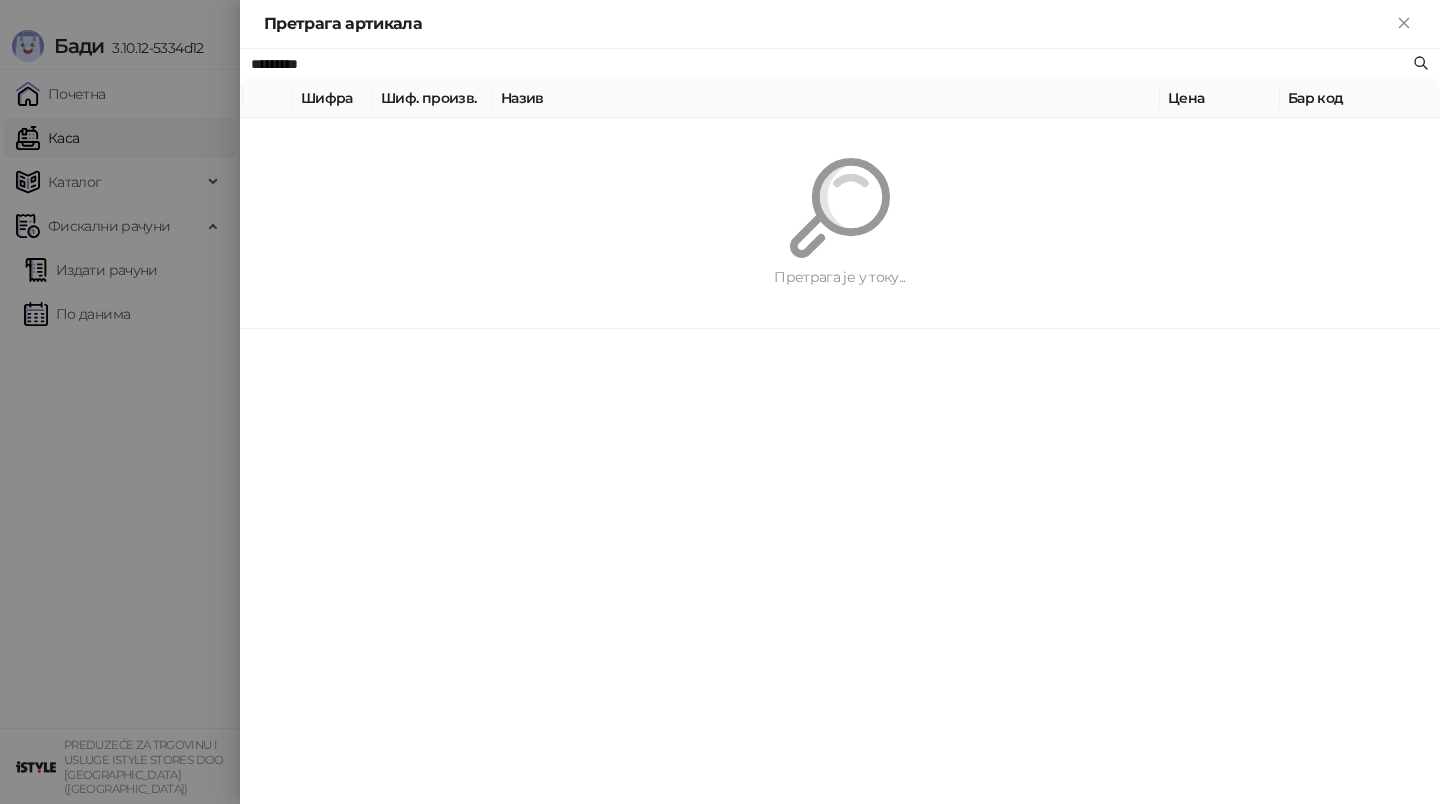 type on "*********" 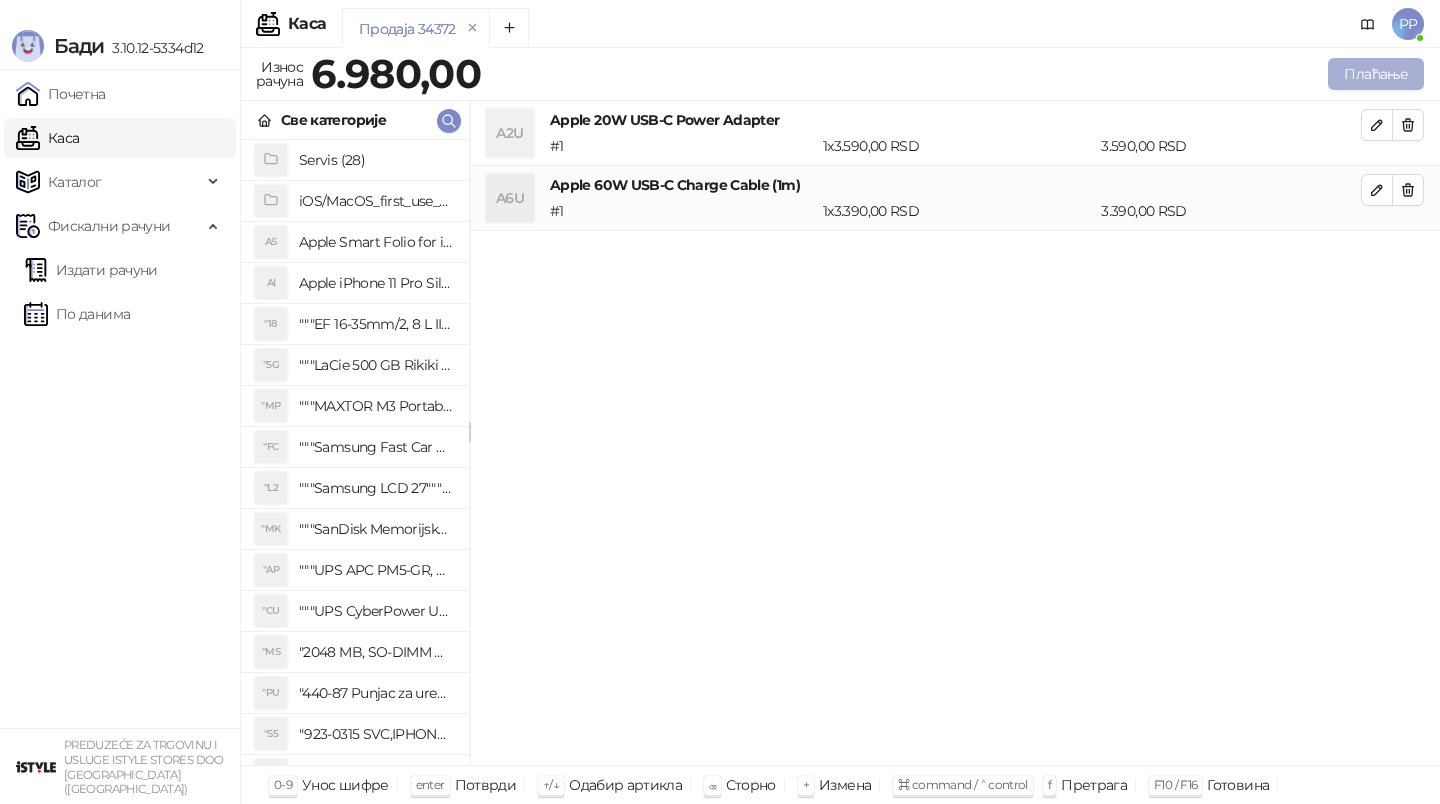 click on "Плаћање" at bounding box center [1376, 74] 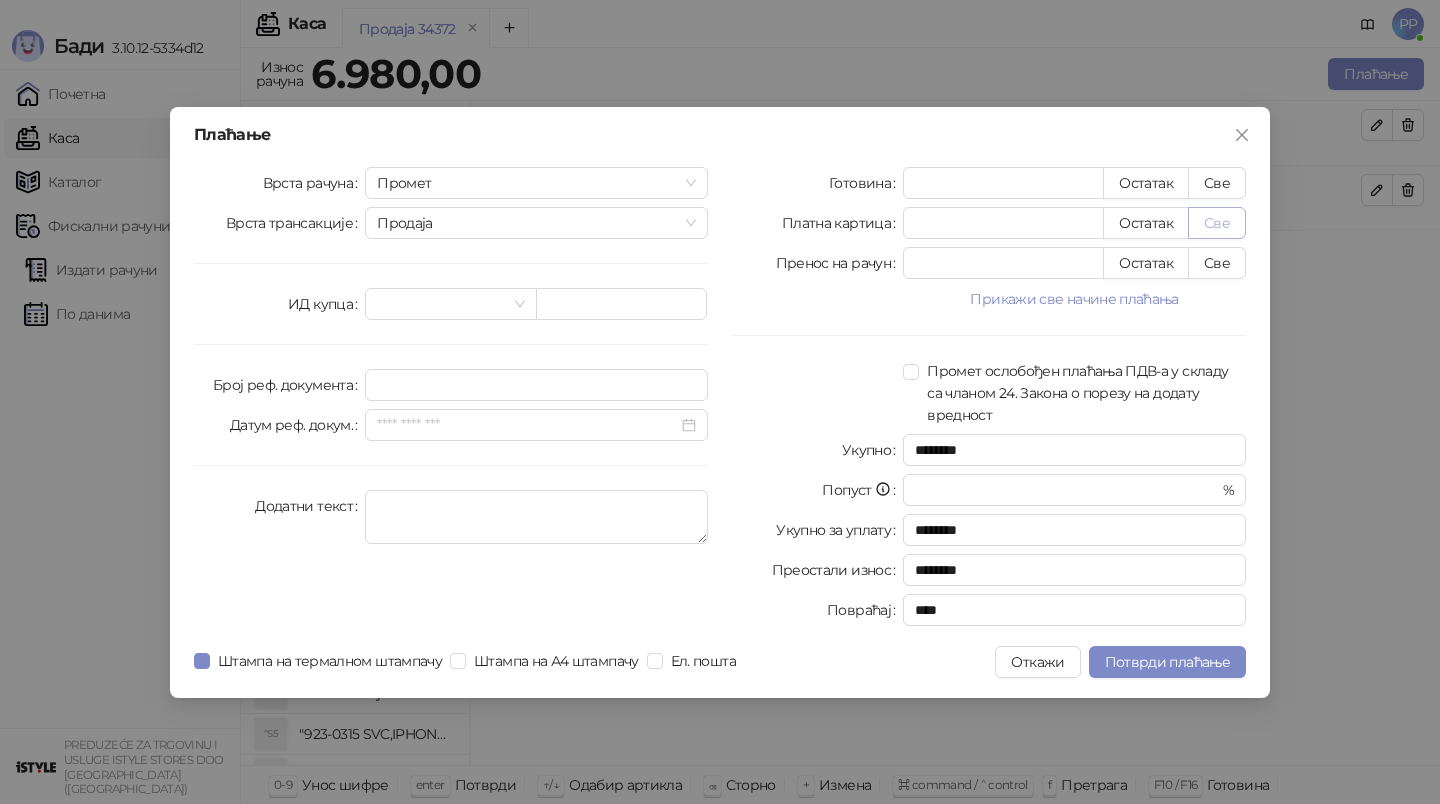 click on "Све" at bounding box center (1217, 223) 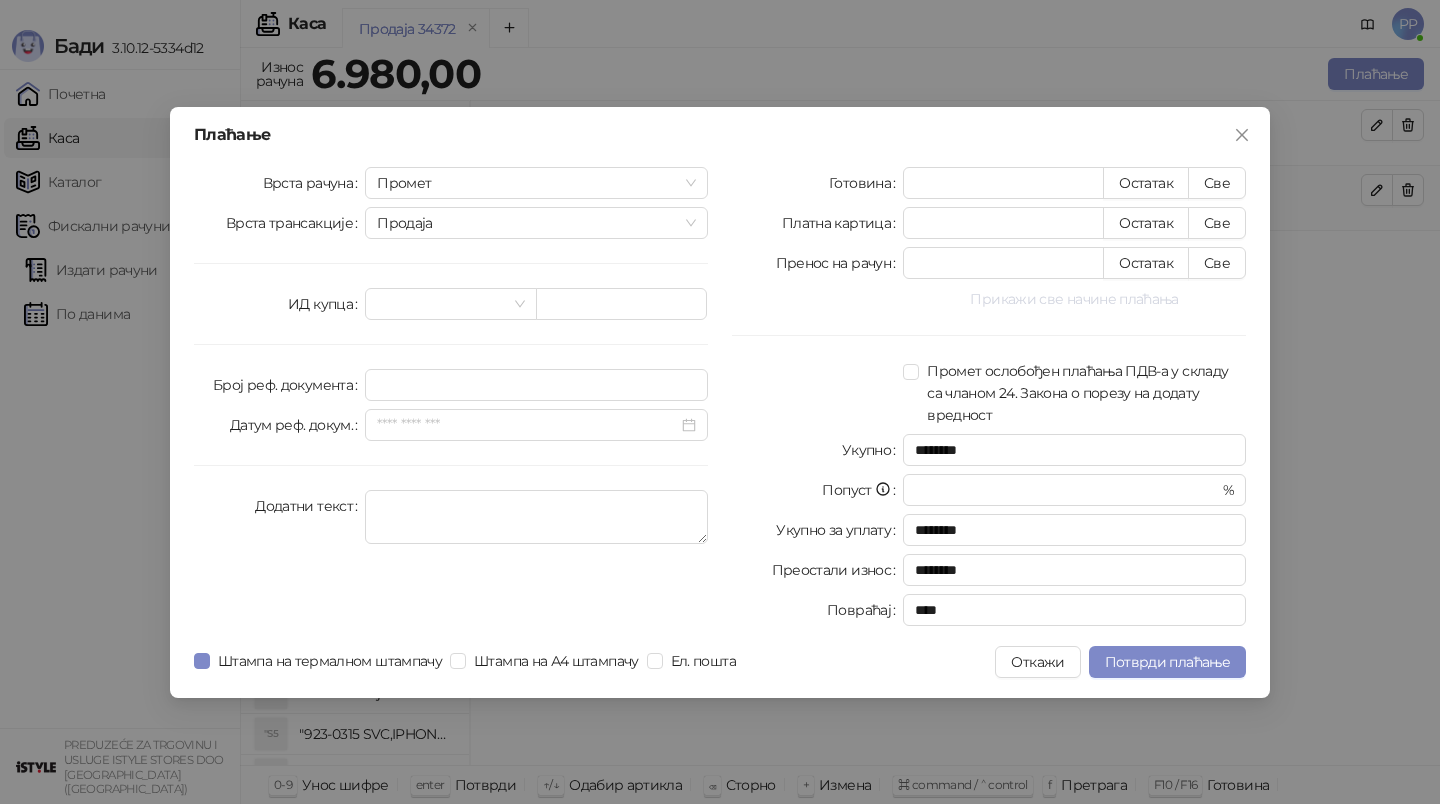type on "****" 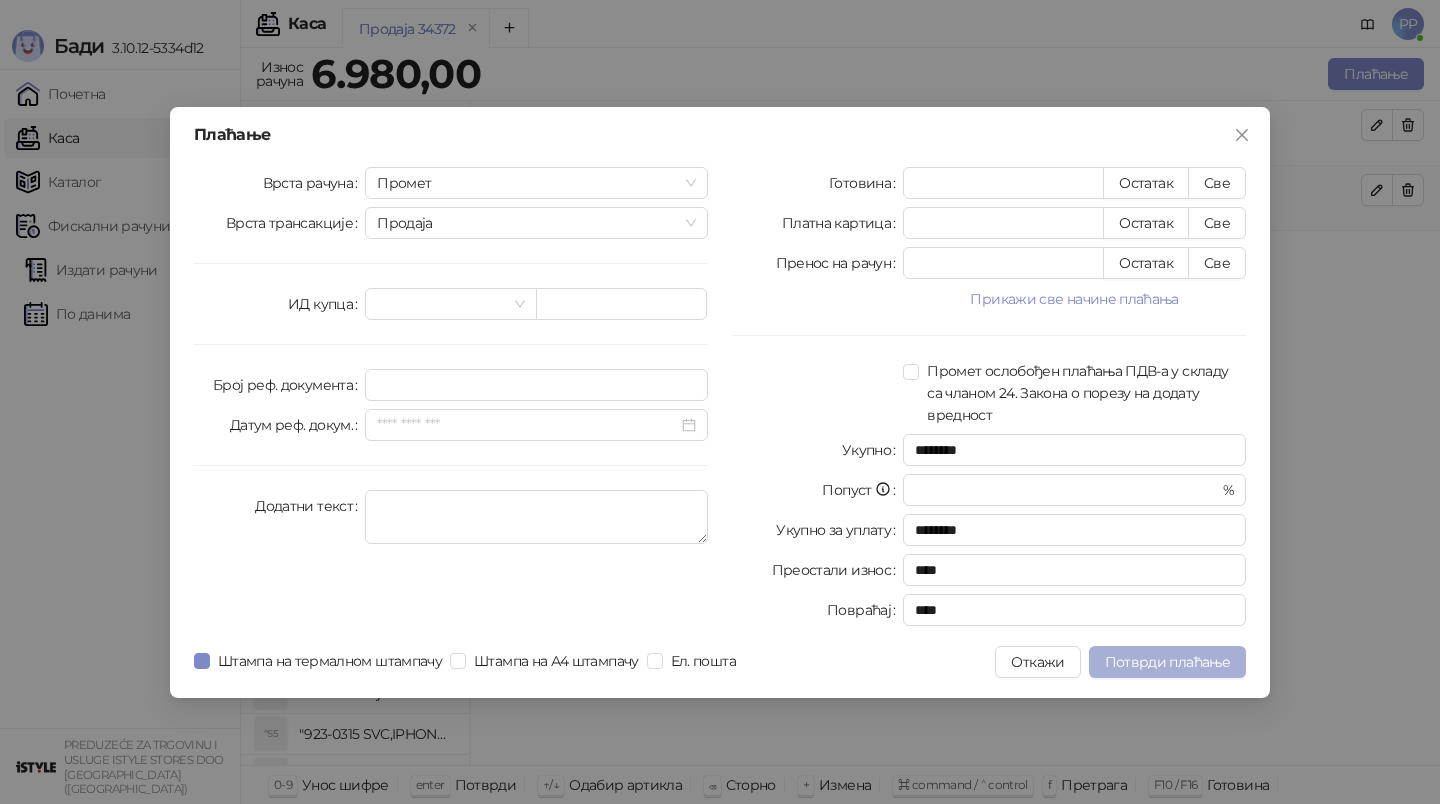click on "Потврди плаћање" at bounding box center [1167, 662] 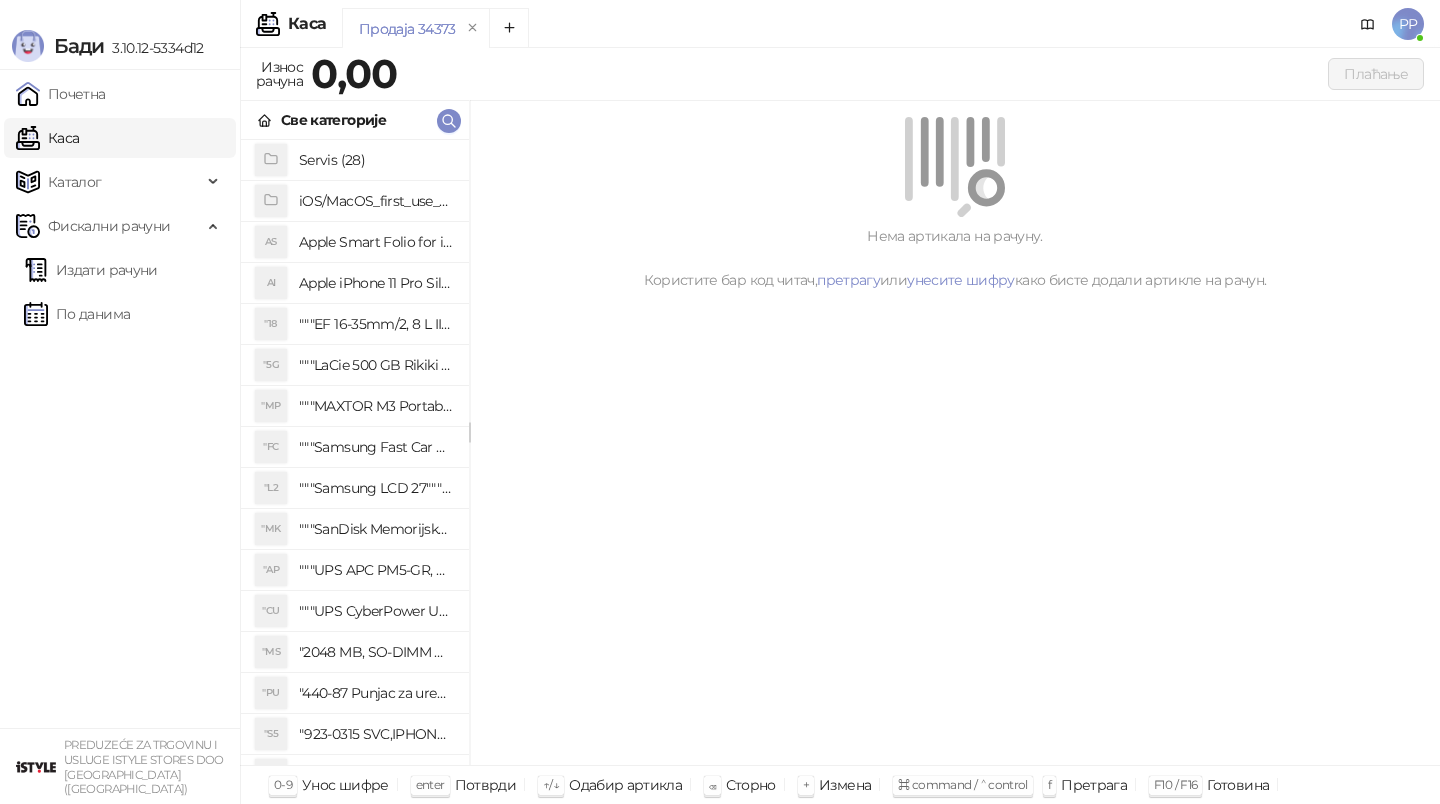 click on "Све категорије" at bounding box center (355, 120) 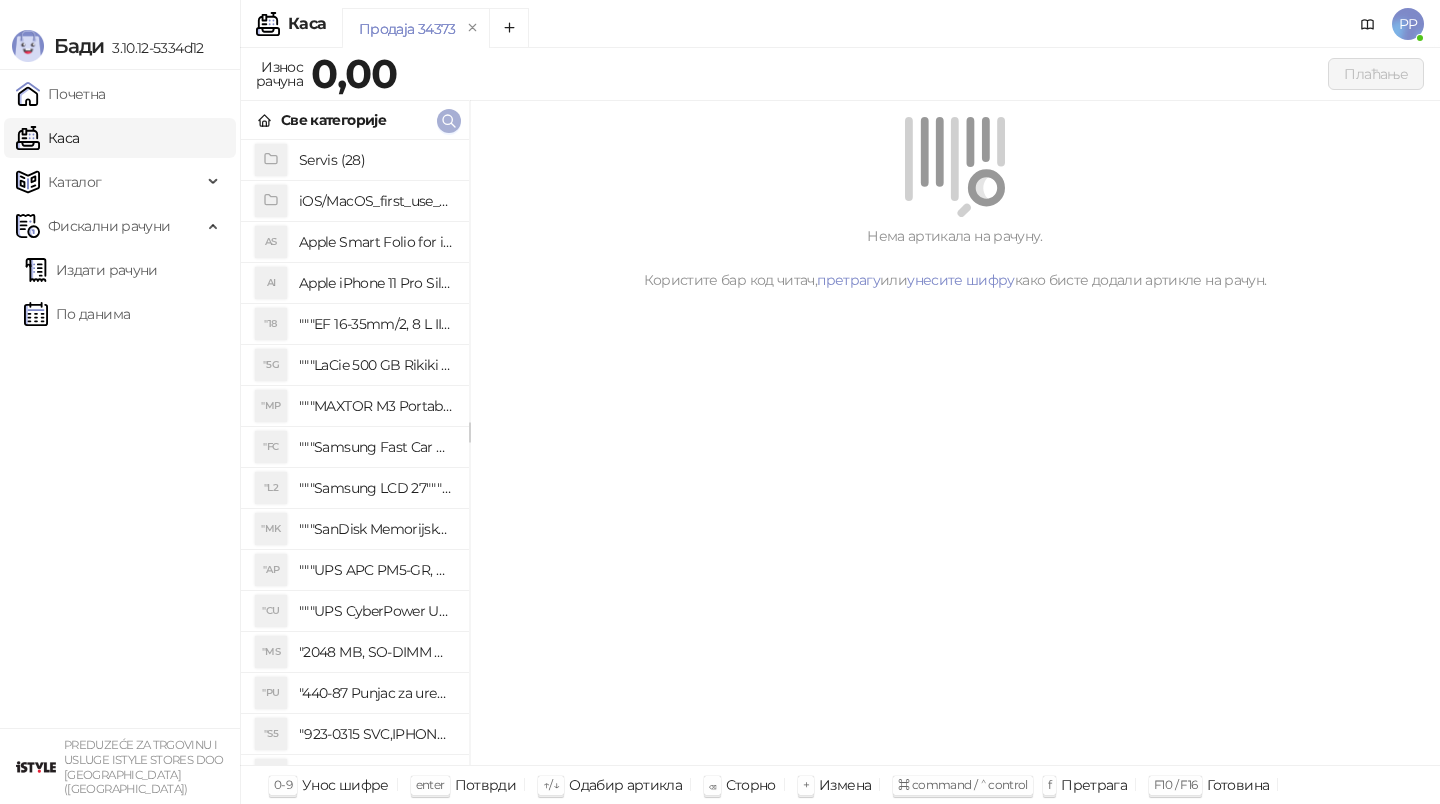 click 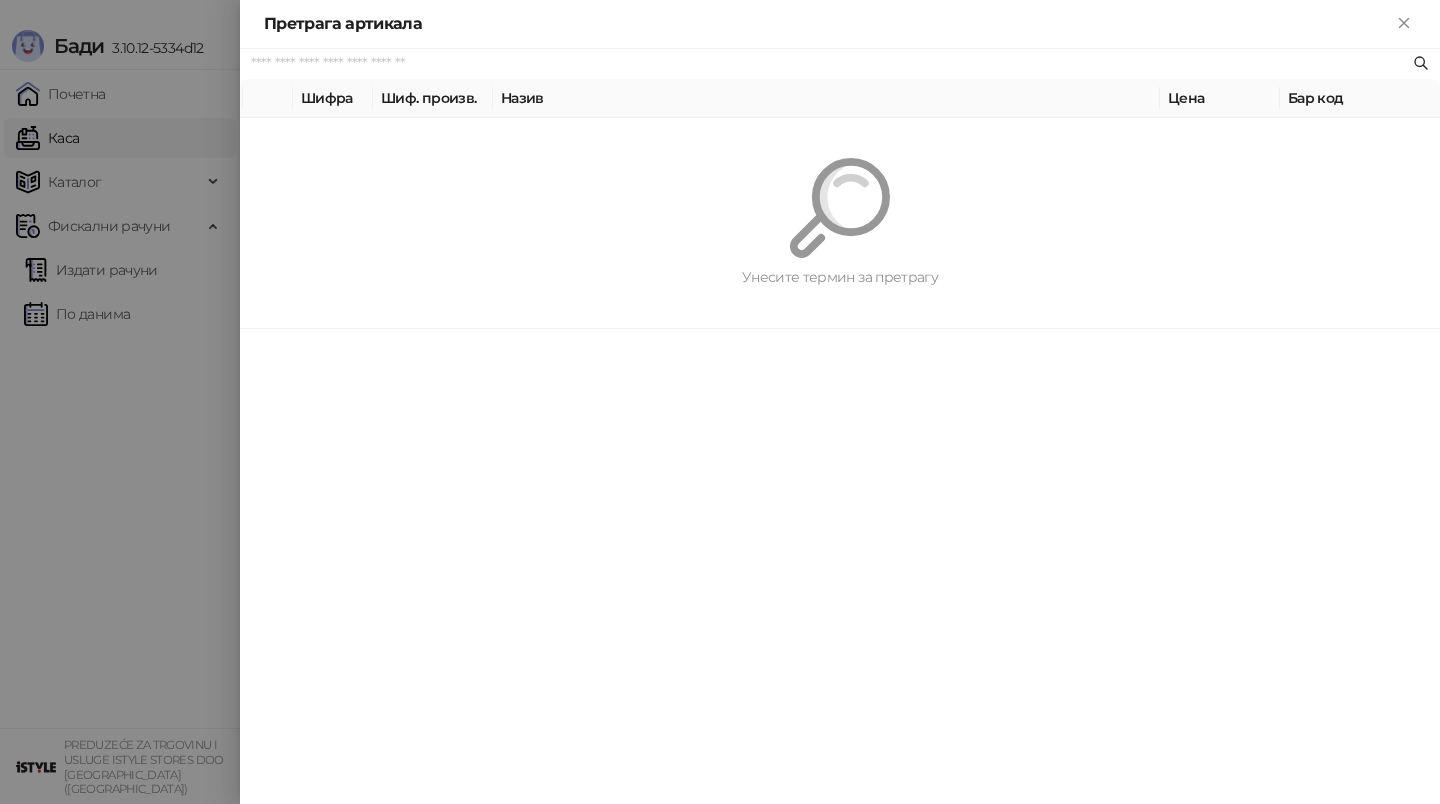 paste on "**********" 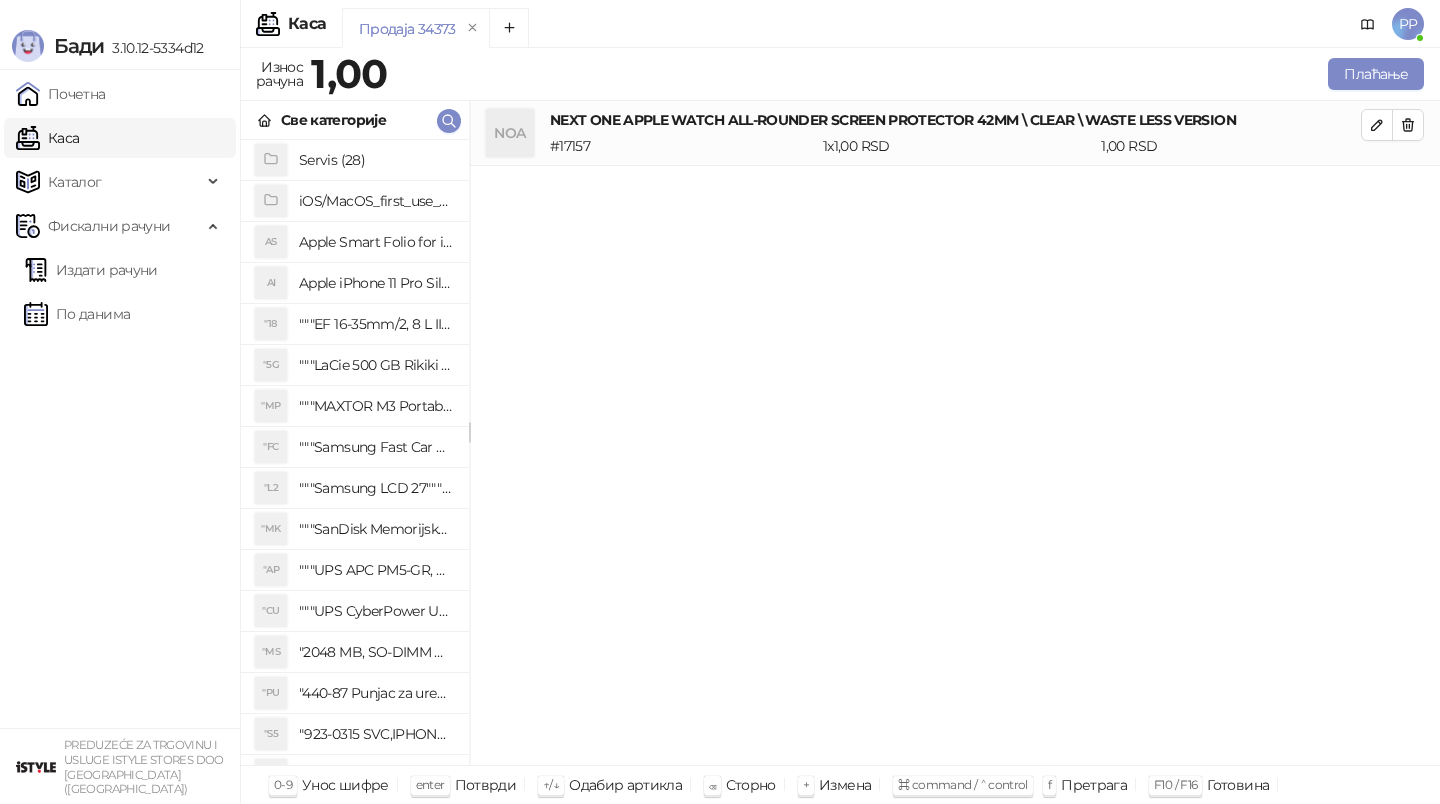 click on "Све категорије" at bounding box center [355, 120] 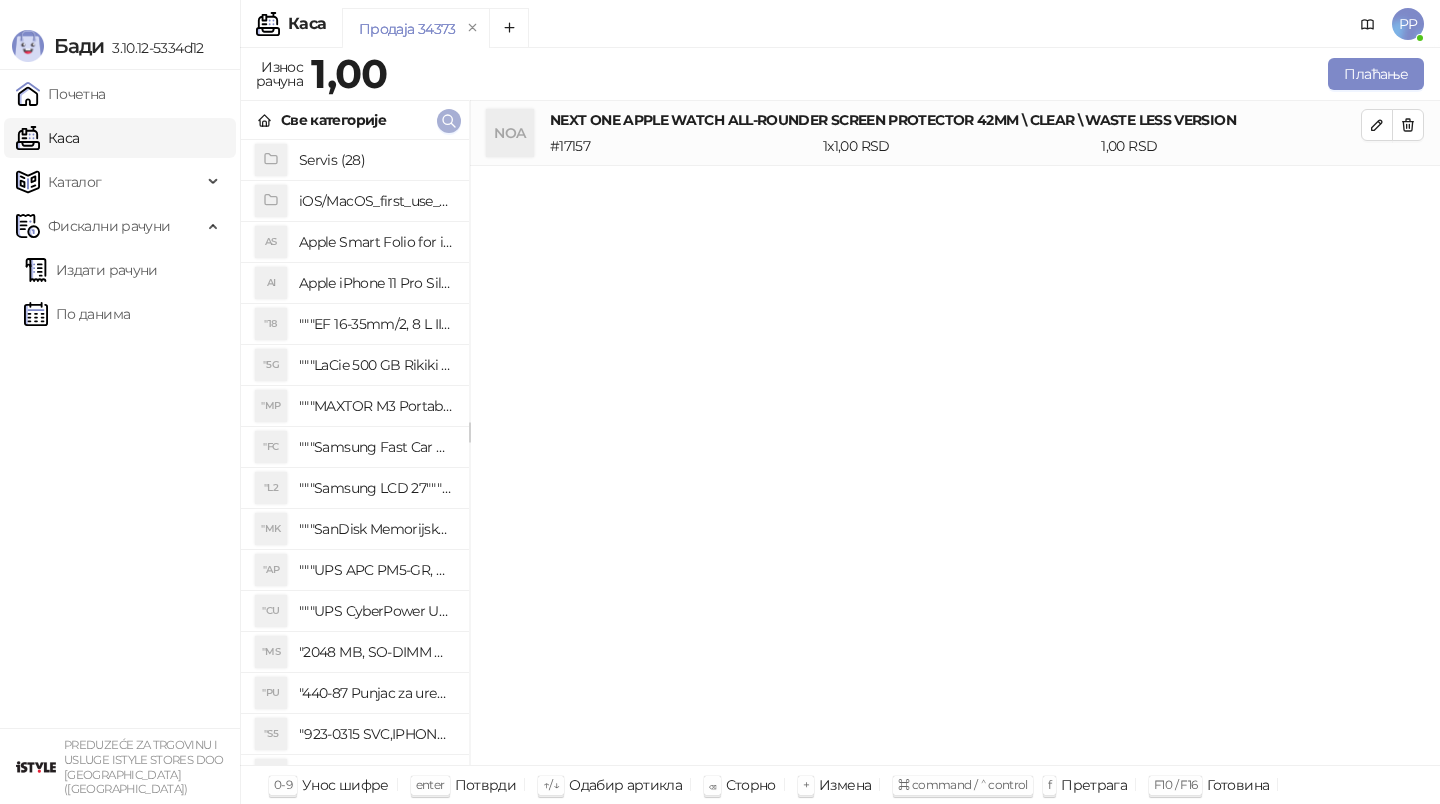 click at bounding box center [449, 120] 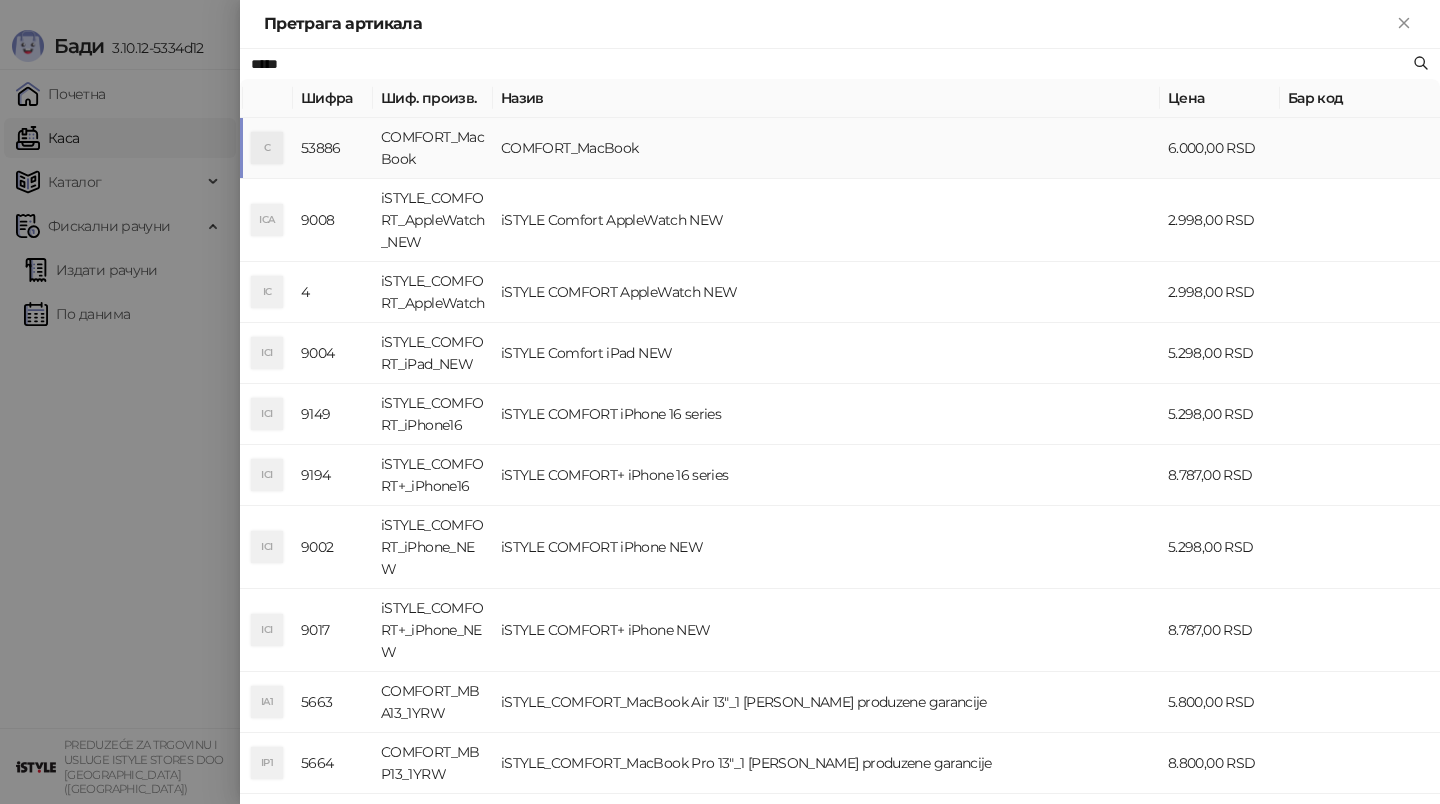 type on "*****" 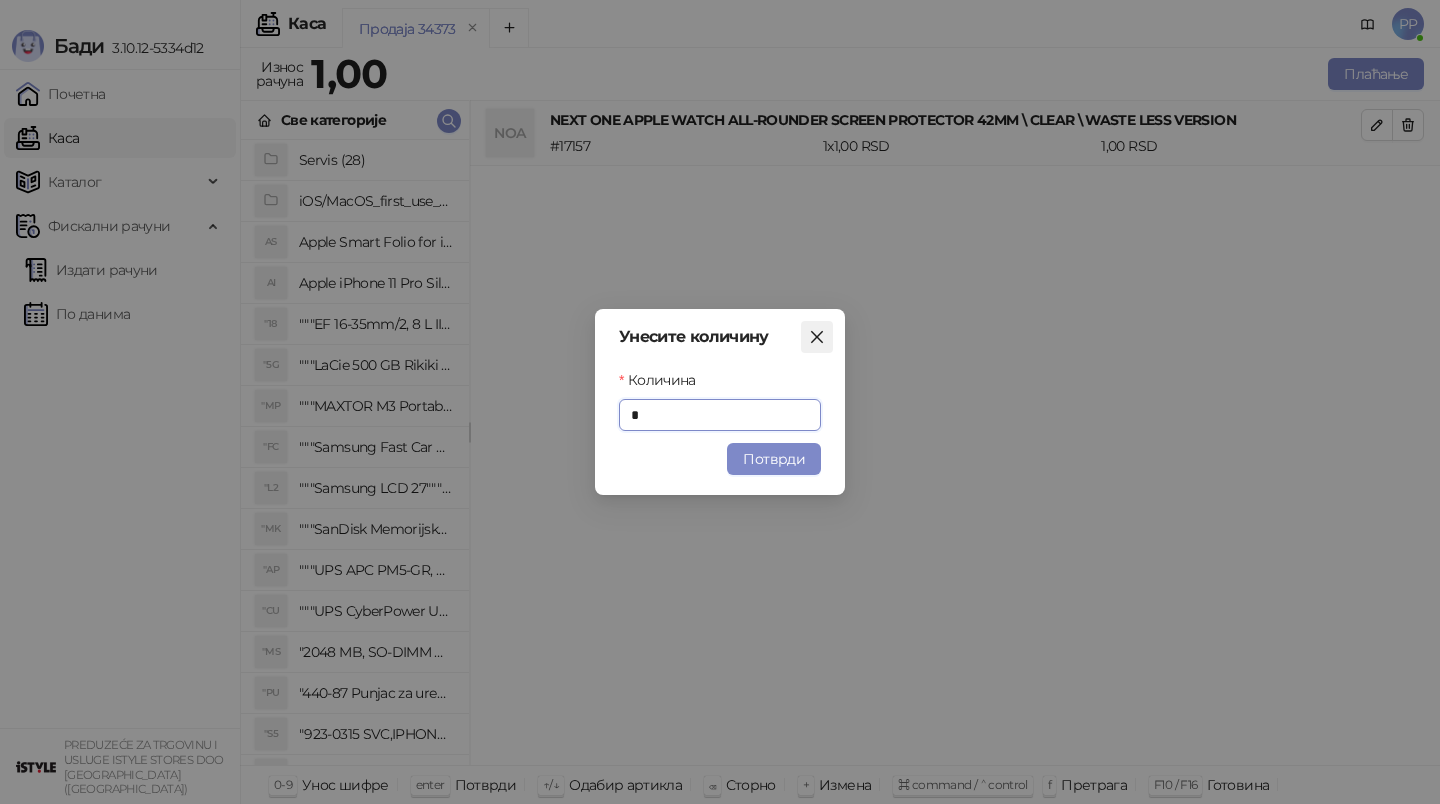 click 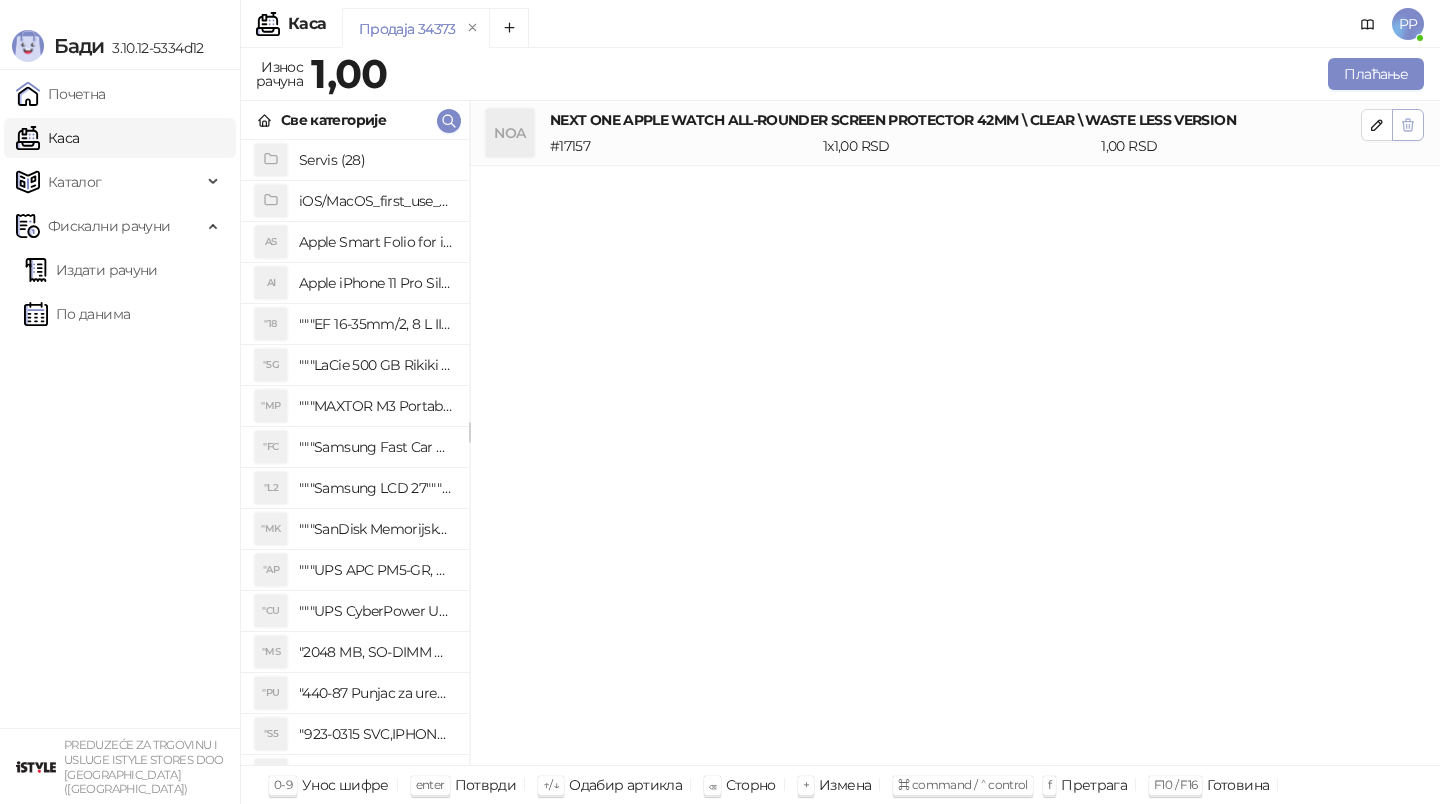 click 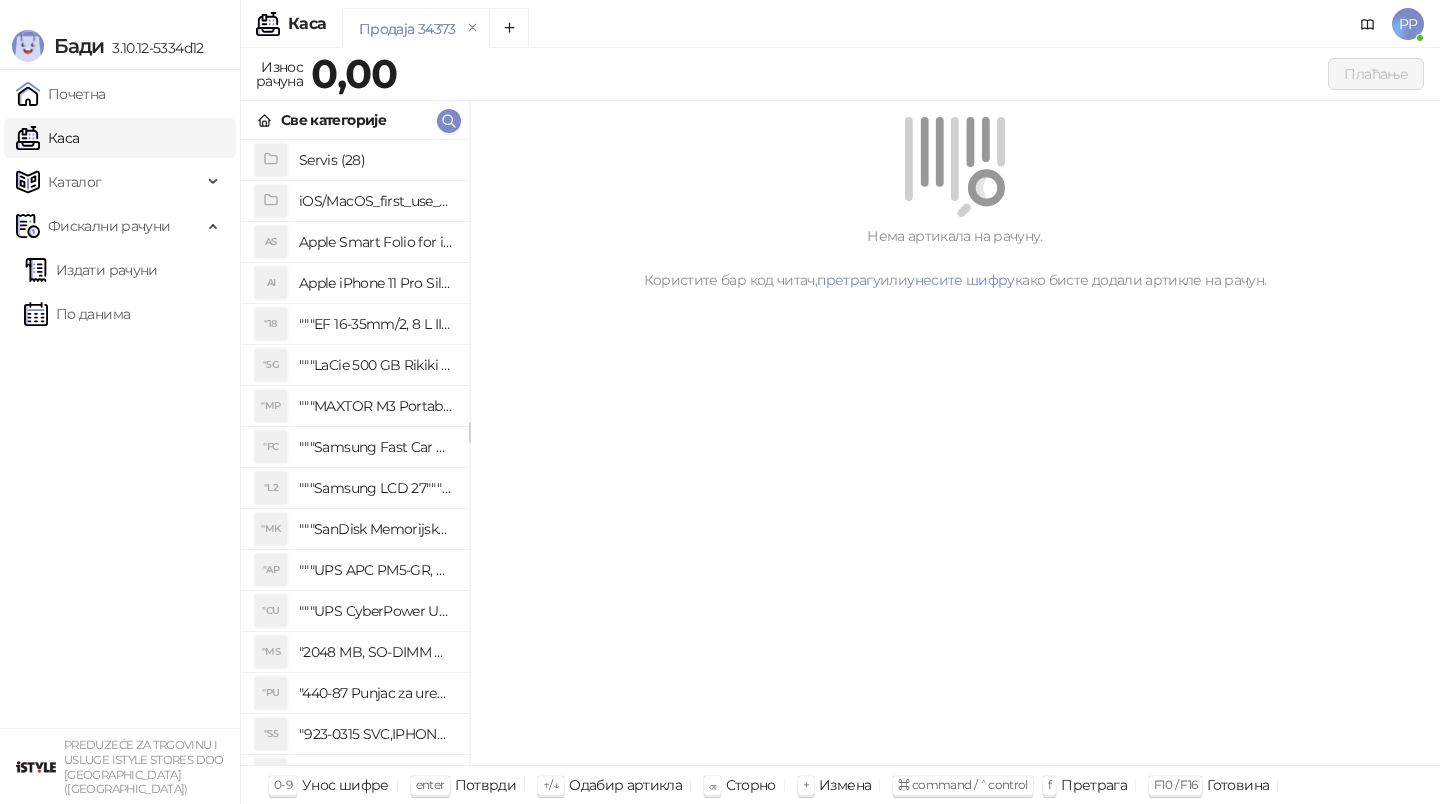 click on "Издати рачуни По данима" at bounding box center (120, 292) 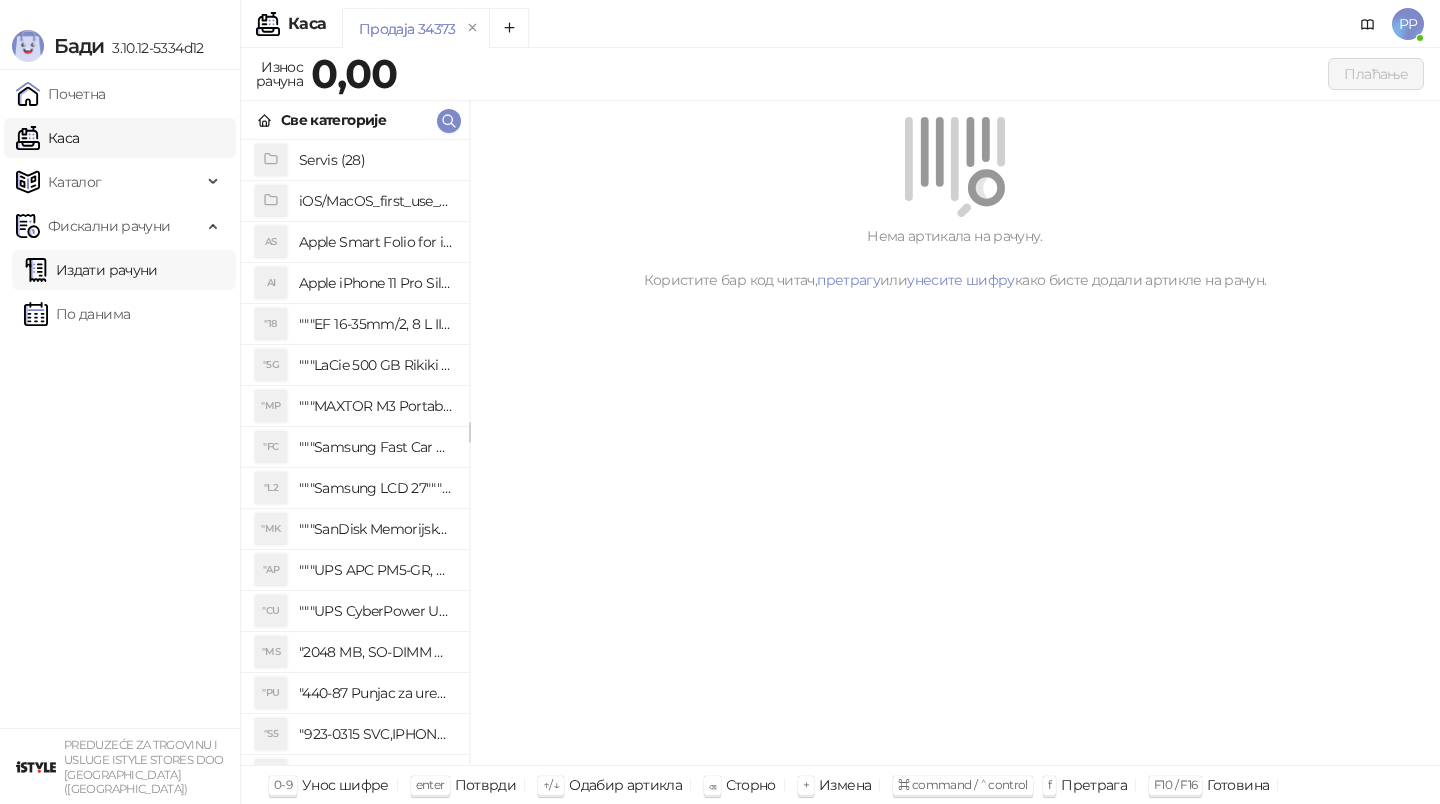 click on "Издати рачуни" at bounding box center [91, 270] 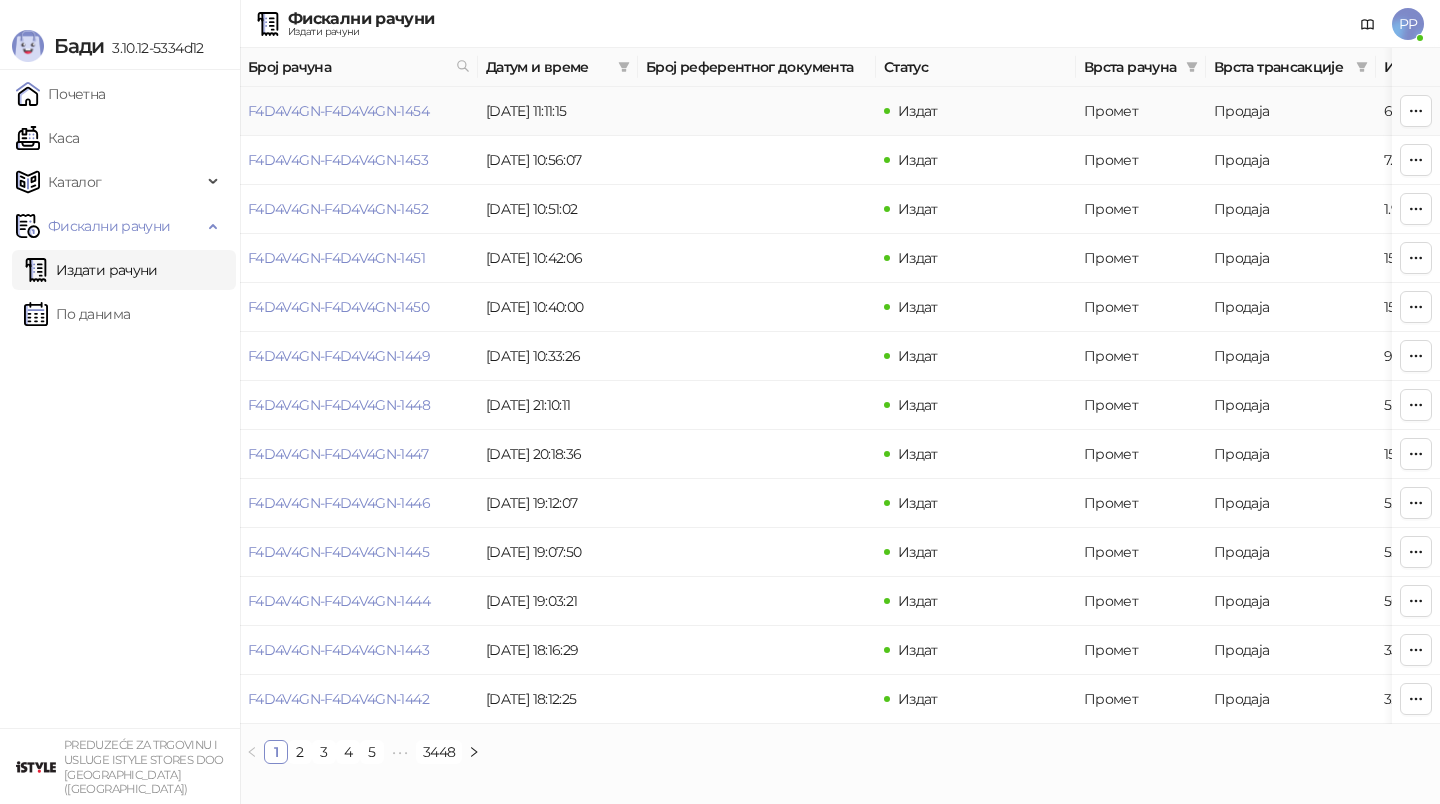click on "F4D4V4GN-F4D4V4GN-1454" at bounding box center (338, 111) 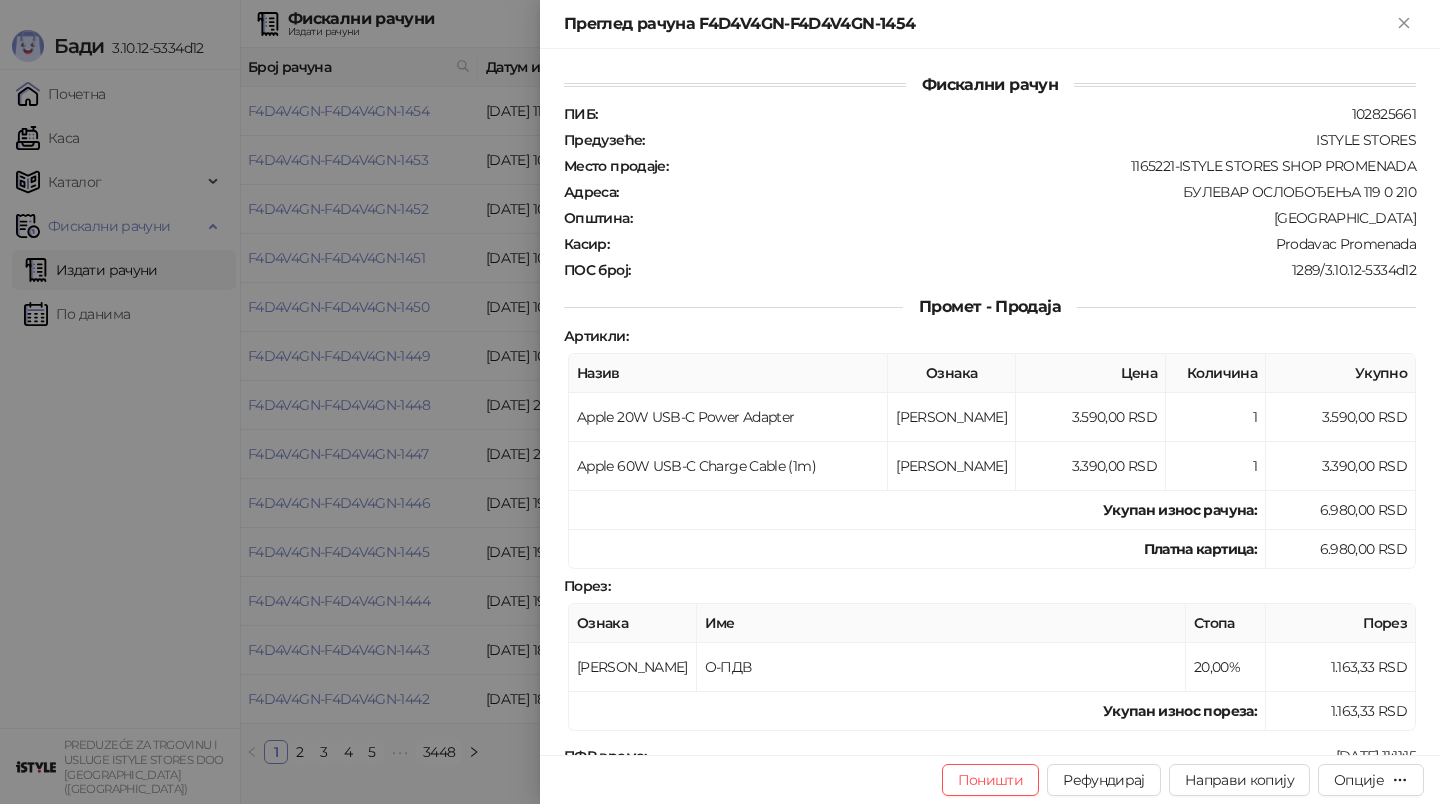 click on "Поништи Рефундирај Направи копију Опције" at bounding box center [990, 779] 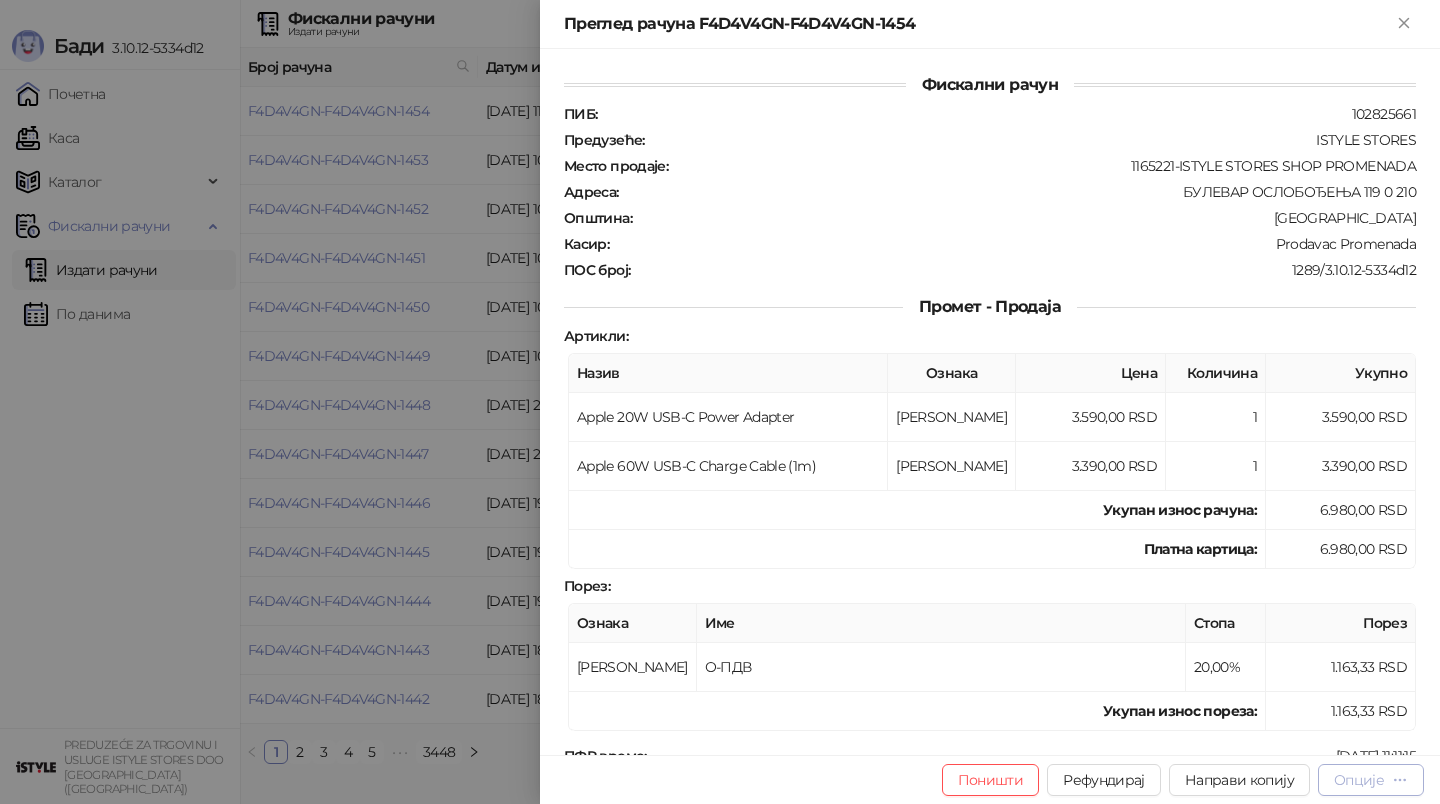 click 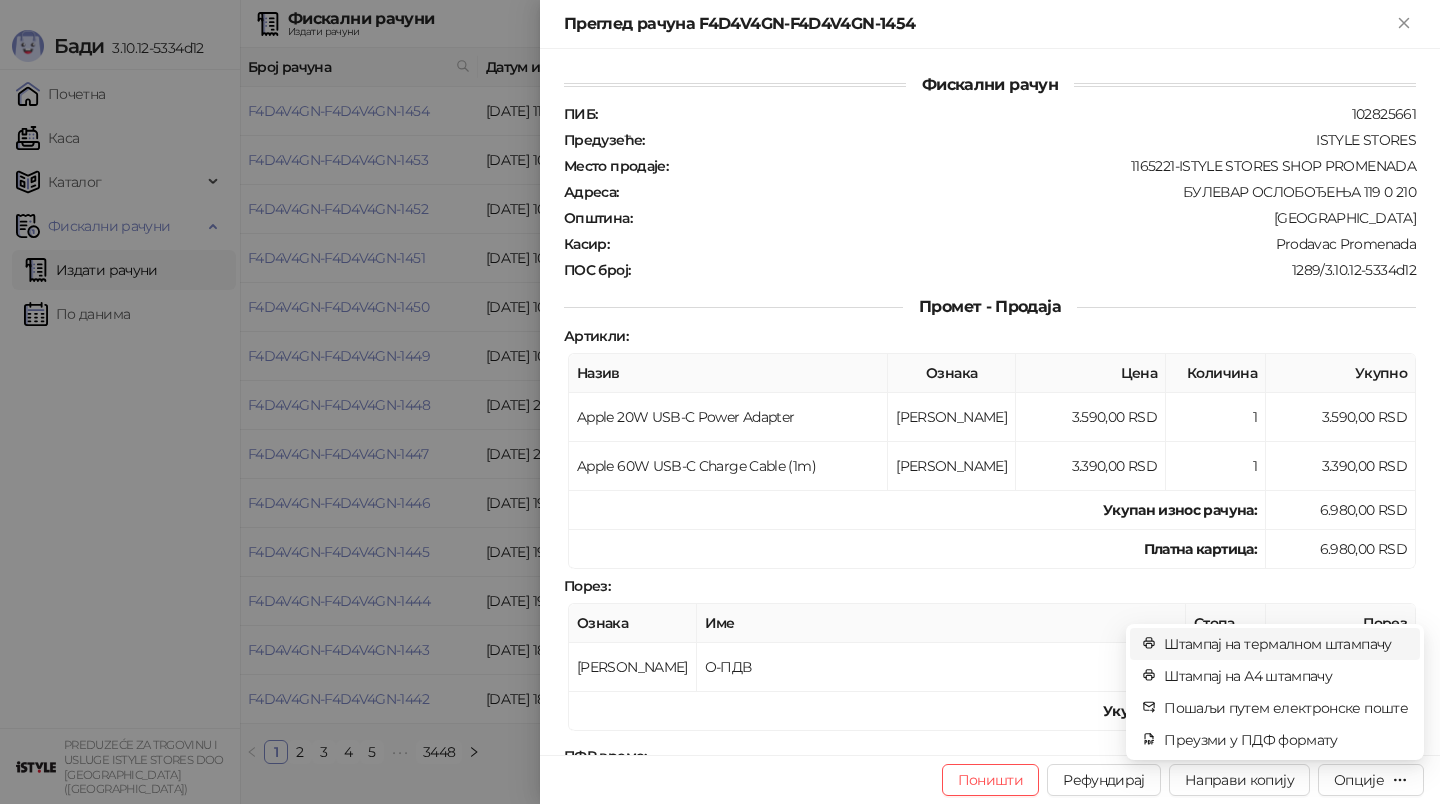 click on "Штампај на термалном штампачу" at bounding box center [1286, 644] 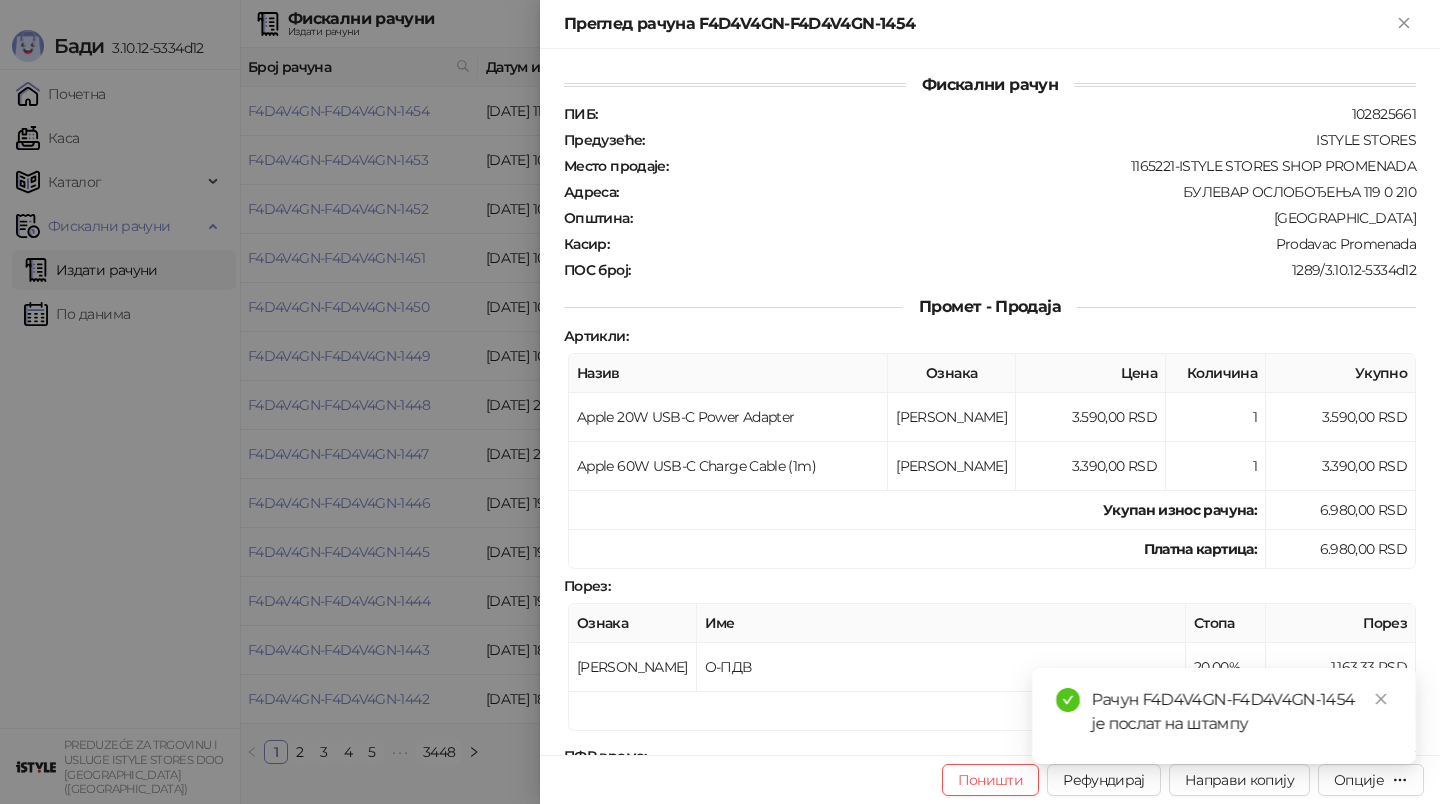 click at bounding box center (720, 402) 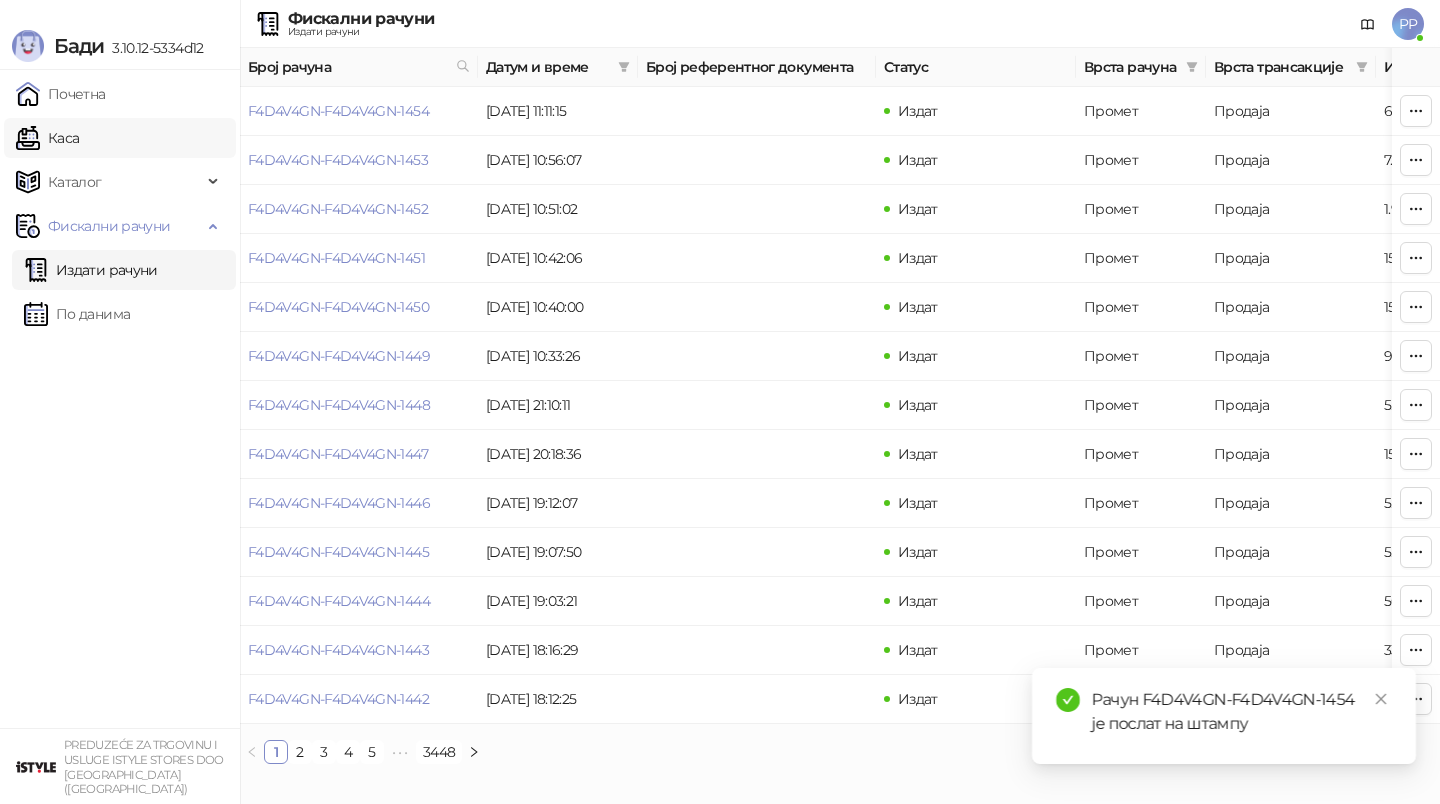 drag, startPoint x: 58, startPoint y: 156, endPoint x: 58, endPoint y: 125, distance: 31 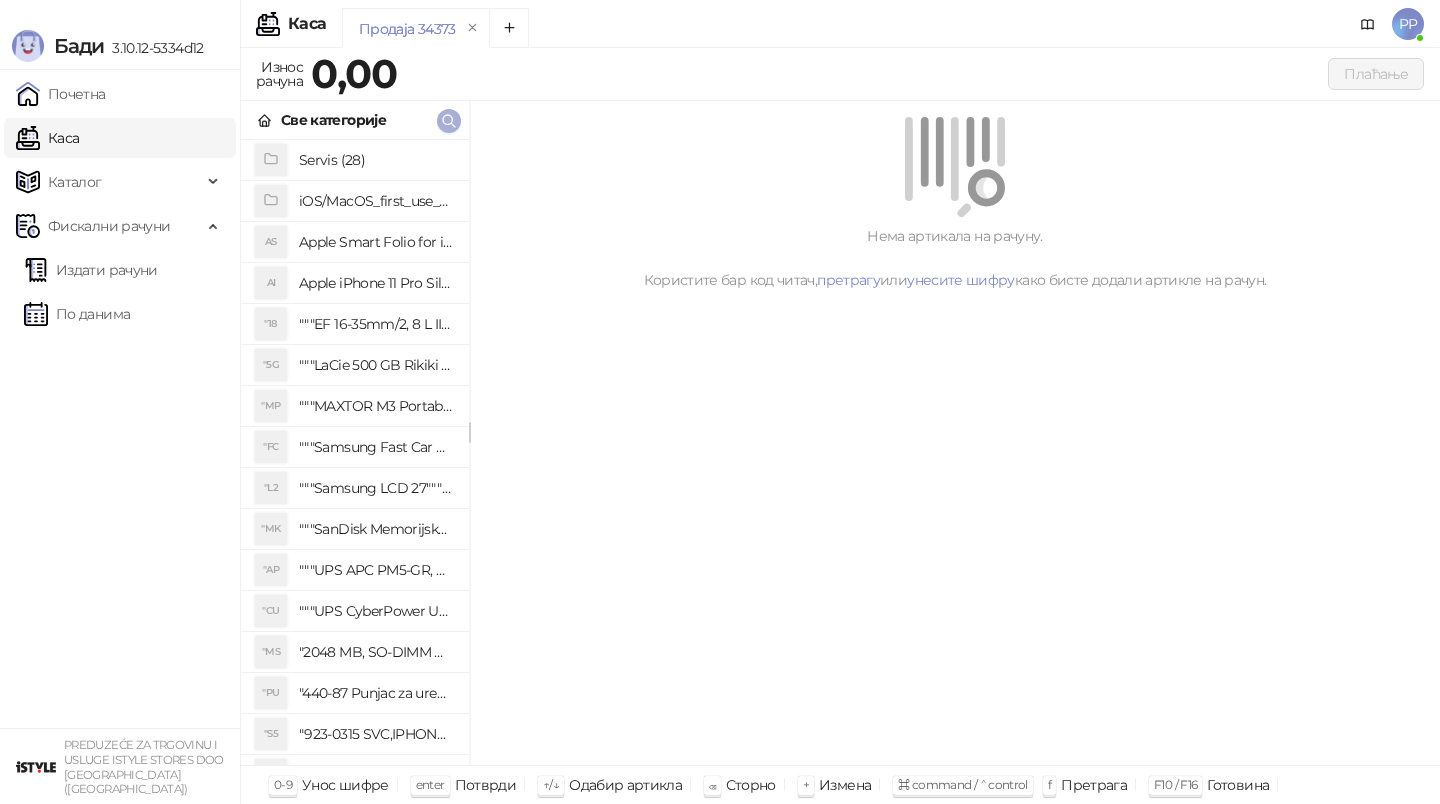 click 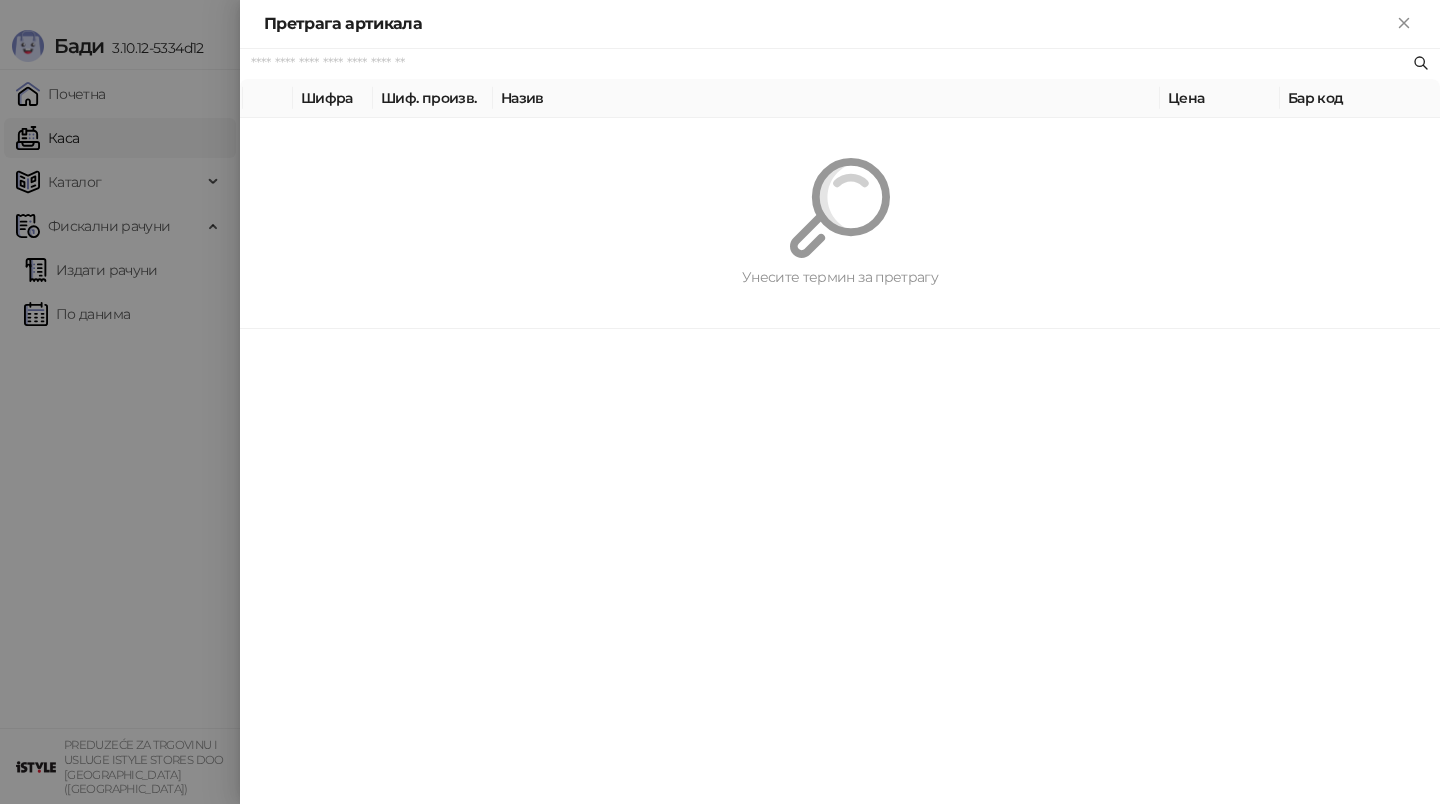 paste on "*********" 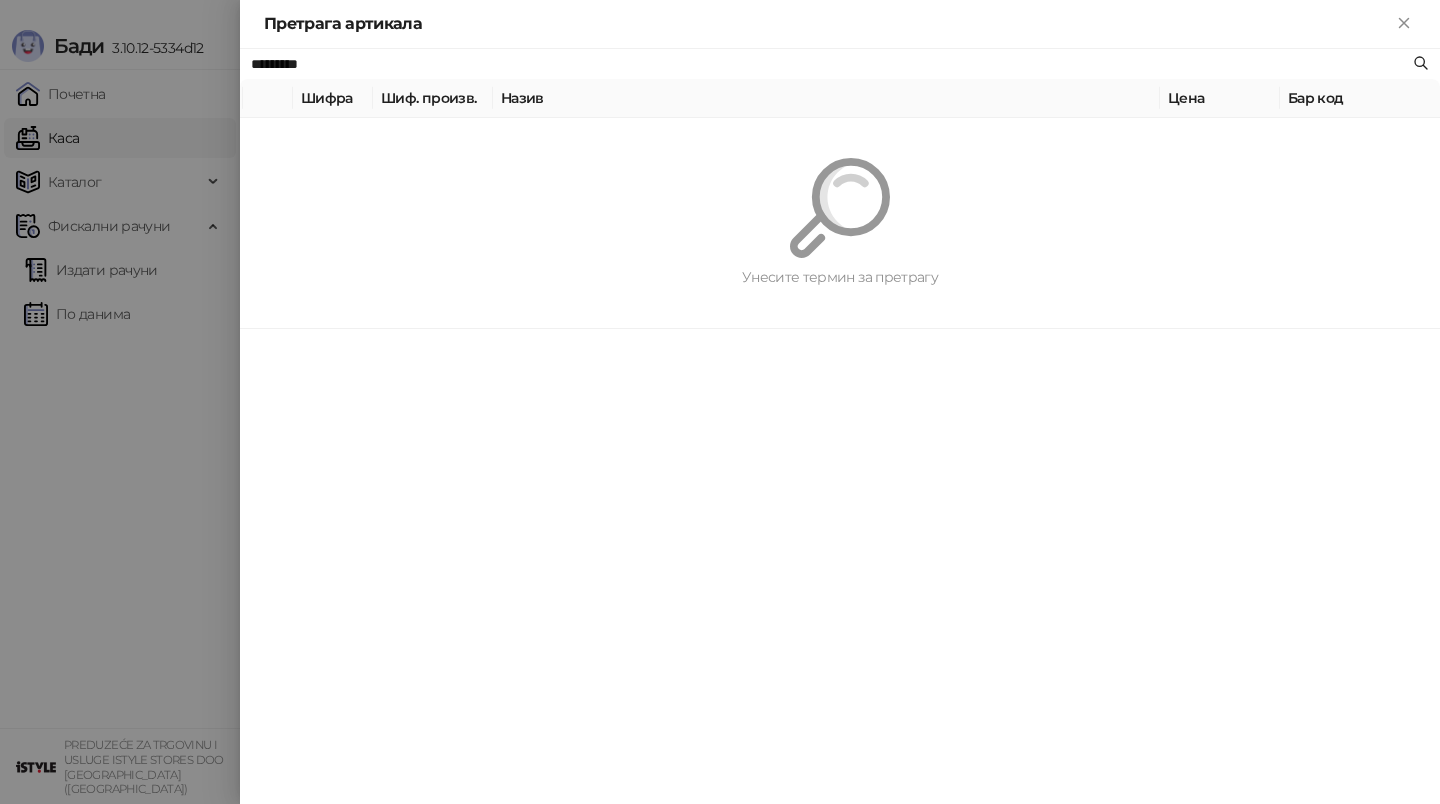 type on "*********" 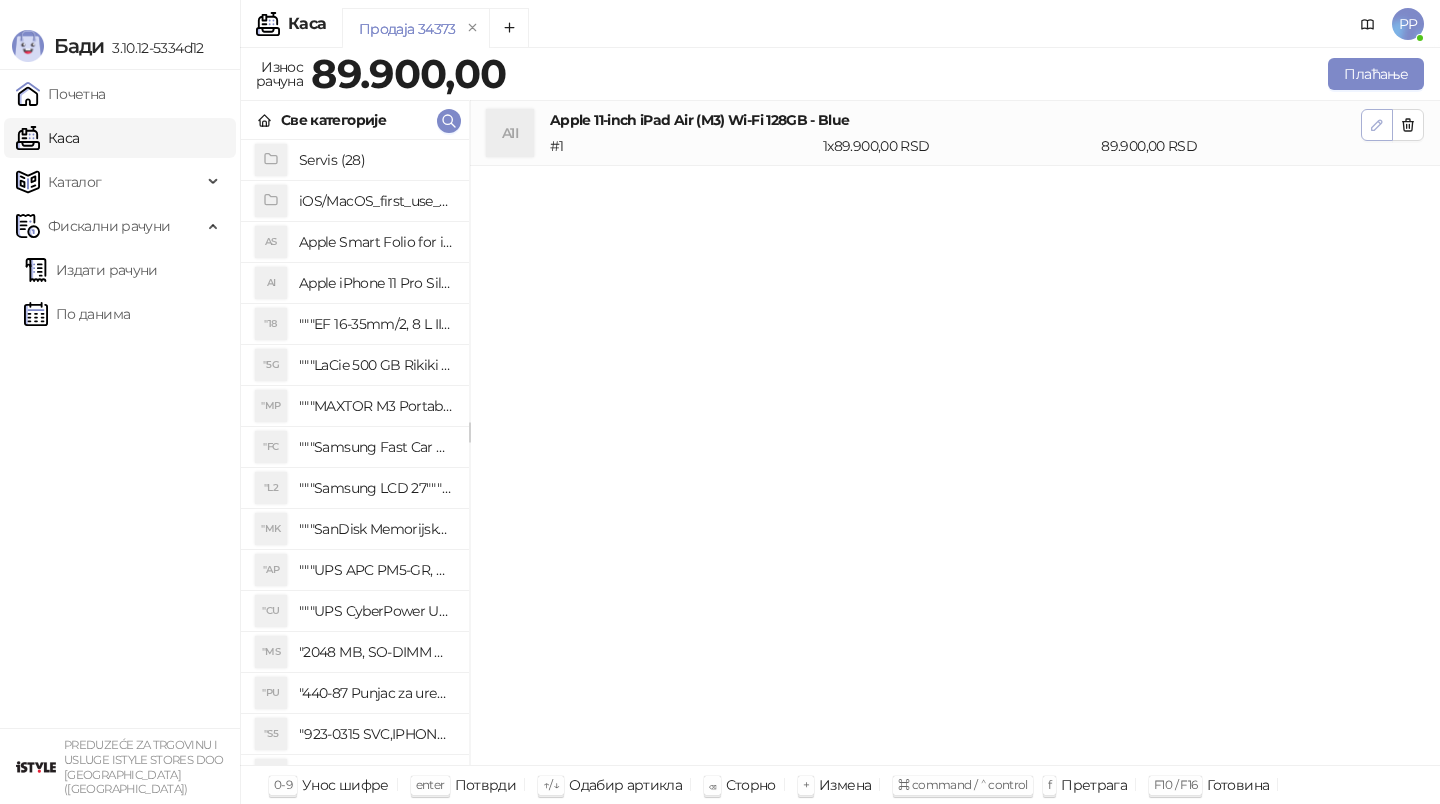 click 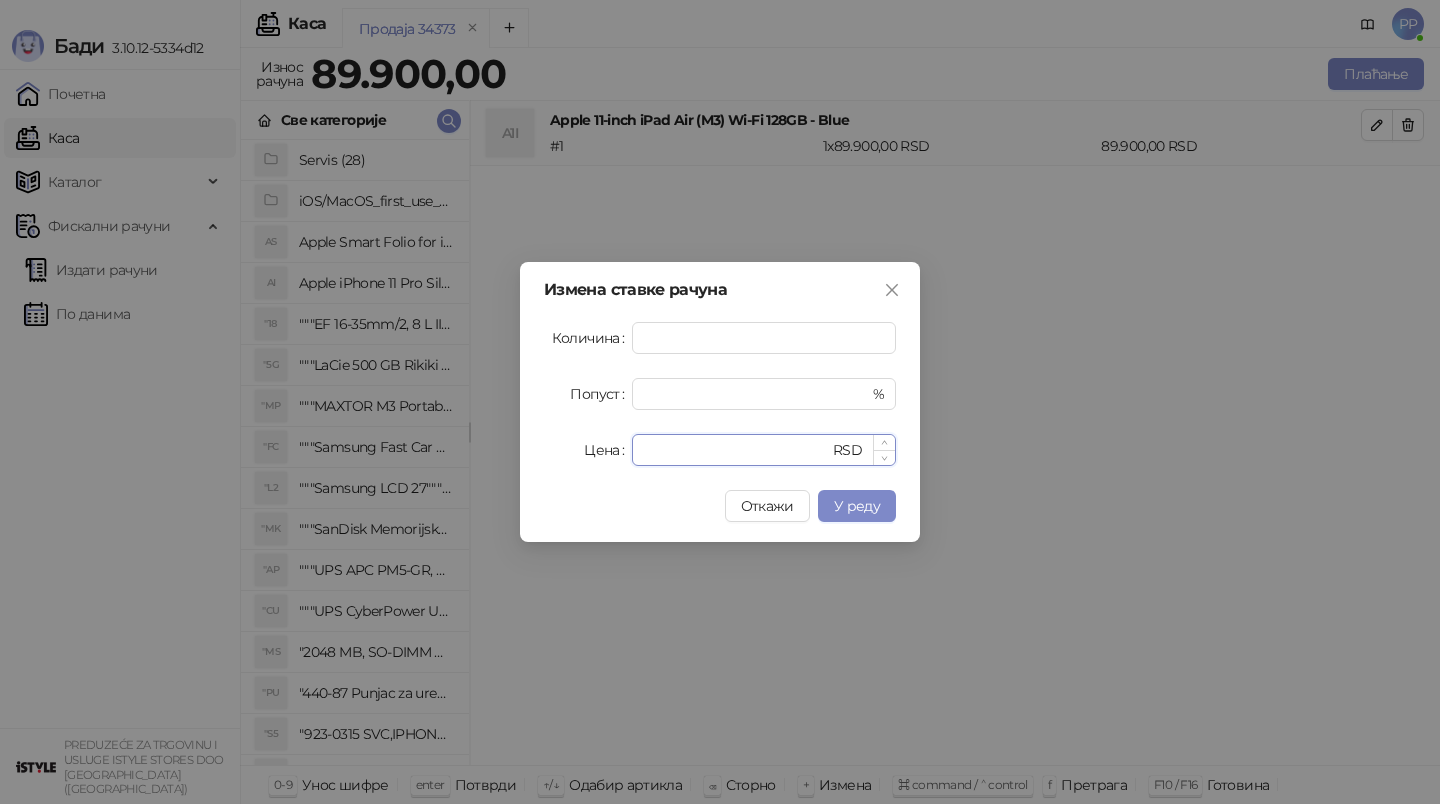 click on "*****" at bounding box center [736, 450] 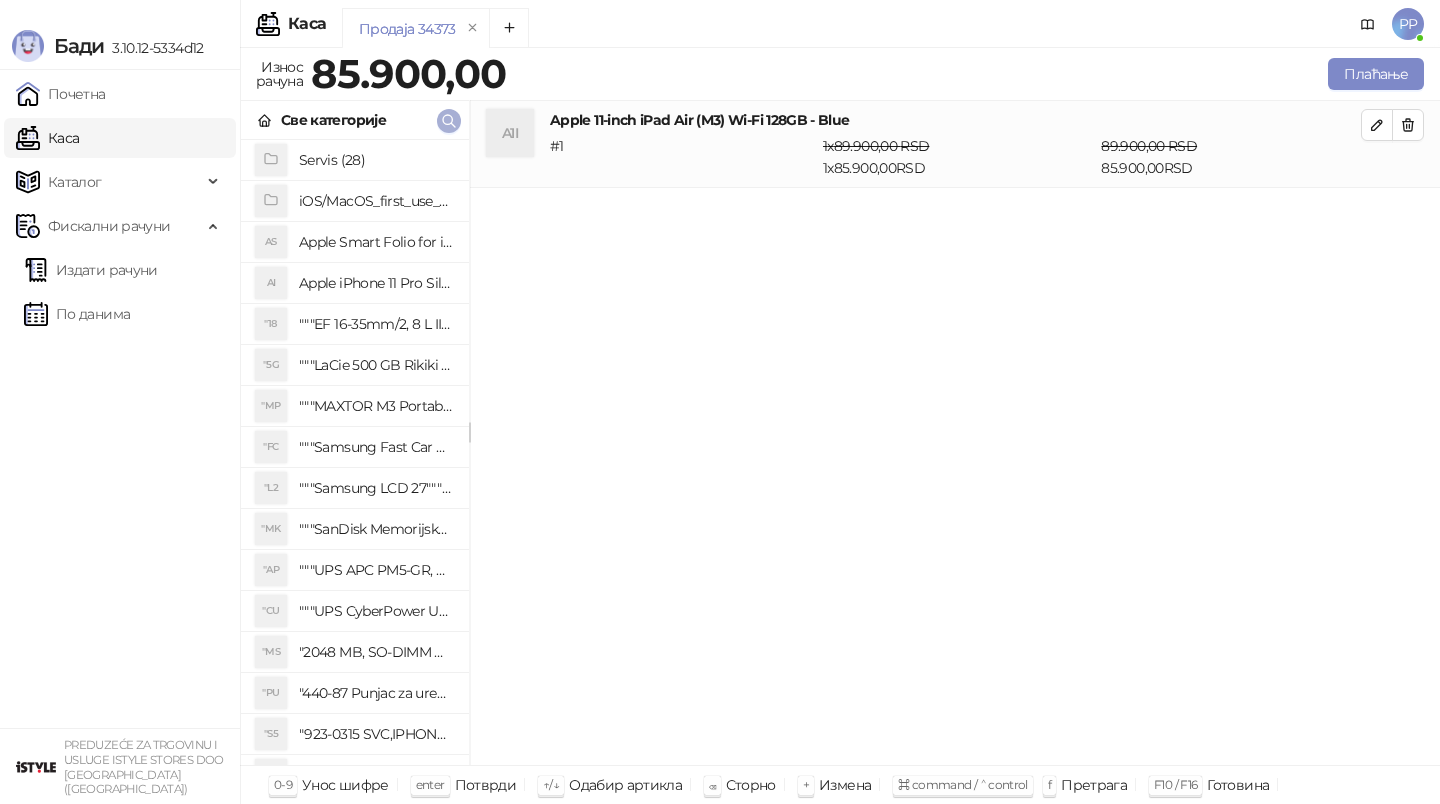 click 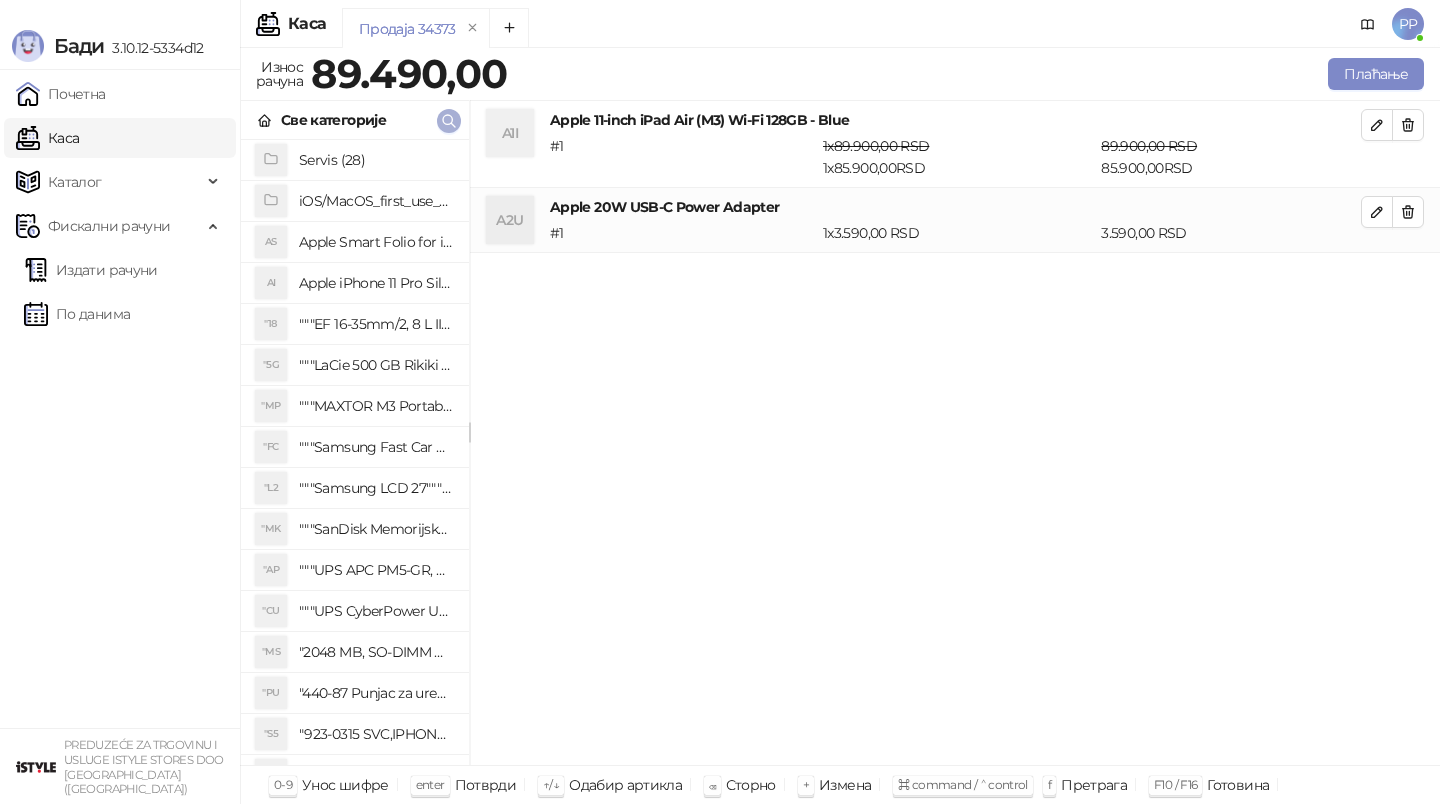 click 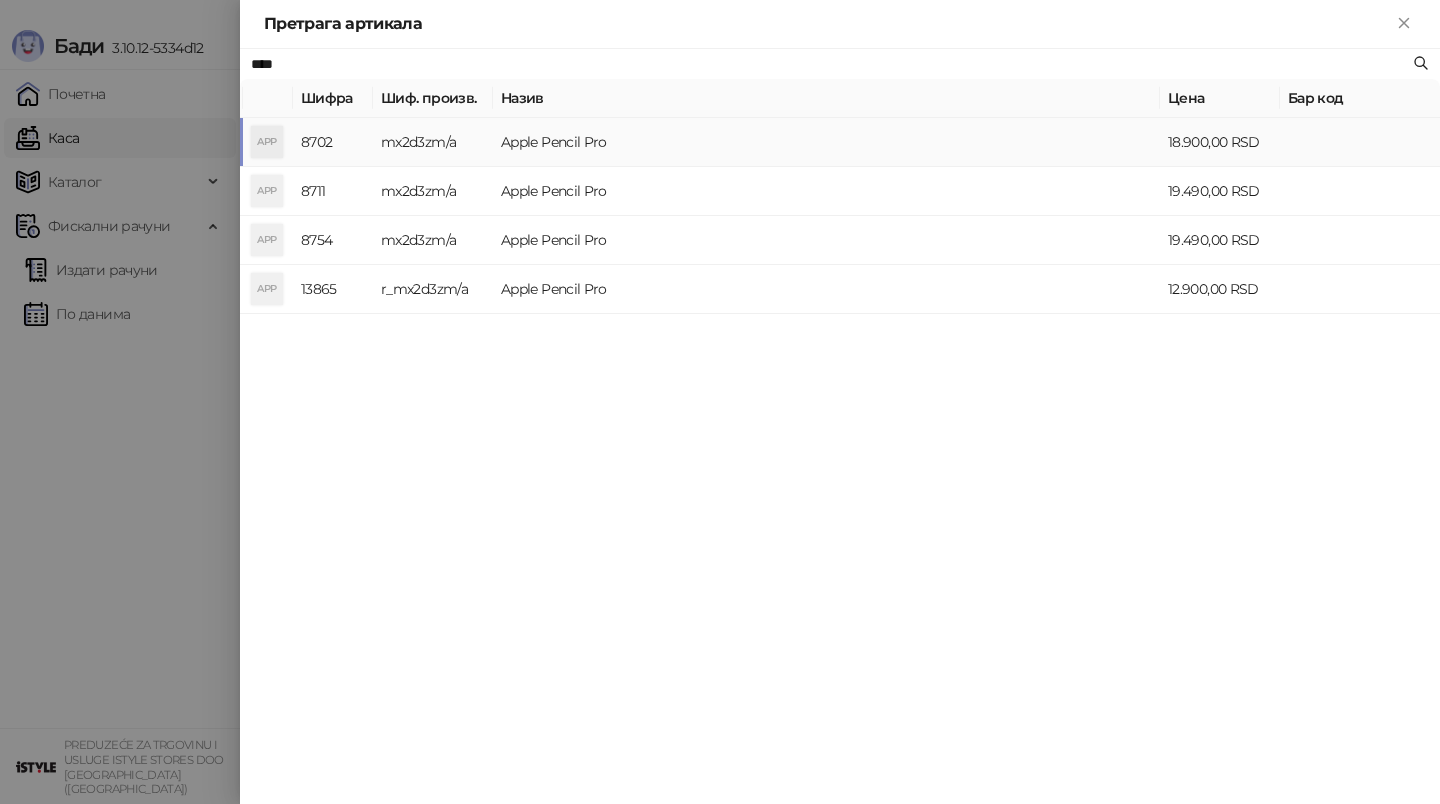 click on "Apple Pencil Pro" at bounding box center (826, 142) 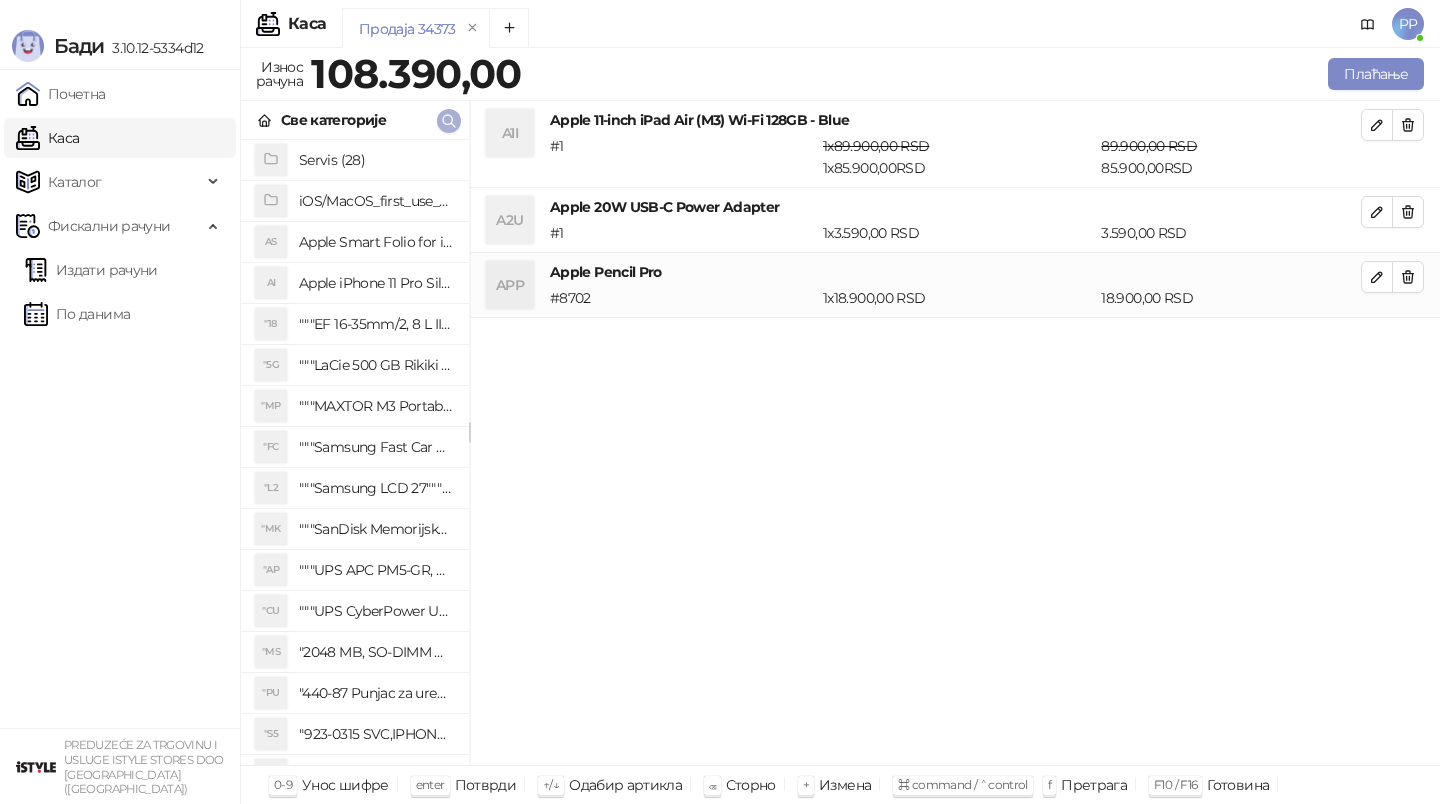 click 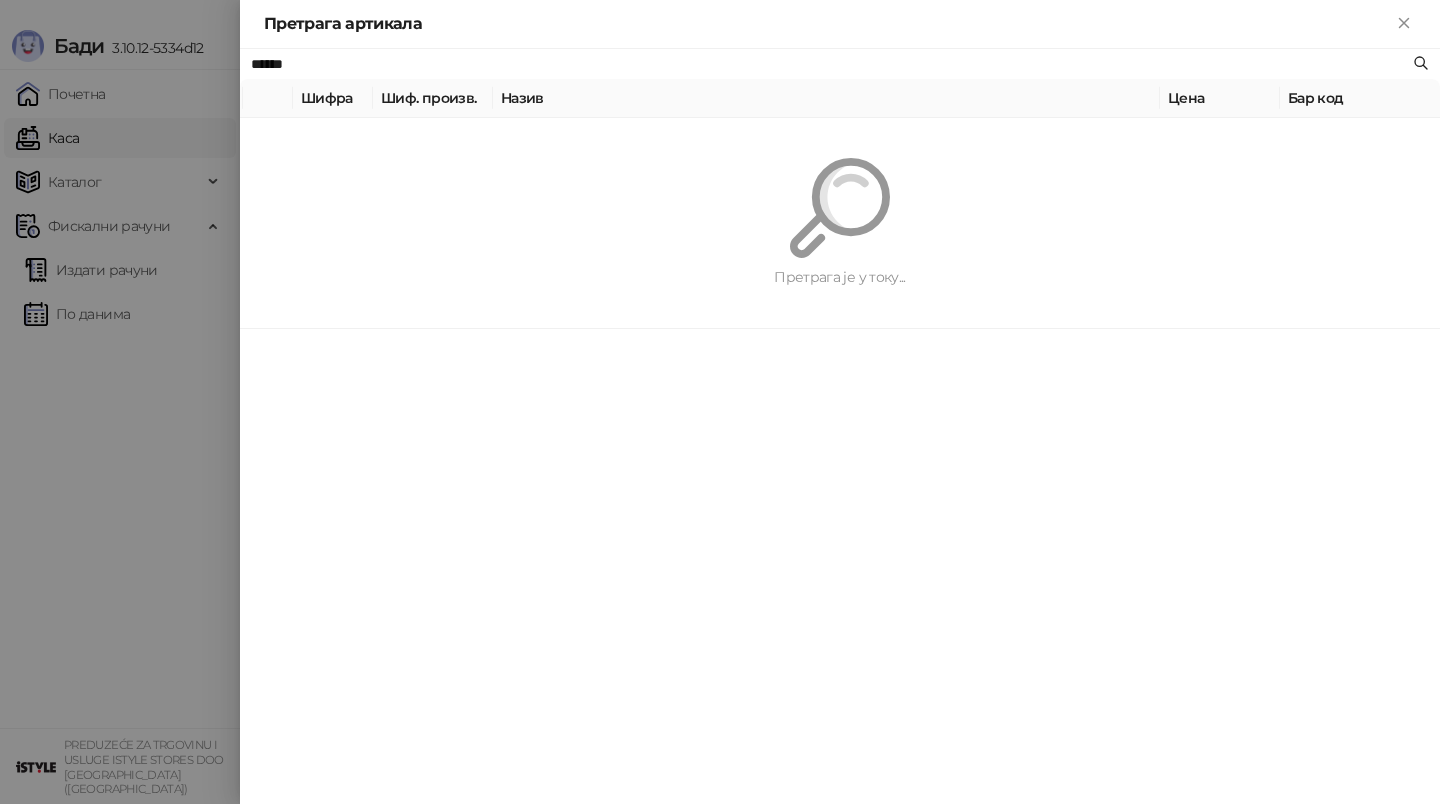 type on "*****" 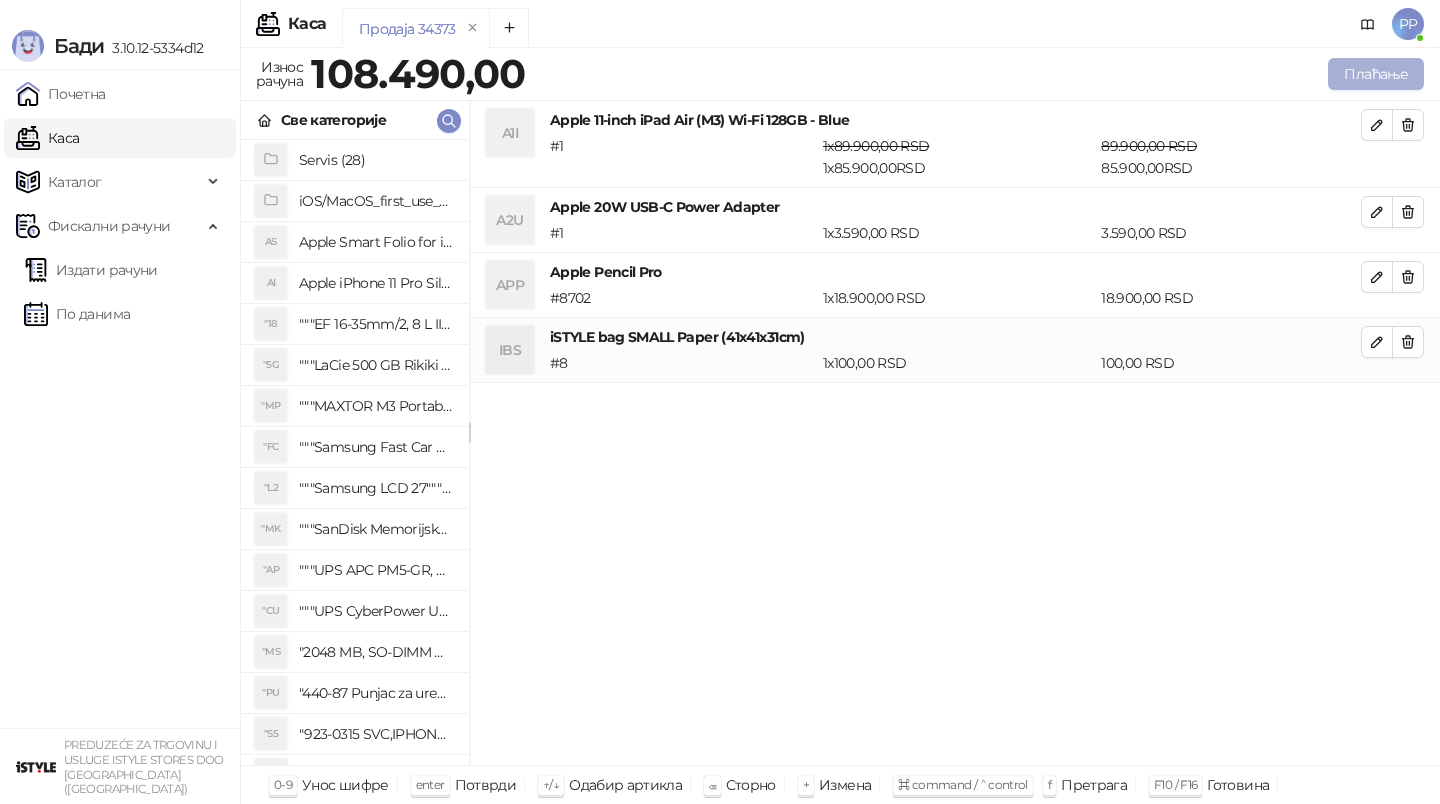 click on "Плаћање" at bounding box center (1376, 74) 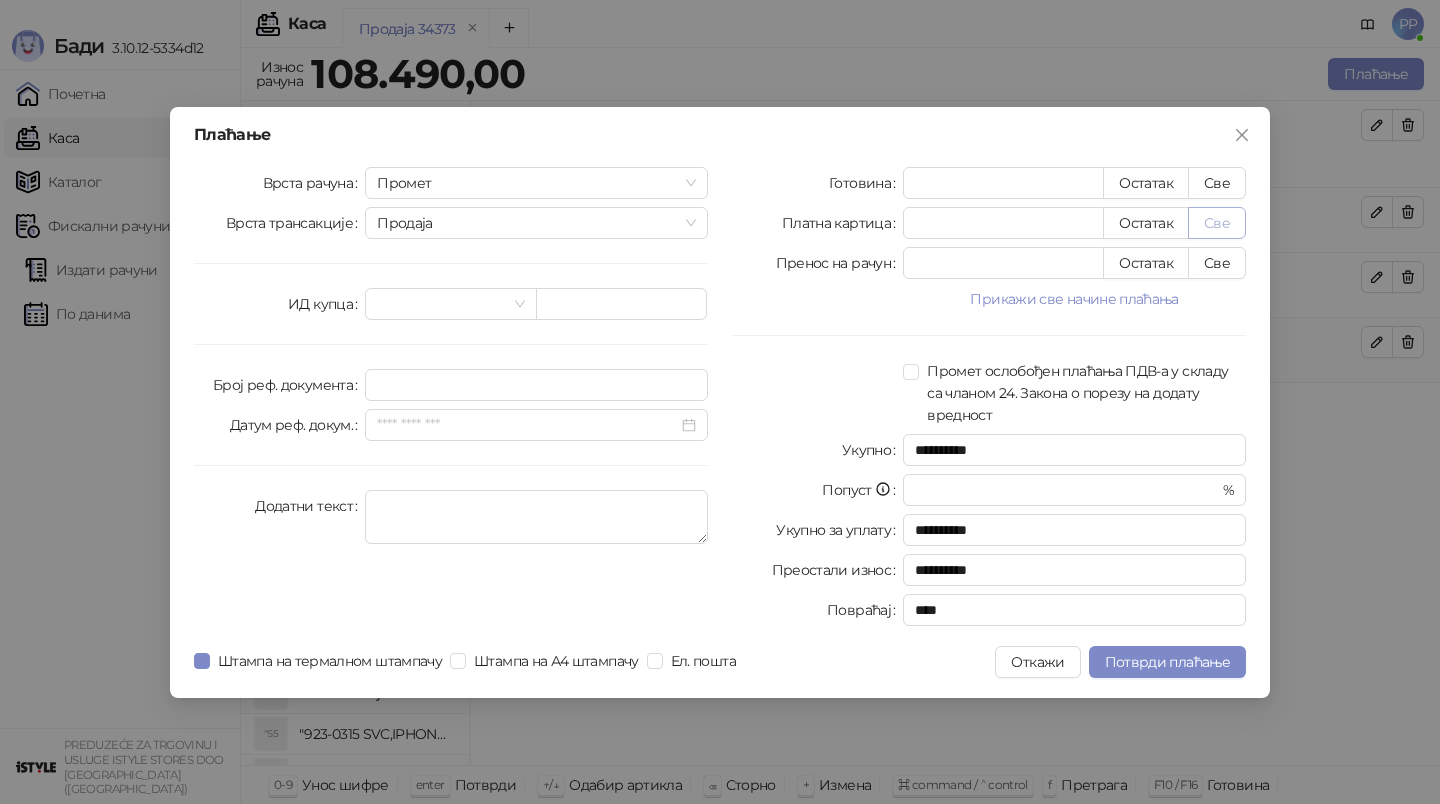 click on "Све" at bounding box center (1217, 223) 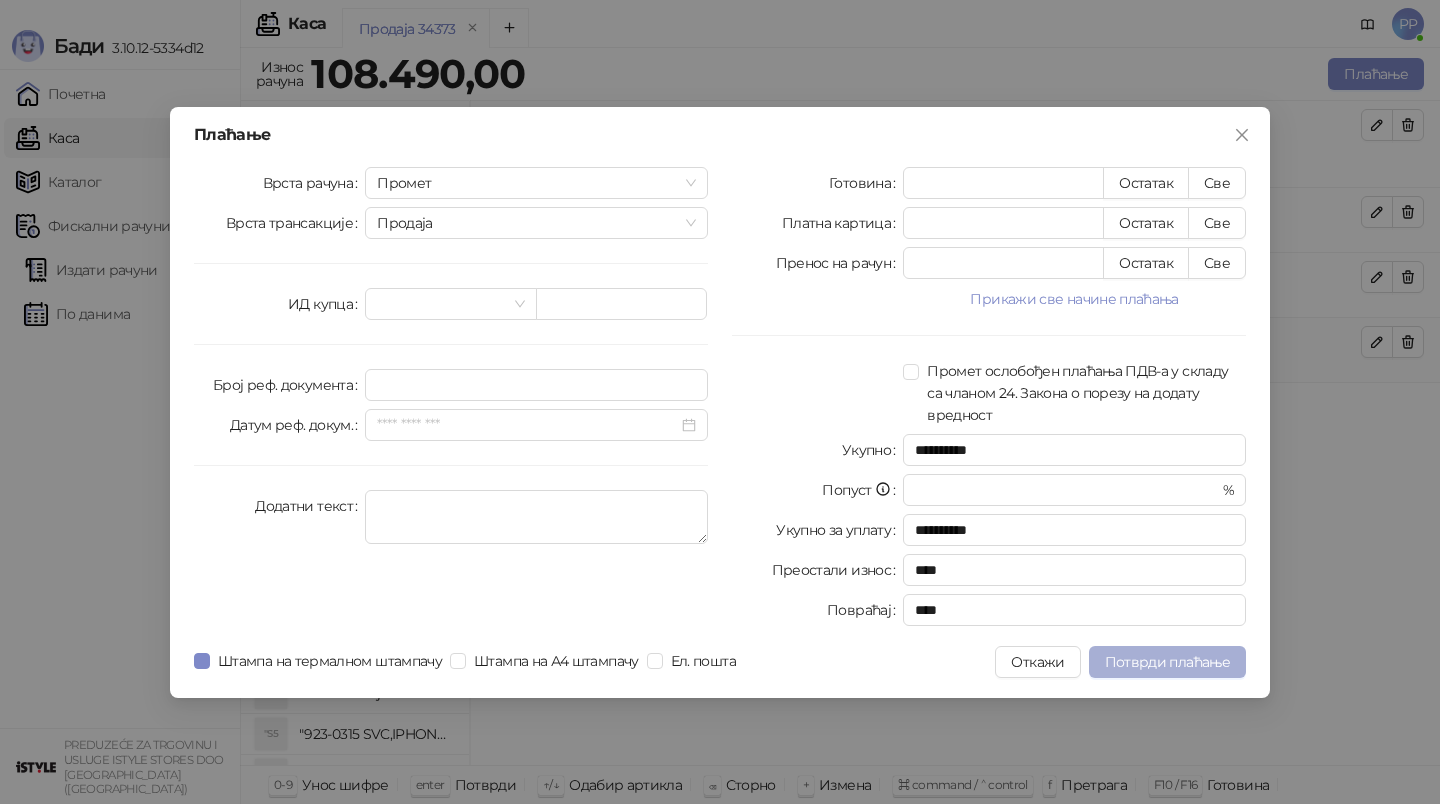 click on "Потврди плаћање" at bounding box center [1167, 662] 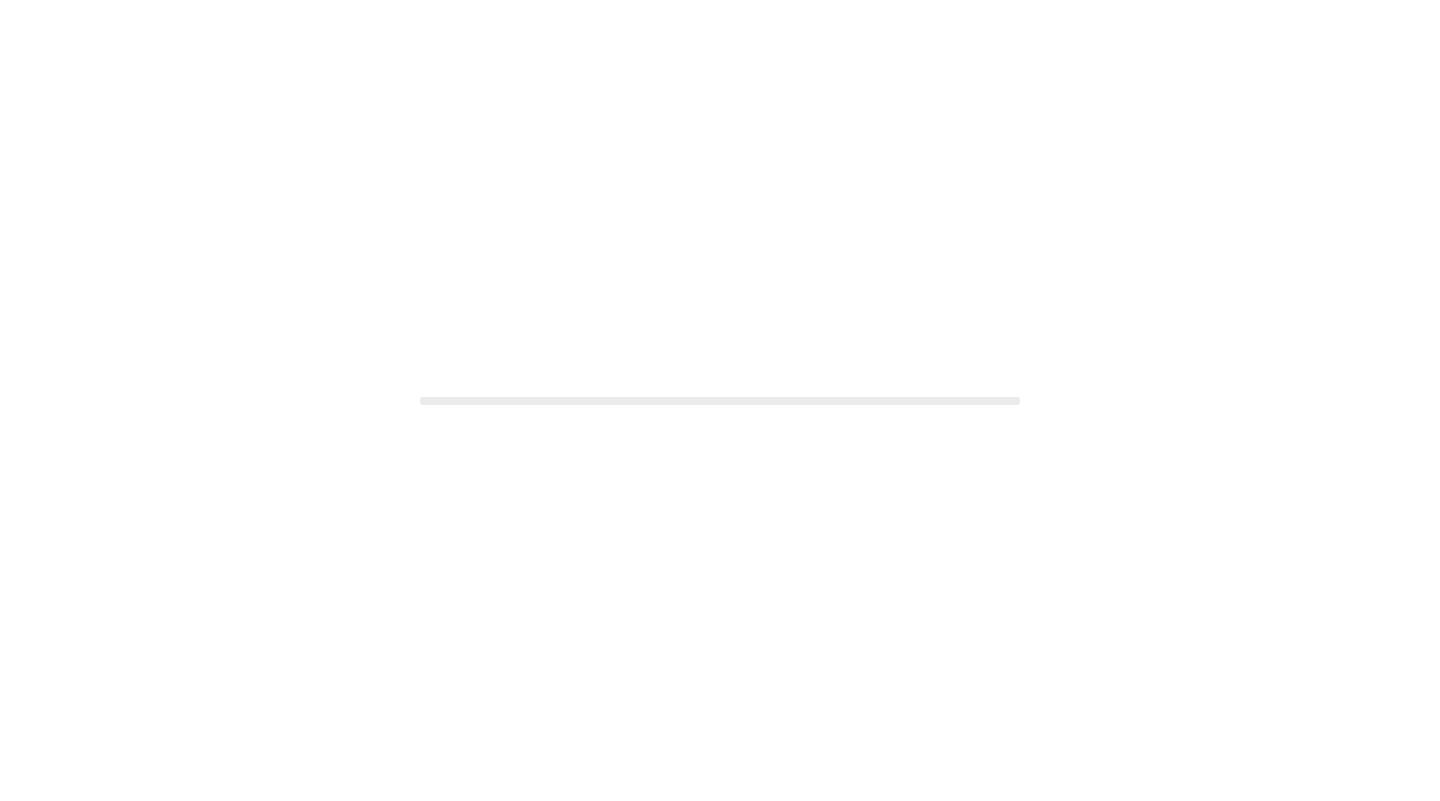 scroll, scrollTop: 0, scrollLeft: 0, axis: both 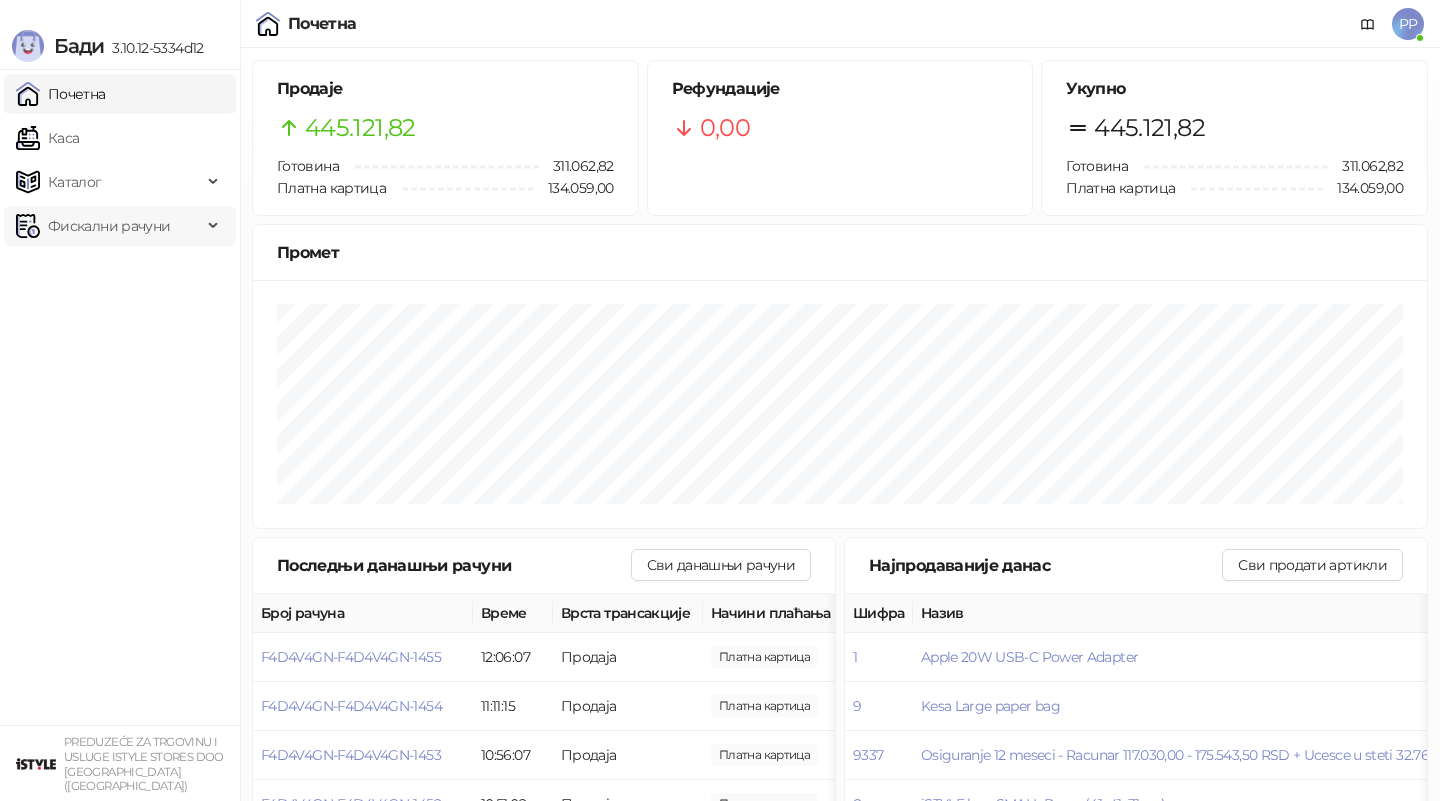 click on "Фискални рачуни" at bounding box center [109, 226] 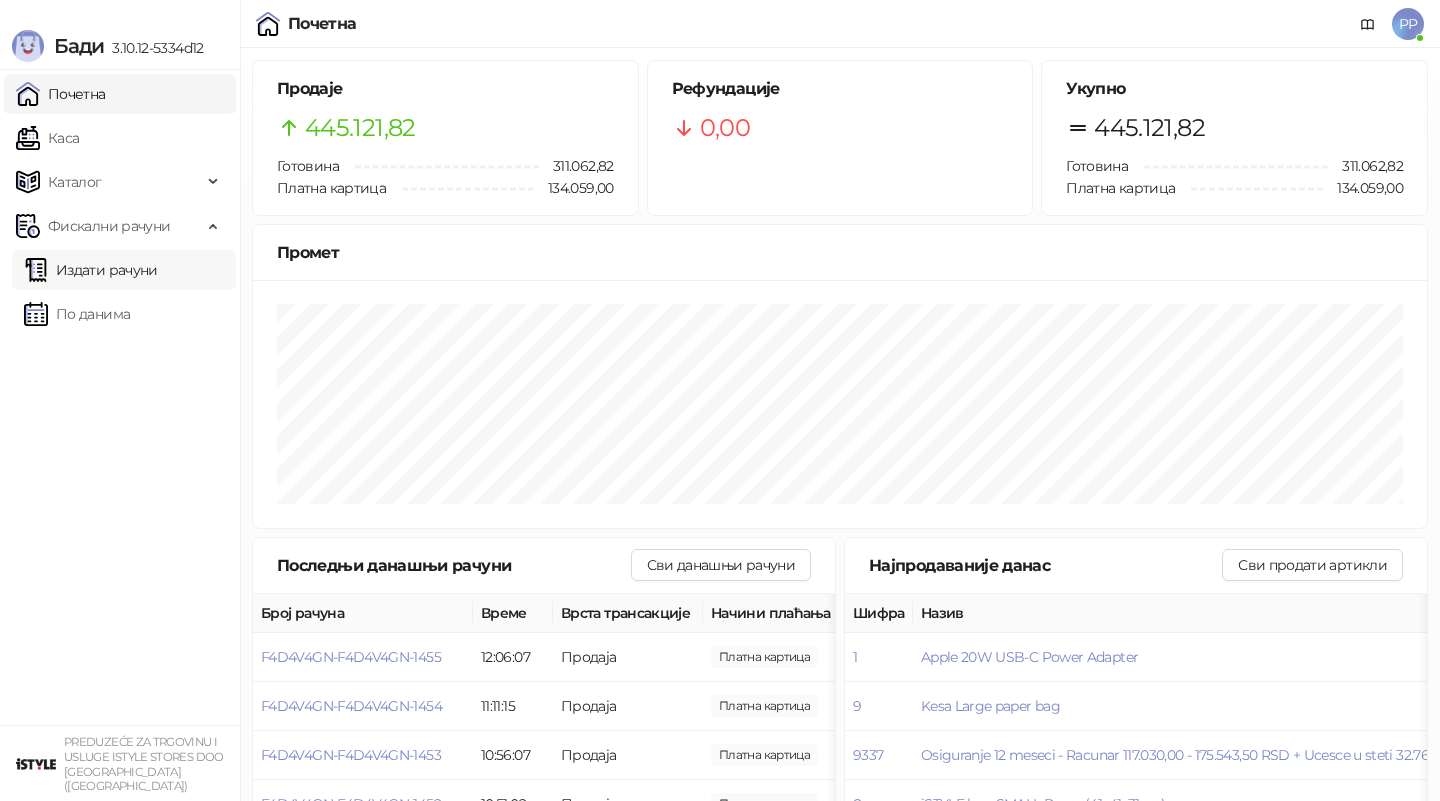 click on "Издати рачуни" at bounding box center (91, 270) 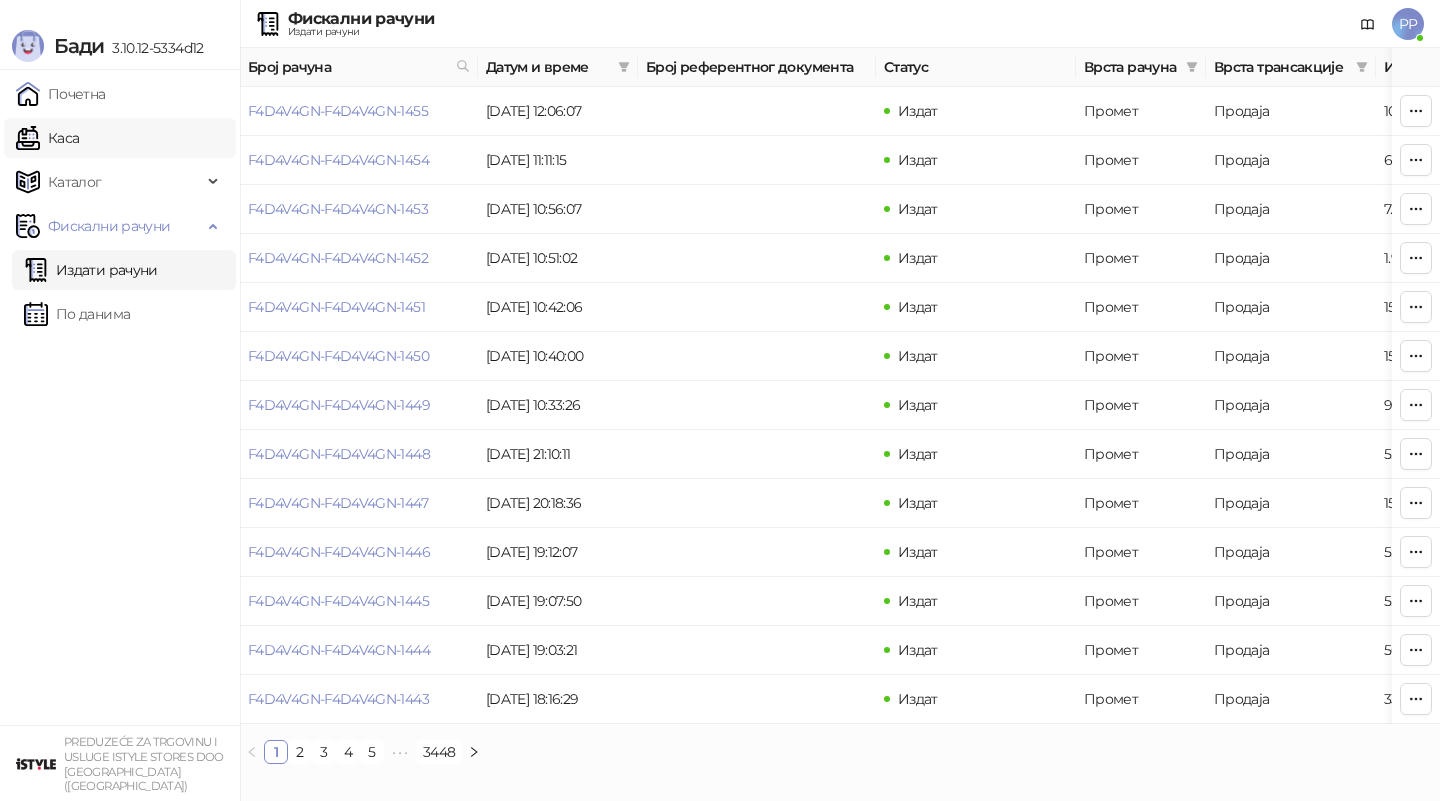click on "Каса" at bounding box center [47, 138] 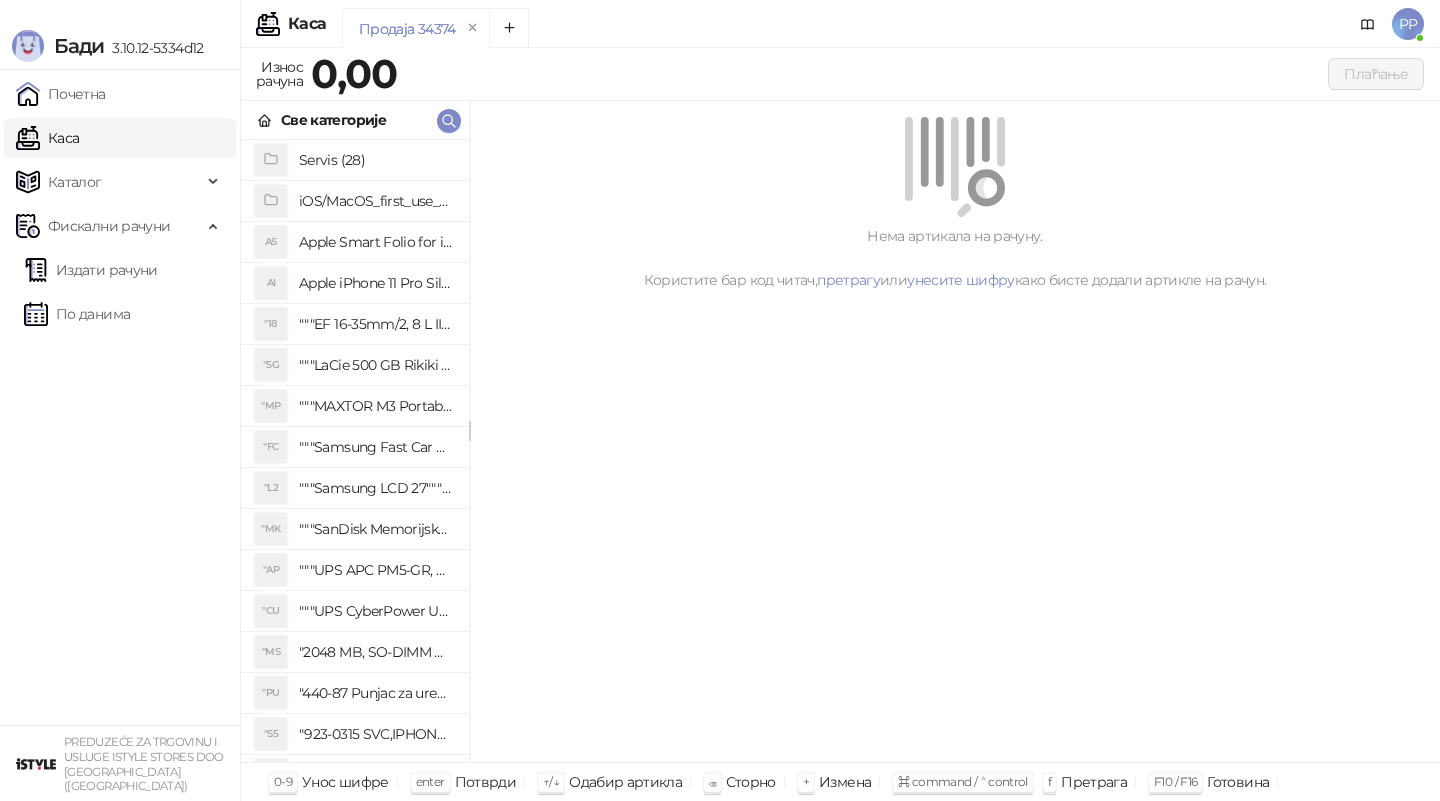 click on "Све категорије" at bounding box center [355, 120] 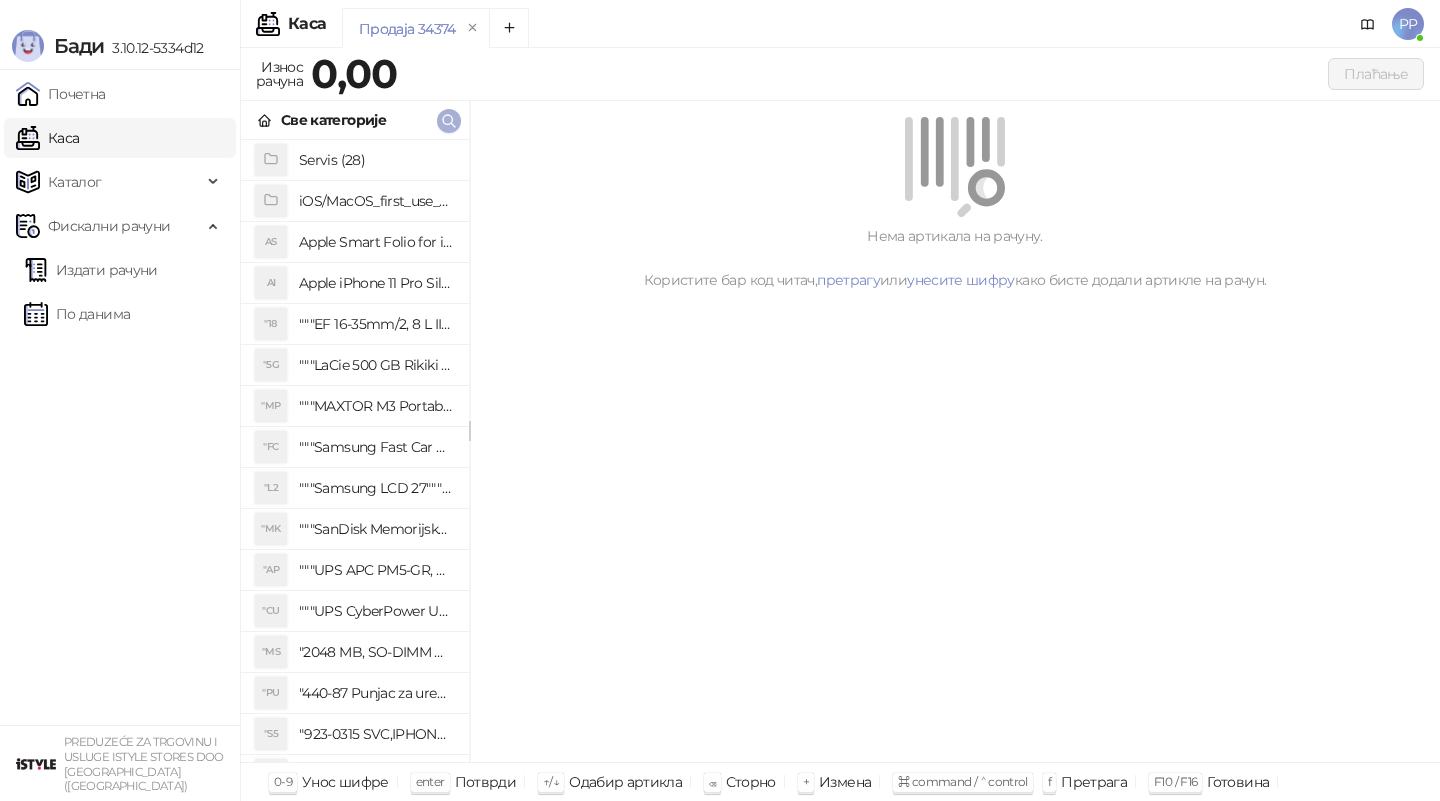 click 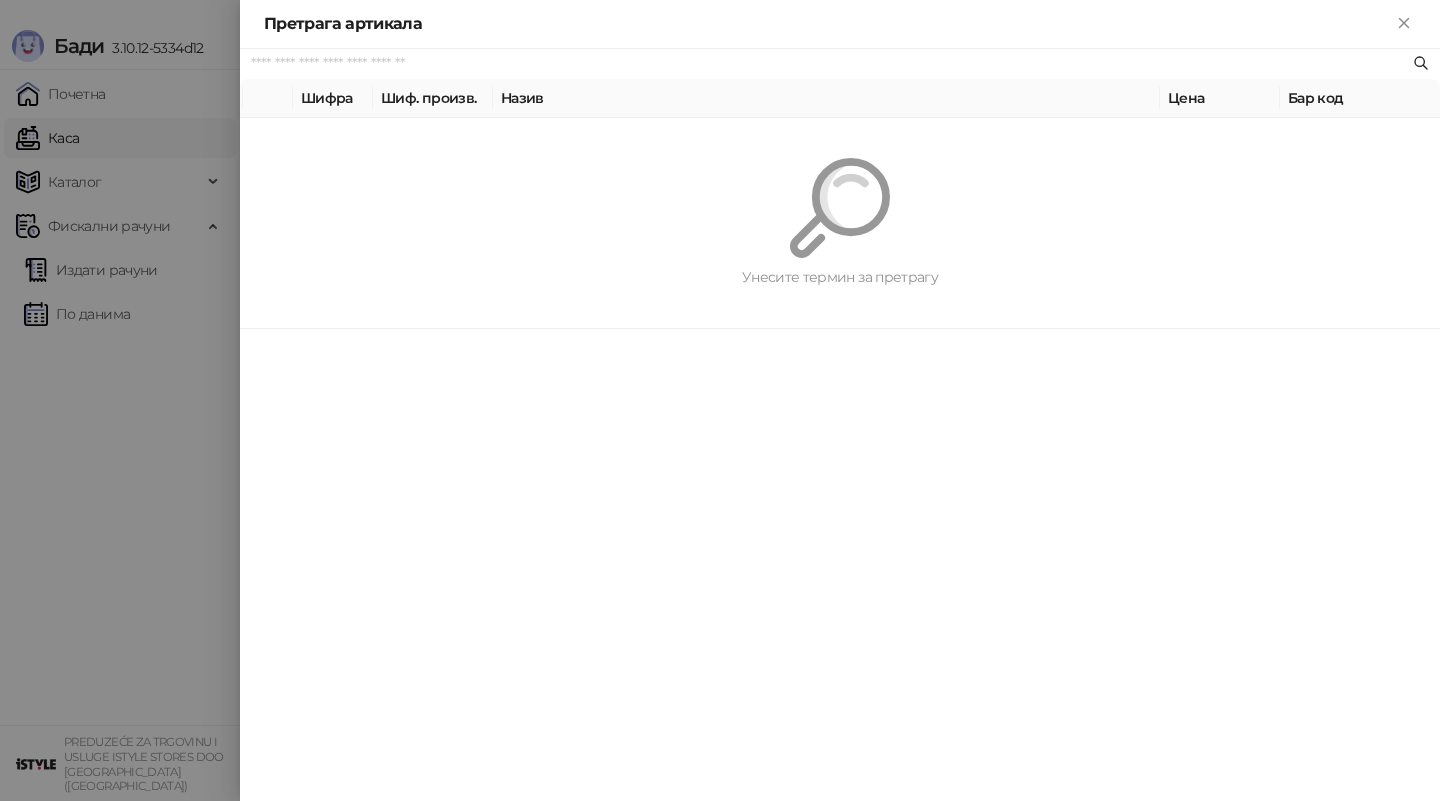 paste on "**********" 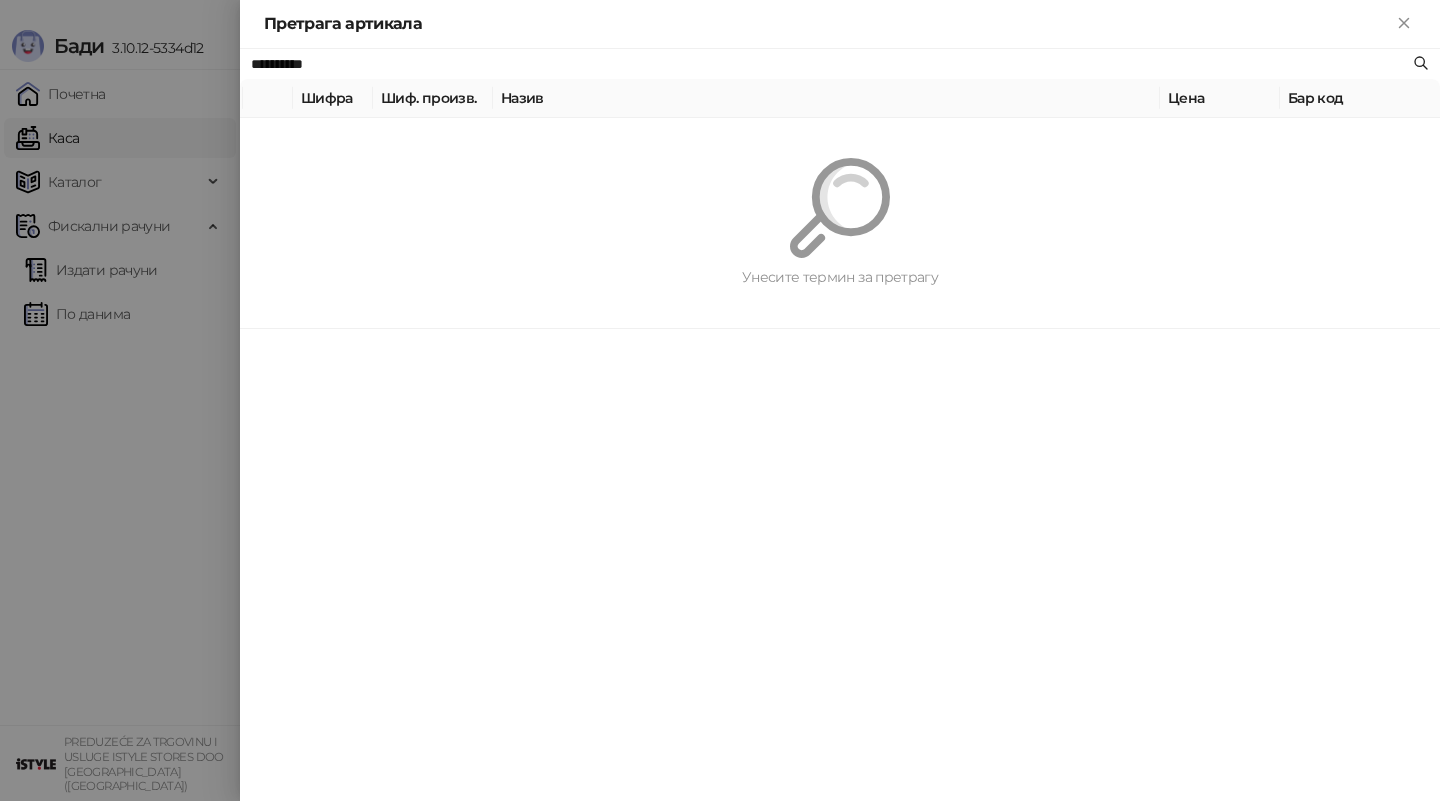 type on "**********" 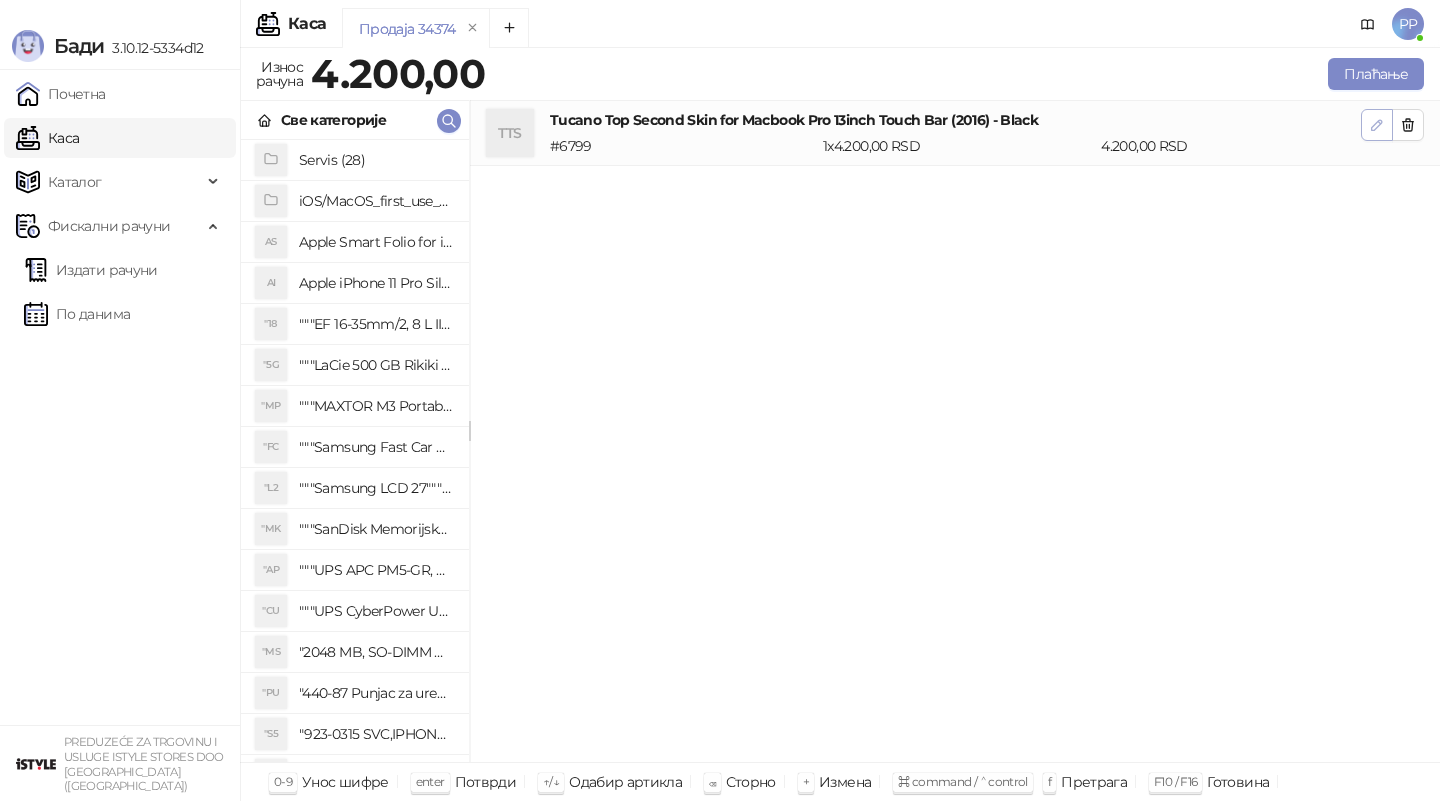 click 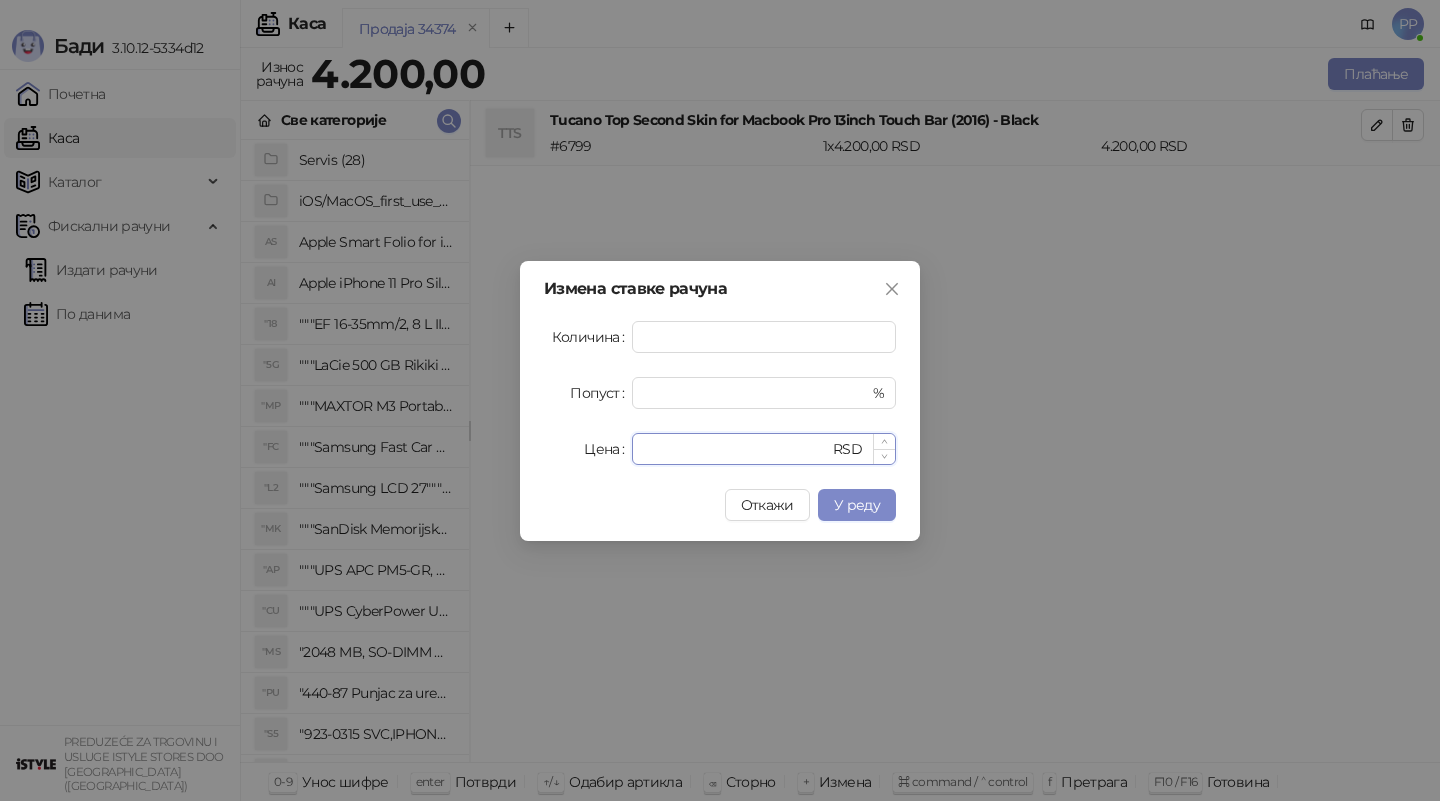 click on "****" at bounding box center [736, 449] 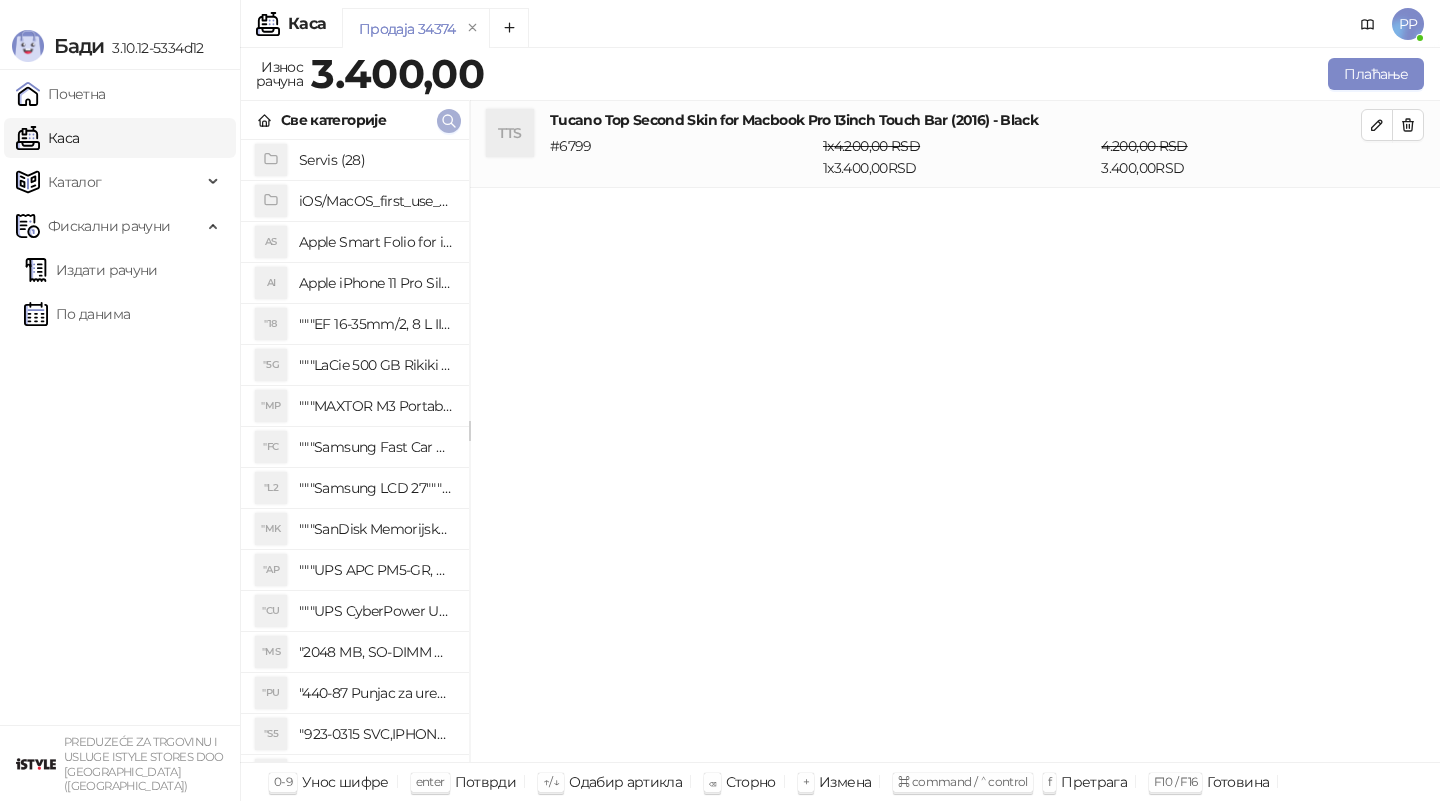 click 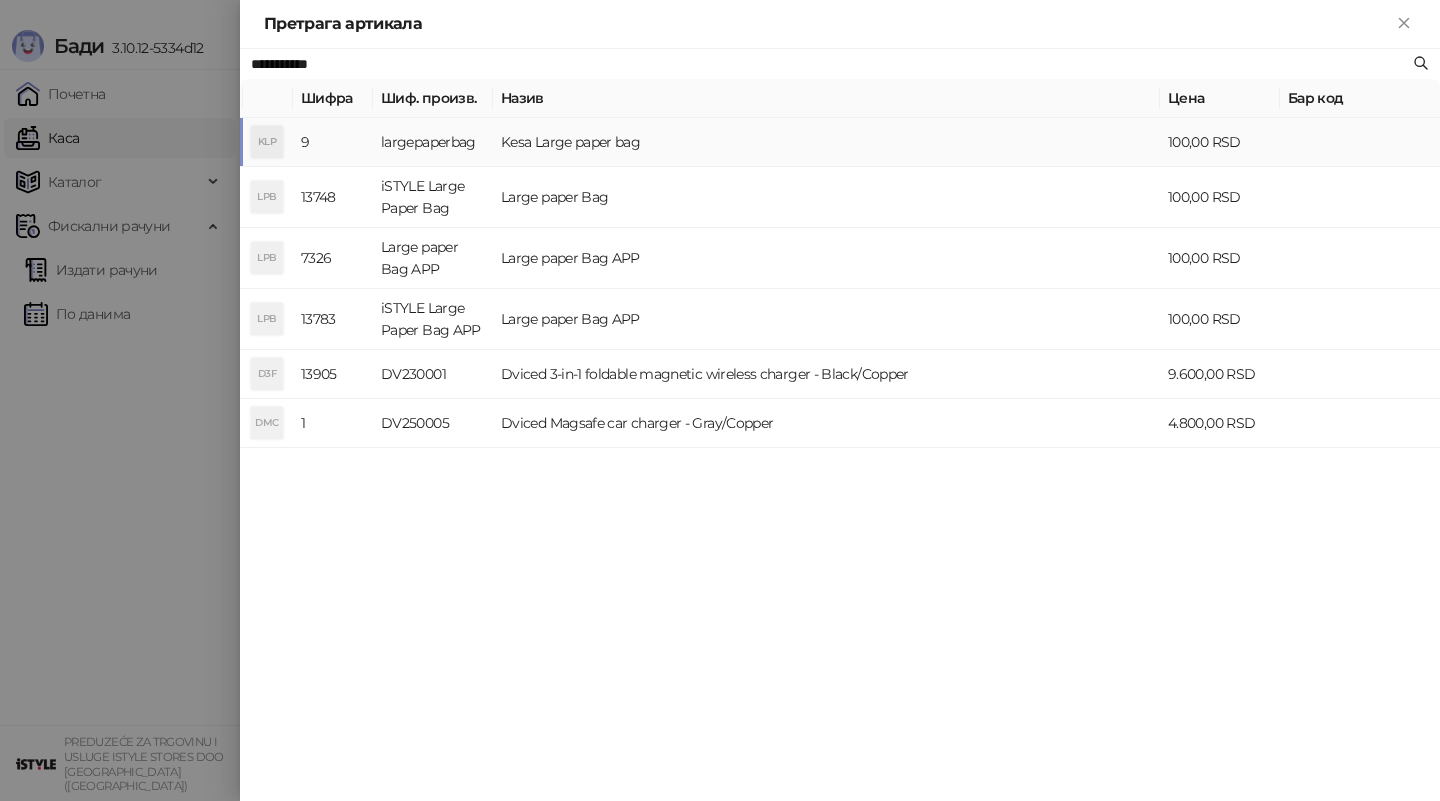 type on "**********" 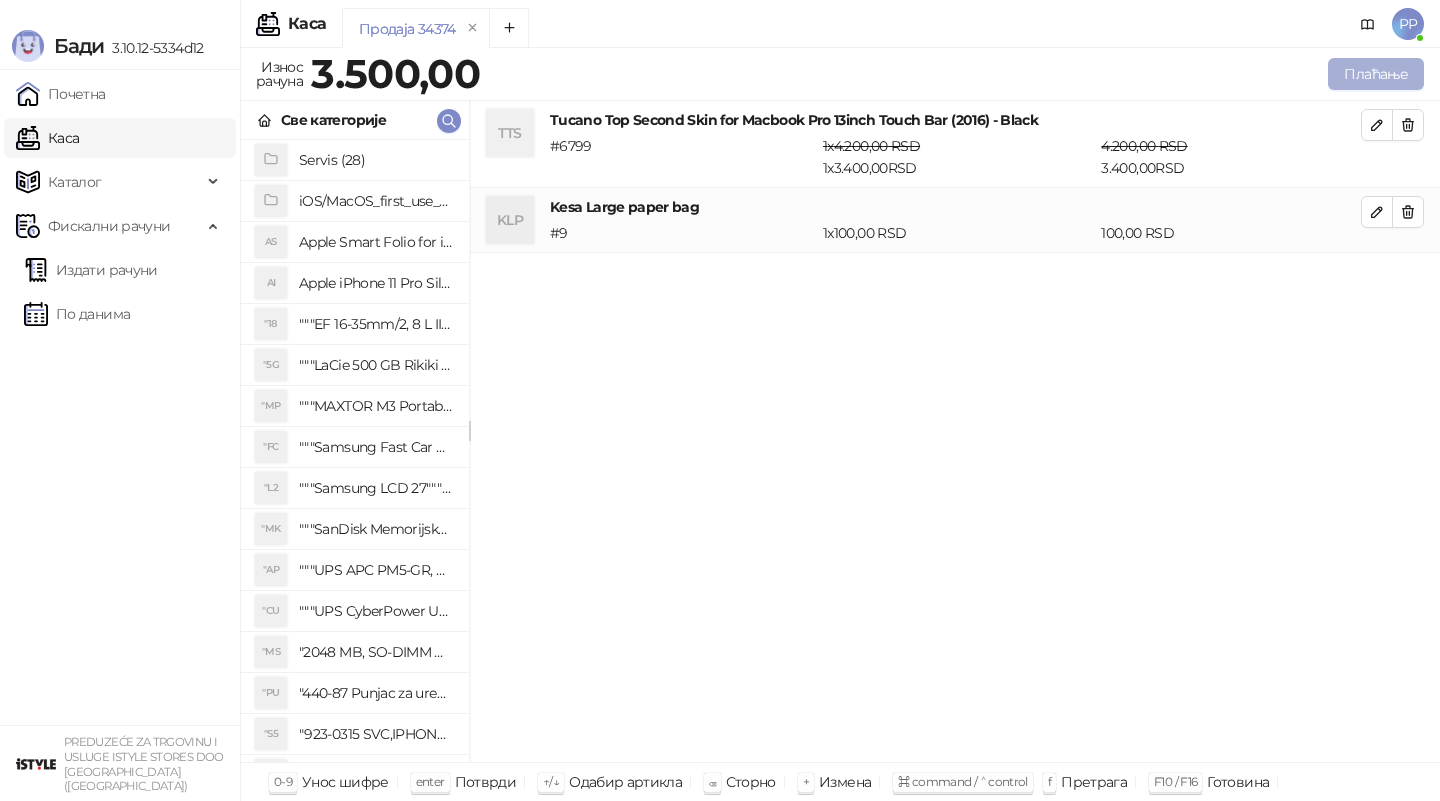 click on "Плаћање" at bounding box center (1376, 74) 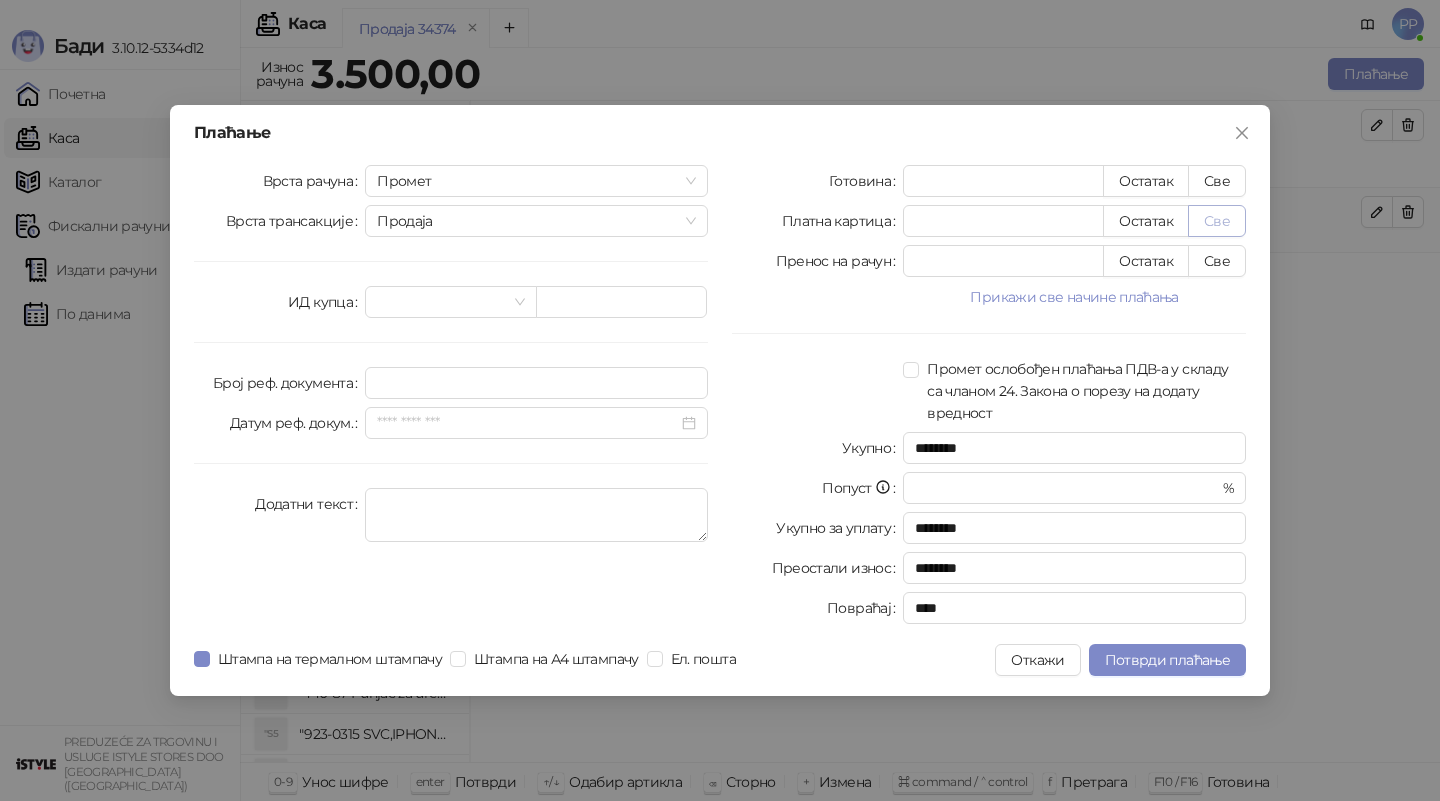click on "Све" at bounding box center [1217, 221] 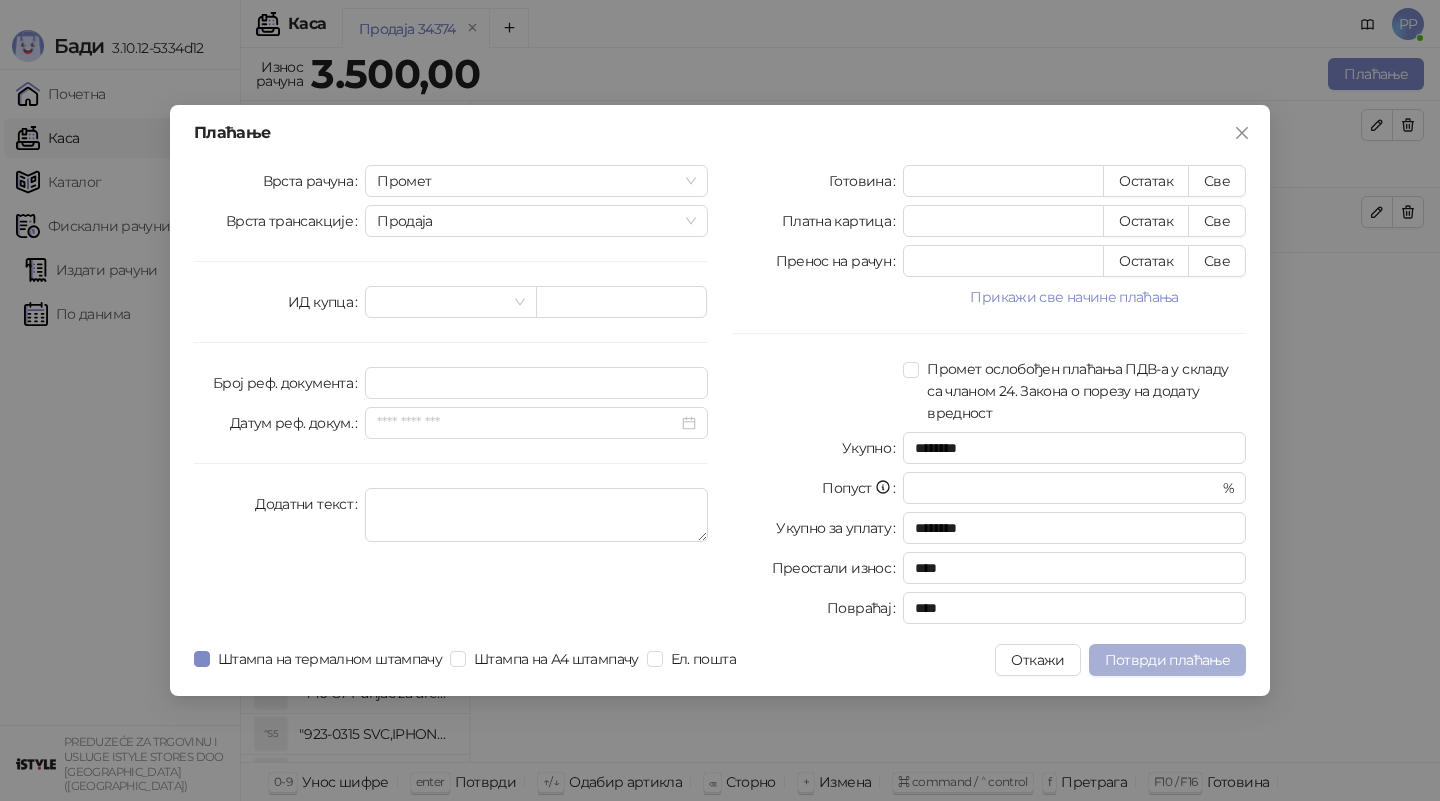 click on "Потврди плаћање" at bounding box center [1167, 660] 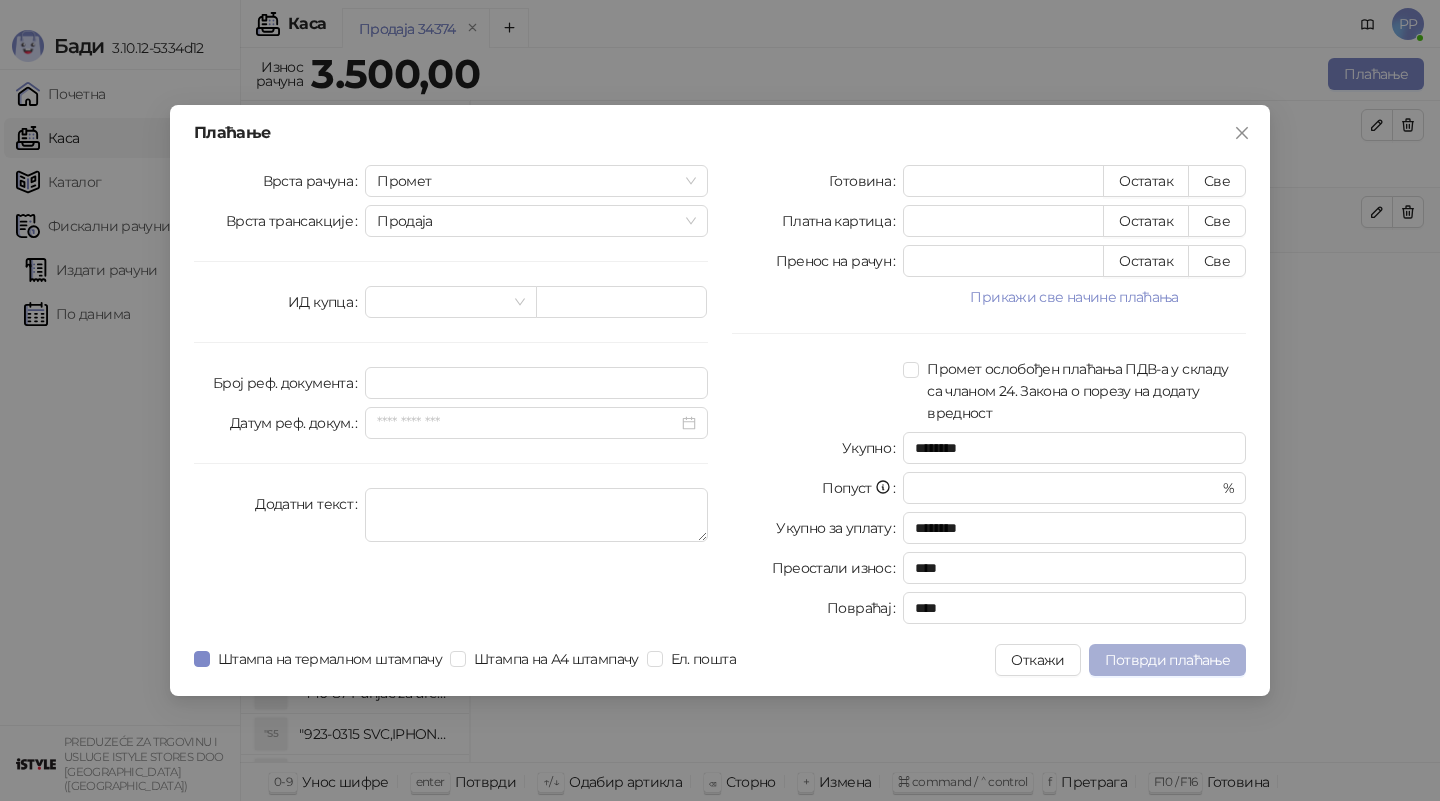 click on "Потврди плаћање" at bounding box center [1167, 660] 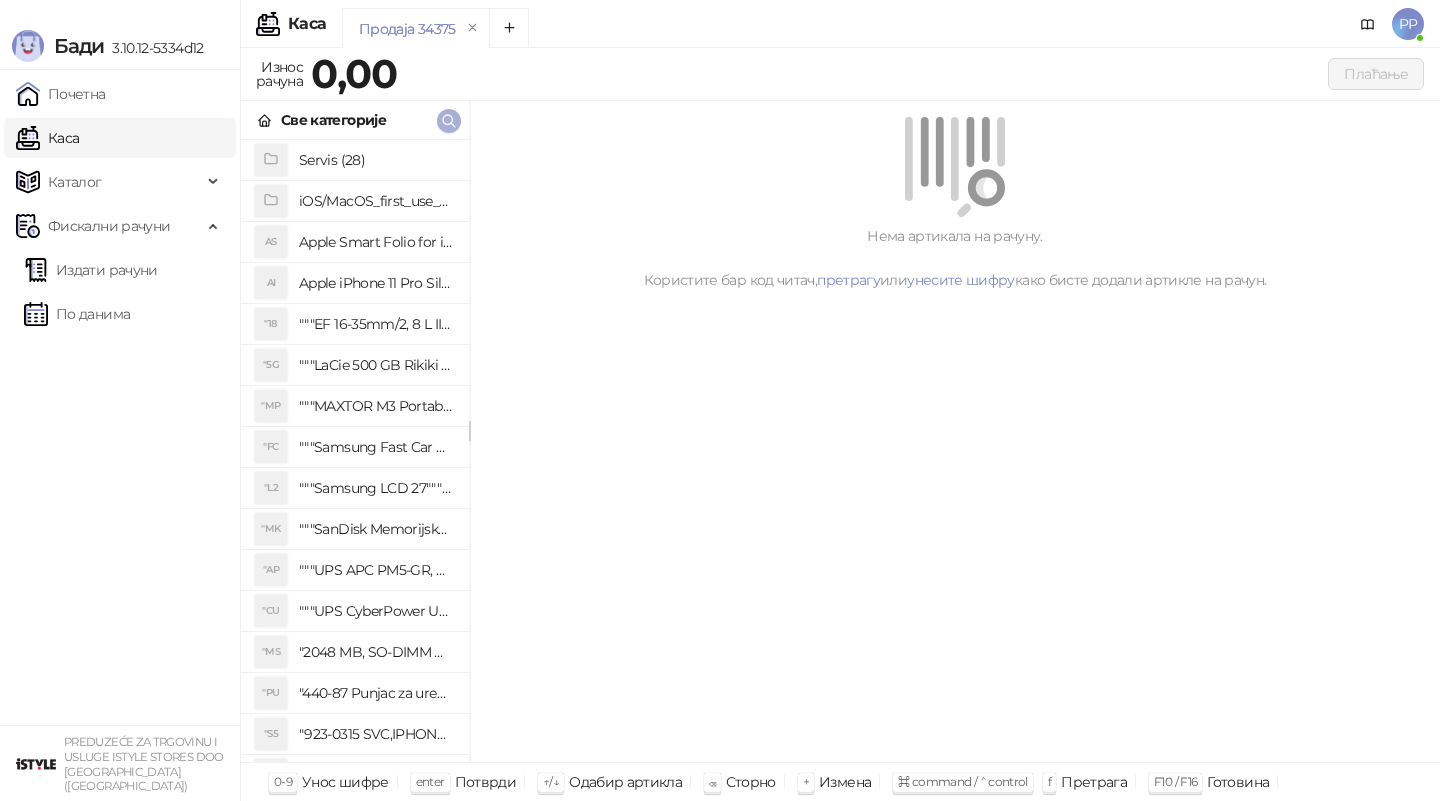 click 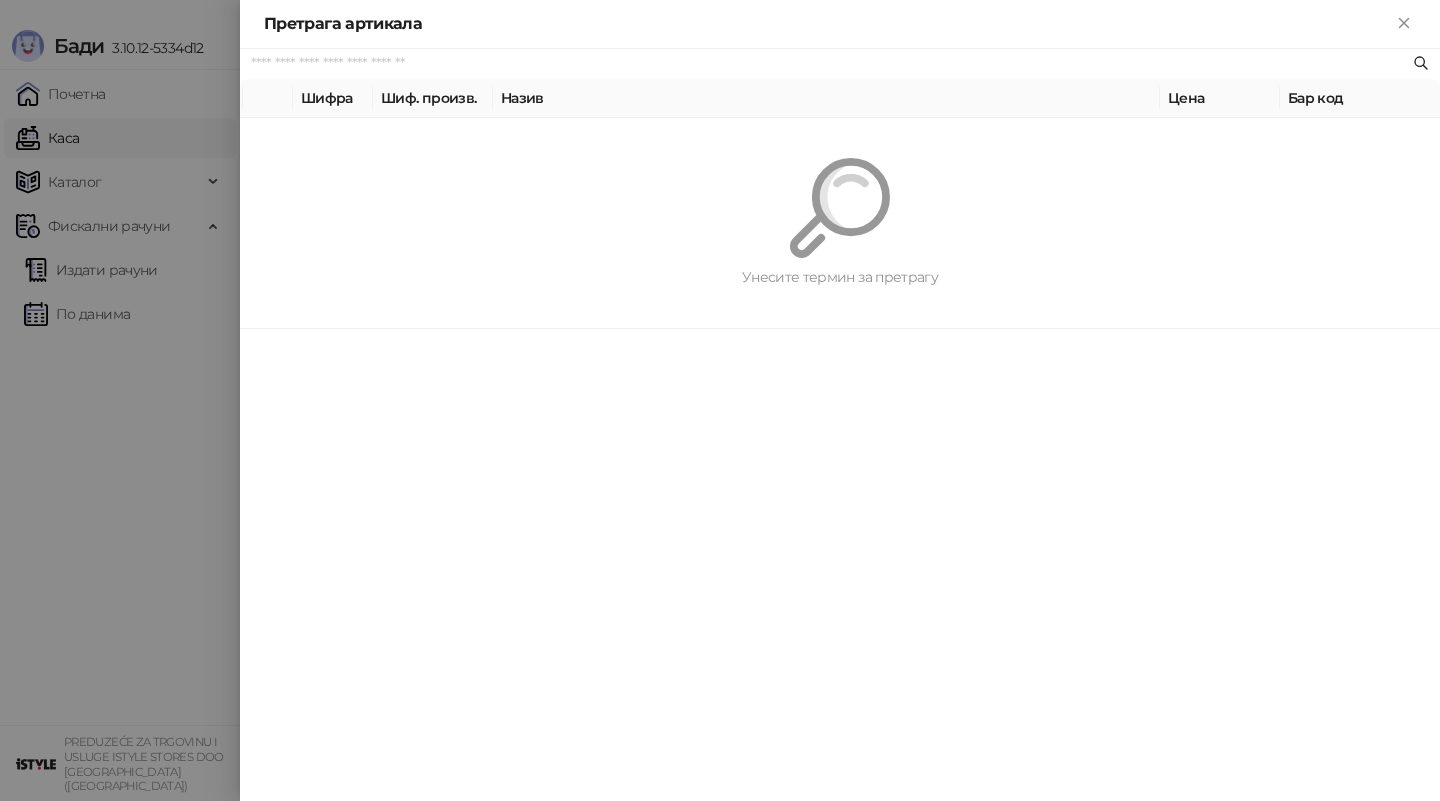 paste on "**********" 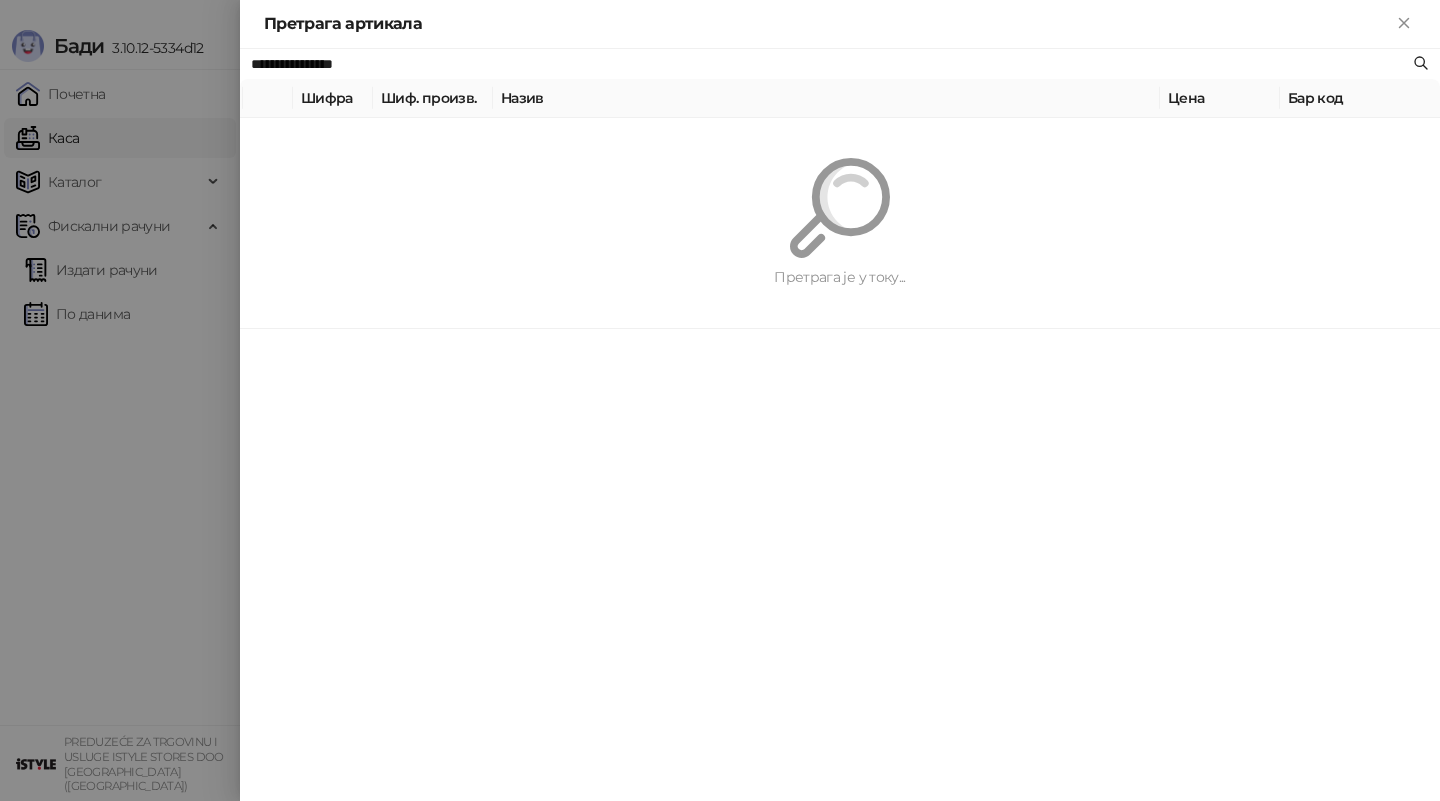 type on "**********" 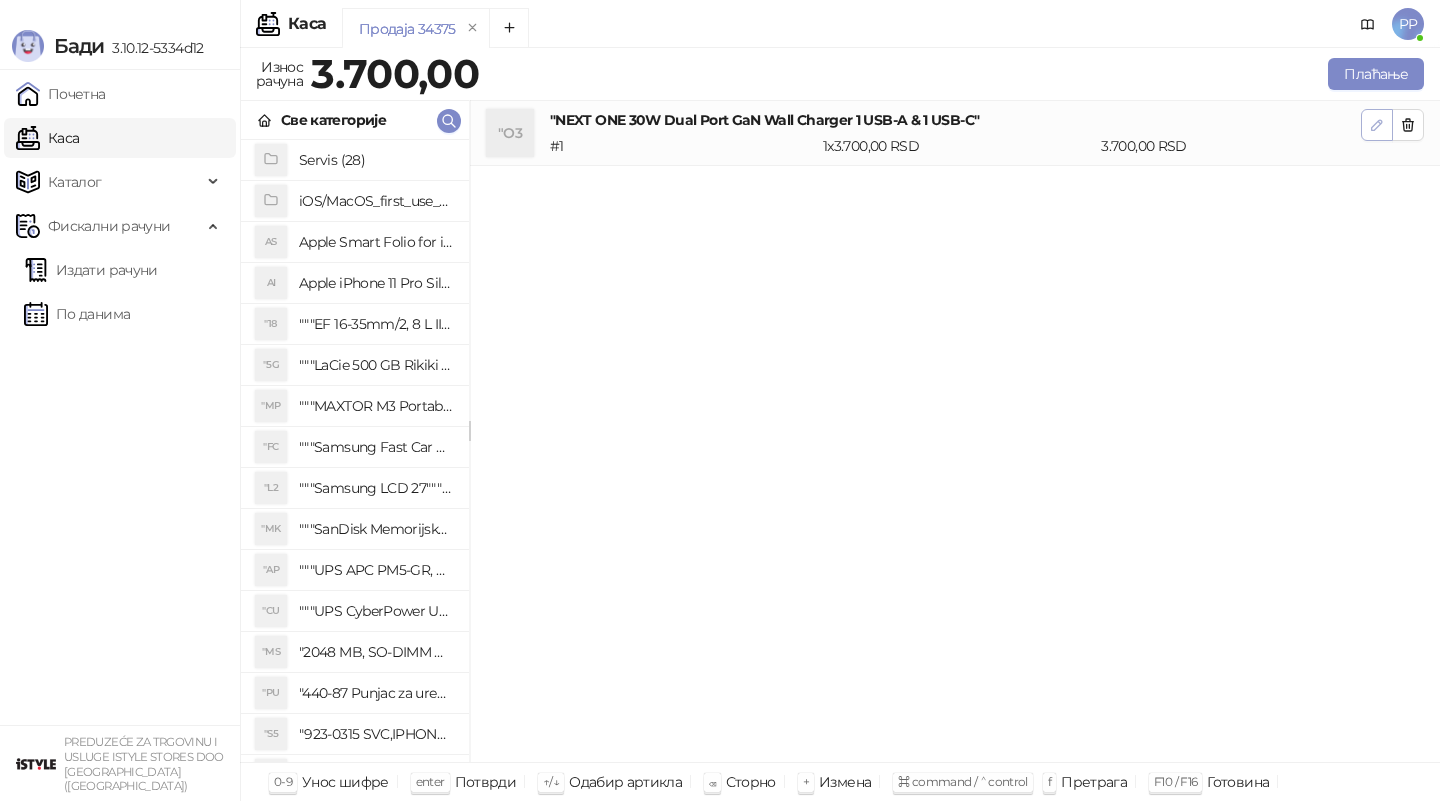 click at bounding box center [1377, 125] 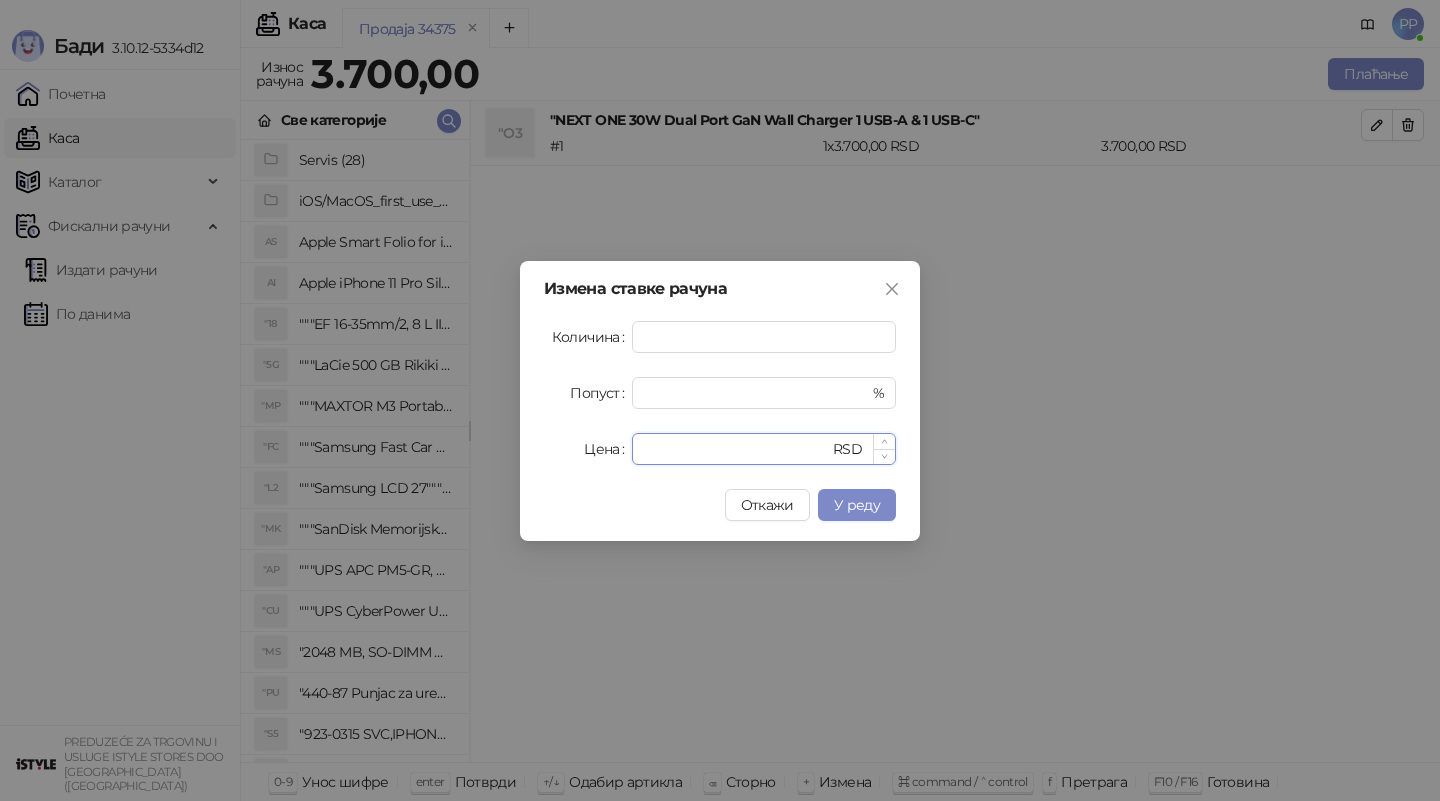 click on "****" at bounding box center [736, 449] 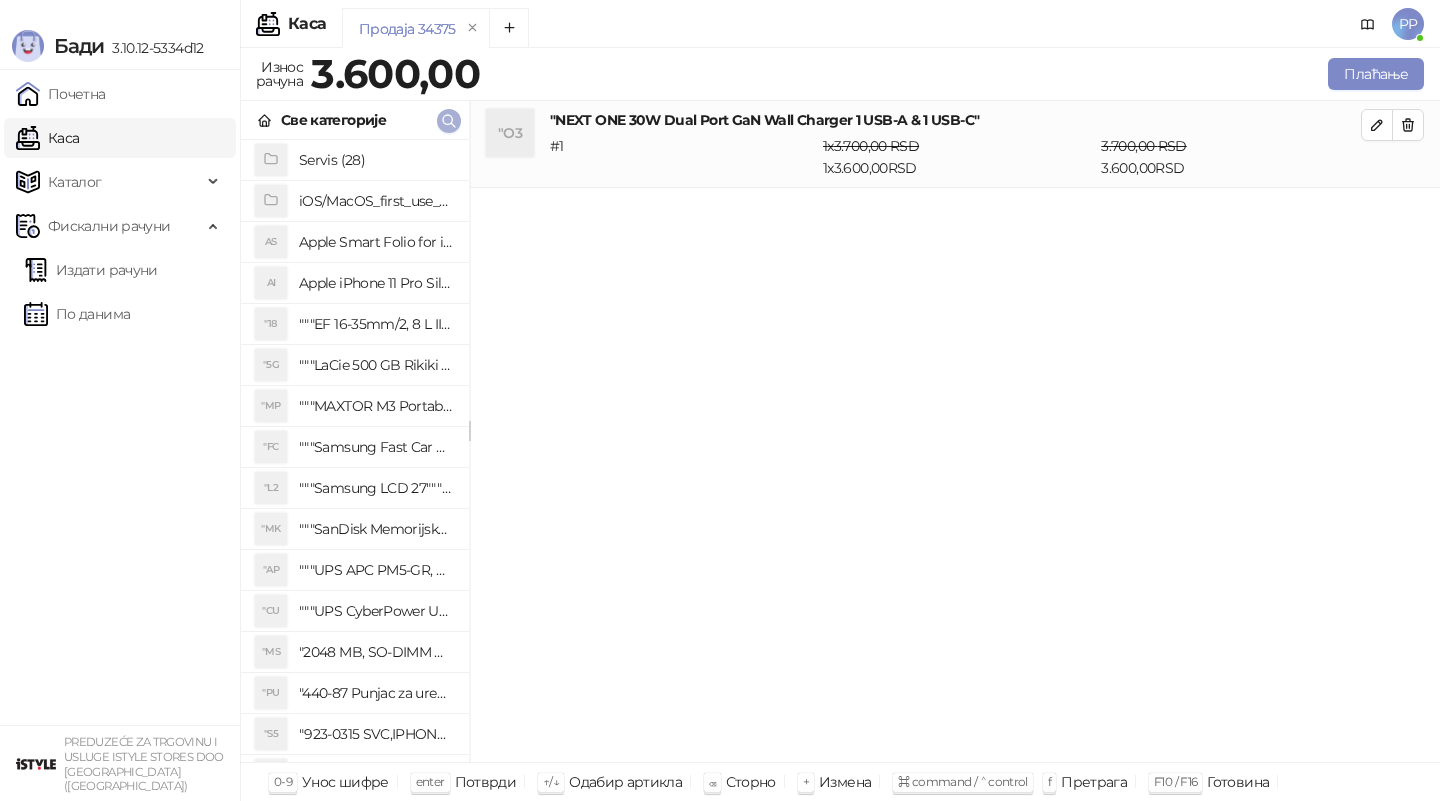 click 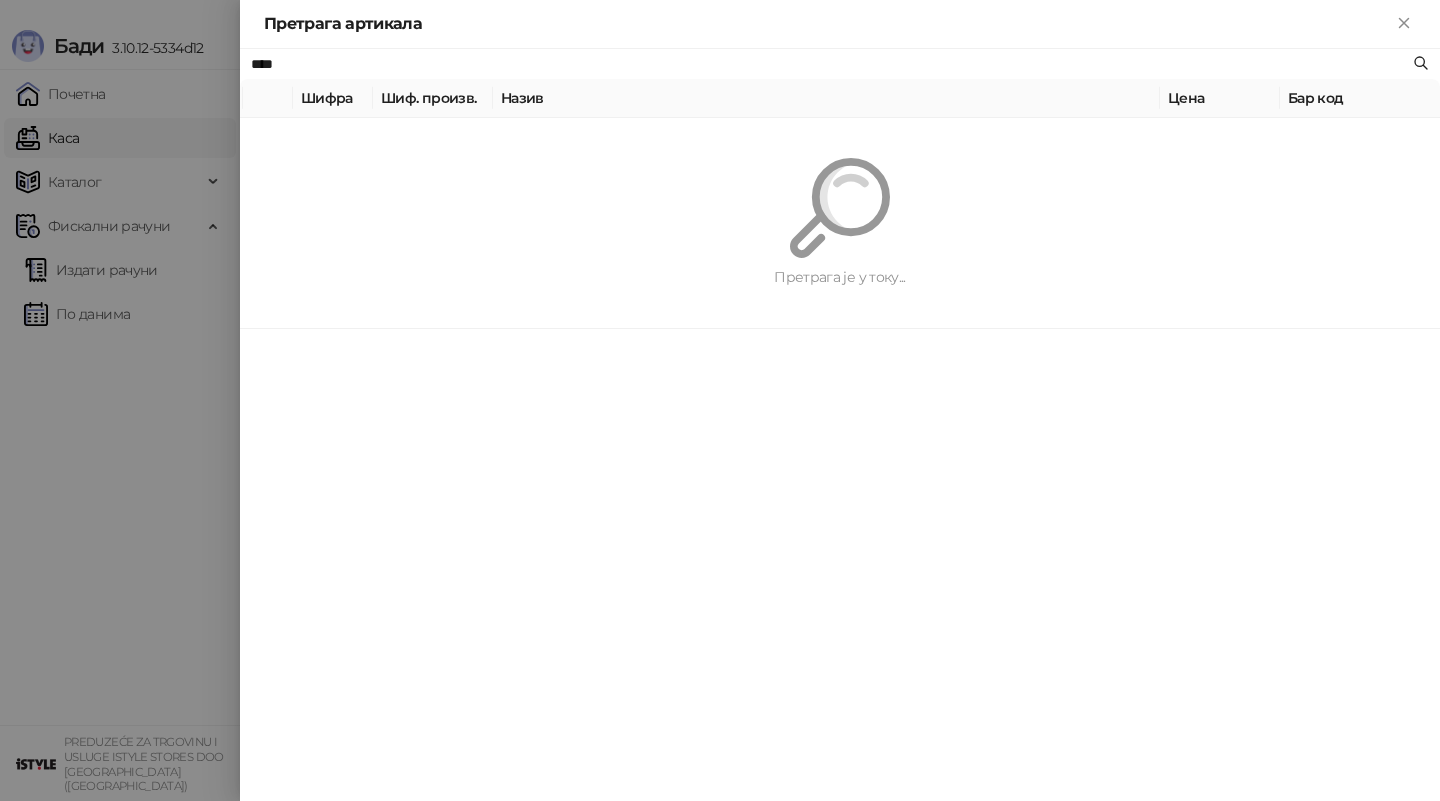 type on "****" 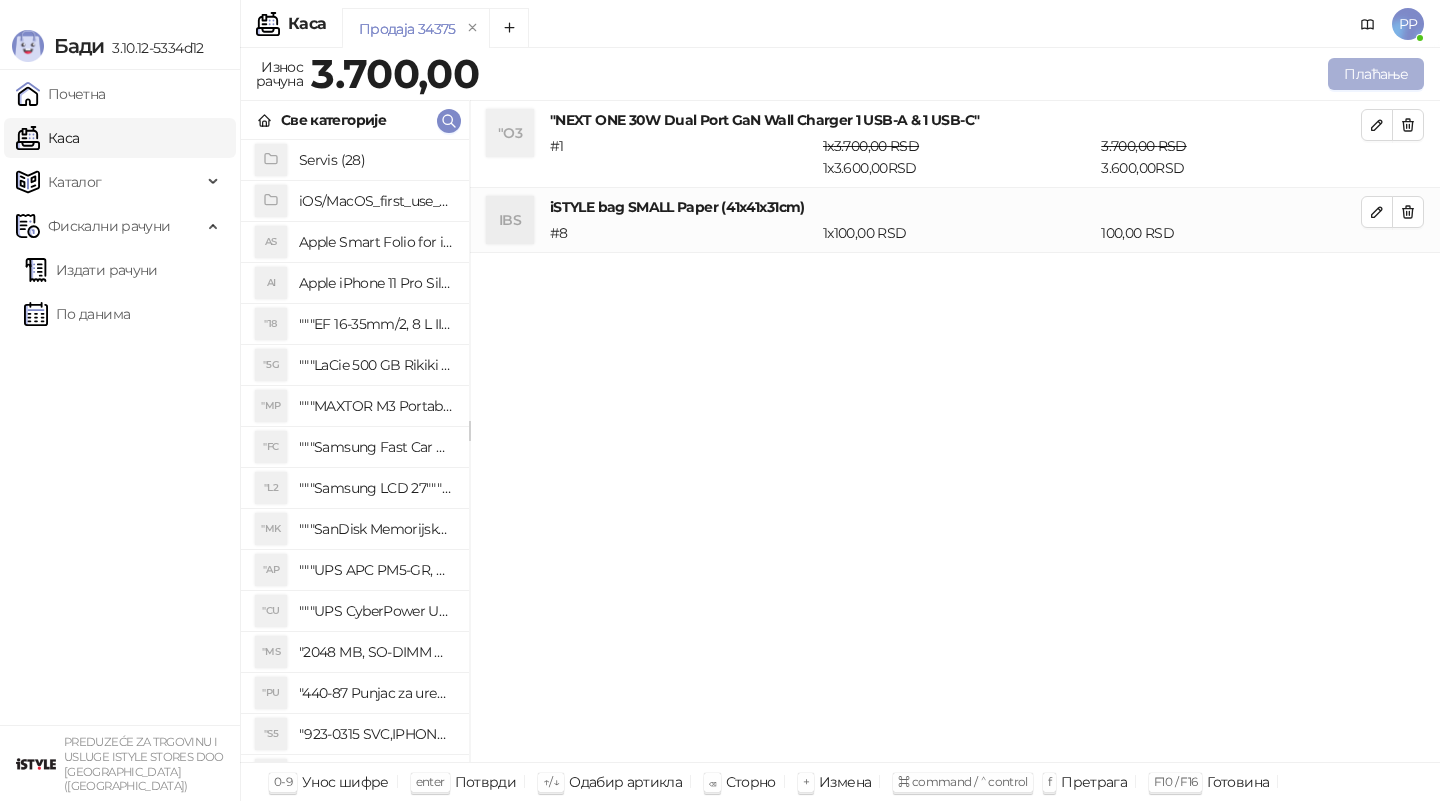 click on "Плаћање" at bounding box center [1376, 74] 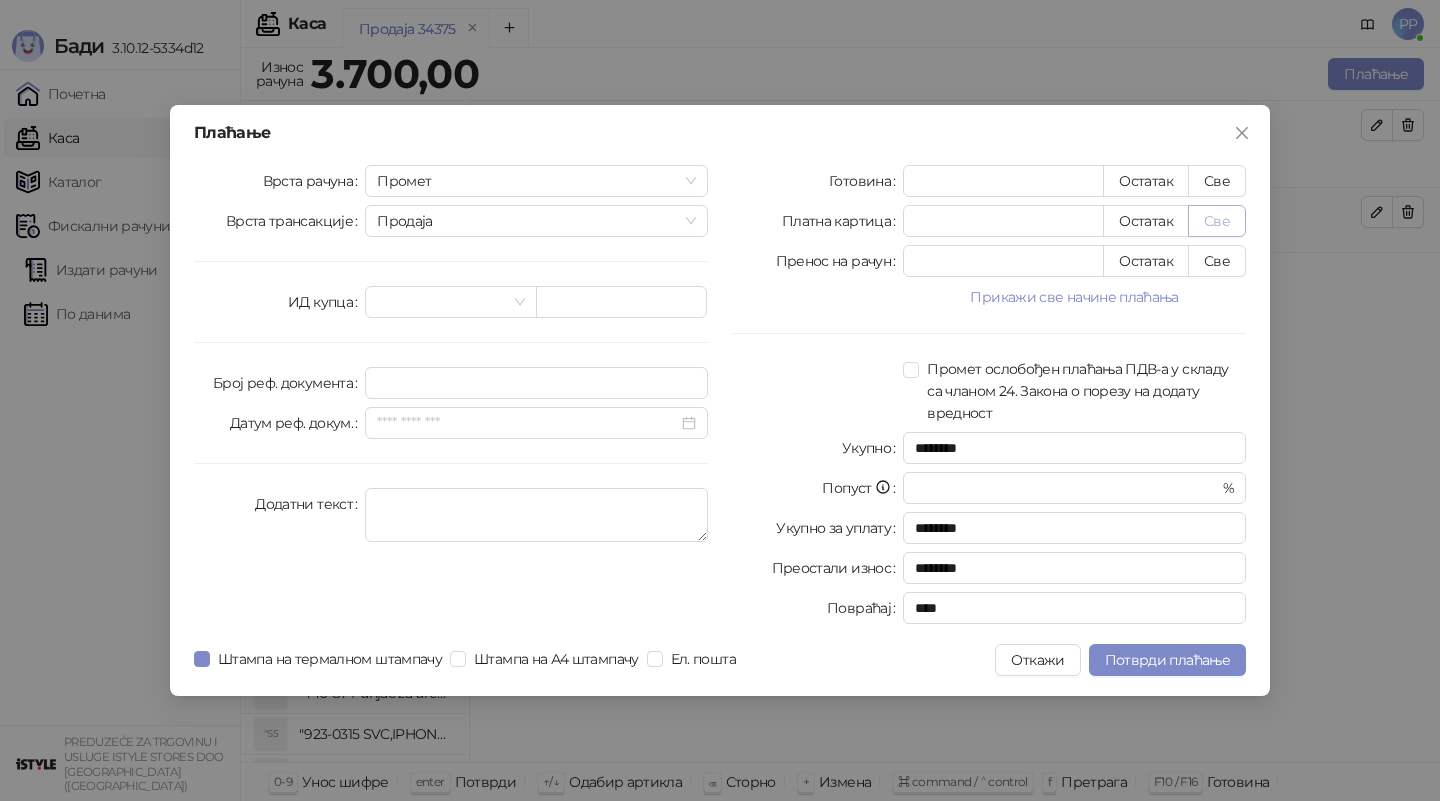 click on "Све" at bounding box center (1217, 221) 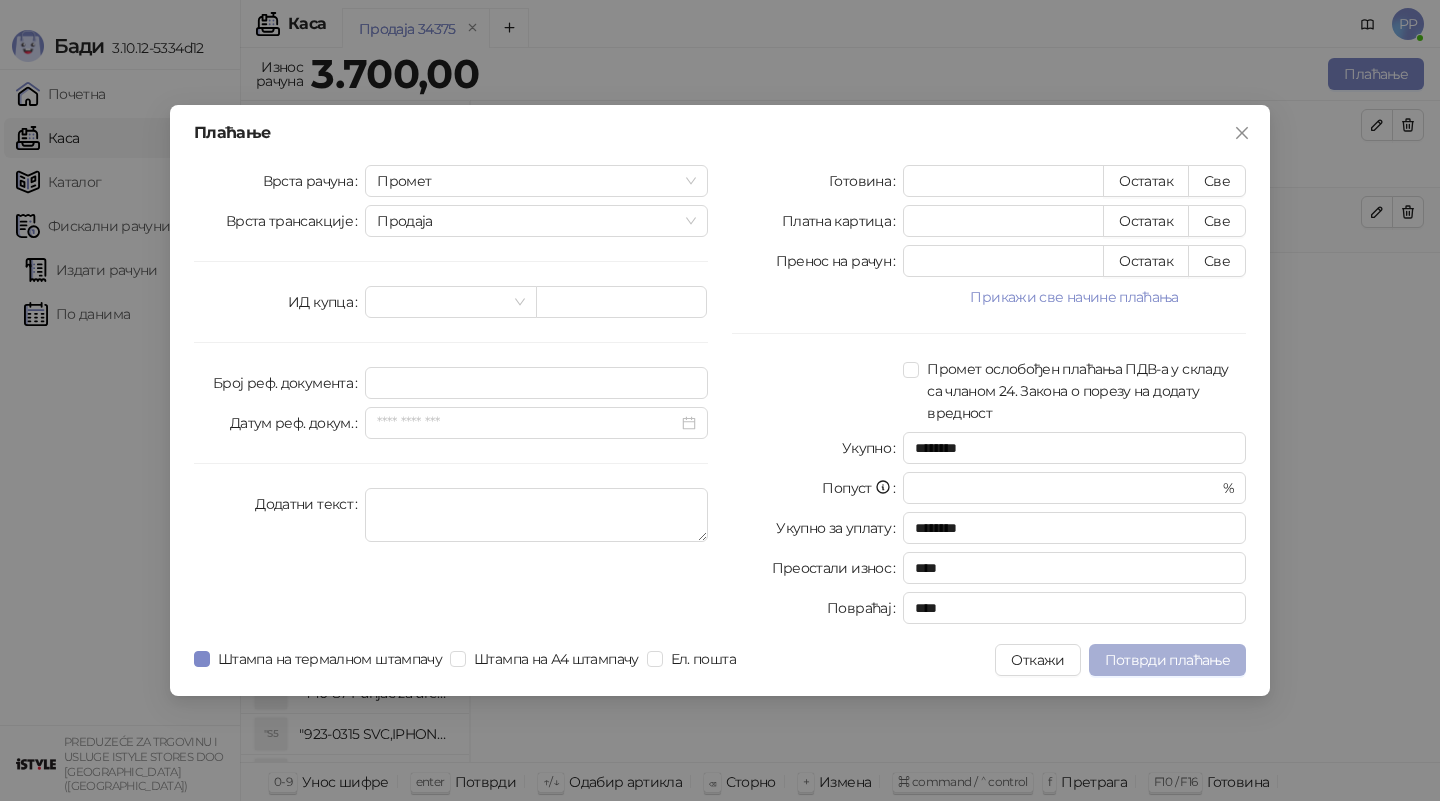 click on "Потврди плаћање" at bounding box center (1167, 660) 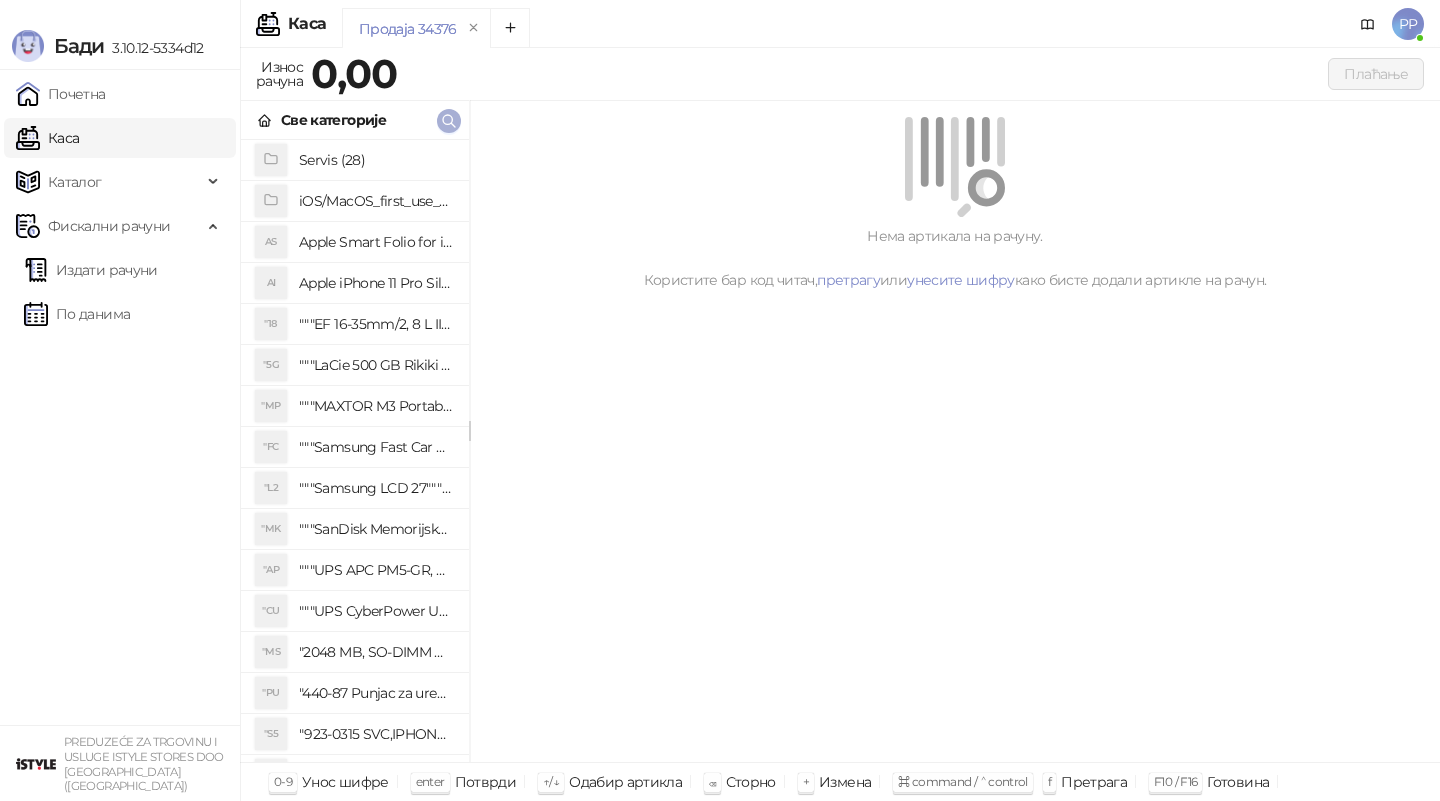 click 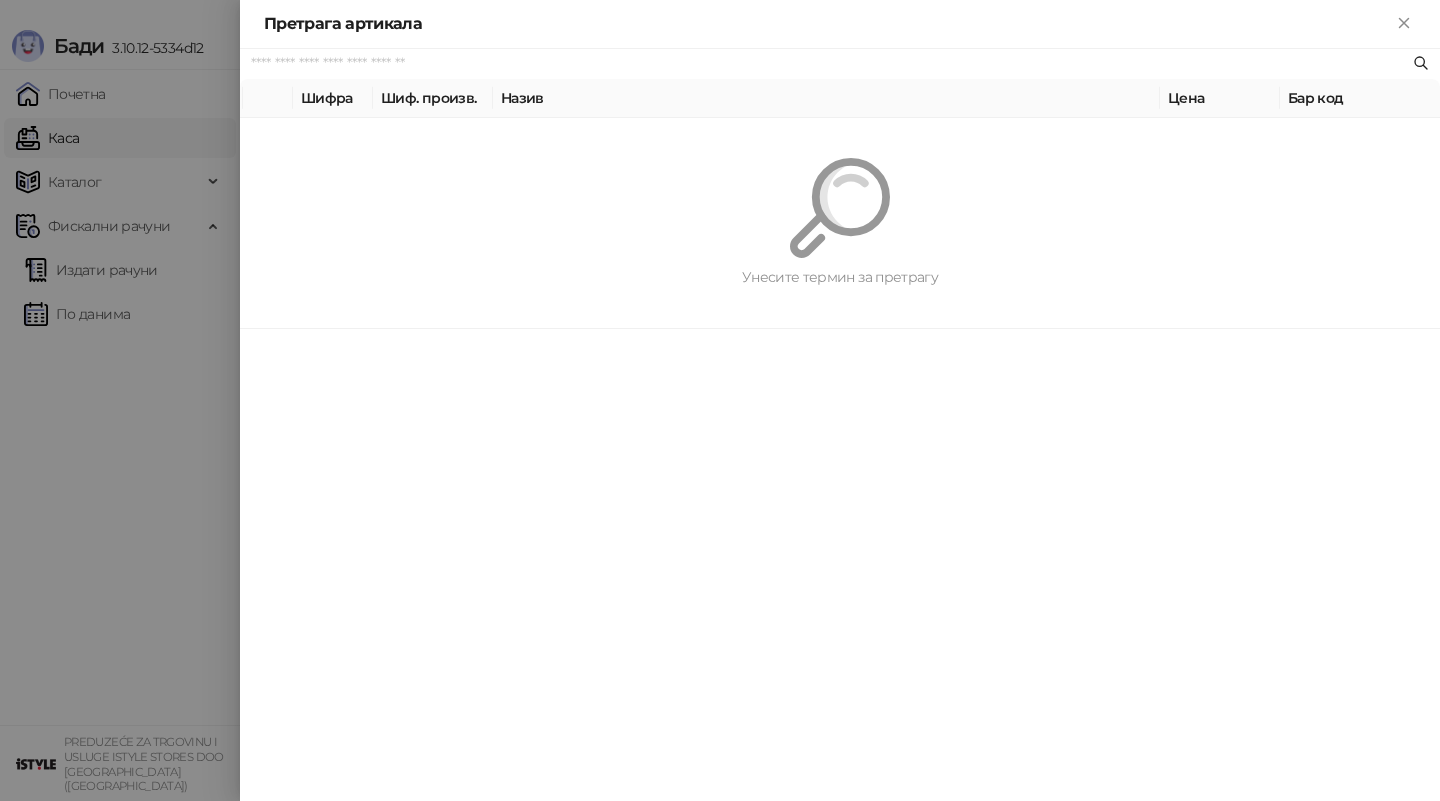 paste on "*********" 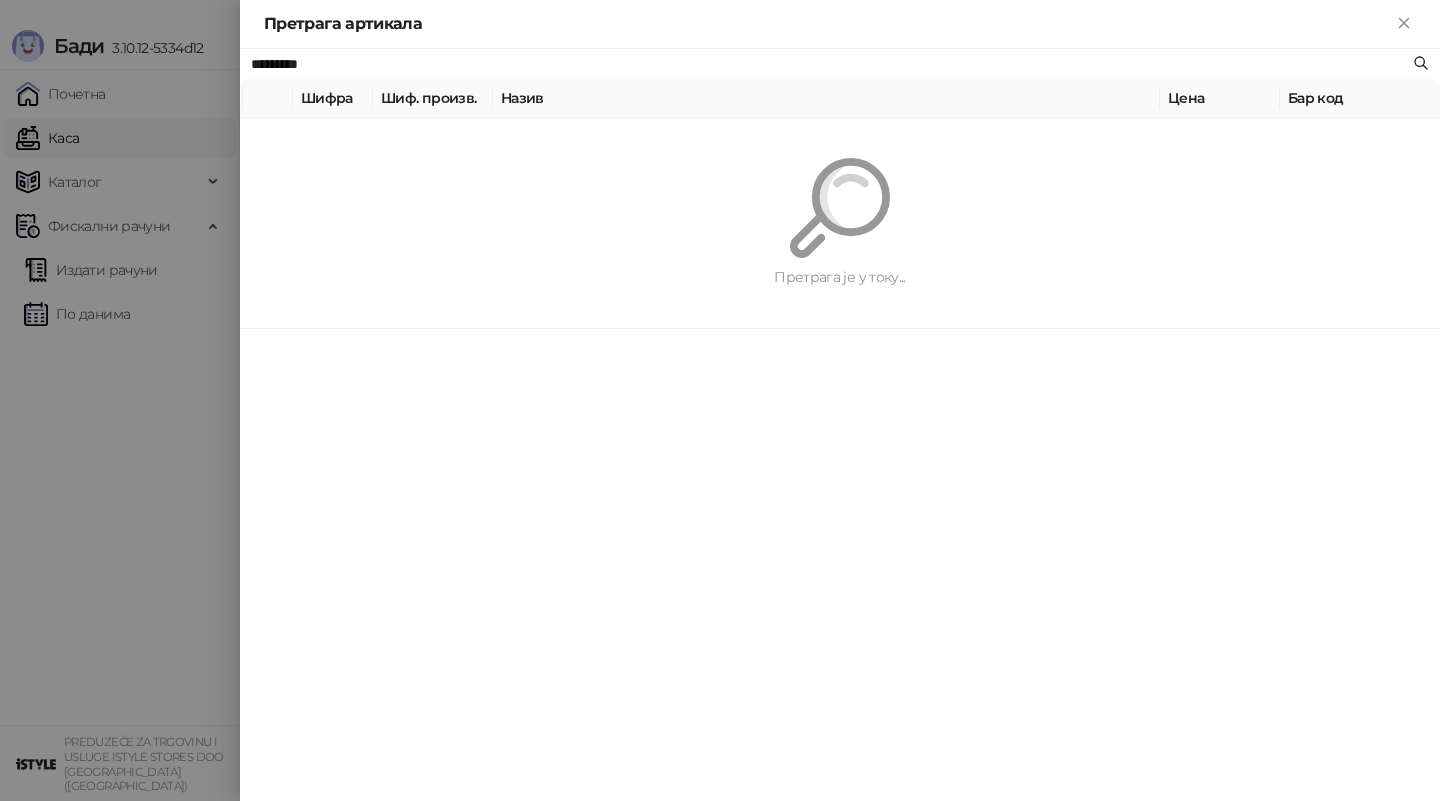 type on "*********" 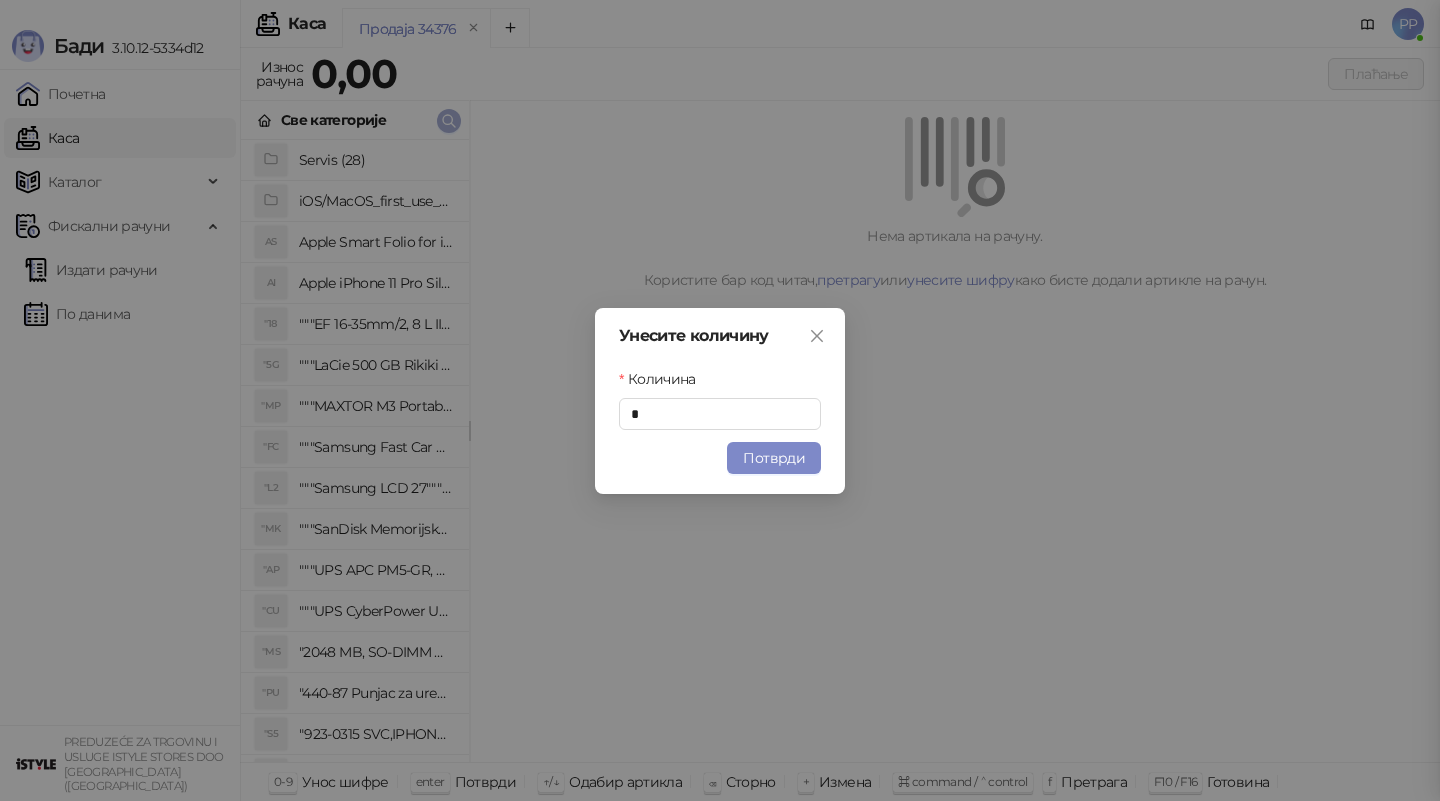 type 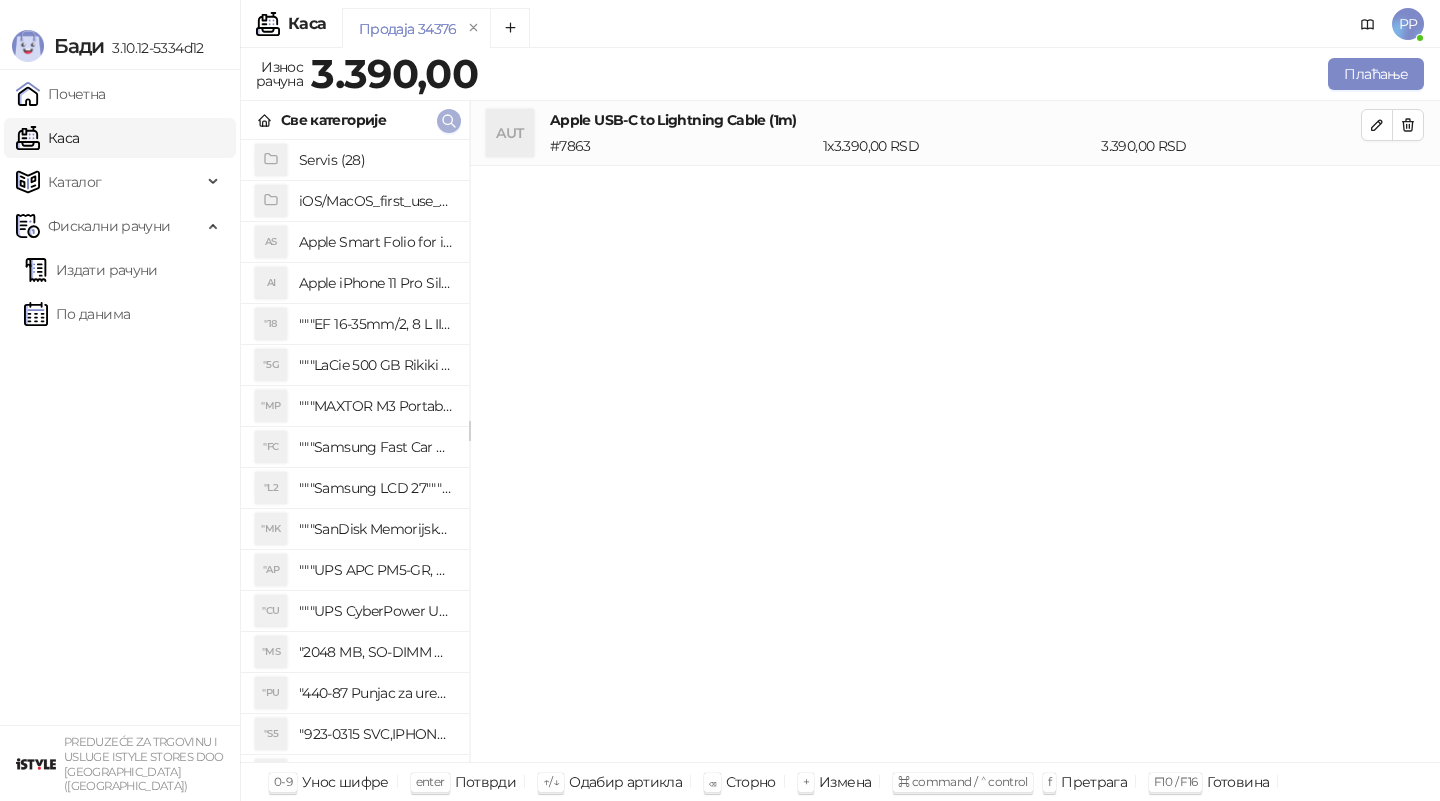 click at bounding box center (449, 121) 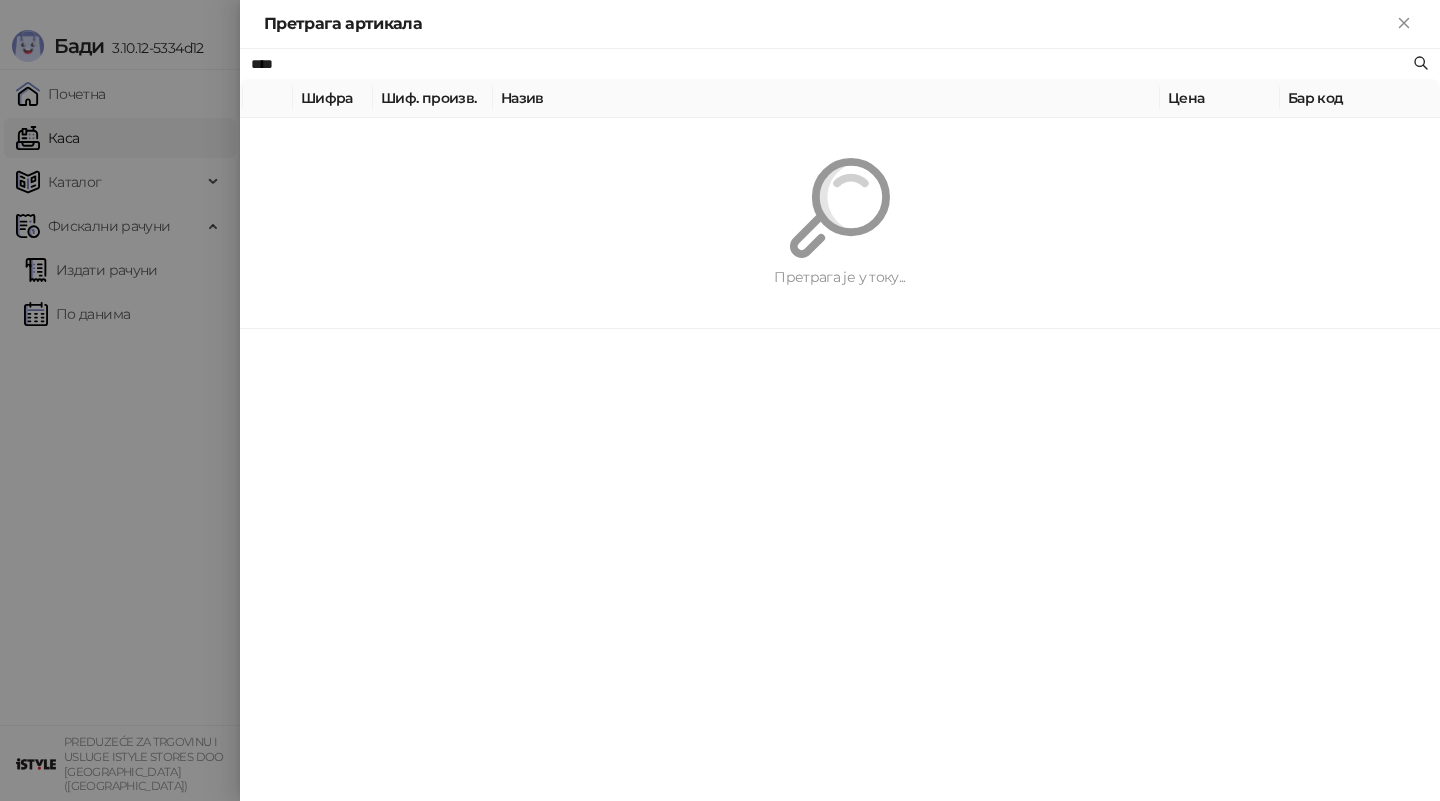 type on "****" 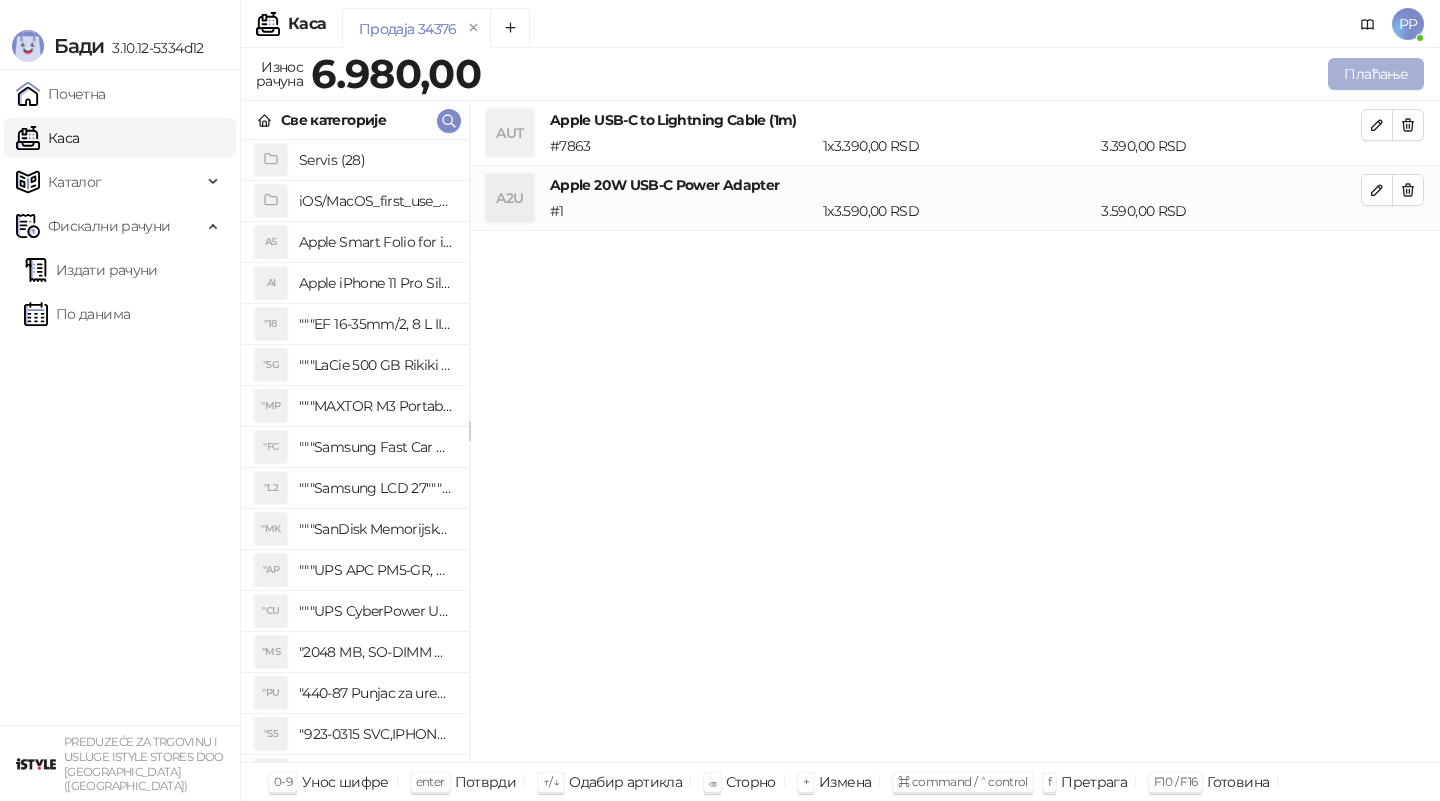 click on "Плаћање" at bounding box center [1376, 74] 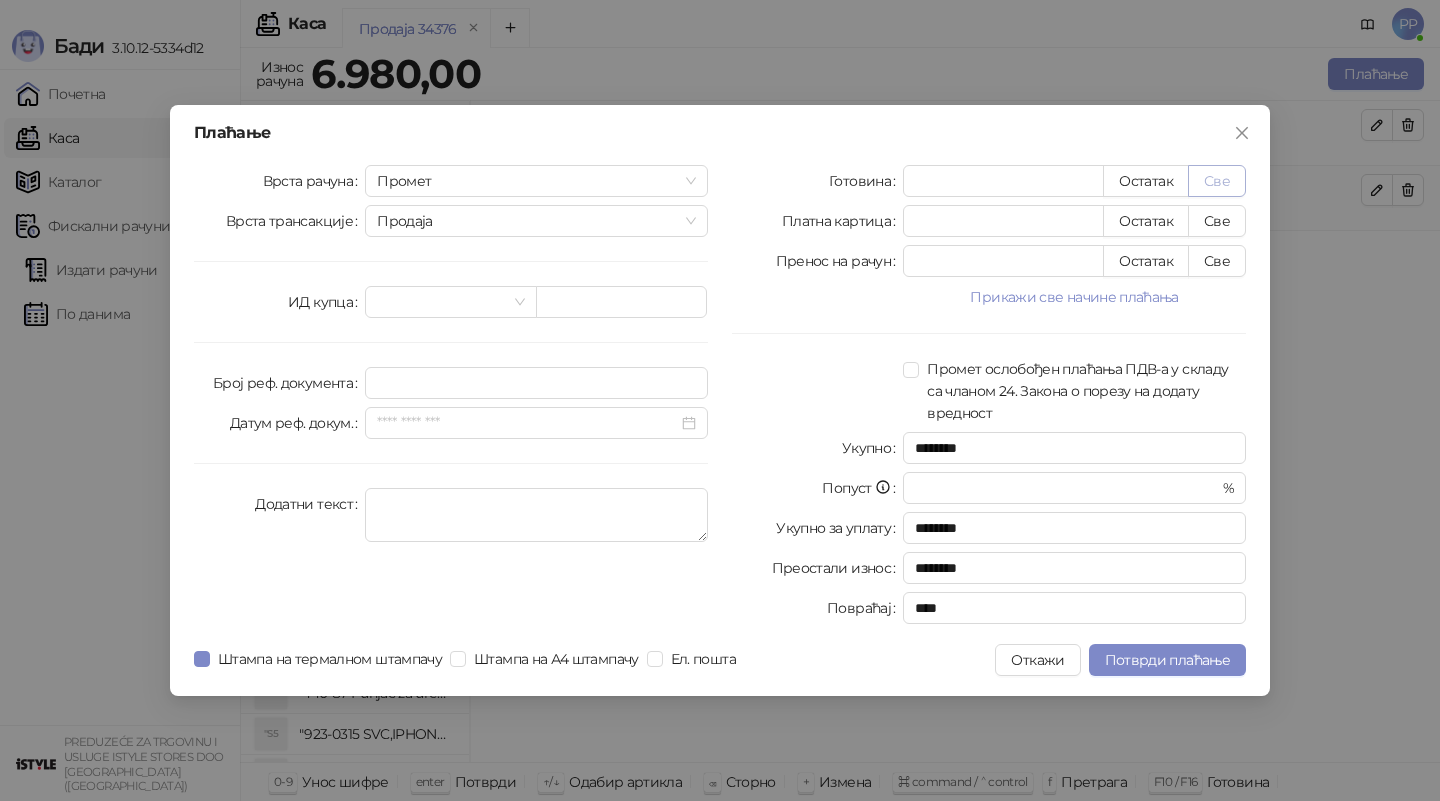 click on "Све" at bounding box center (1217, 181) 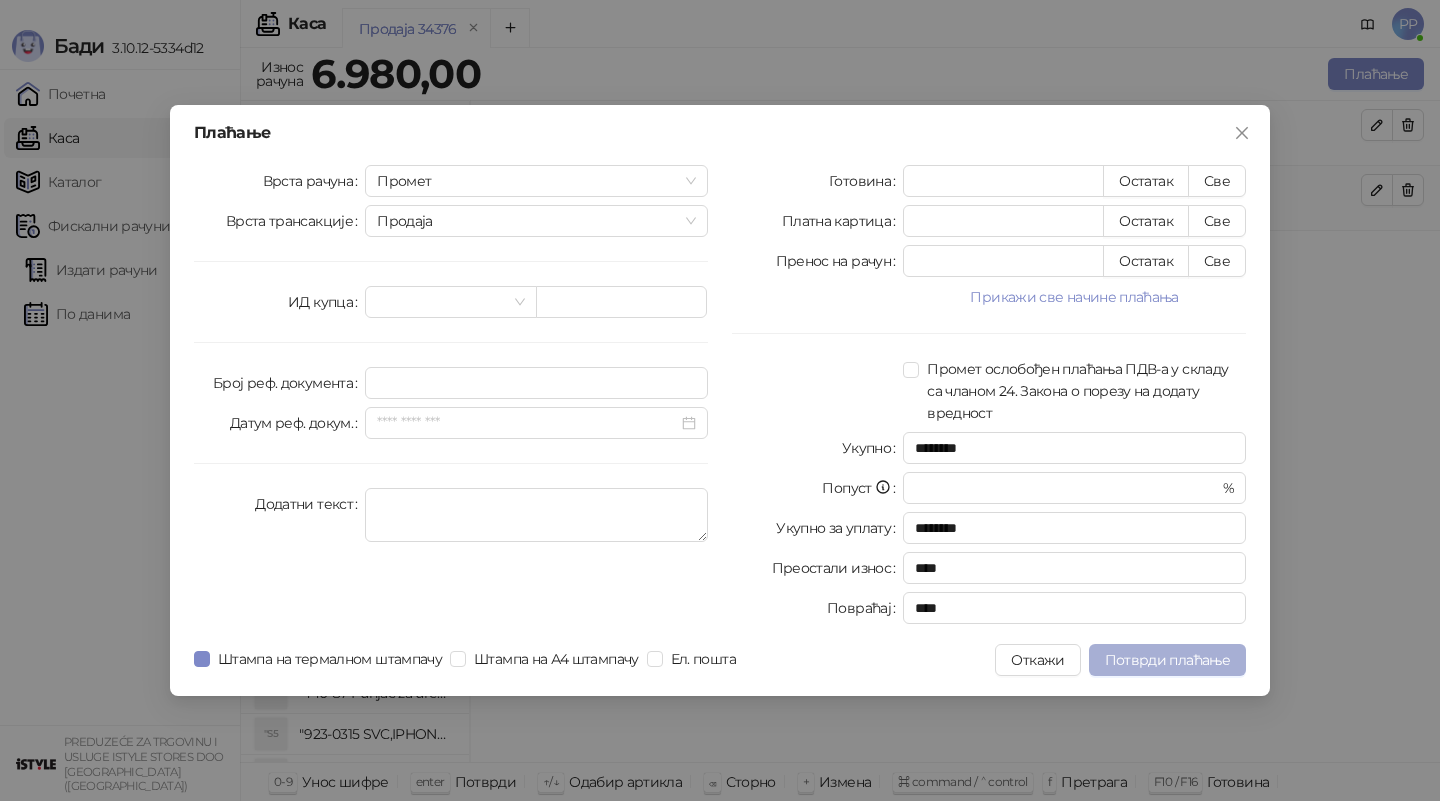 click on "Потврди плаћање" at bounding box center [1167, 660] 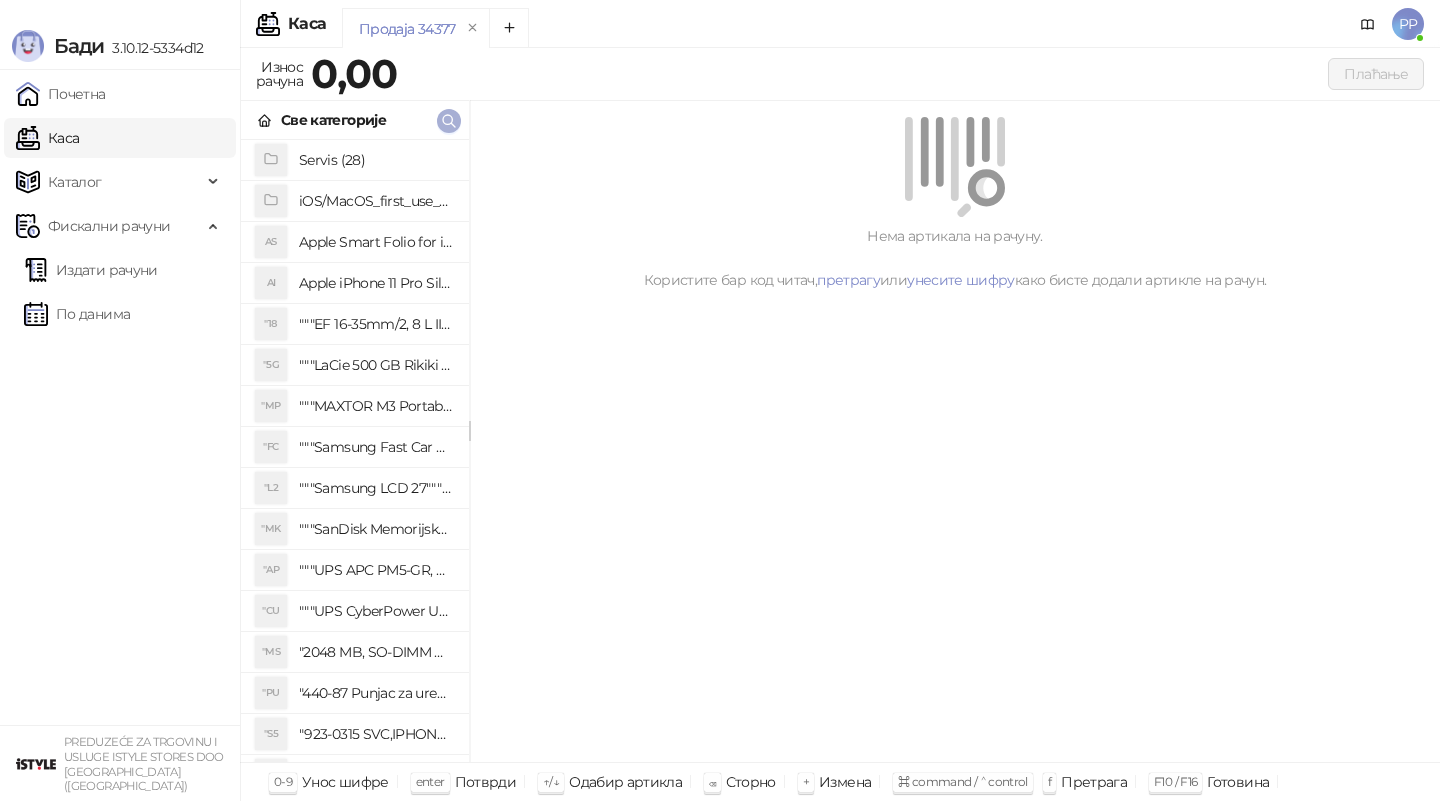 click 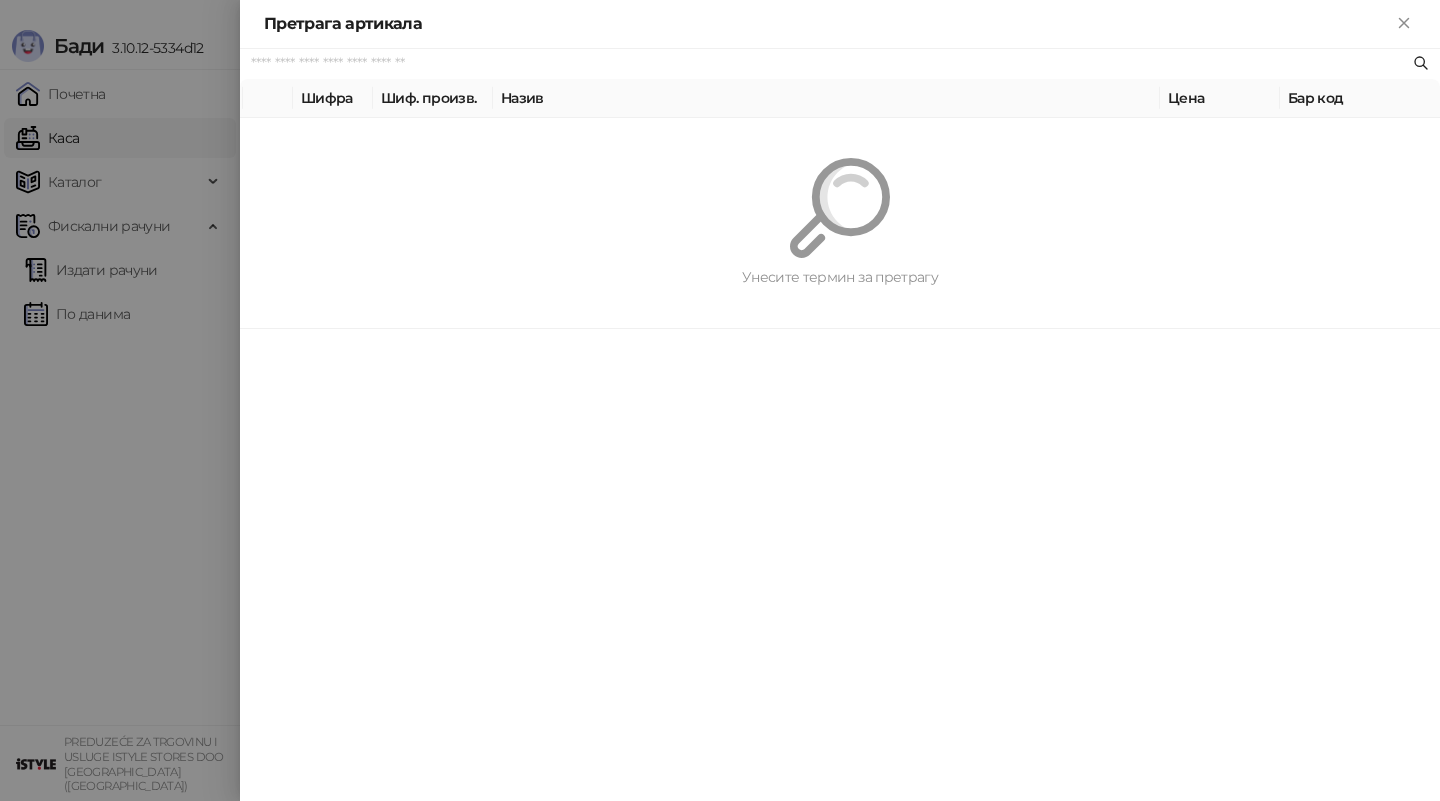 paste on "*********" 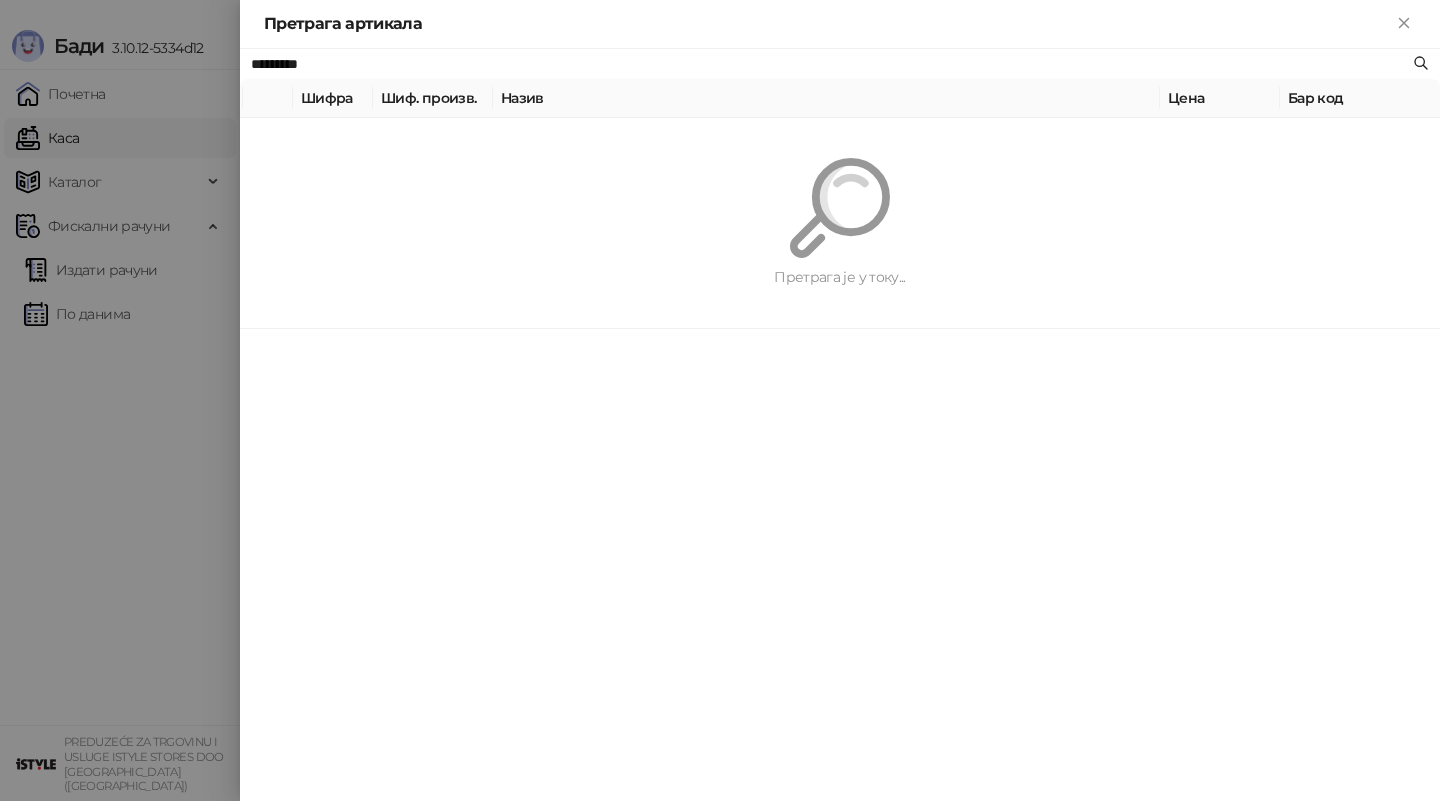 type on "*********" 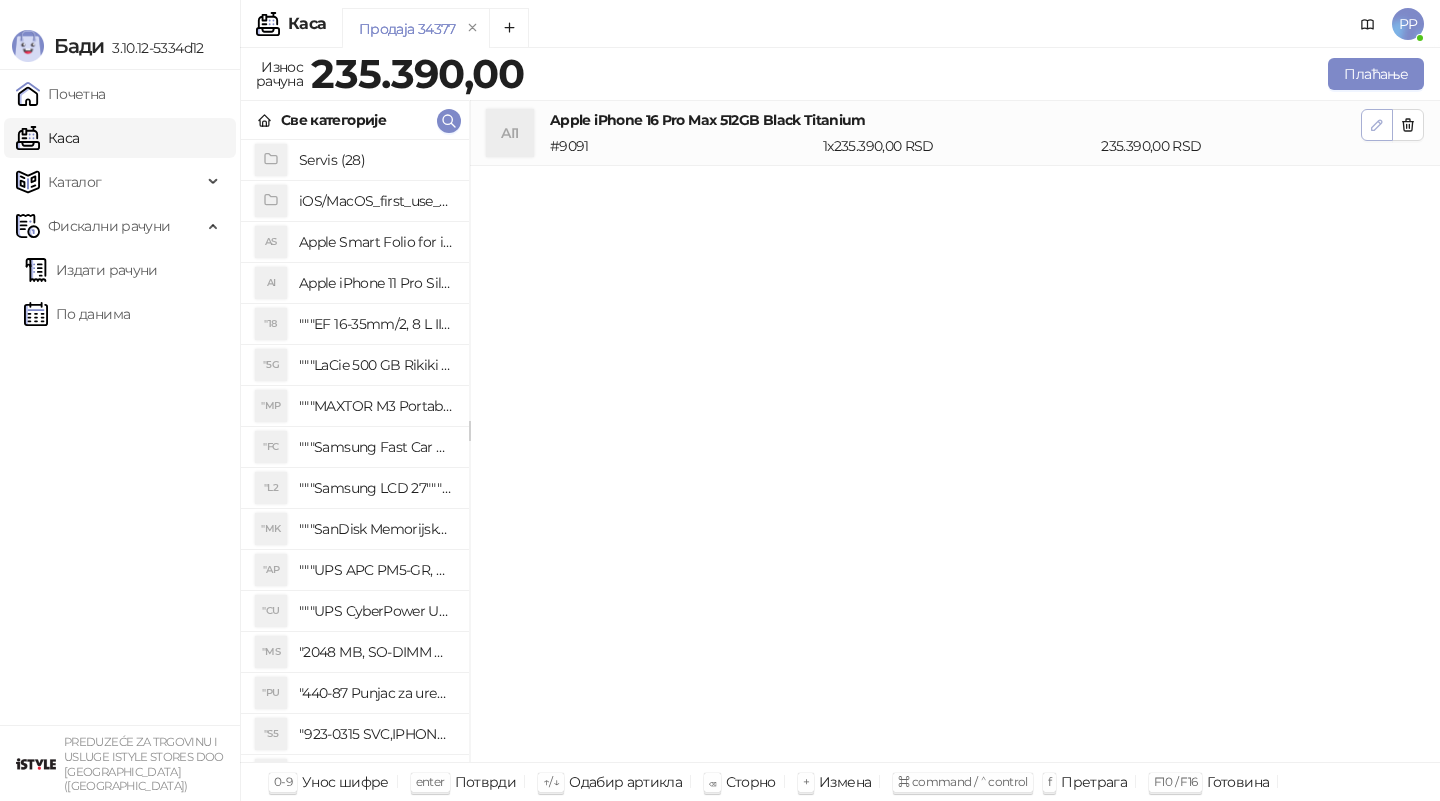 click at bounding box center (1377, 125) 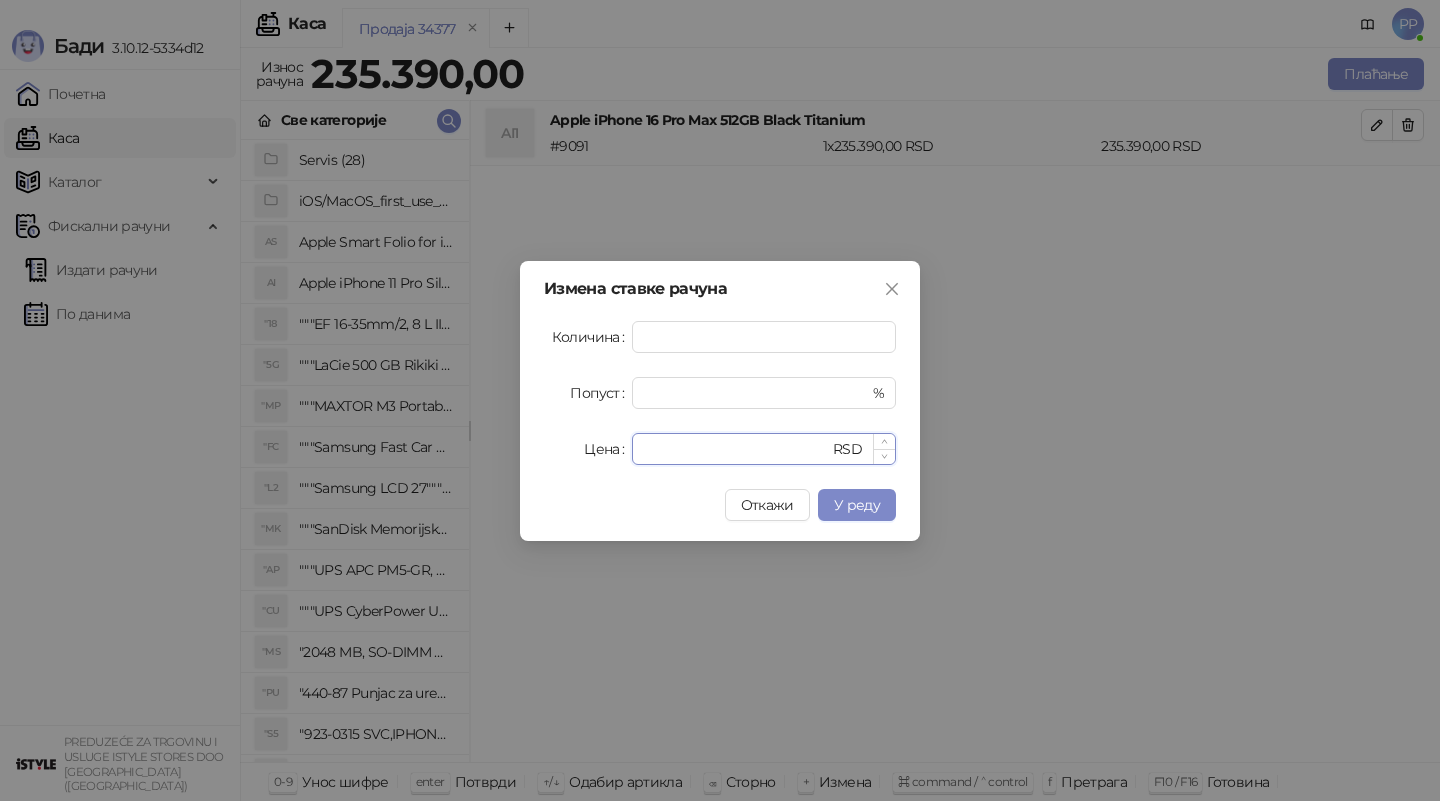 click on "******" at bounding box center (736, 449) 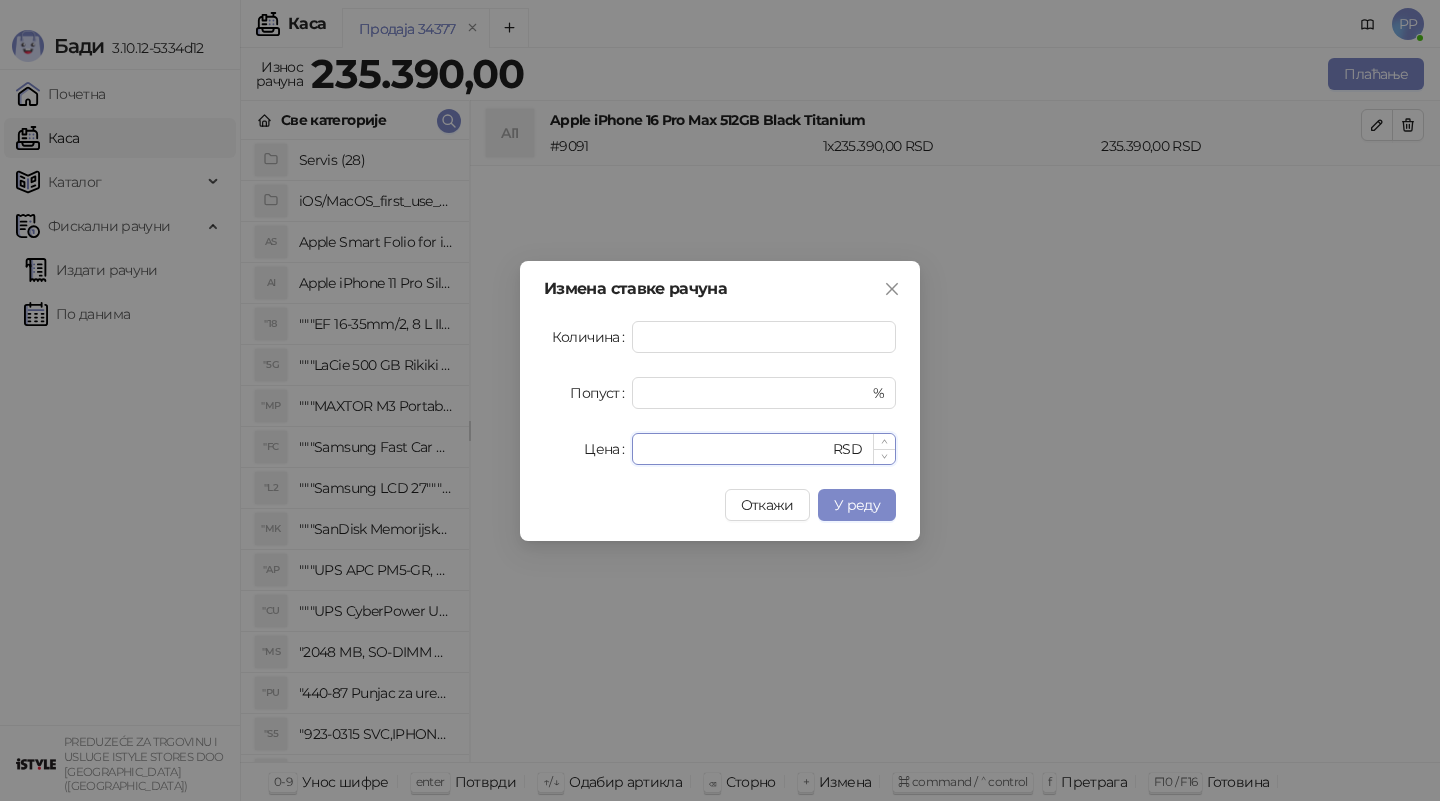 type on "******" 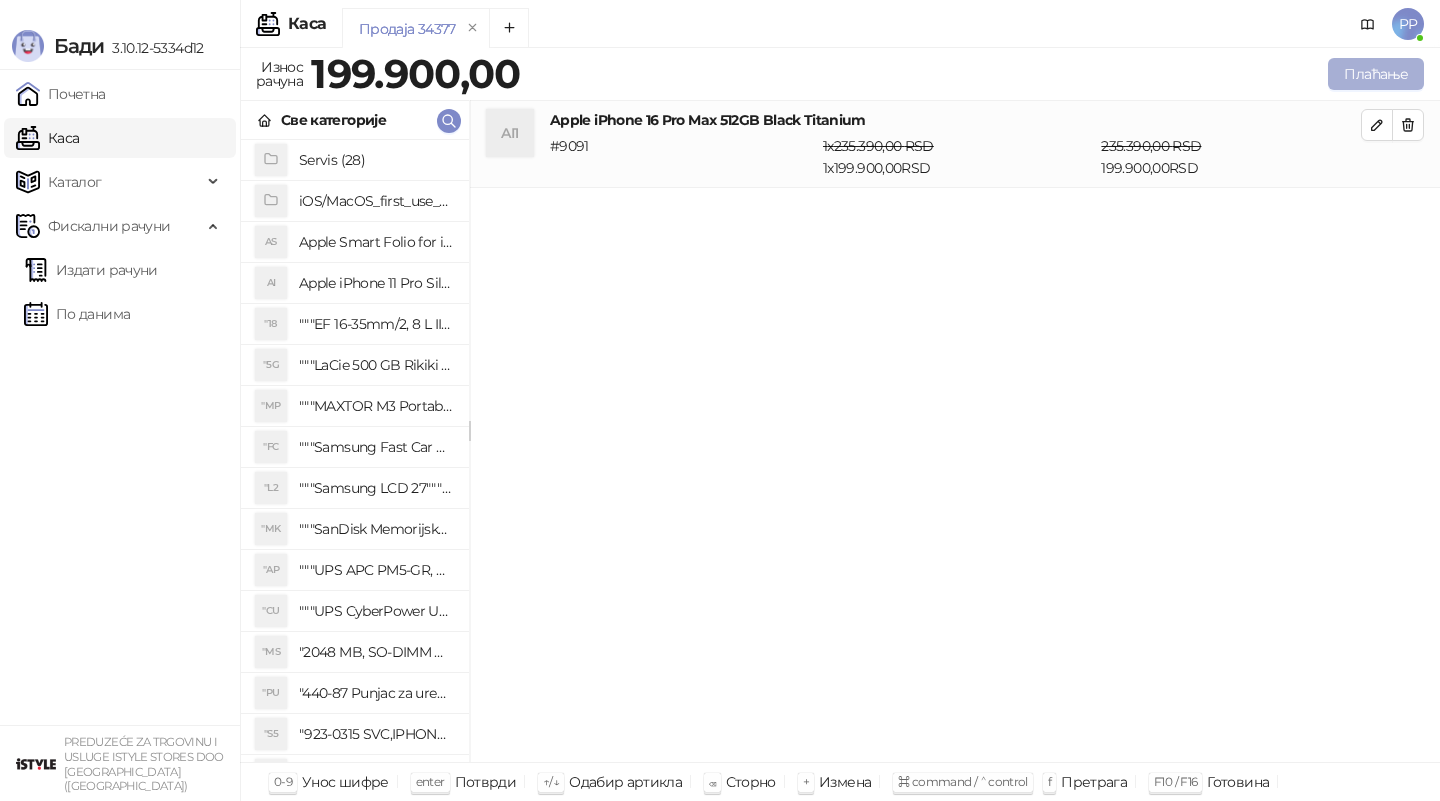 click on "Плаћање" at bounding box center [1376, 74] 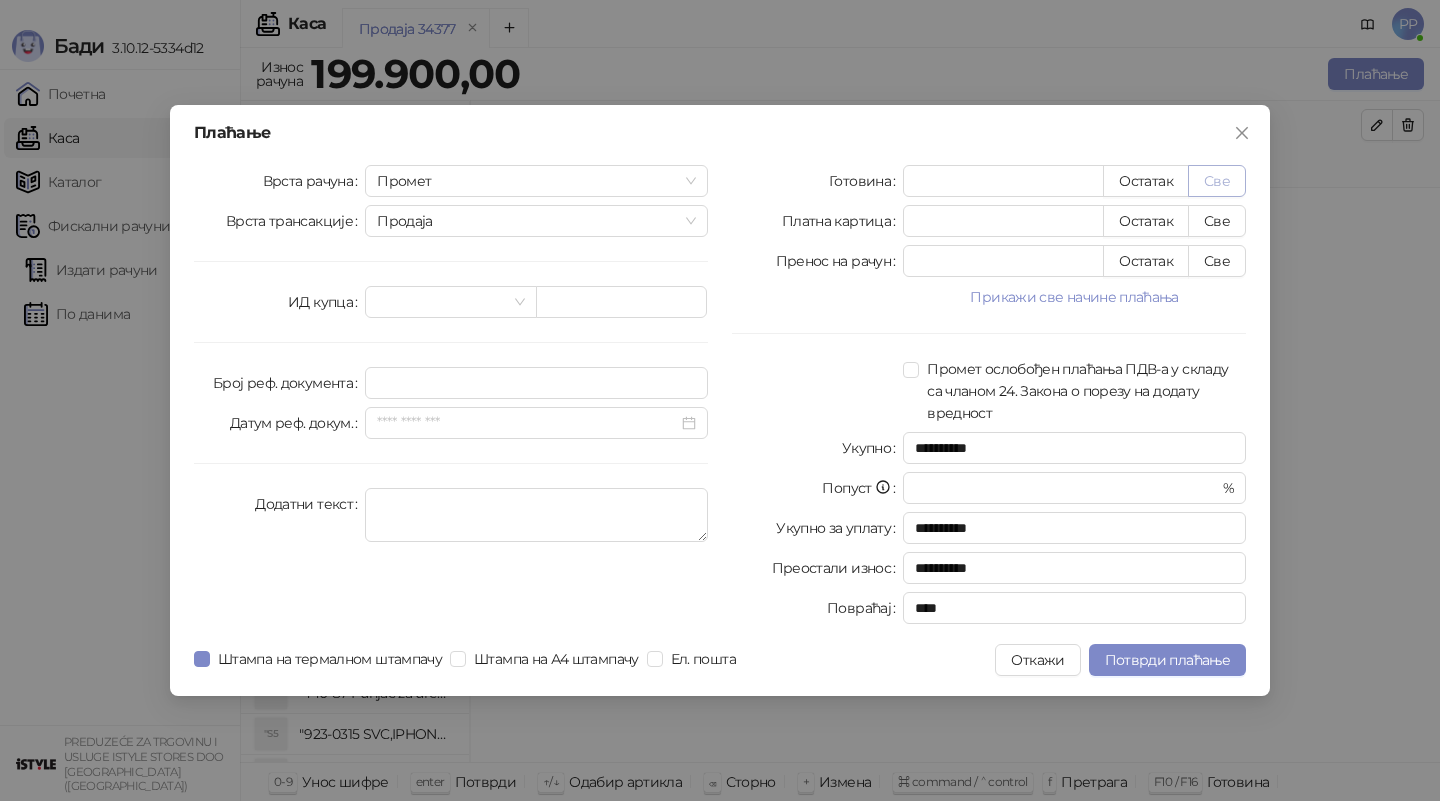 click on "Све" at bounding box center (1217, 181) 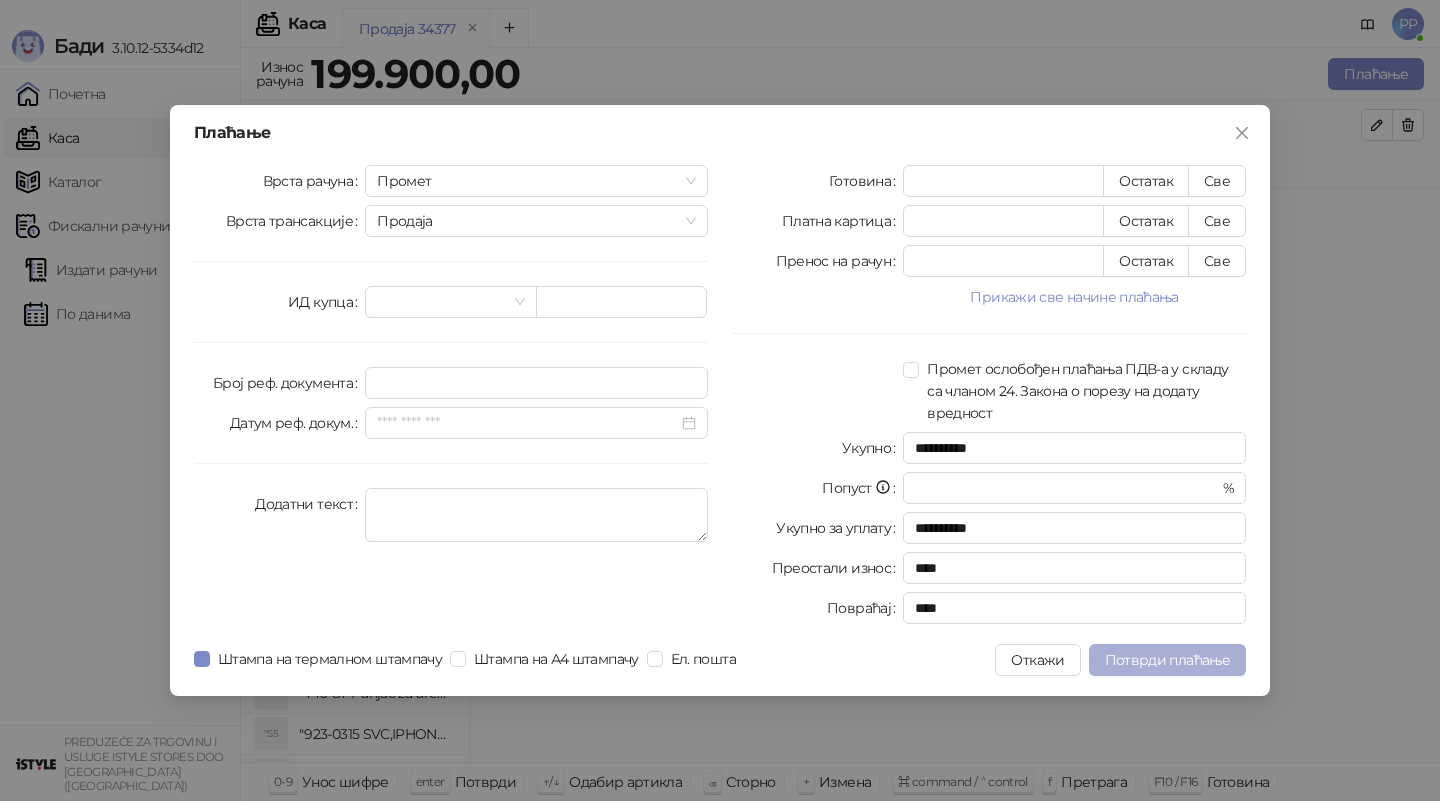 click on "Потврди плаћање" at bounding box center [1167, 660] 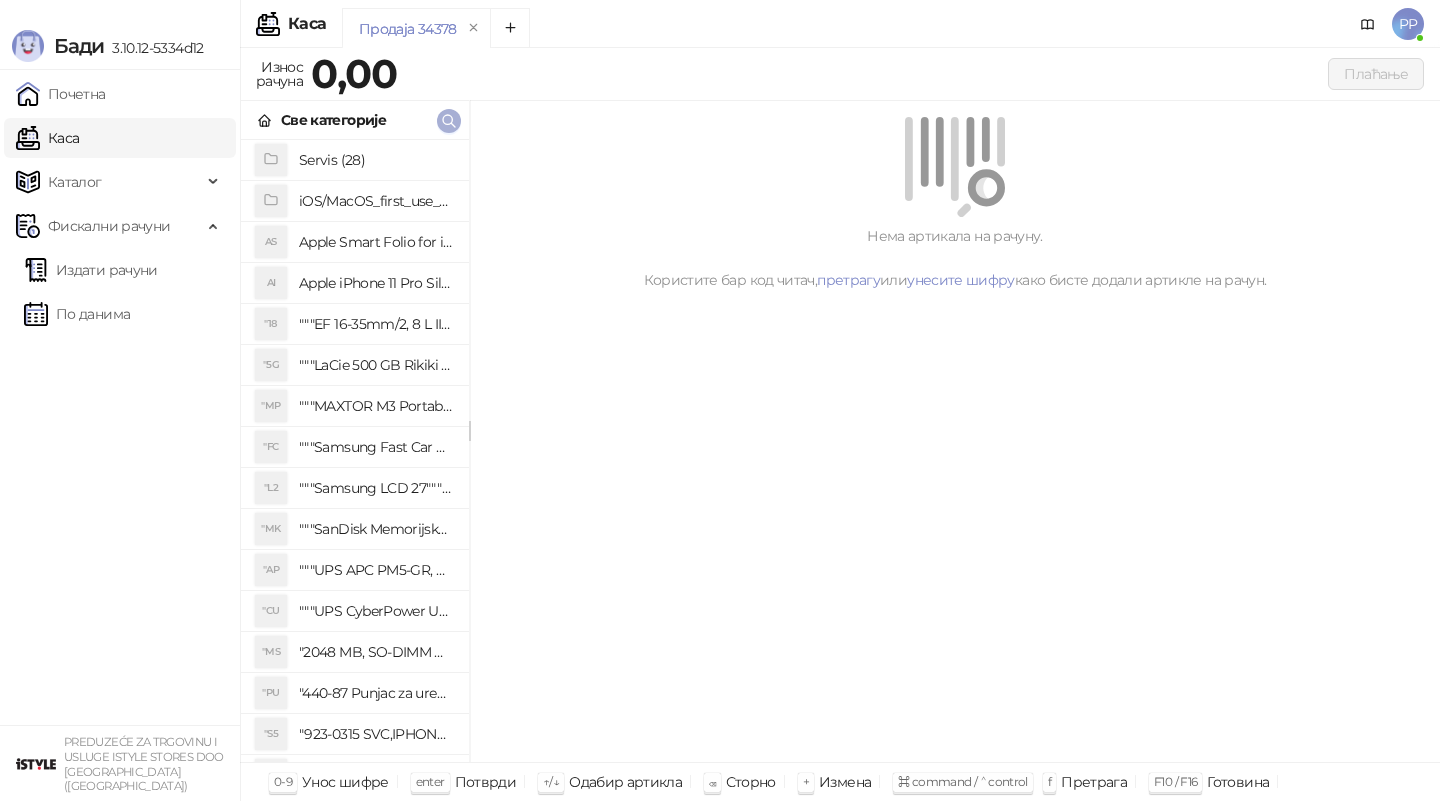 click 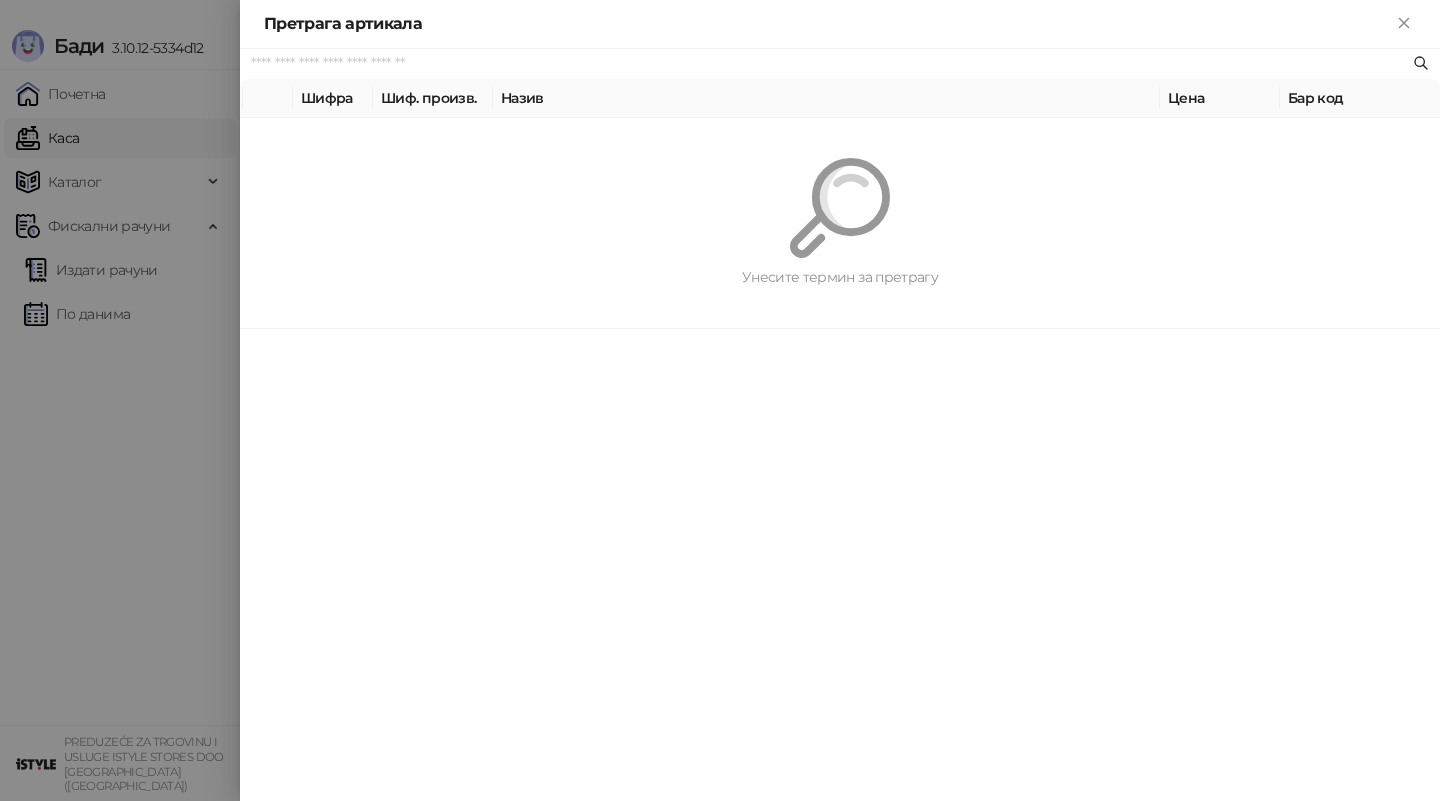 paste on "*********" 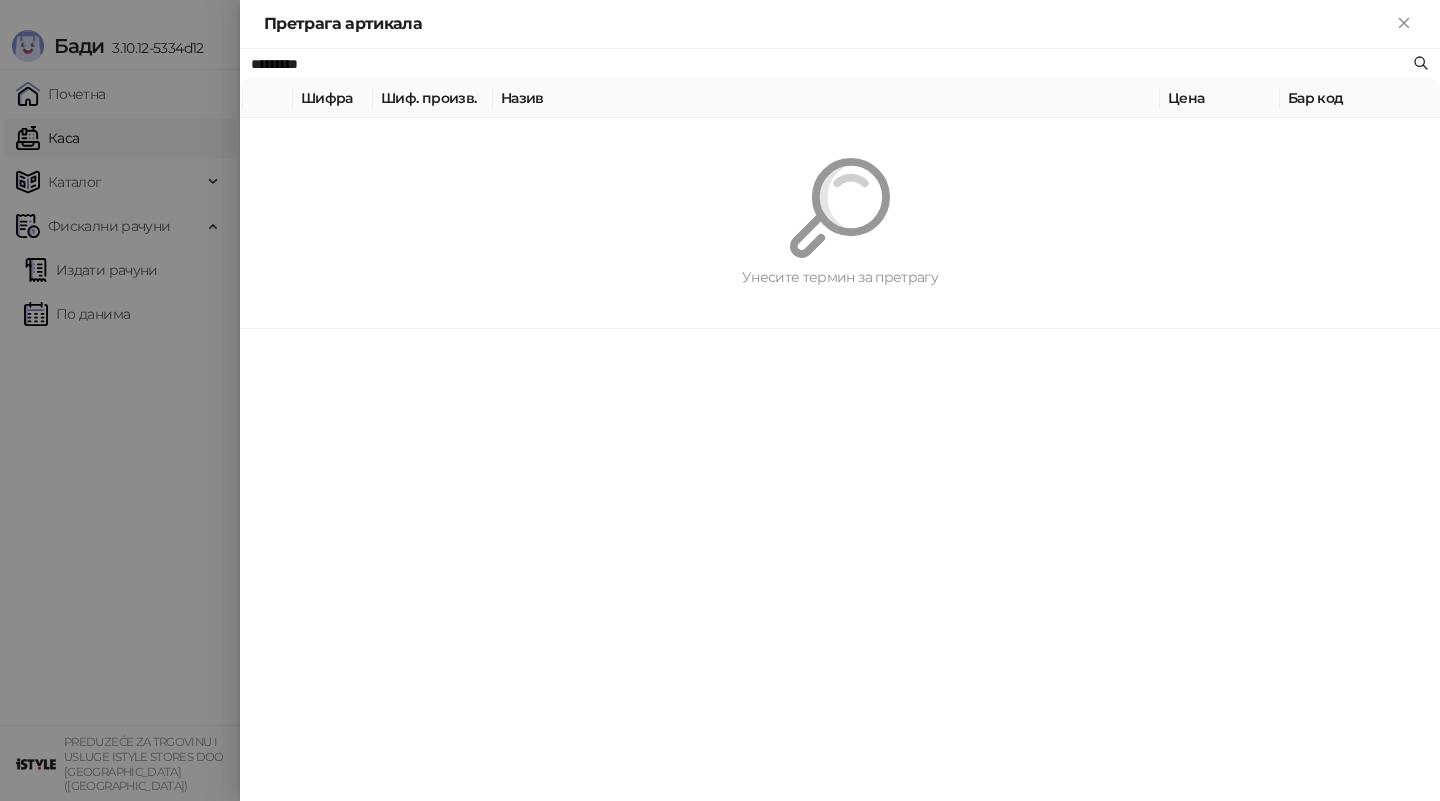 type on "*********" 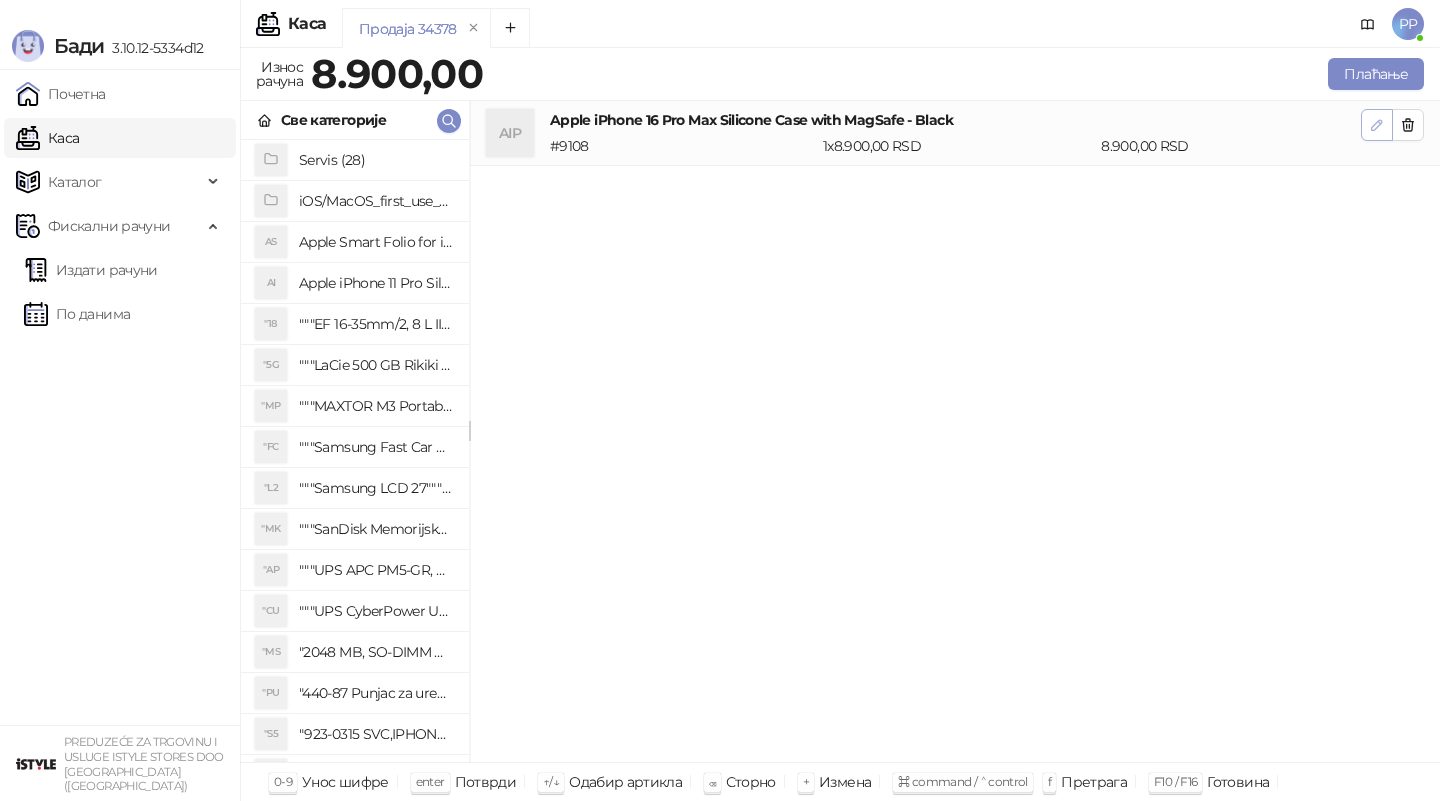 click at bounding box center [1377, 125] 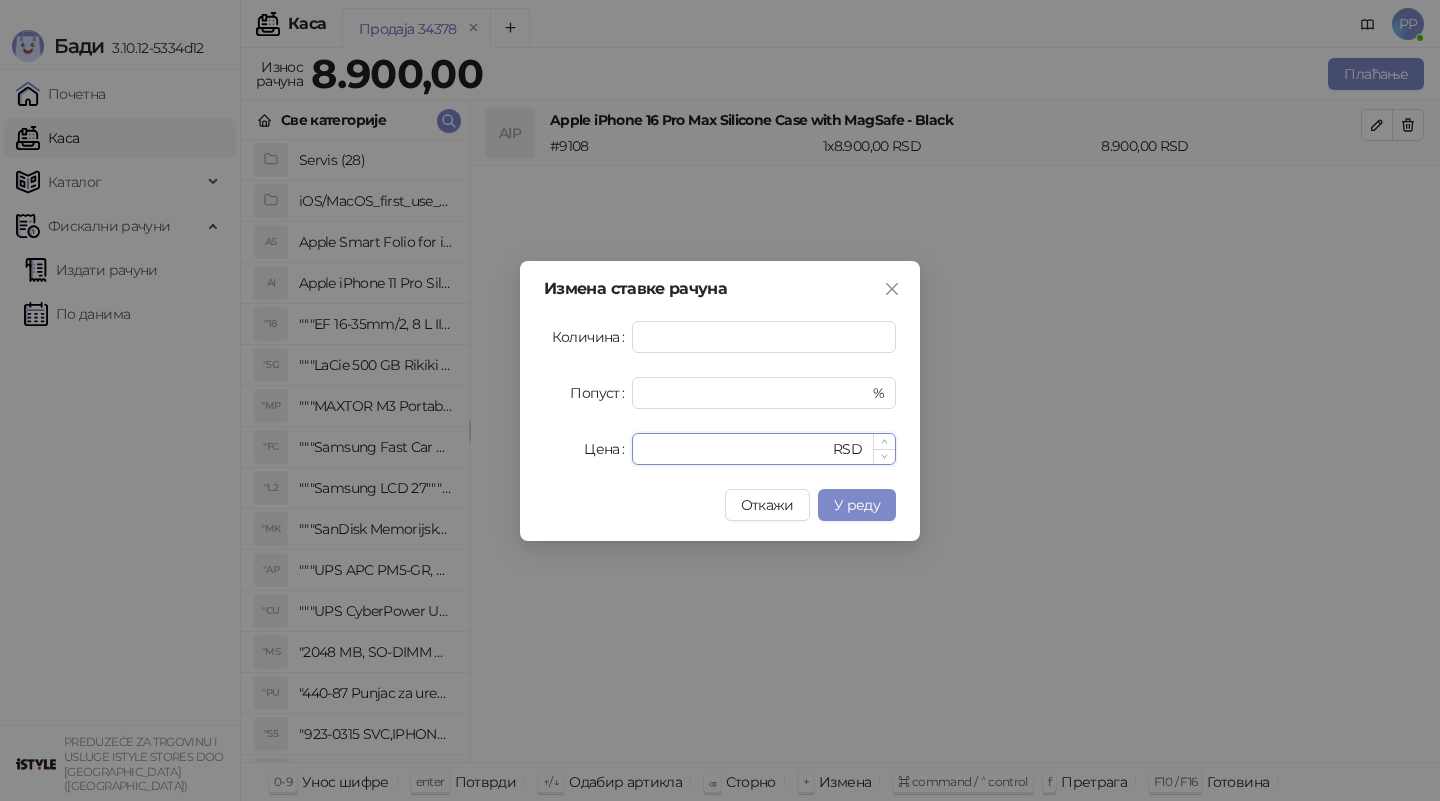 click on "****" at bounding box center (736, 449) 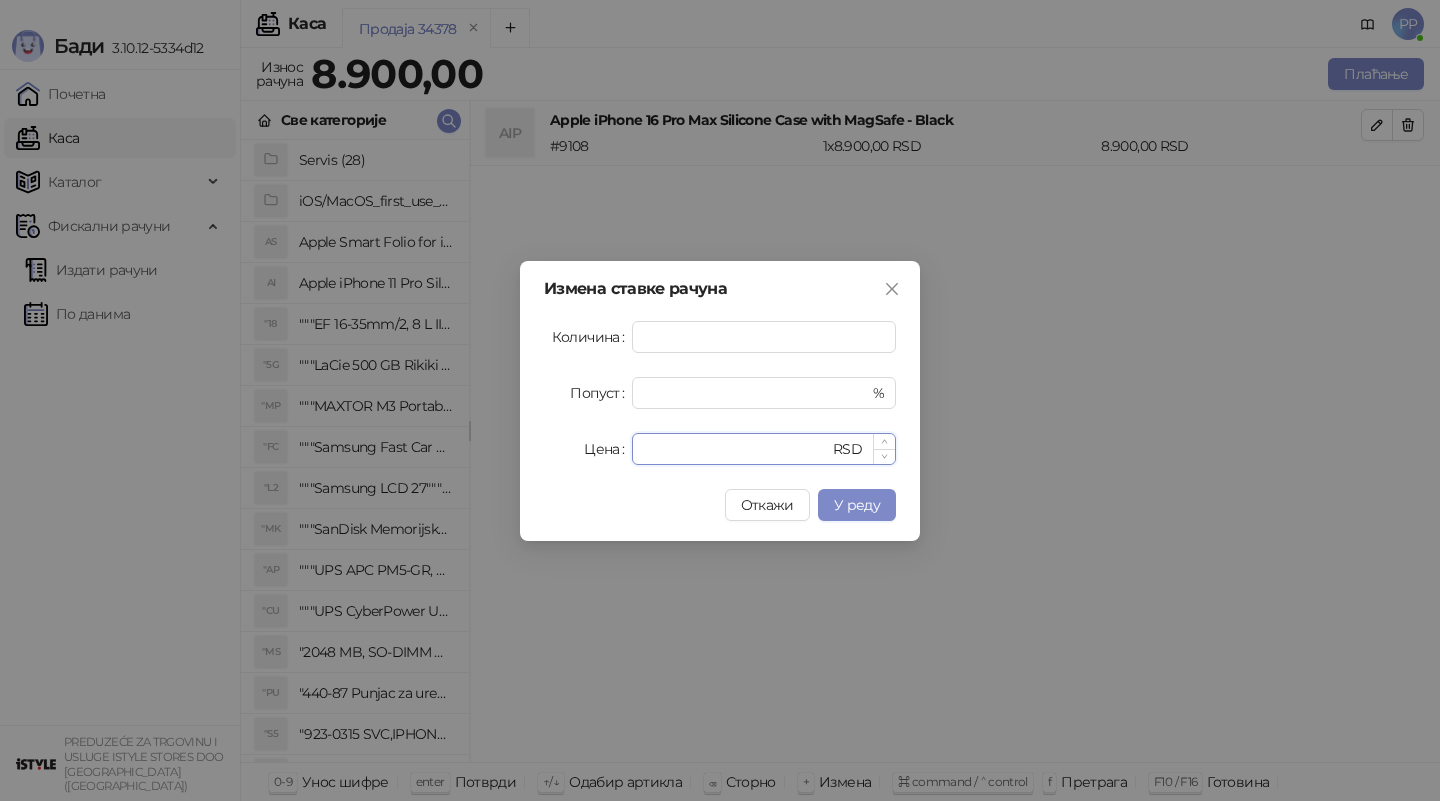 type on "****" 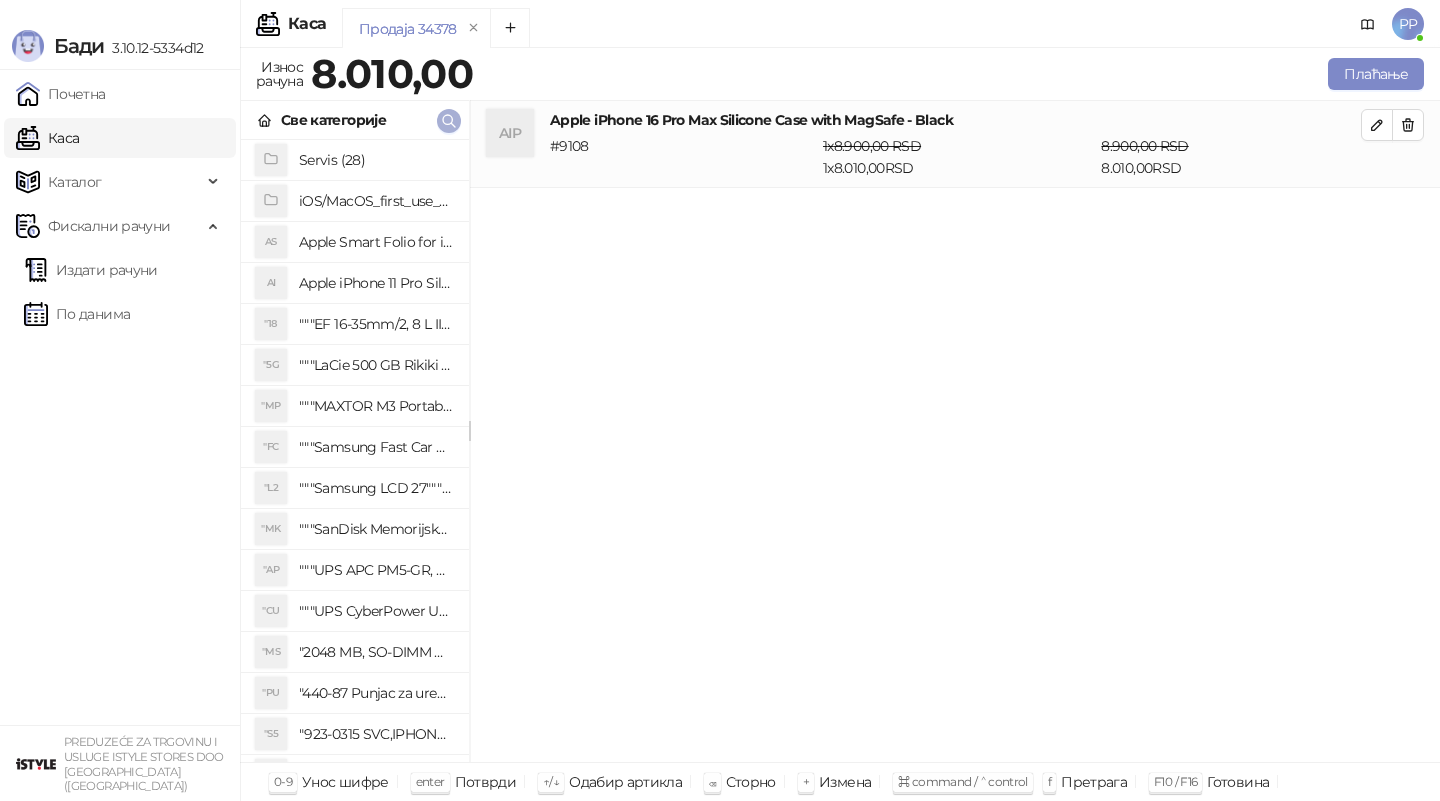 click 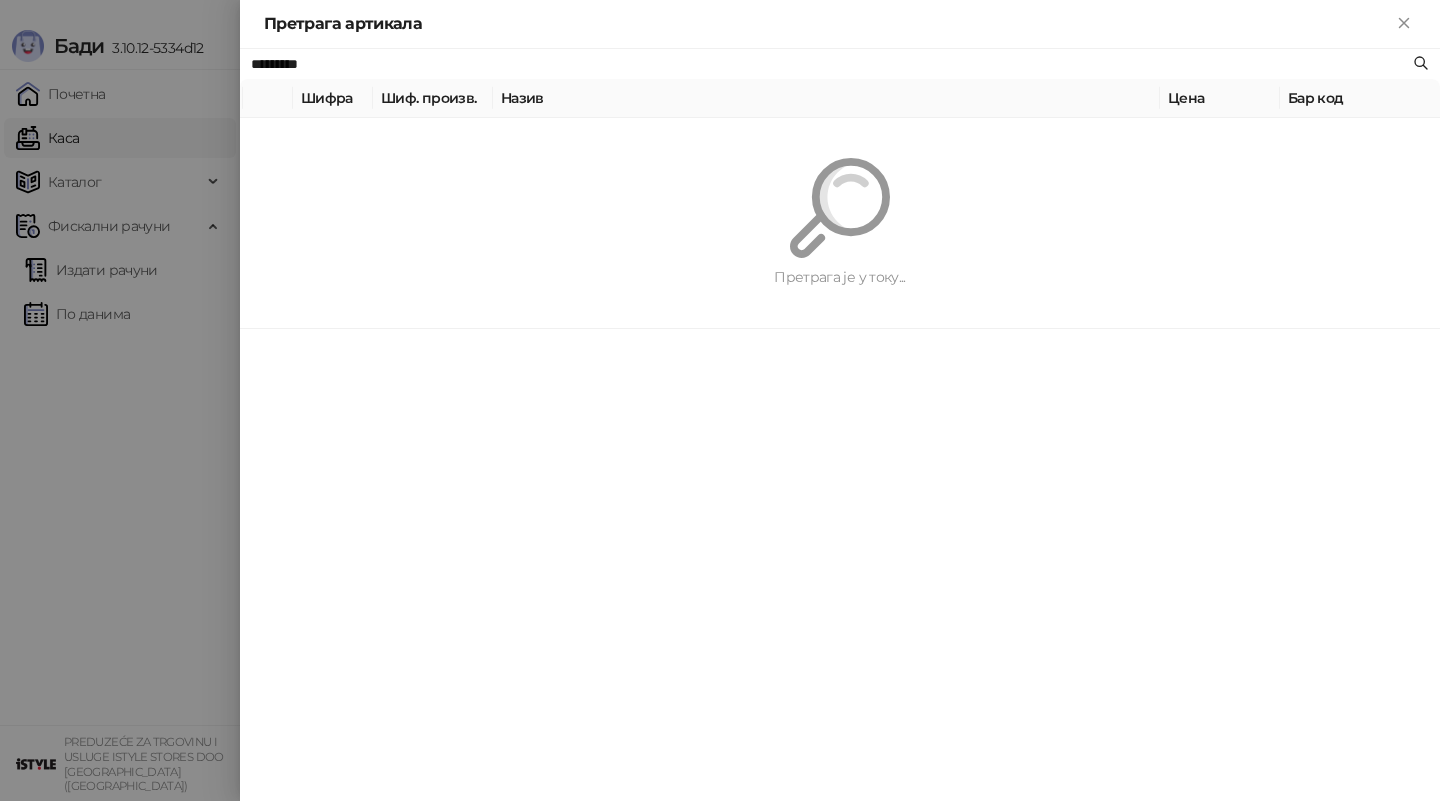 paste on "**********" 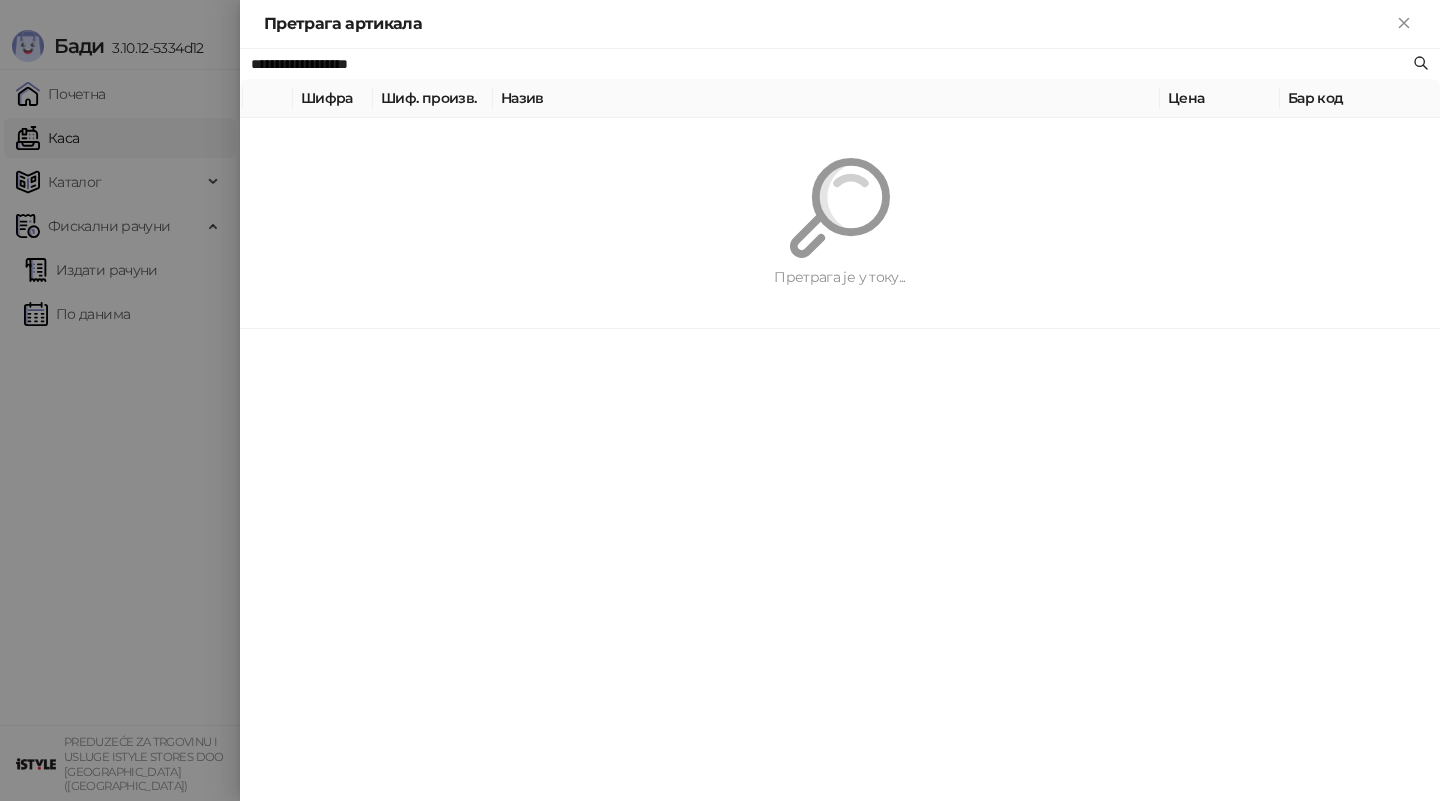 type on "**********" 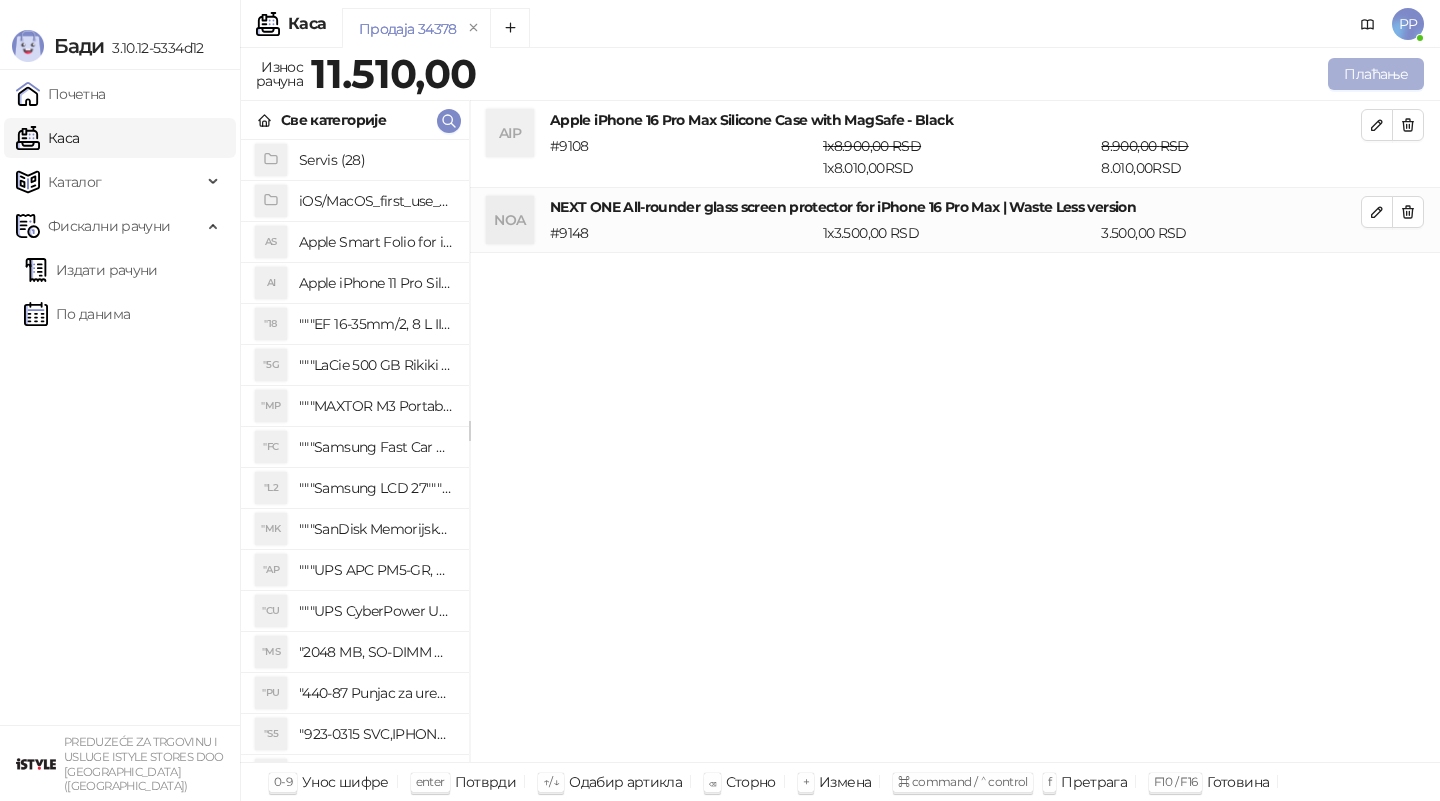 click on "Плаћање" at bounding box center (1376, 74) 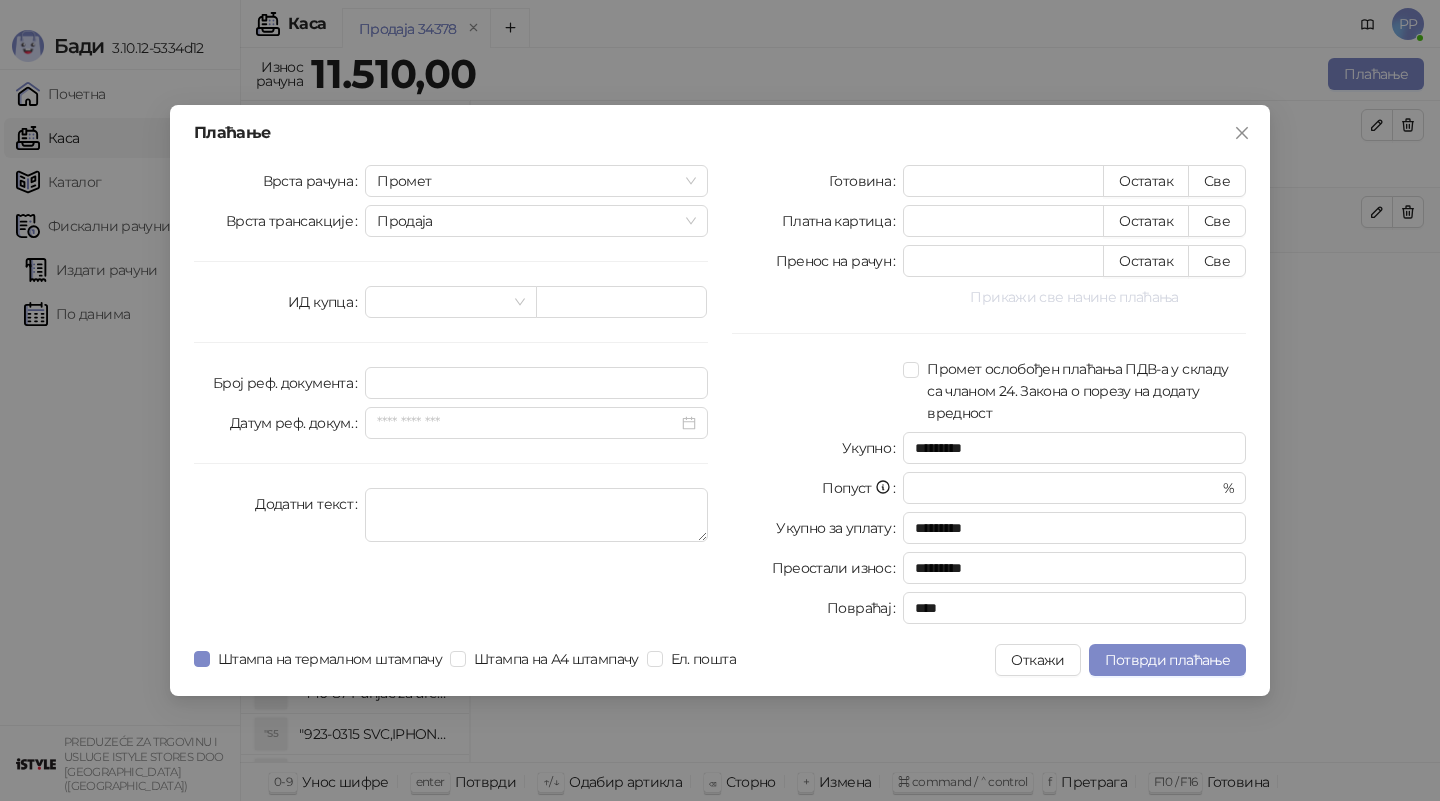 click on "Прикажи све начине плаћања" at bounding box center (1074, 297) 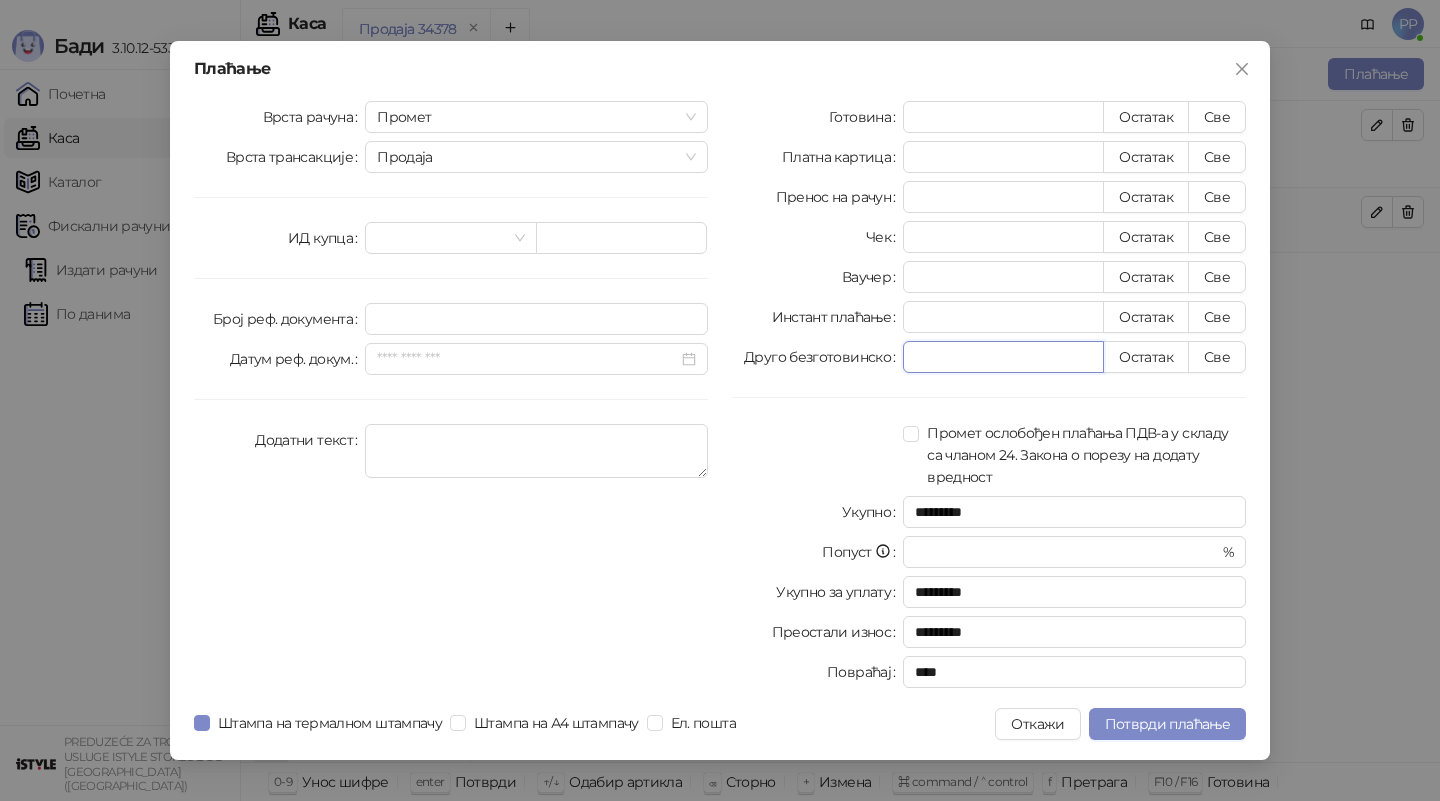 click on "*" at bounding box center (1003, 357) 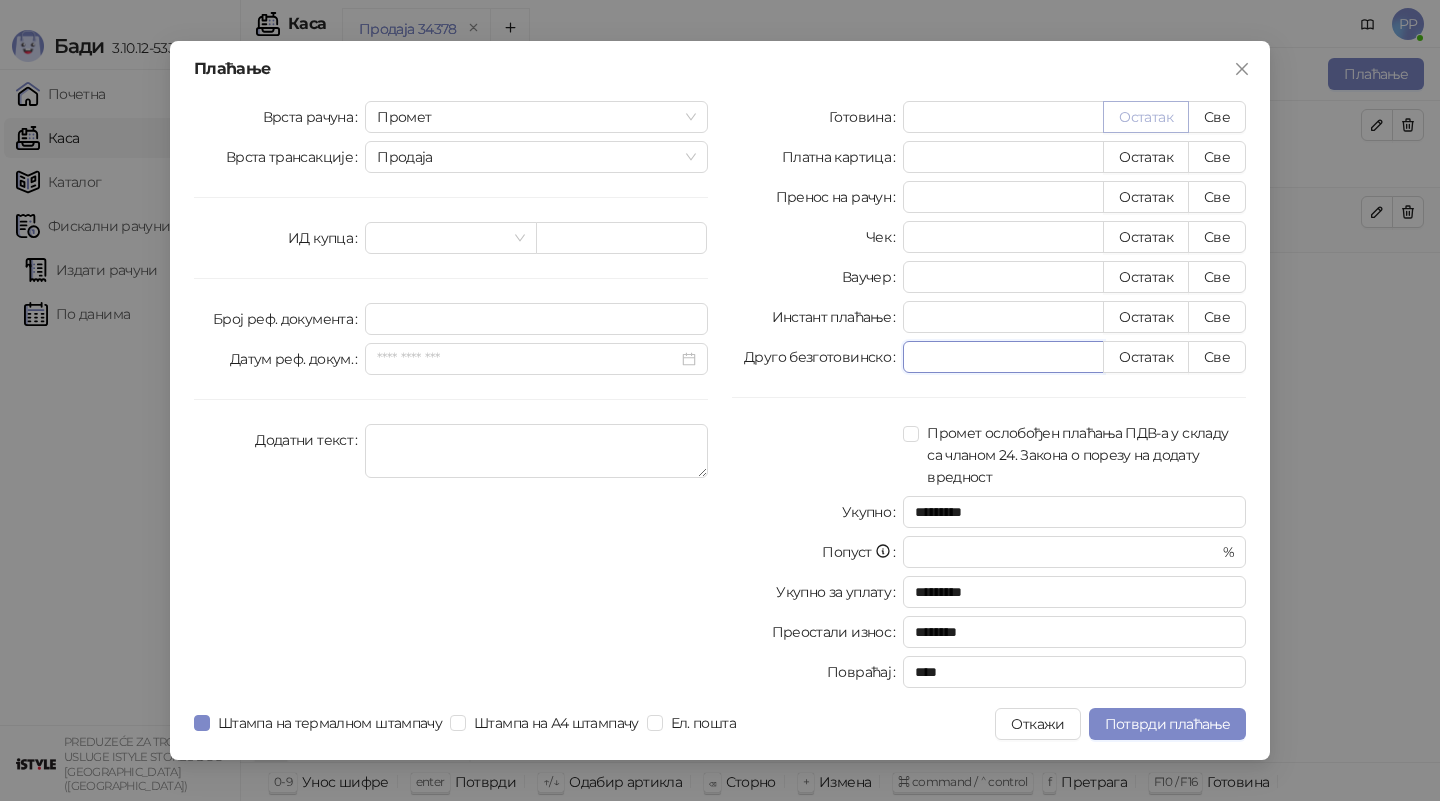 type on "****" 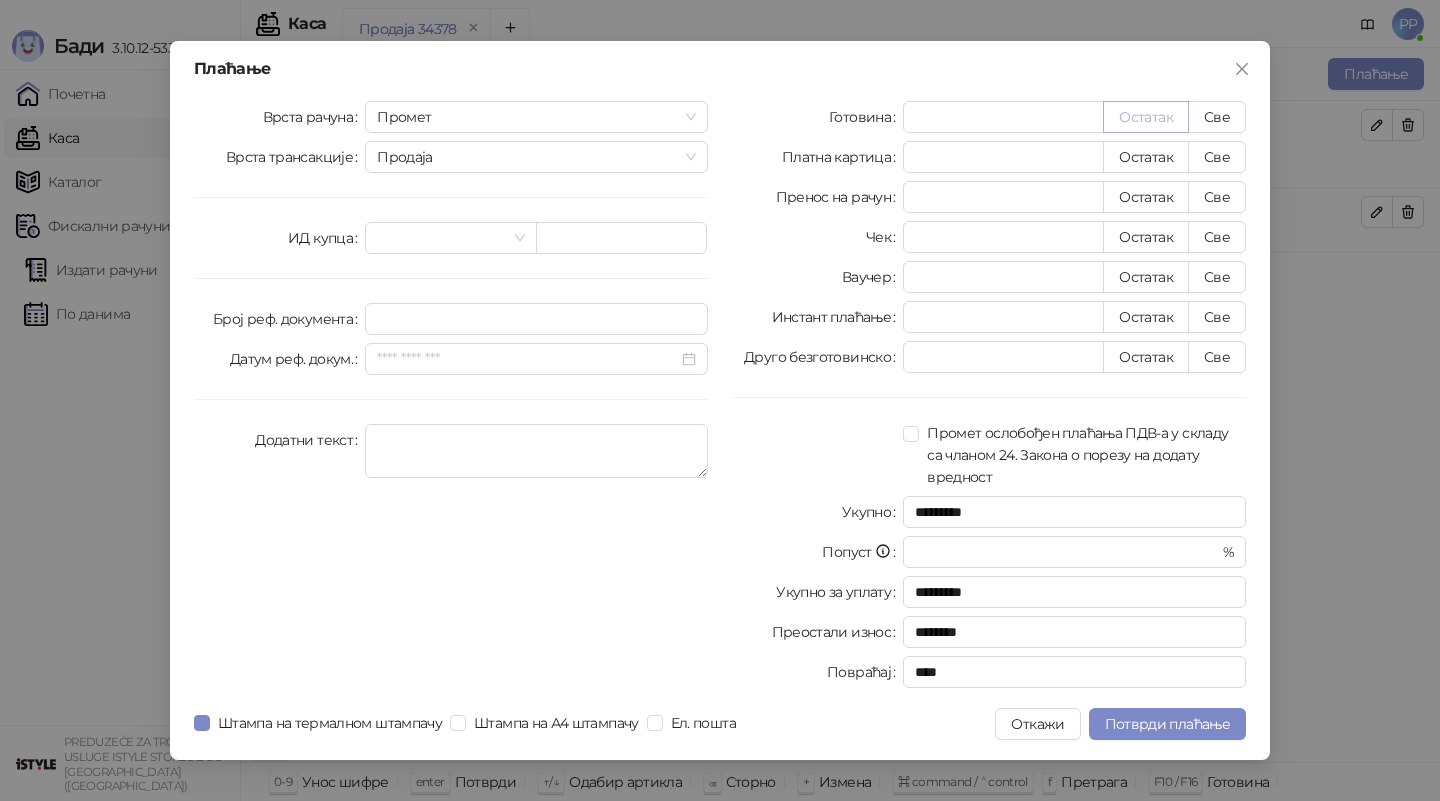 click on "Остатак" at bounding box center [1146, 117] 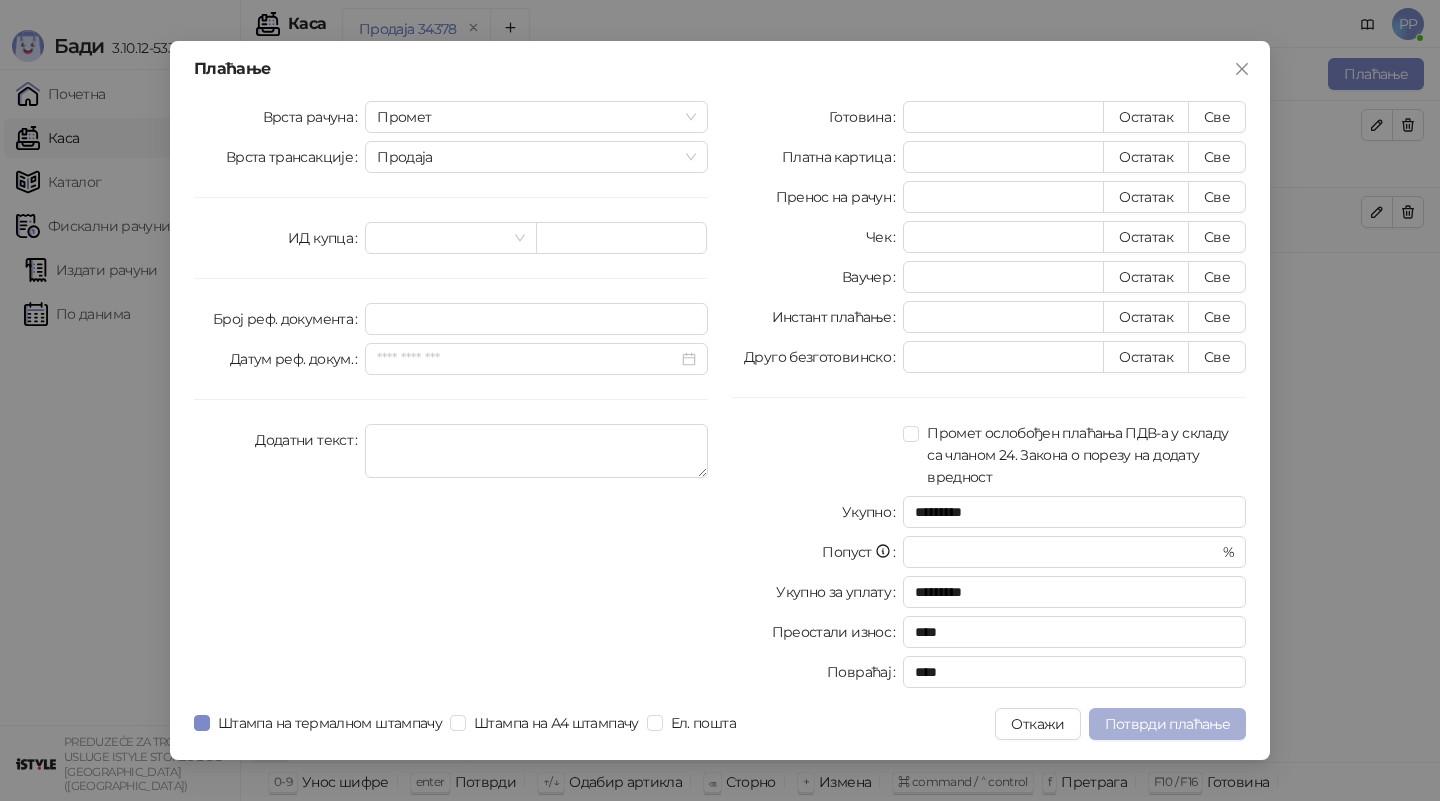 click on "Потврди плаћање" at bounding box center (1167, 724) 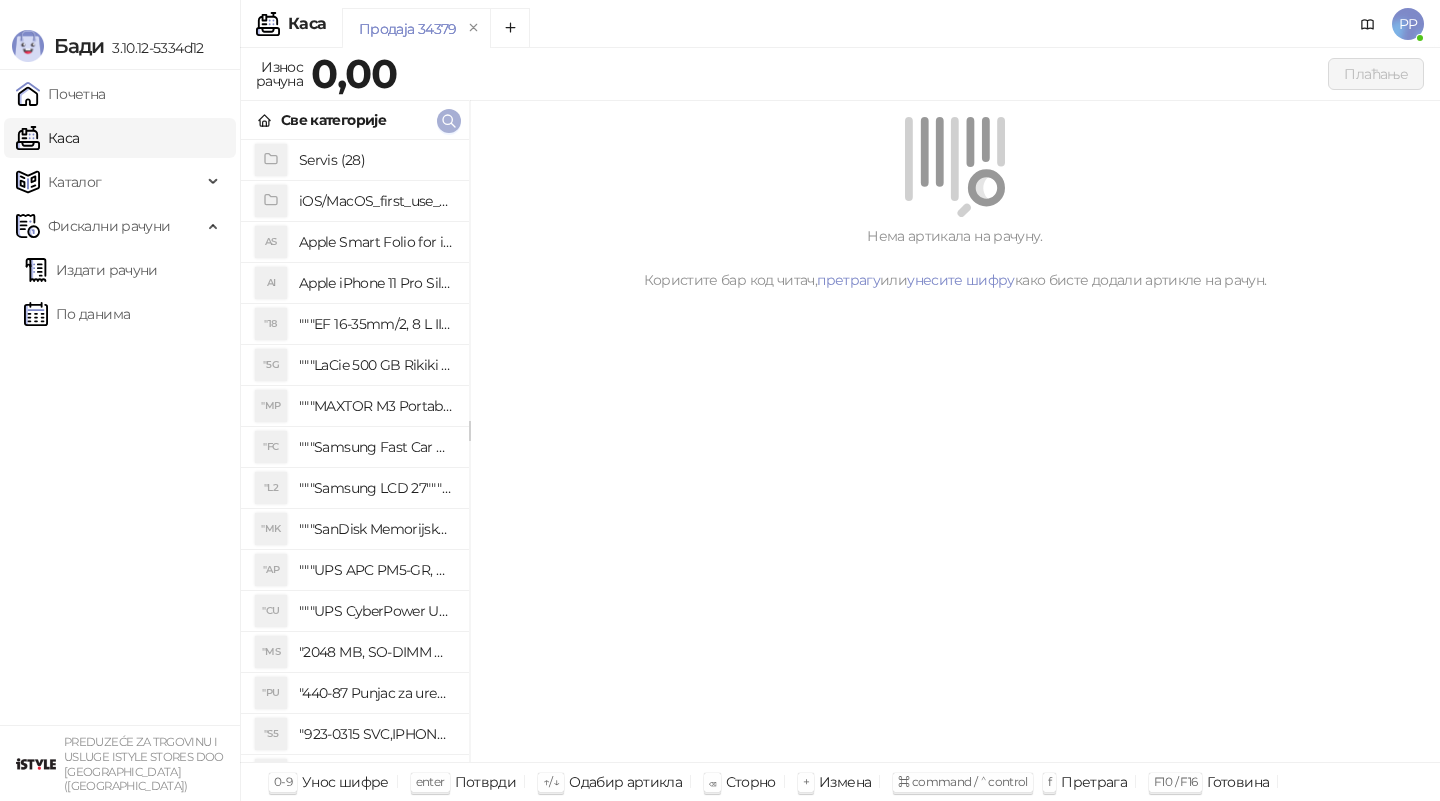click at bounding box center [449, 120] 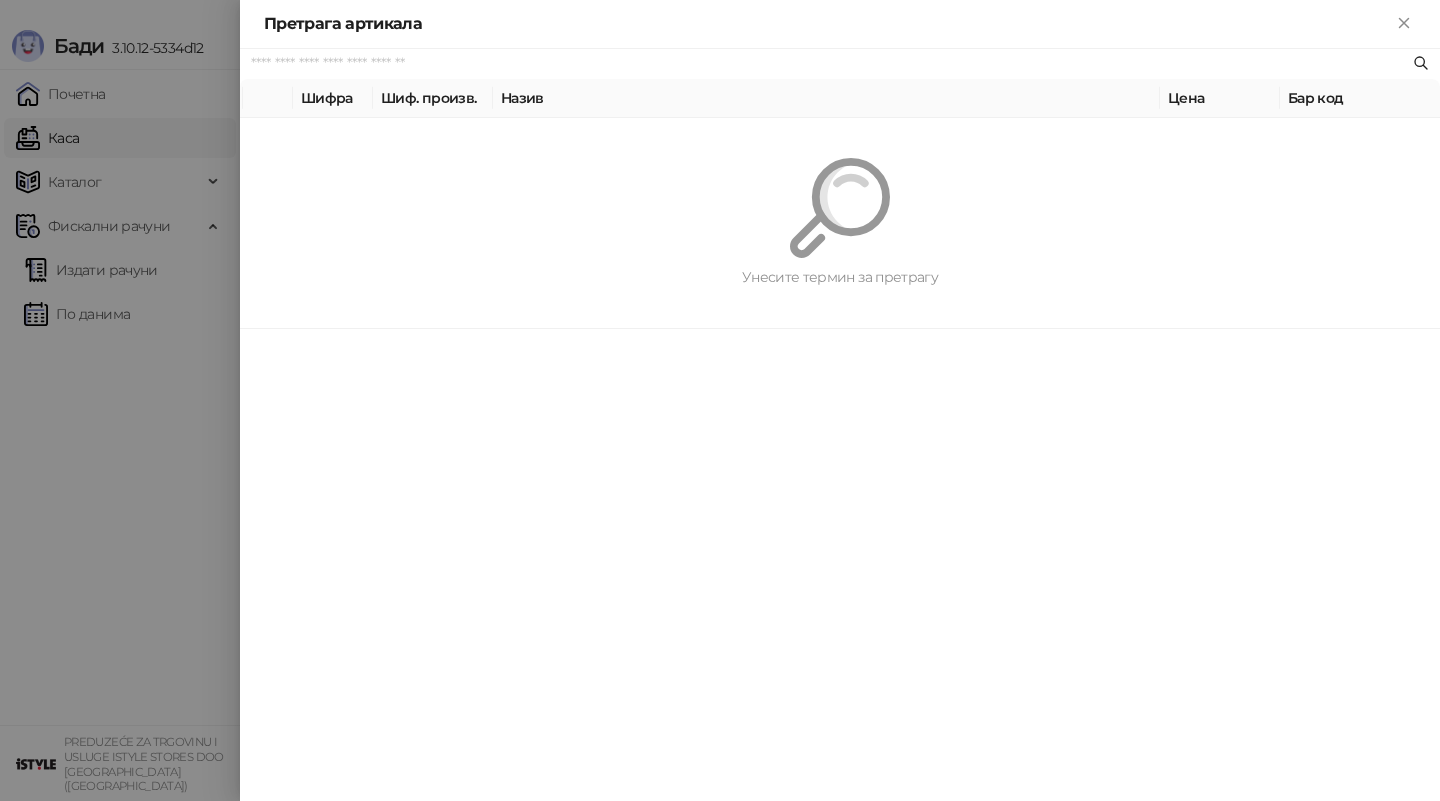 paste on "*********" 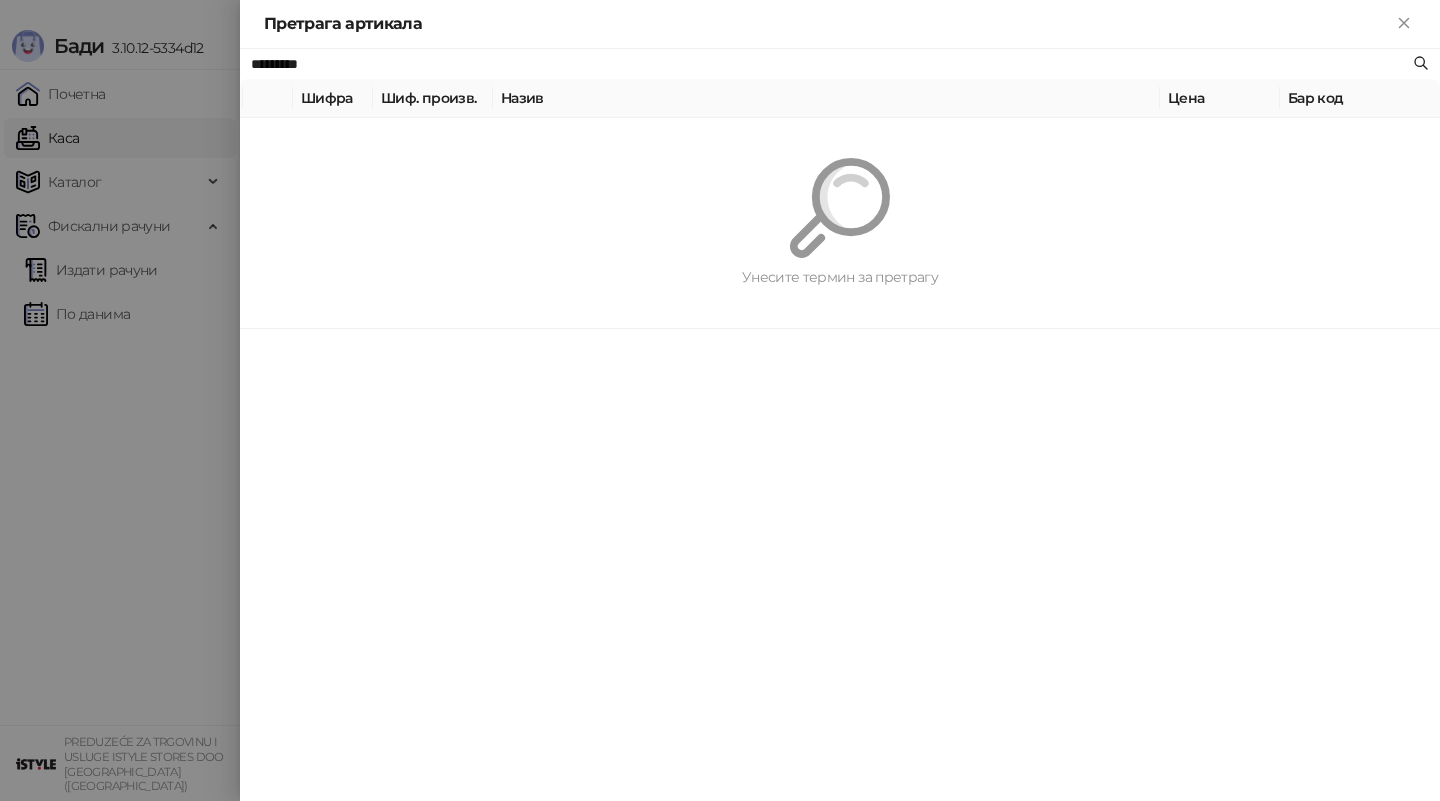 type on "*********" 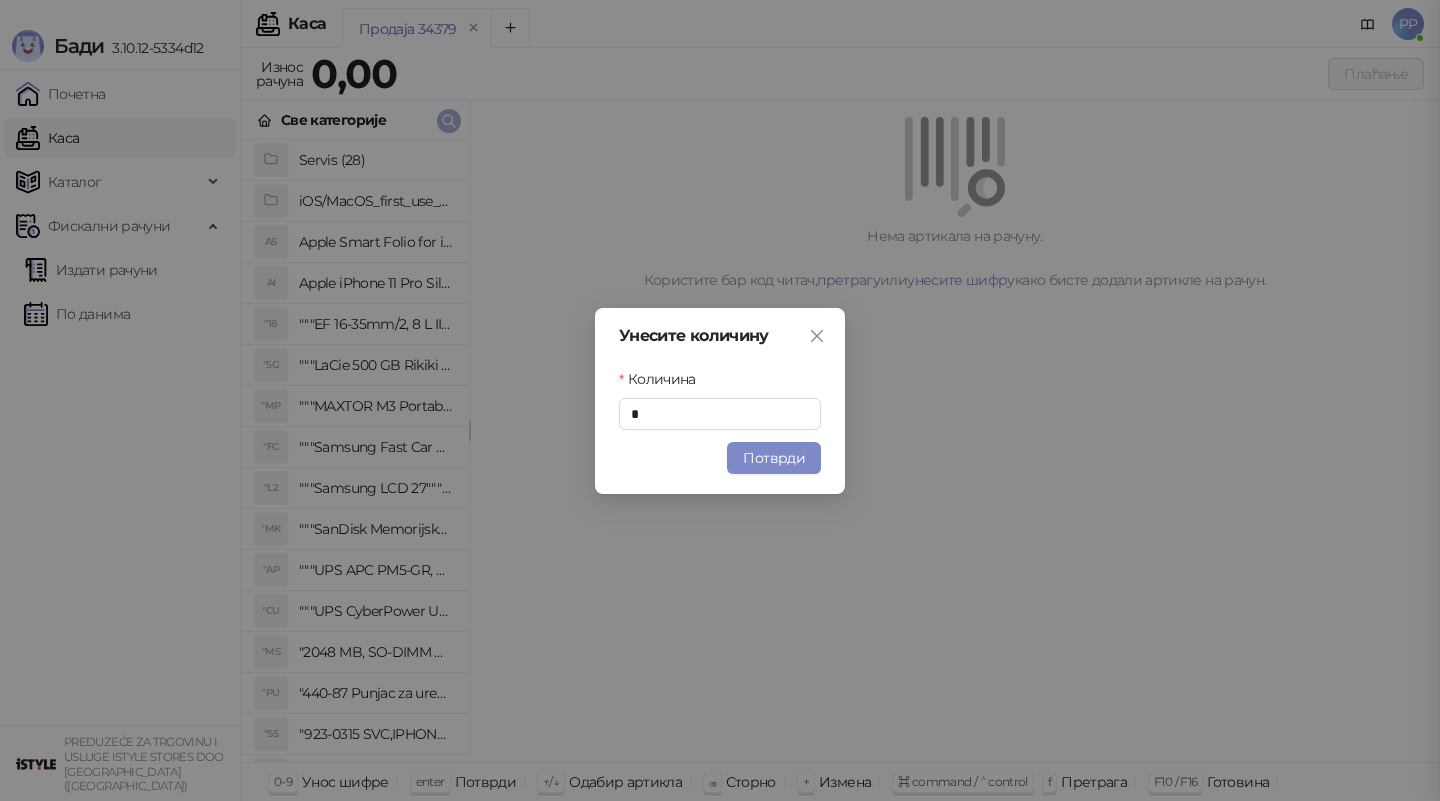 type 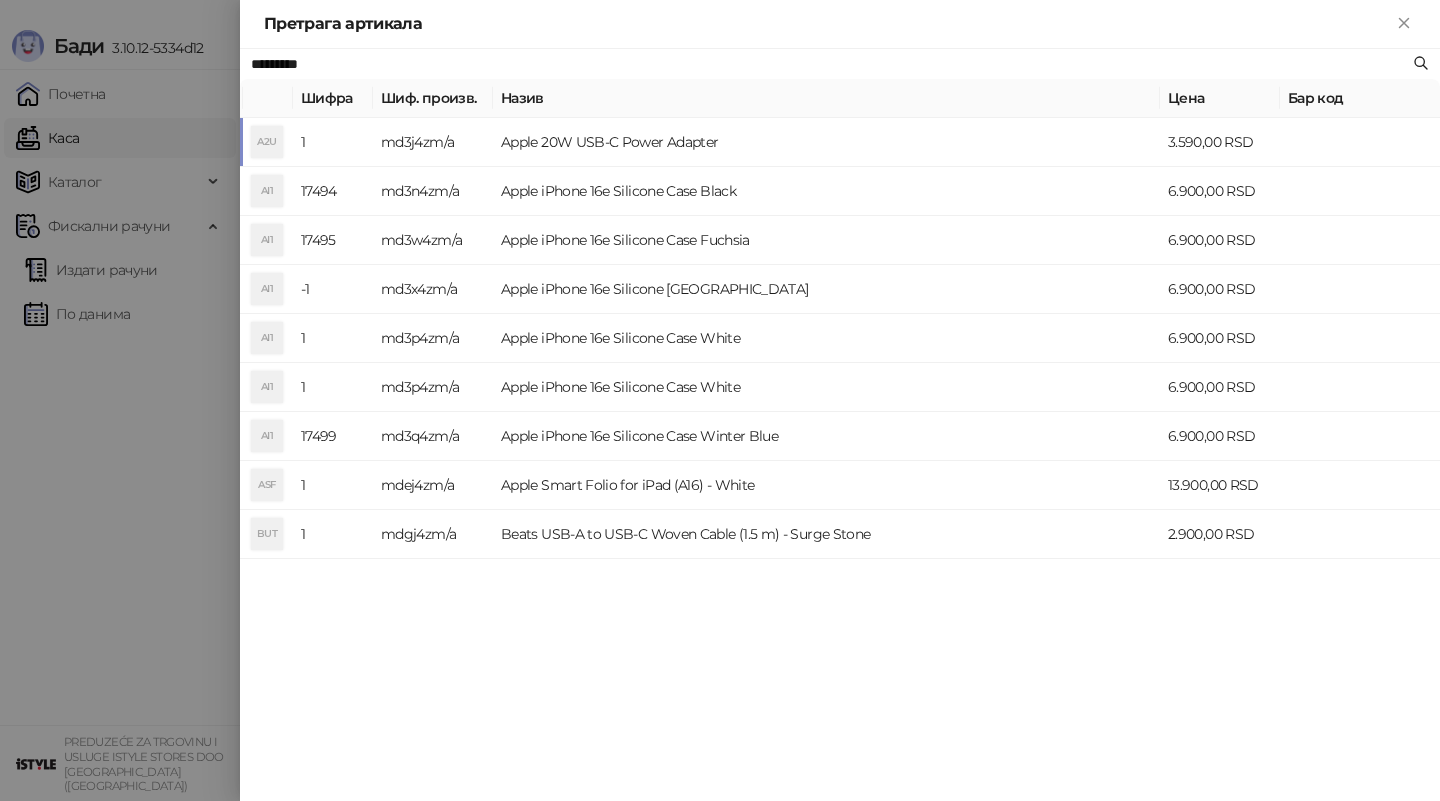 click on "Шиф. произв." at bounding box center [433, 98] 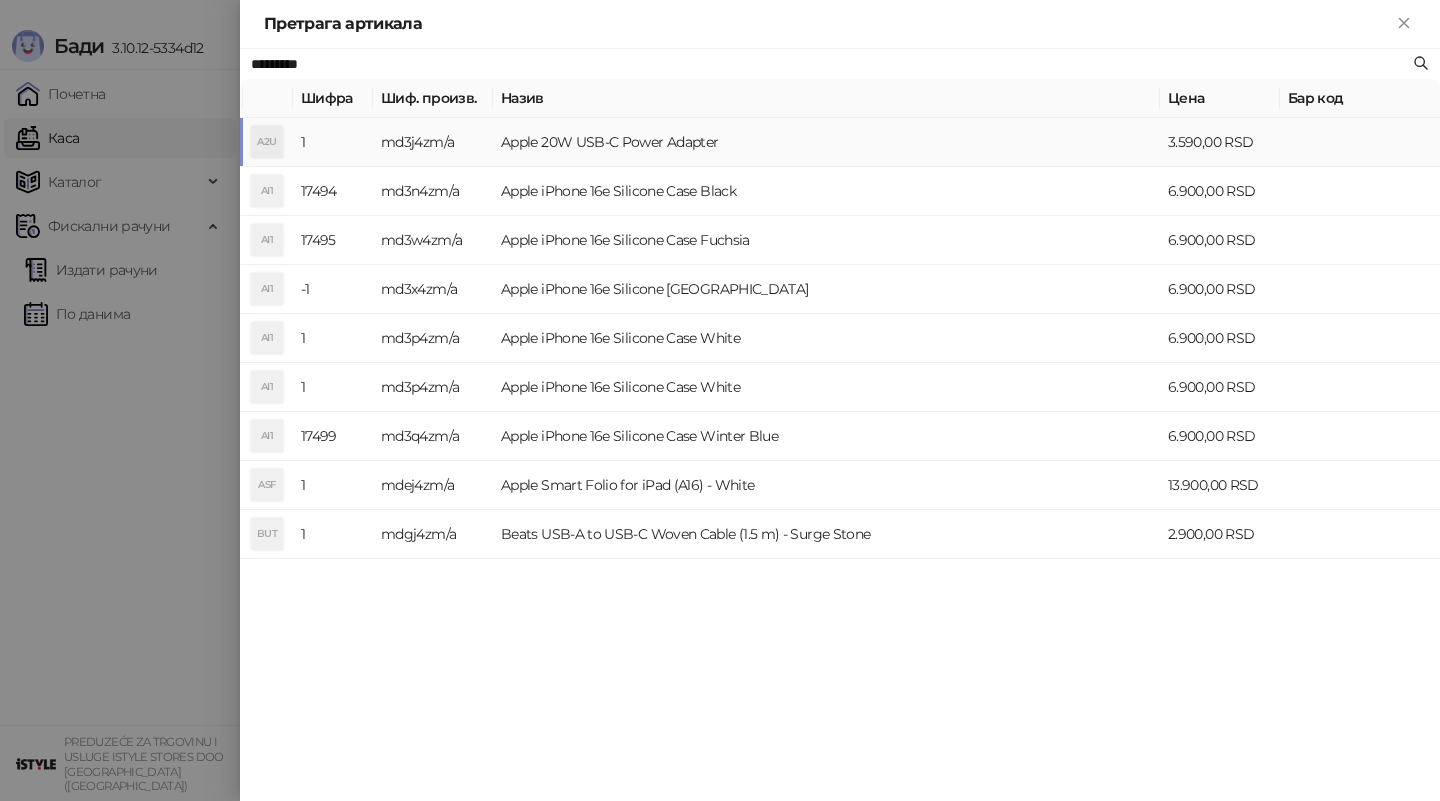 click on "md3j4zm/a" at bounding box center [433, 142] 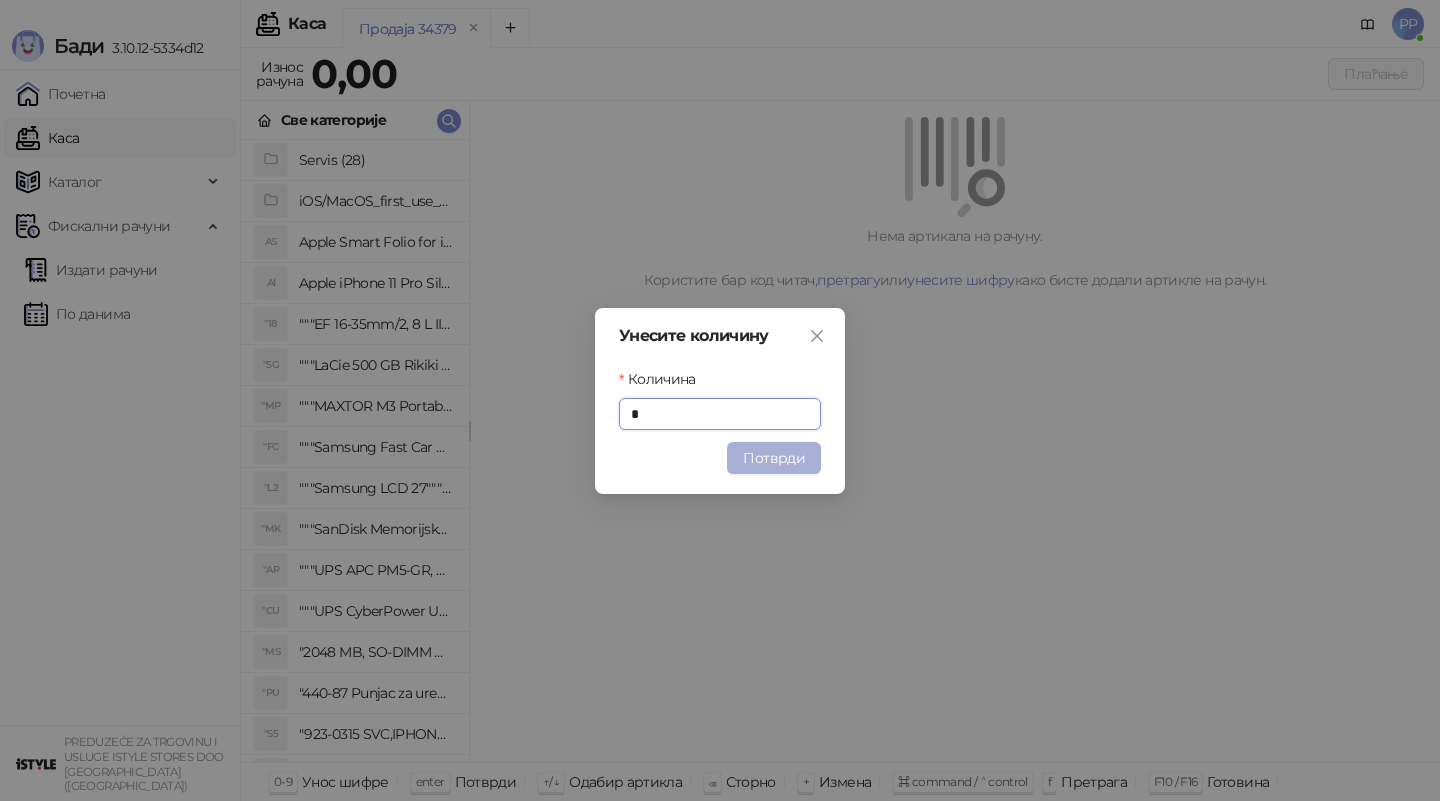 click on "Потврди" at bounding box center [774, 458] 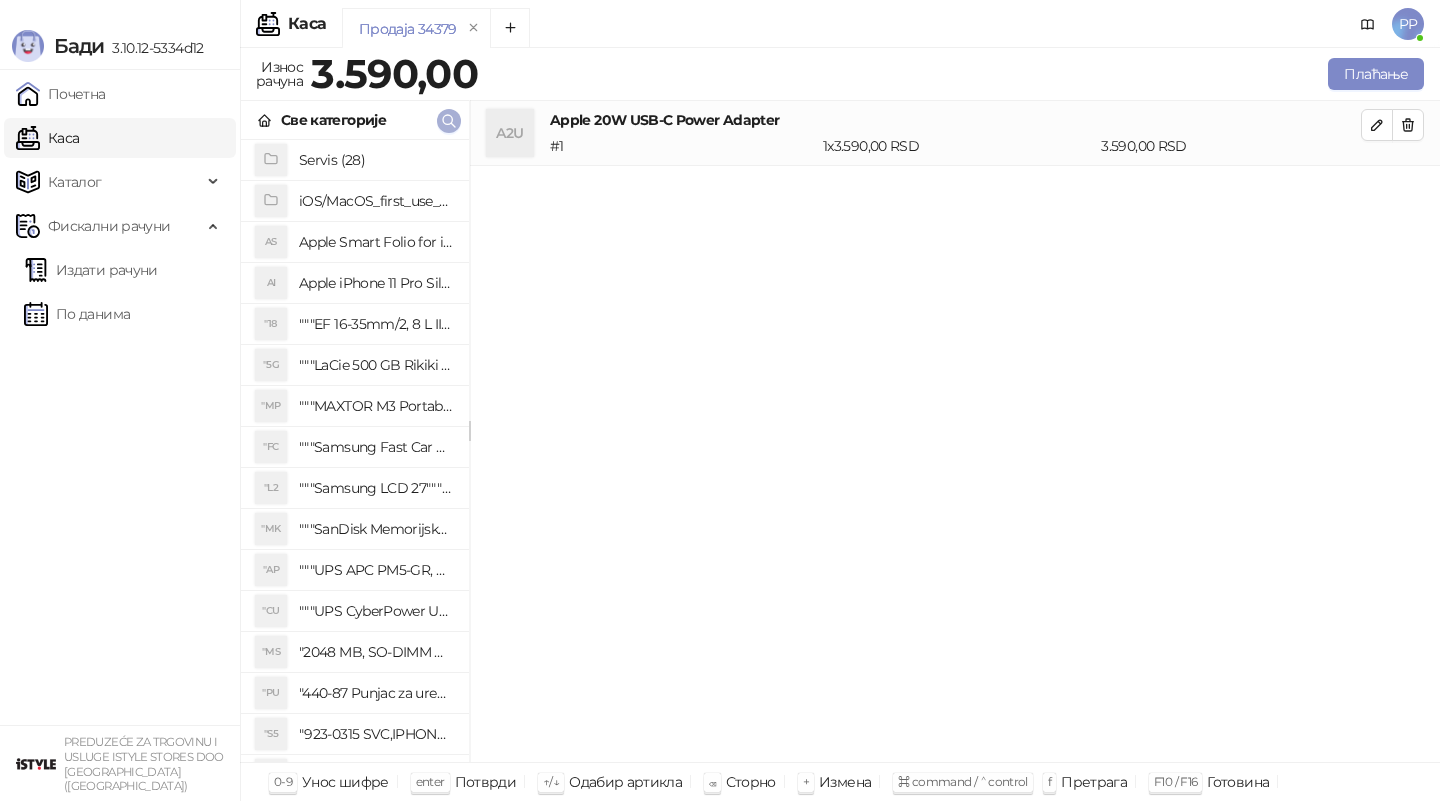 click 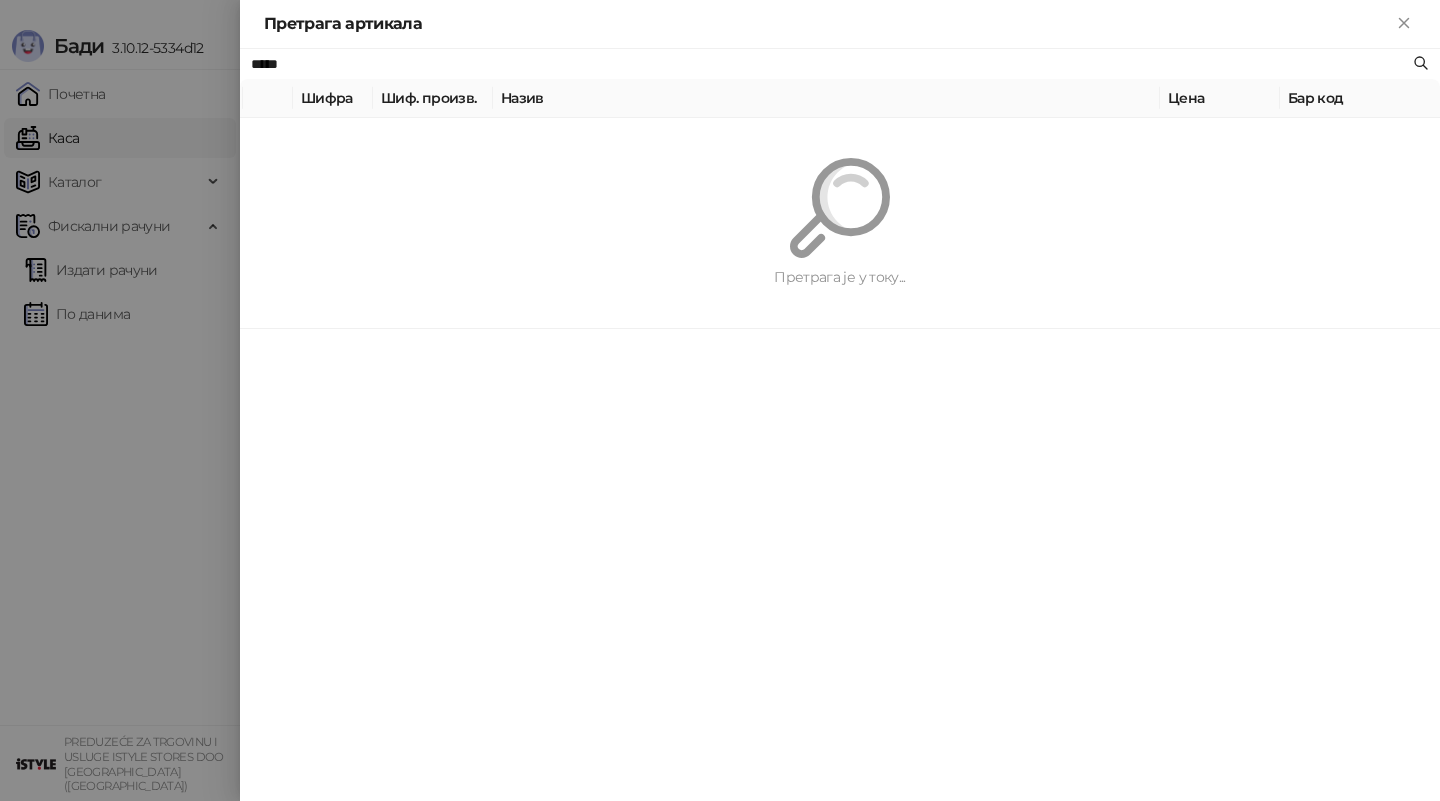 type on "*****" 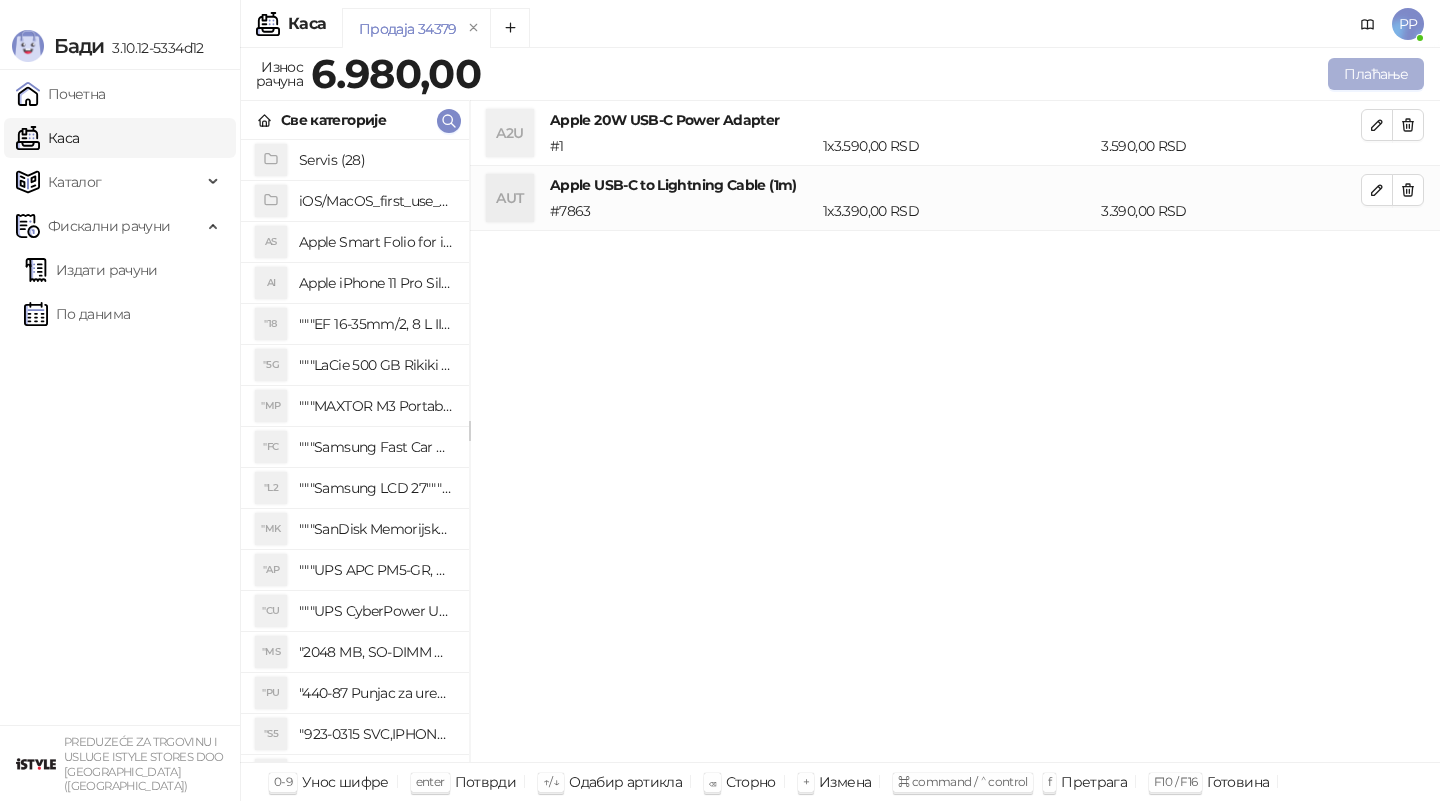 click on "Плаћање" at bounding box center [1376, 74] 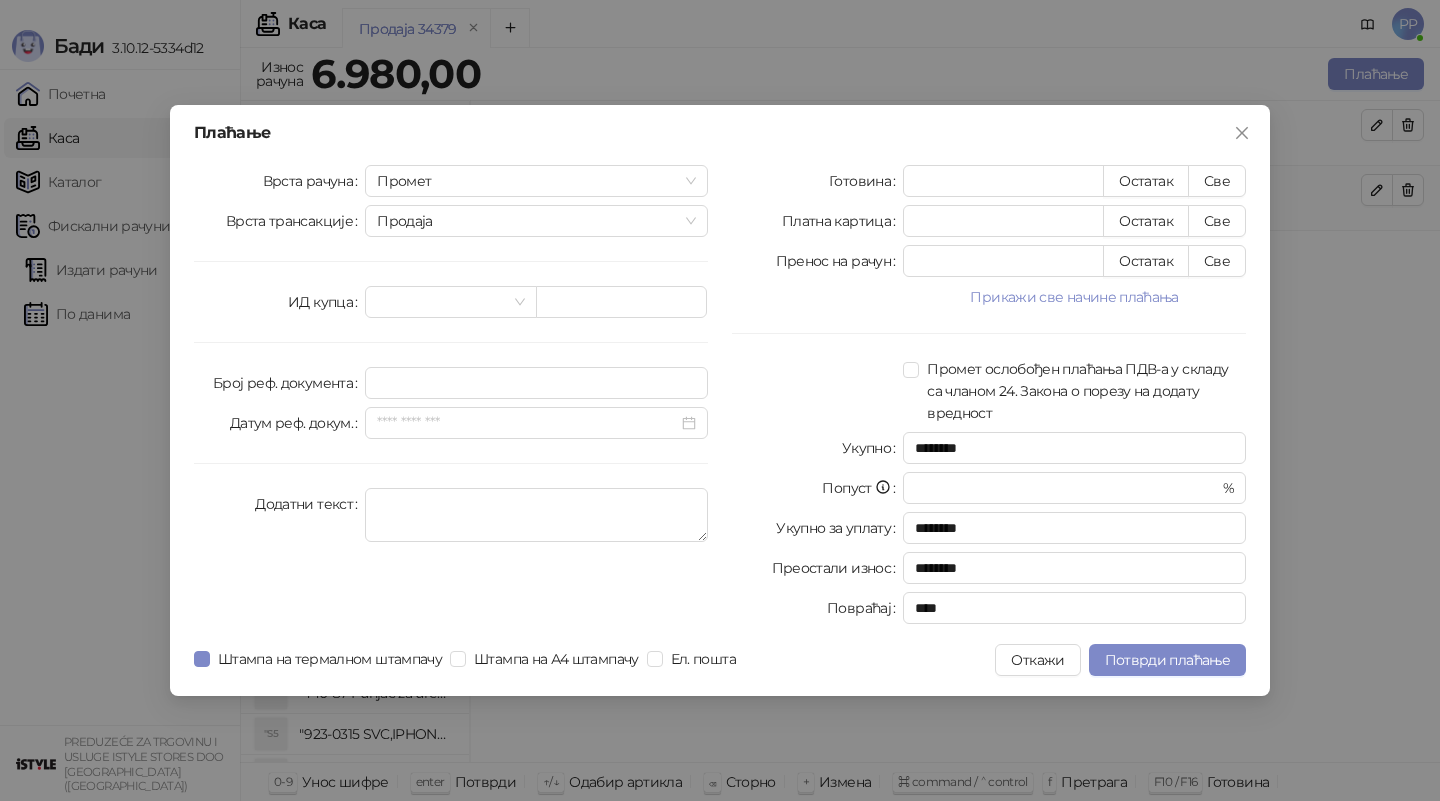 click on "Готовина * Остатак Све Платна картица * Остатак Све Пренос на рачун * Остатак Све Прикажи све начине плаћања Чек * Остатак Све Ваучер * Остатак Све Инстант плаћање * Остатак Све Друго безготовинско * Остатак Све   Промет ослобођен плаћања ПДВ-а у складу са чланом 24. Закона о порезу на додату вредност Укупно ******** Попуст   * % Укупно за уплату ******** Преостали износ ******** Повраћај ****" at bounding box center (989, 398) 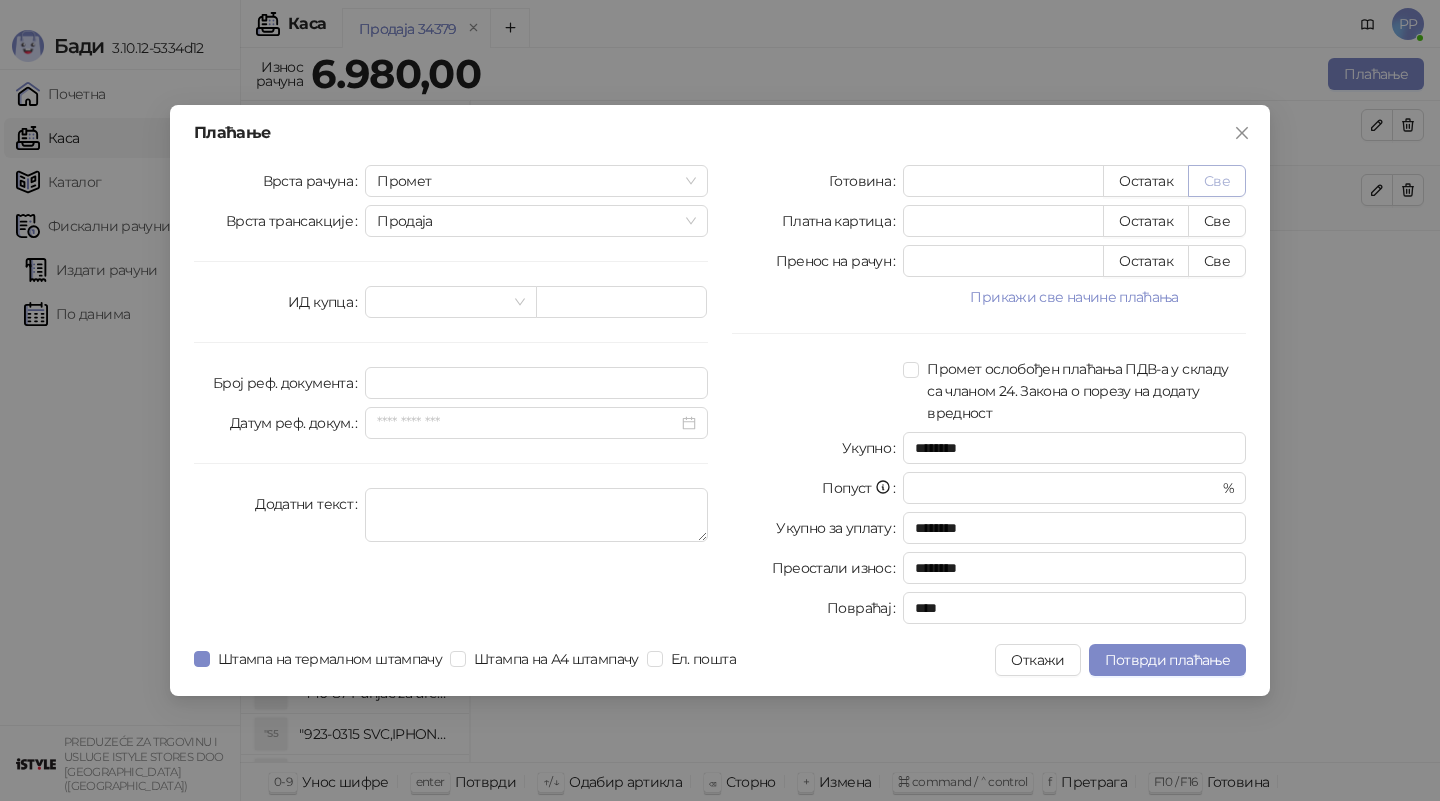 click on "Све" at bounding box center (1217, 181) 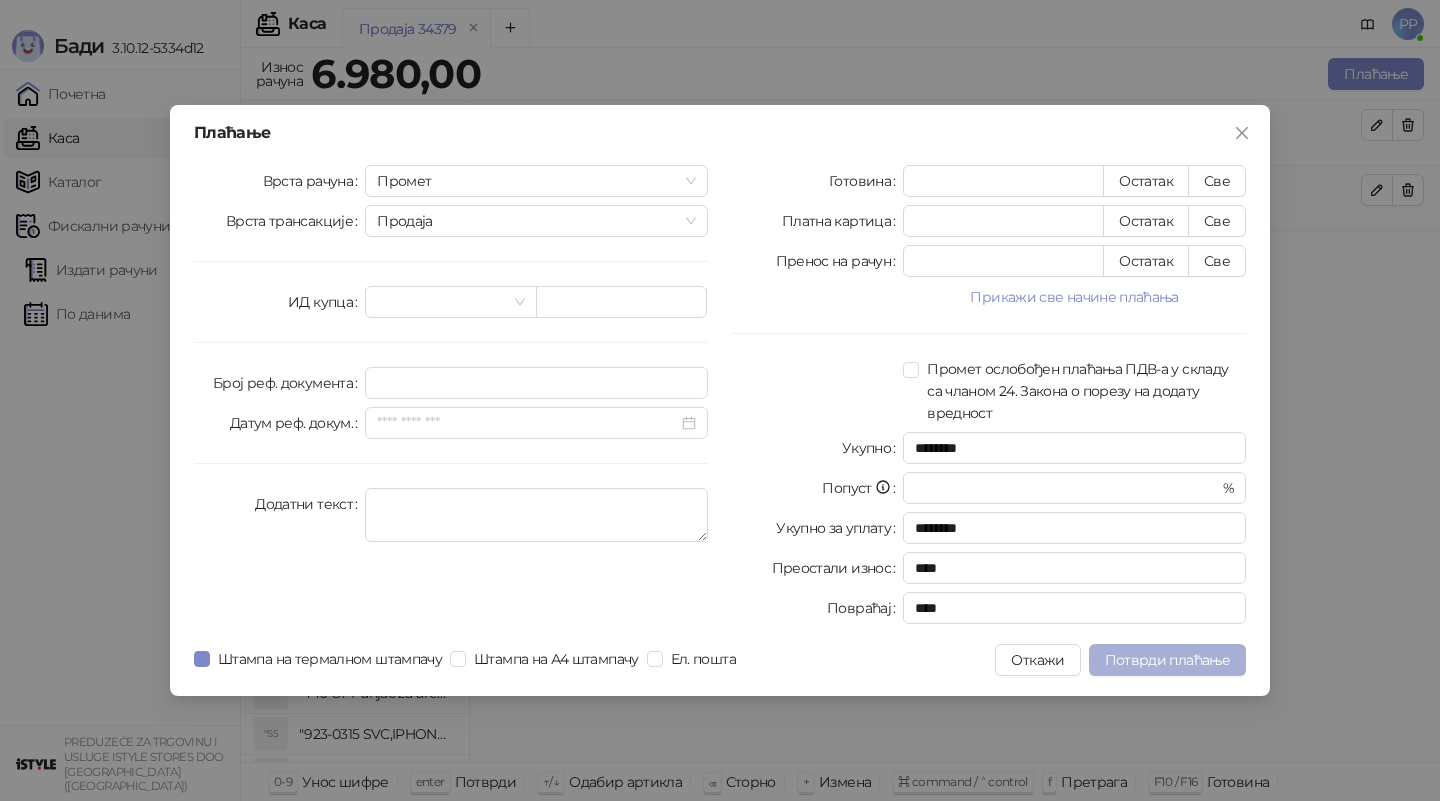 click on "Потврди плаћање" at bounding box center (1167, 660) 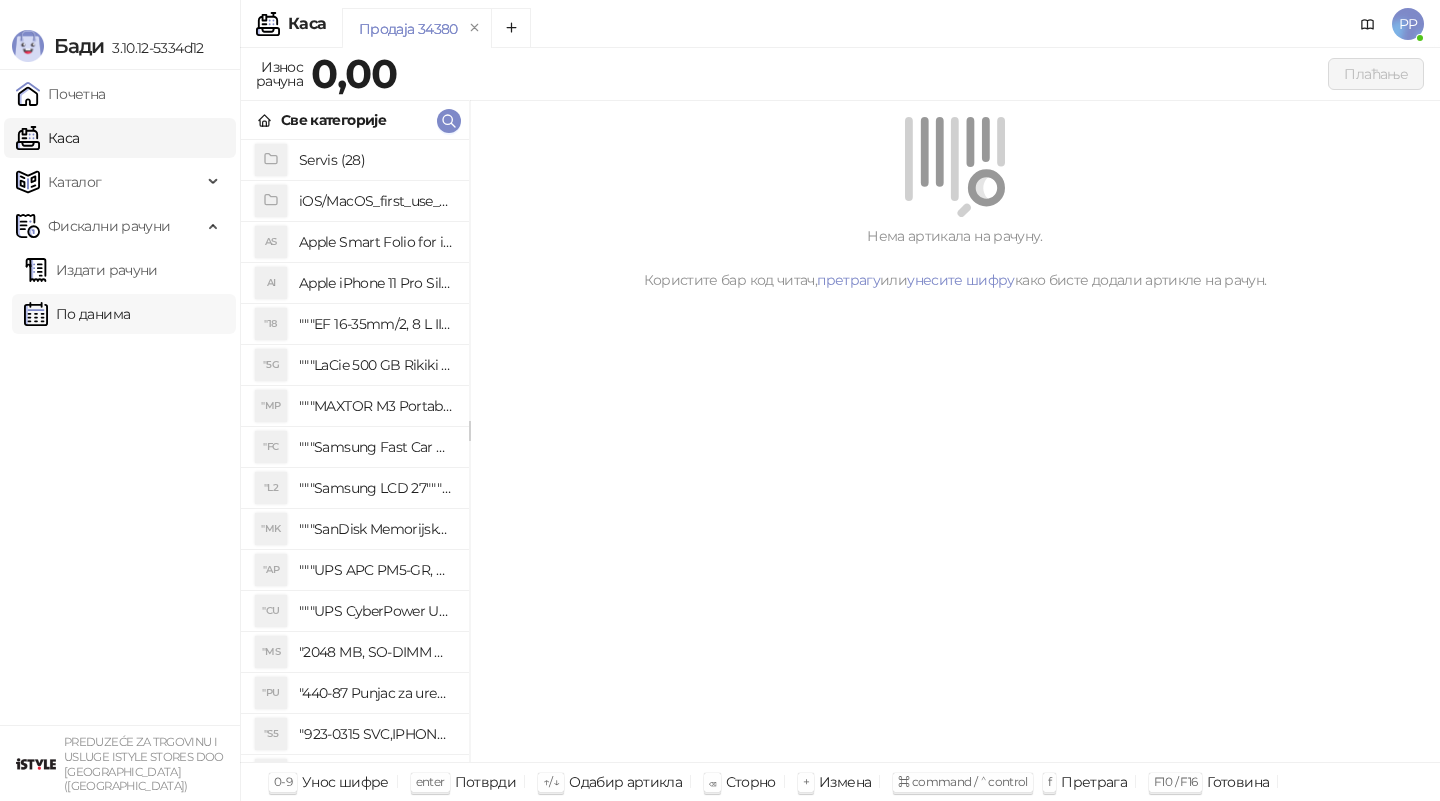 click on "По данима" at bounding box center (77, 314) 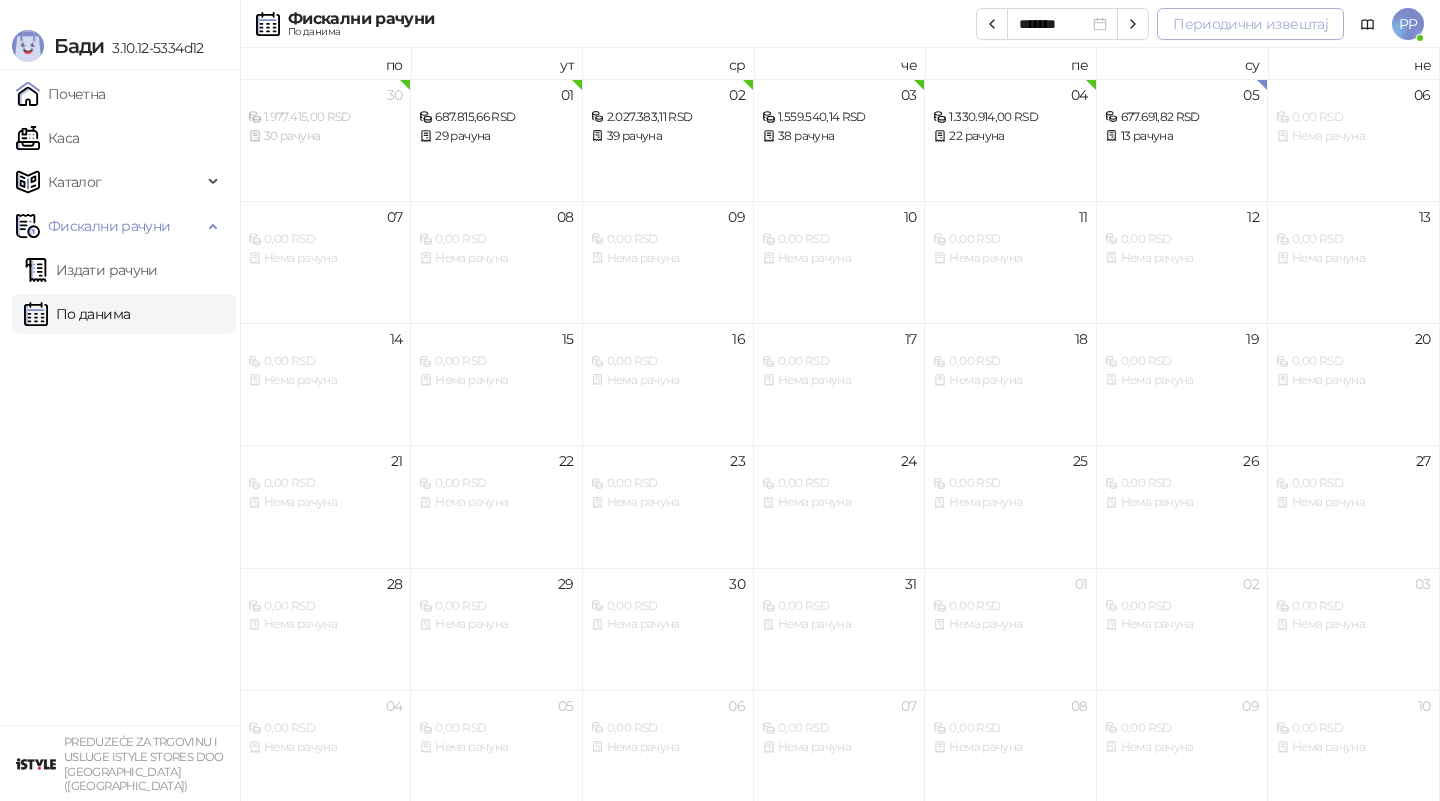 click on "Периодични извештај" at bounding box center (1250, 24) 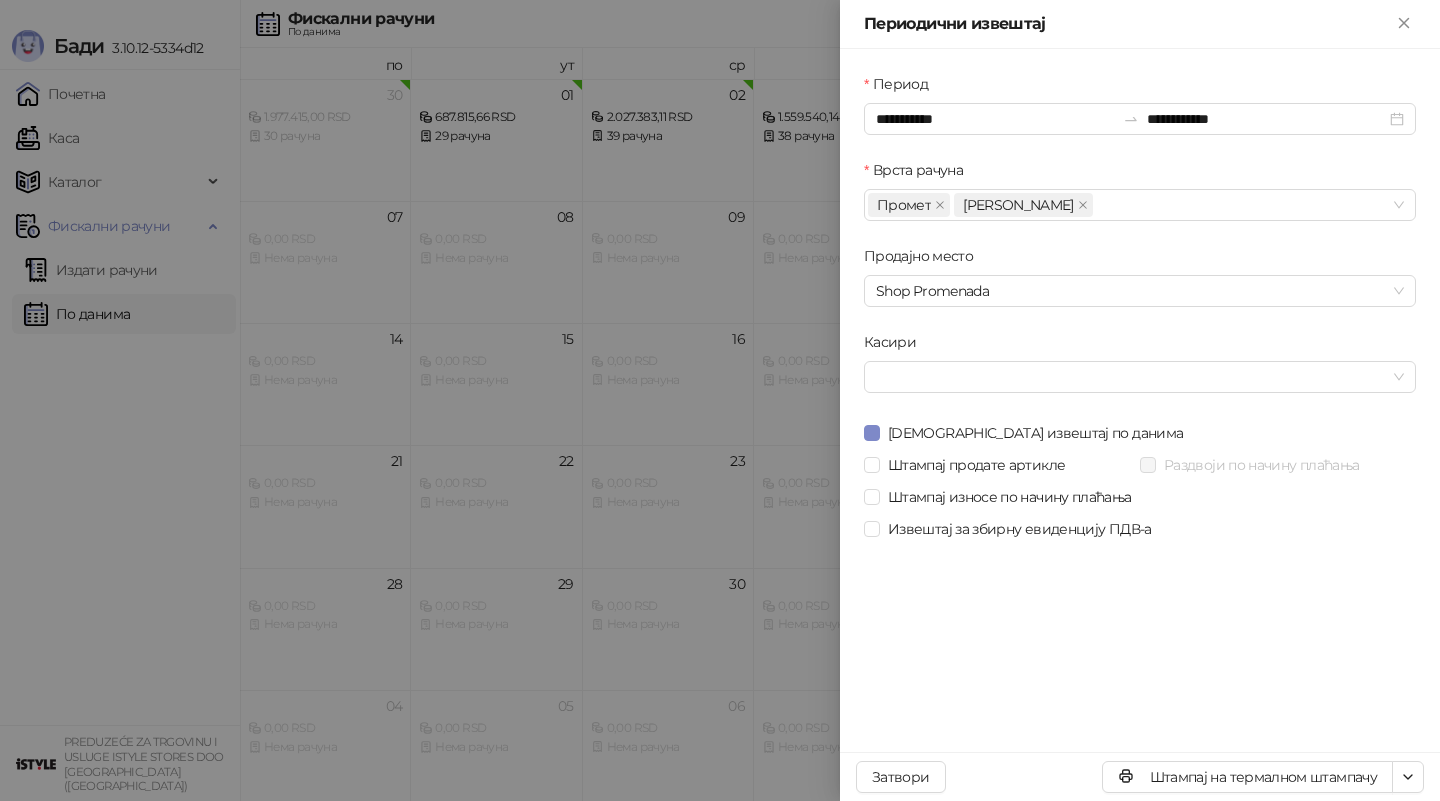 click on "**********" at bounding box center (1140, 309) 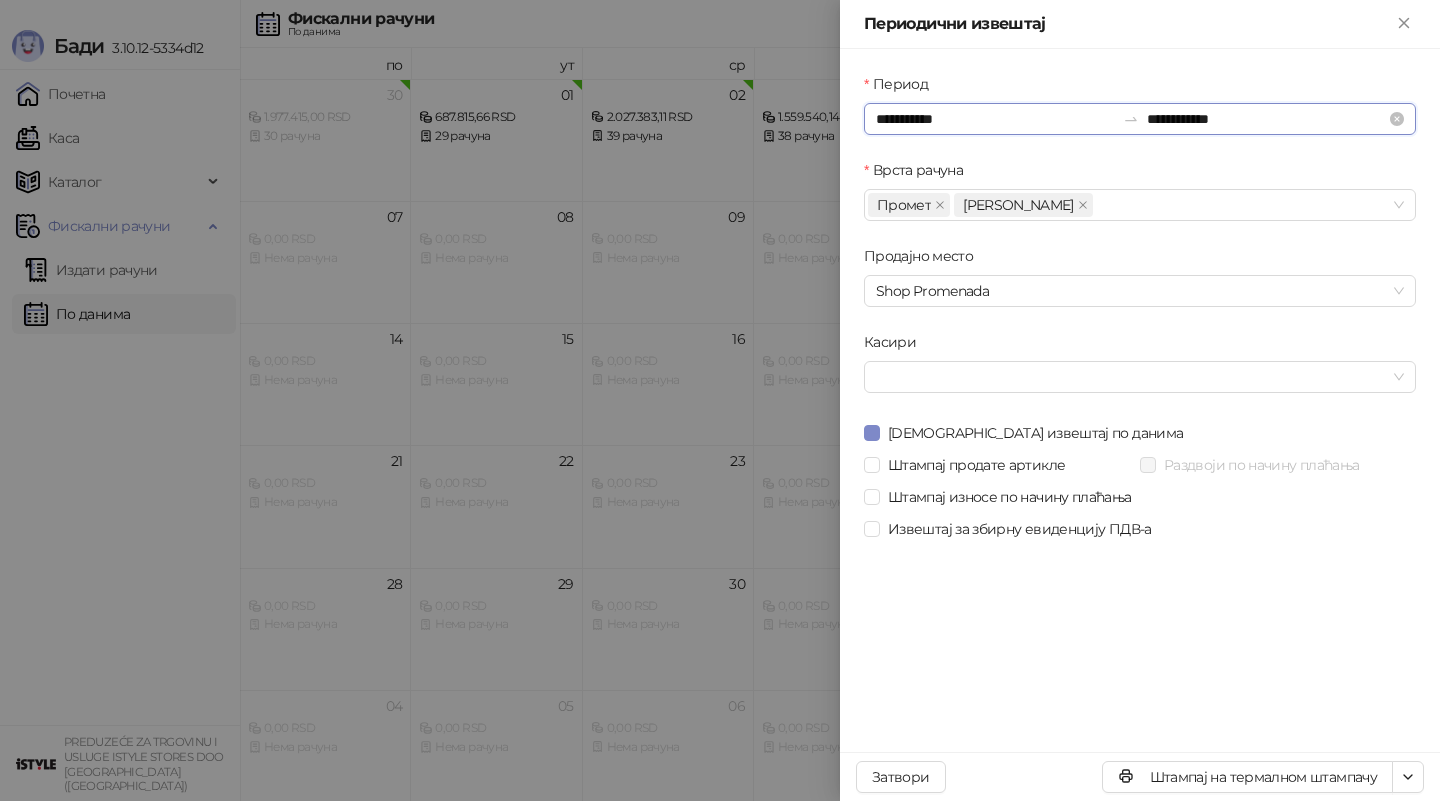 click on "**********" at bounding box center (995, 119) 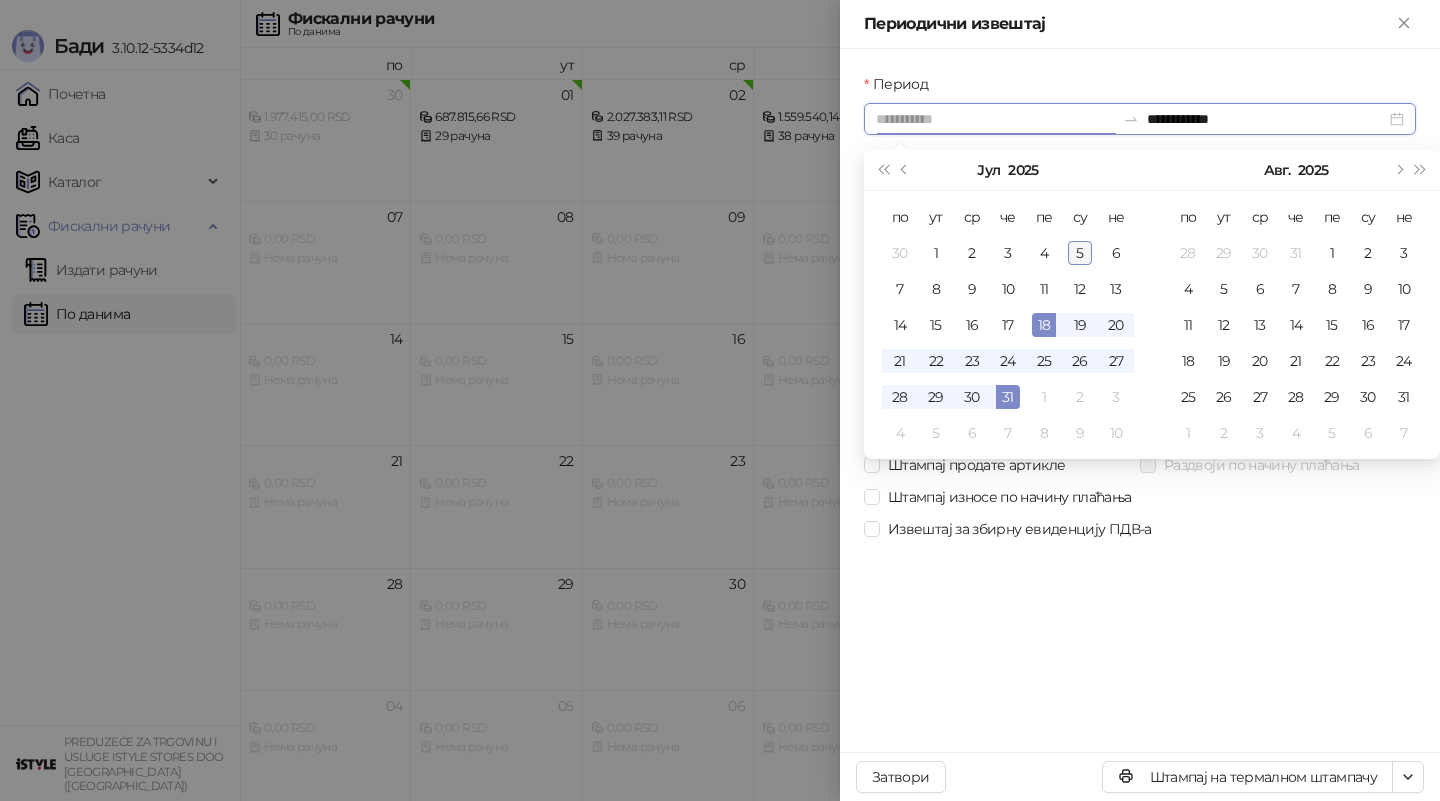 type on "**********" 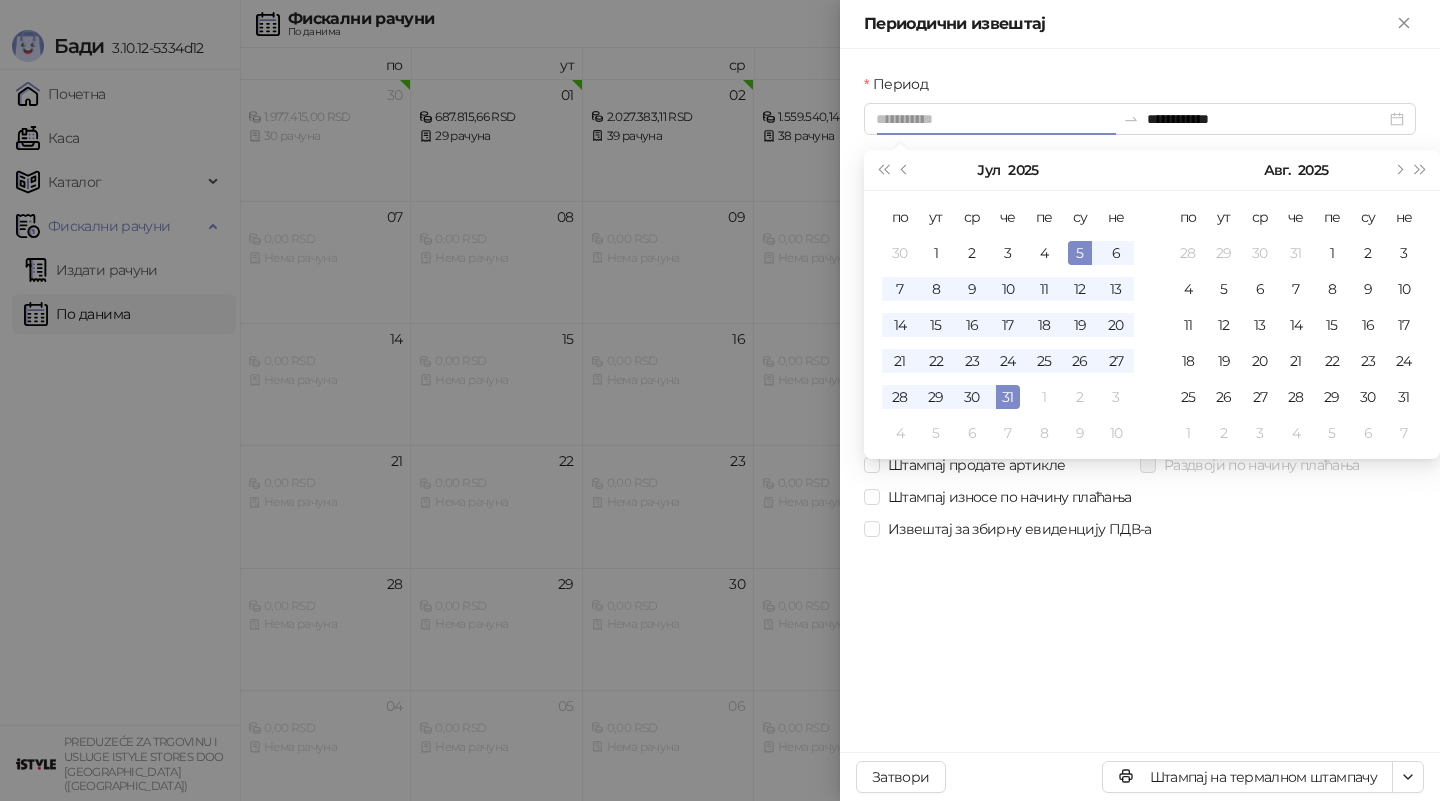 click on "5" at bounding box center [1080, 253] 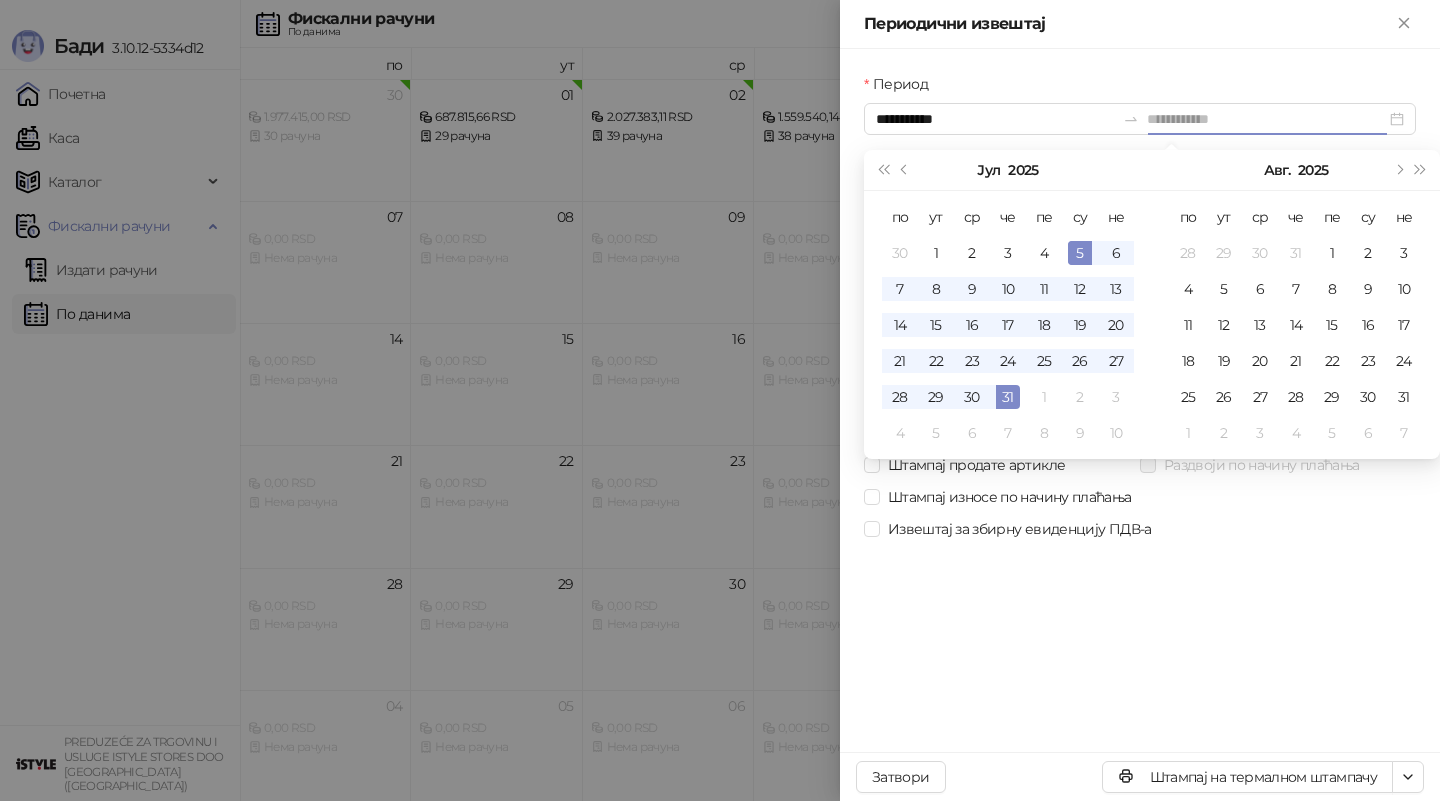click on "5" at bounding box center [1080, 253] 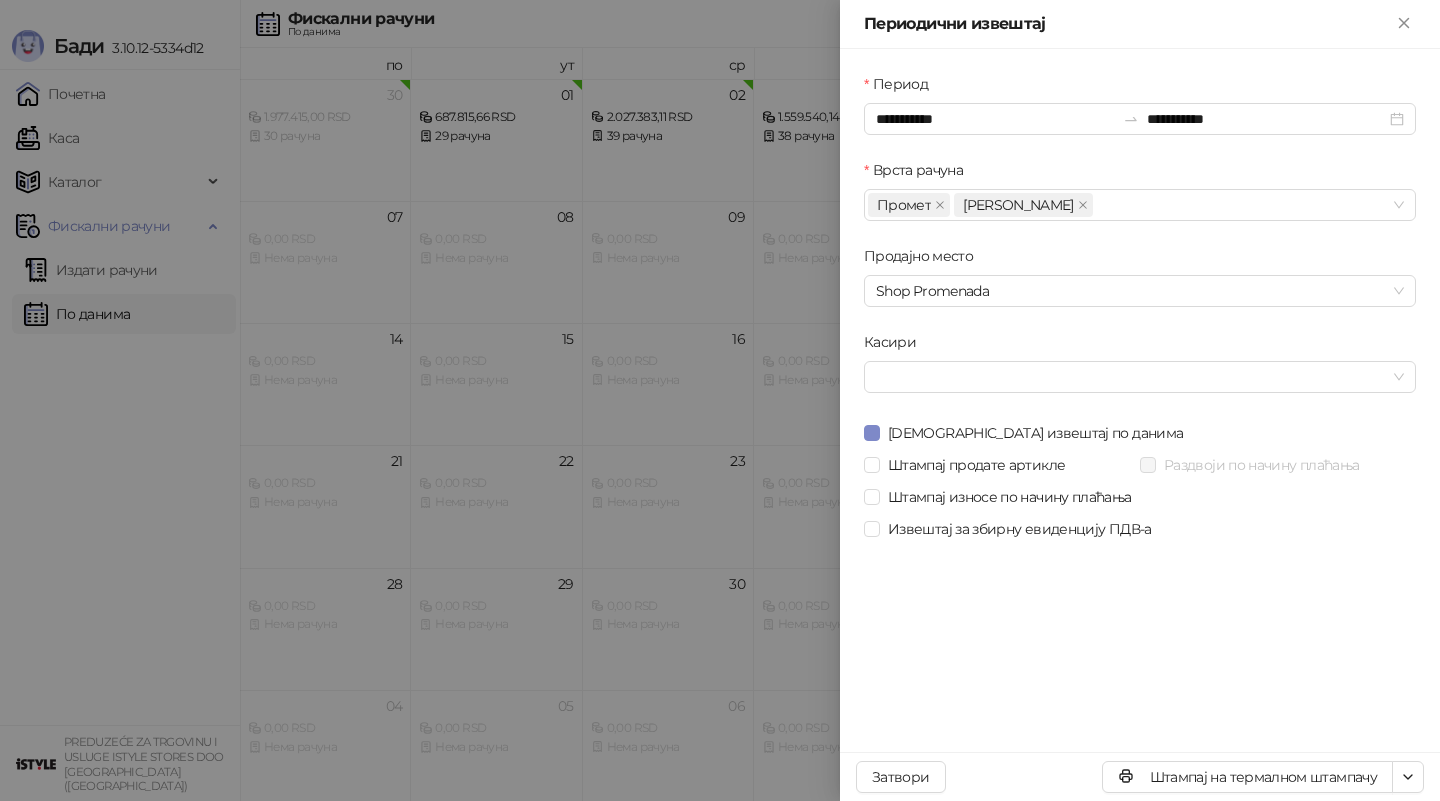 type on "**********" 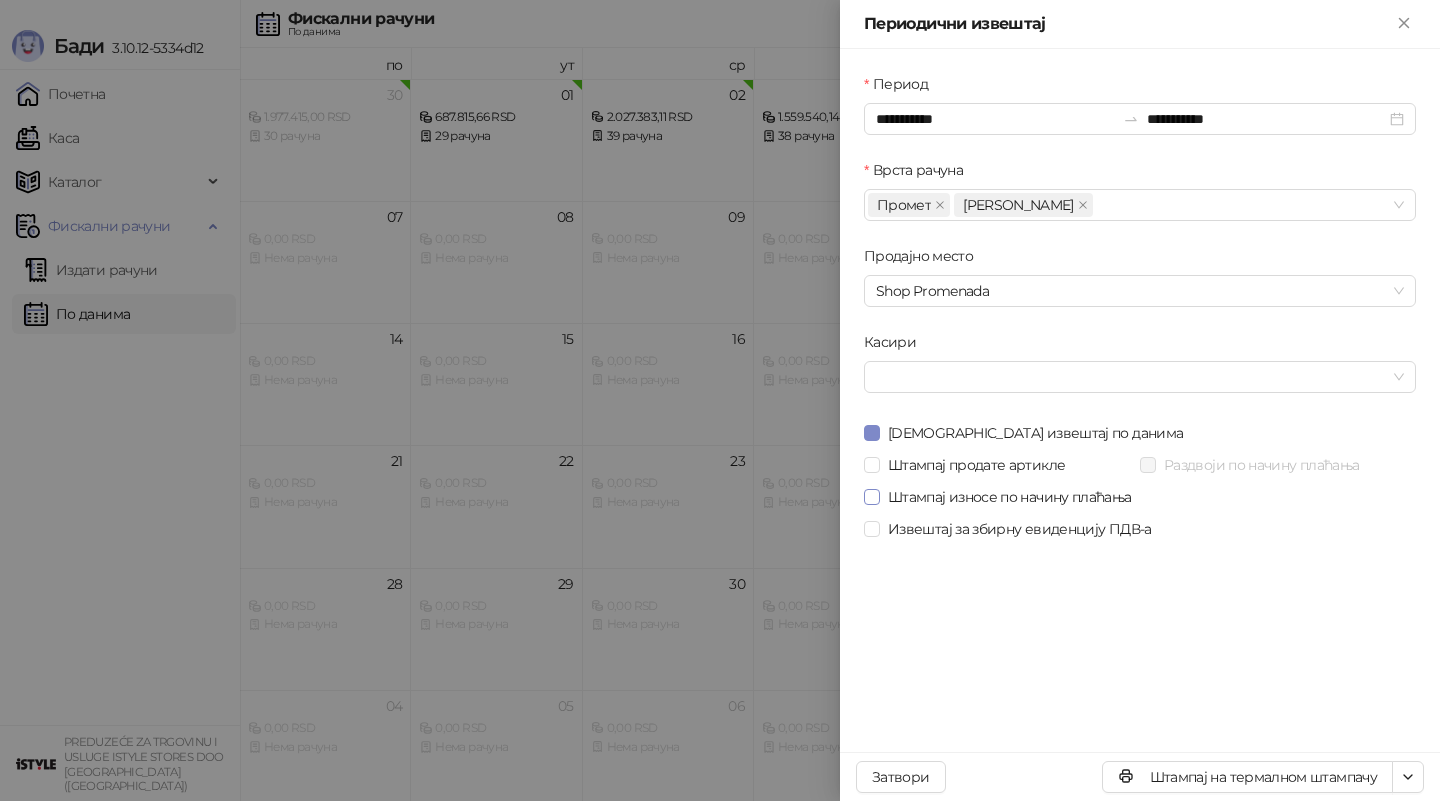 click on "Штампај износе по начину плаћања" at bounding box center [1010, 497] 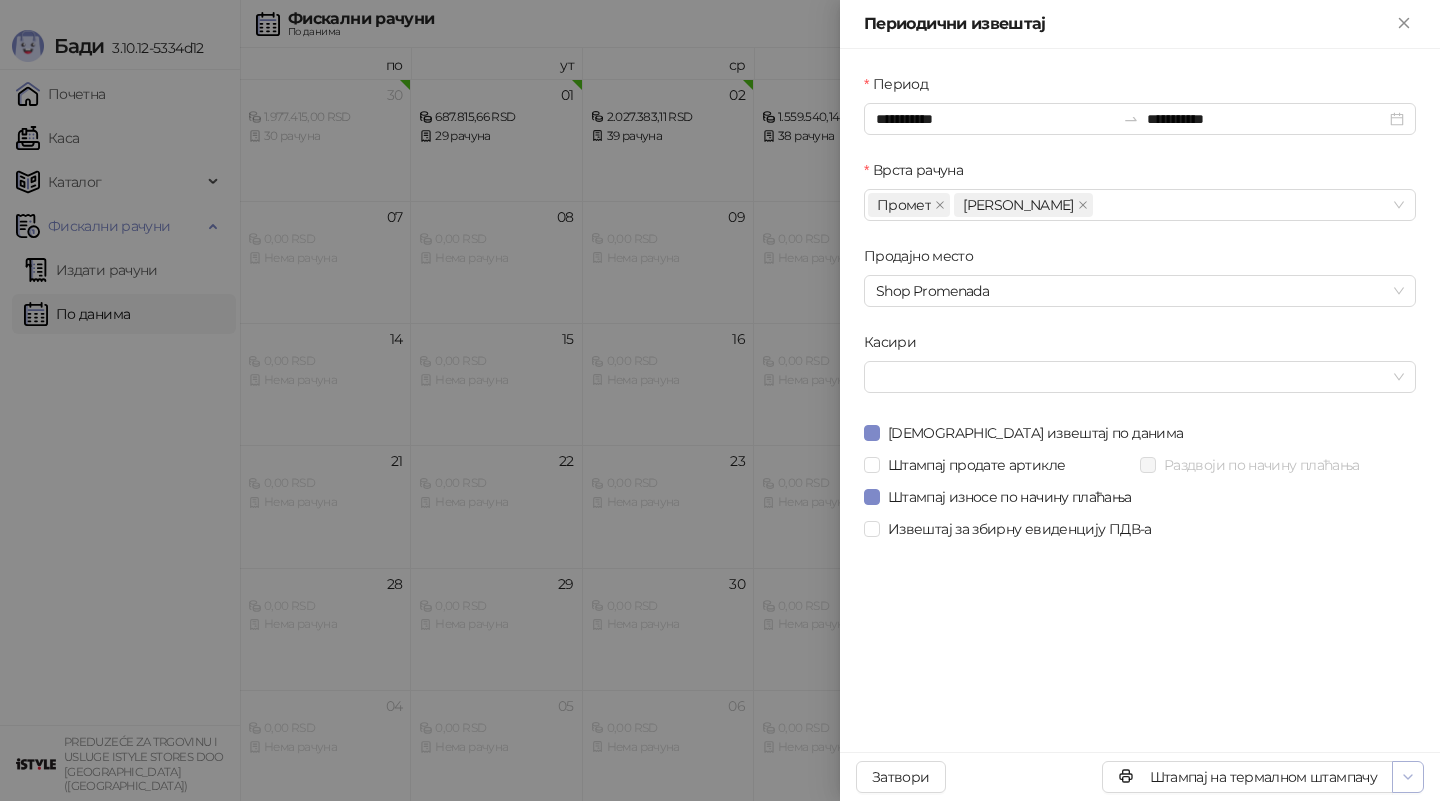 click 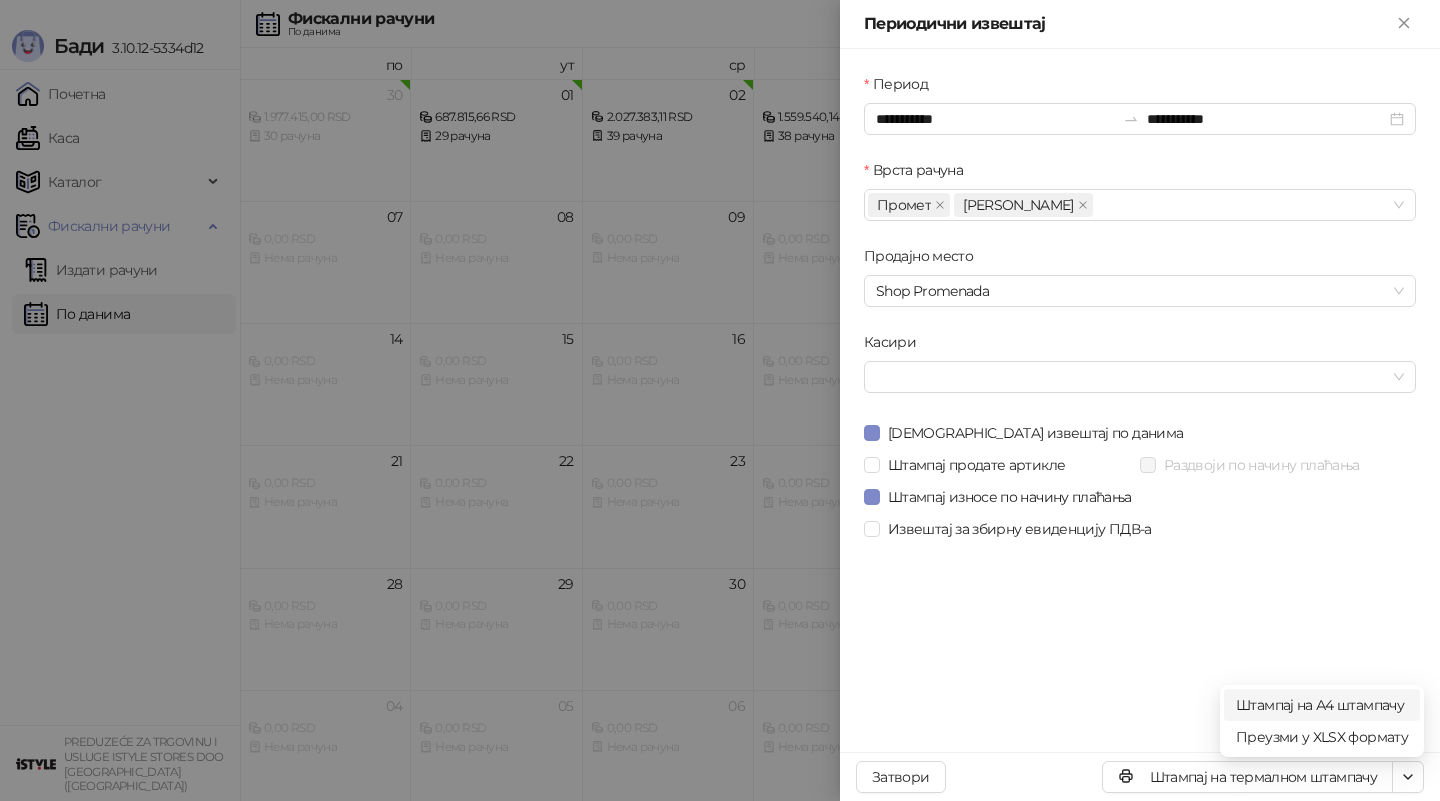 click on "Штампај на А4 штампачу" at bounding box center (1322, 705) 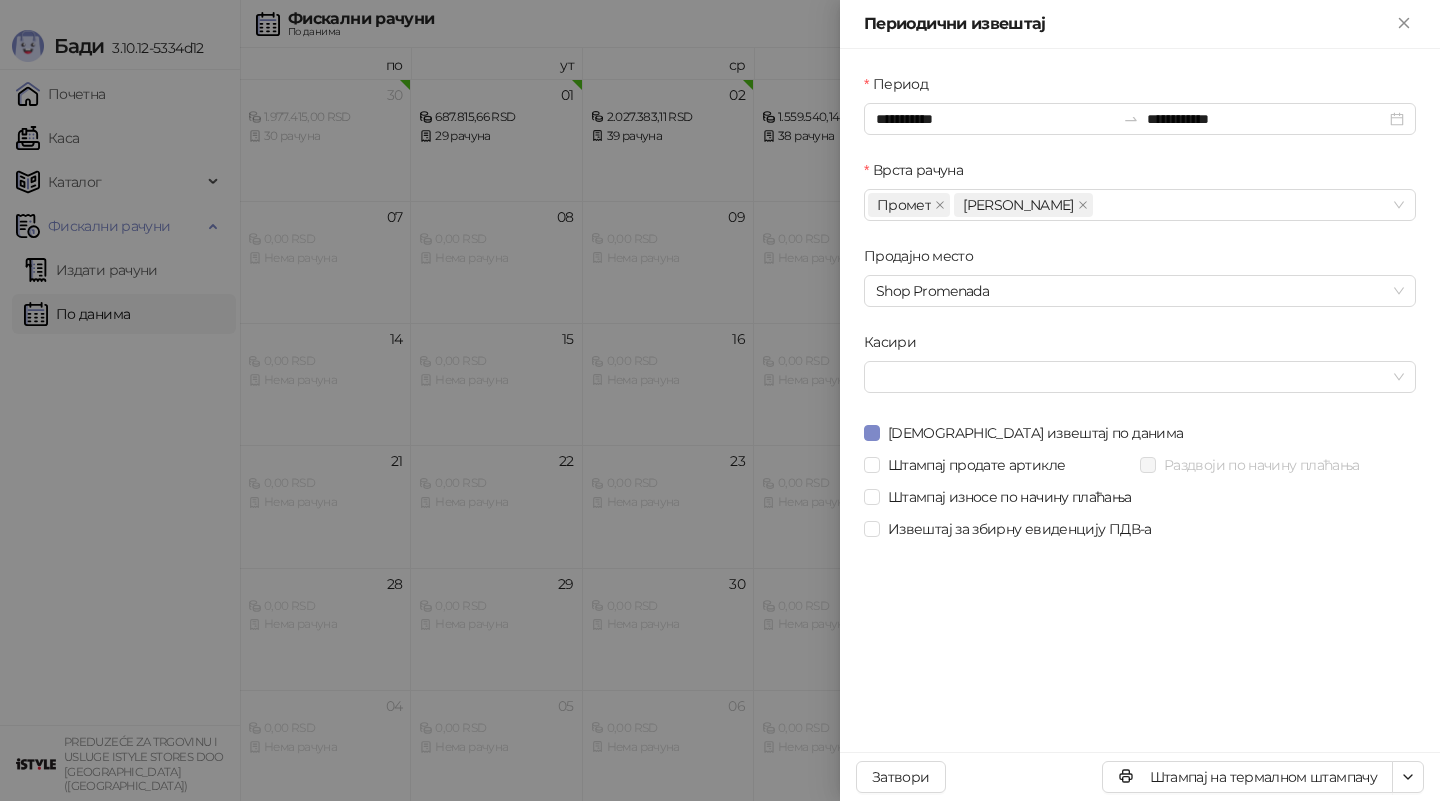 drag, startPoint x: 1379, startPoint y: 697, endPoint x: 557, endPoint y: 788, distance: 827.0218 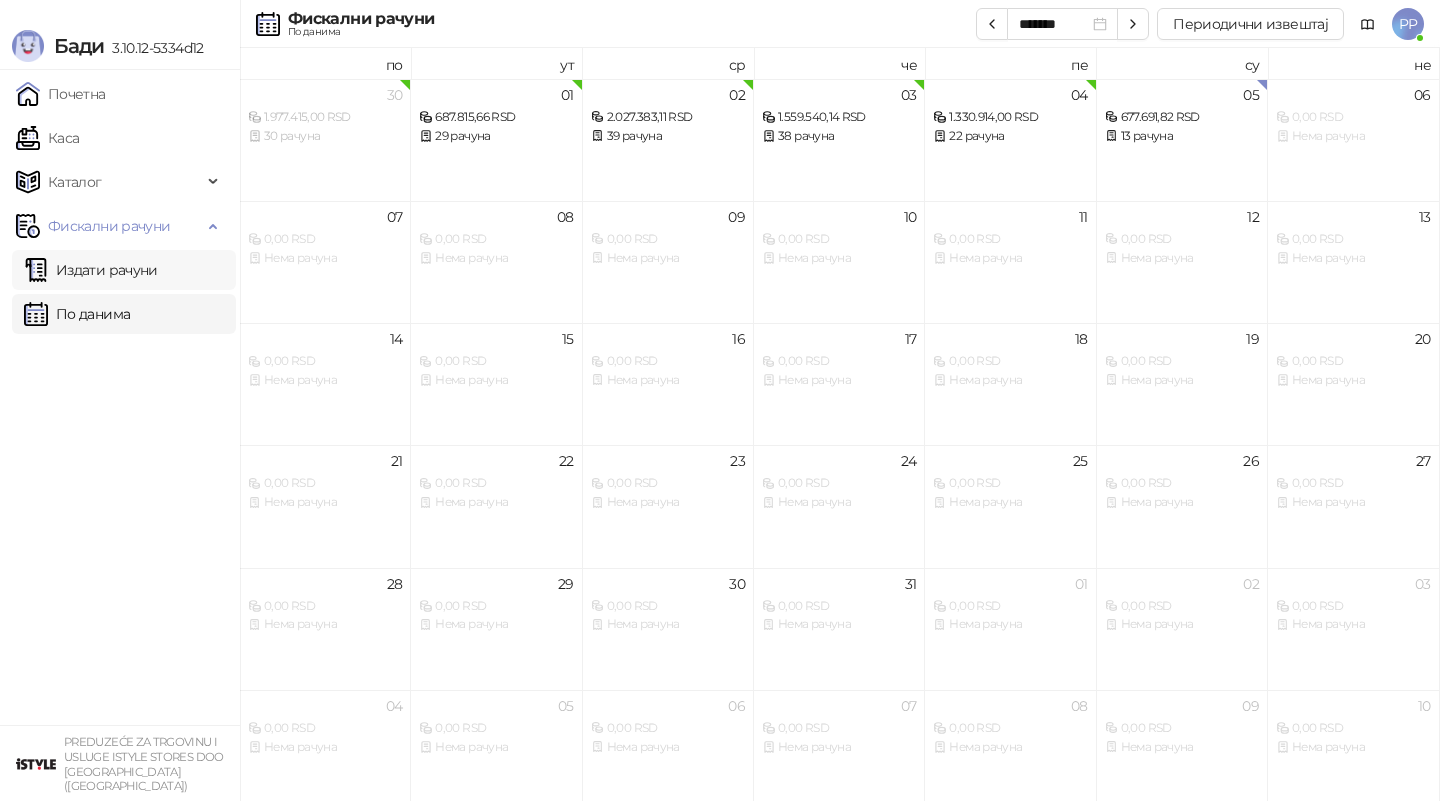 click on "Издати рачуни" at bounding box center (91, 270) 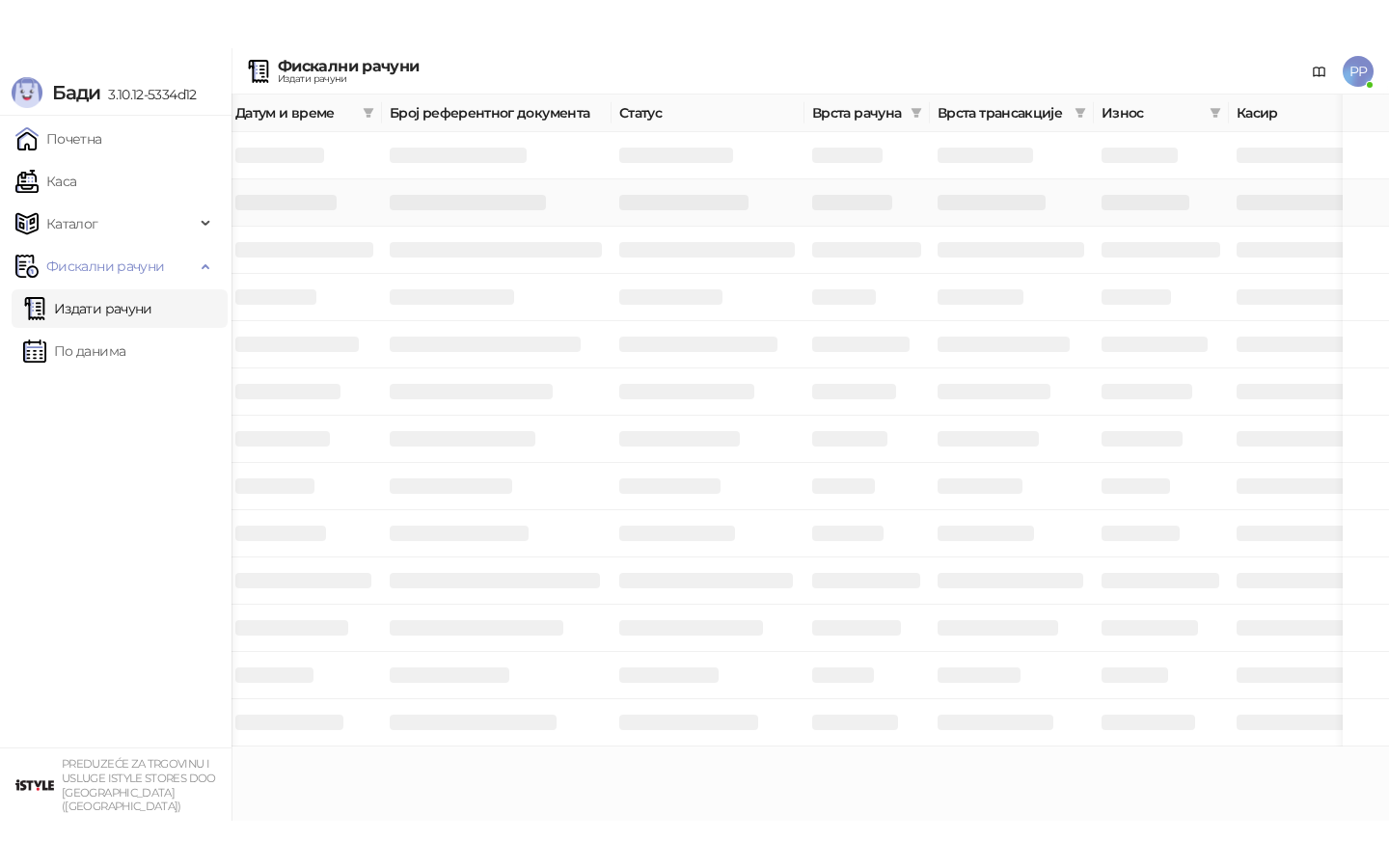 scroll, scrollTop: 0, scrollLeft: 237, axis: horizontal 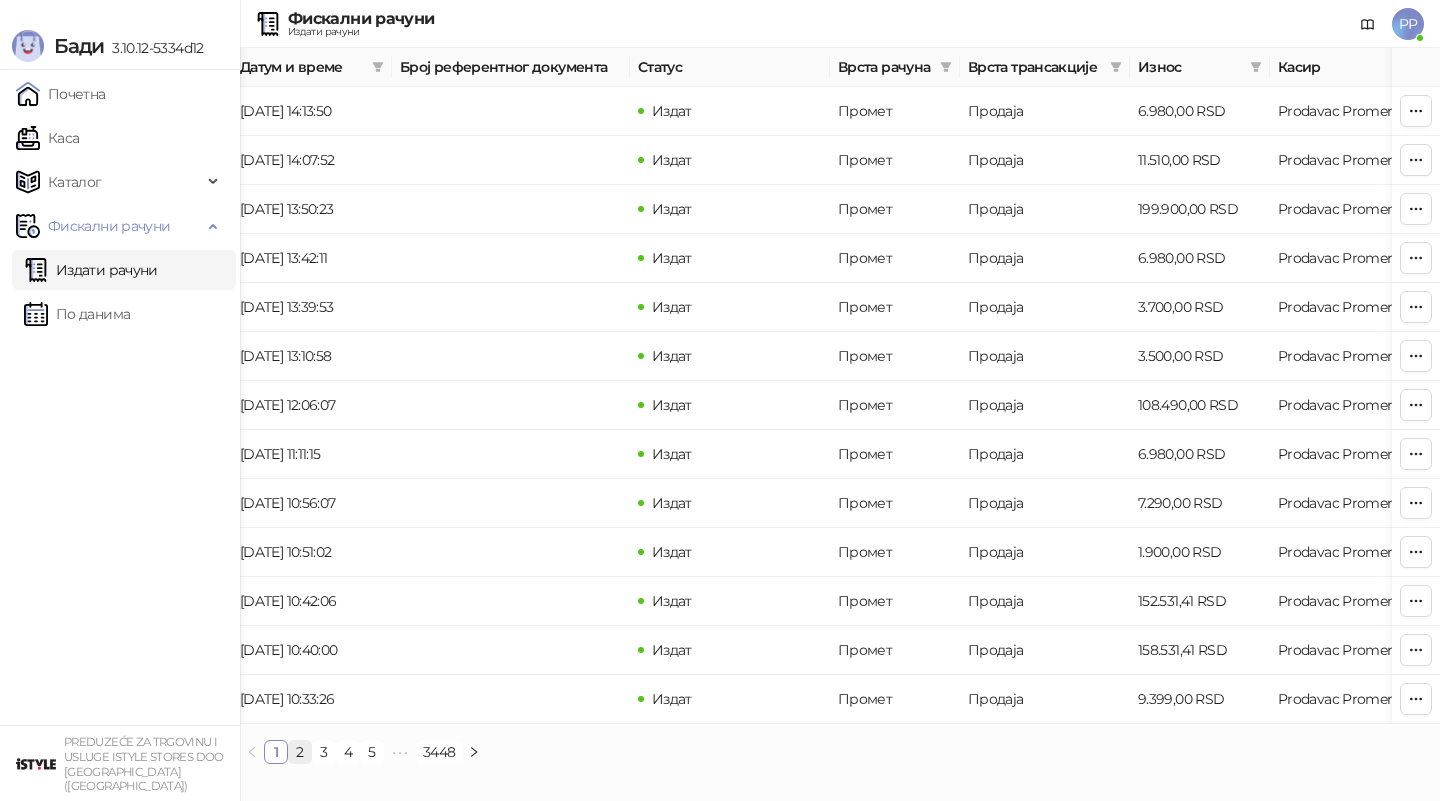 click on "2" at bounding box center (300, 752) 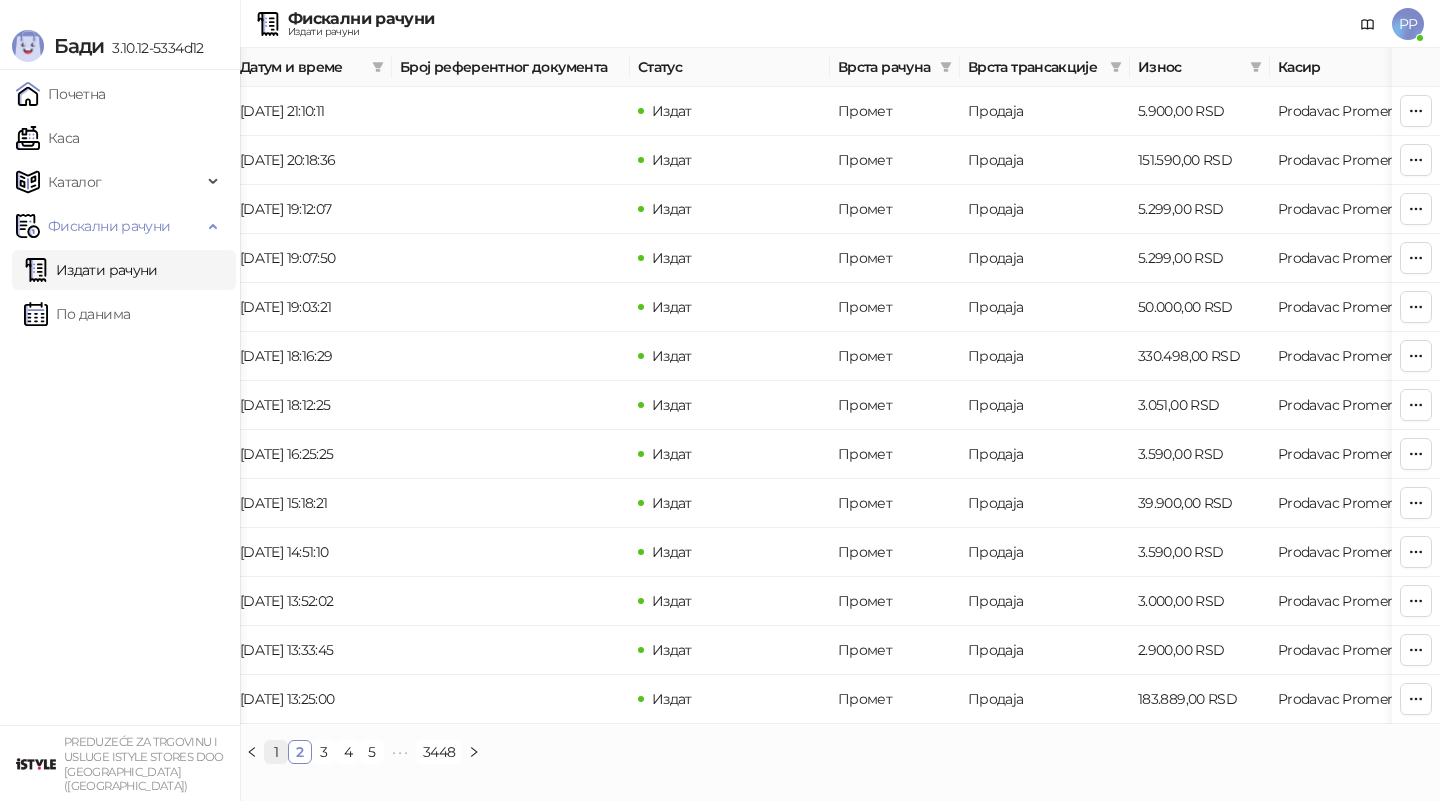 click on "1" at bounding box center (276, 752) 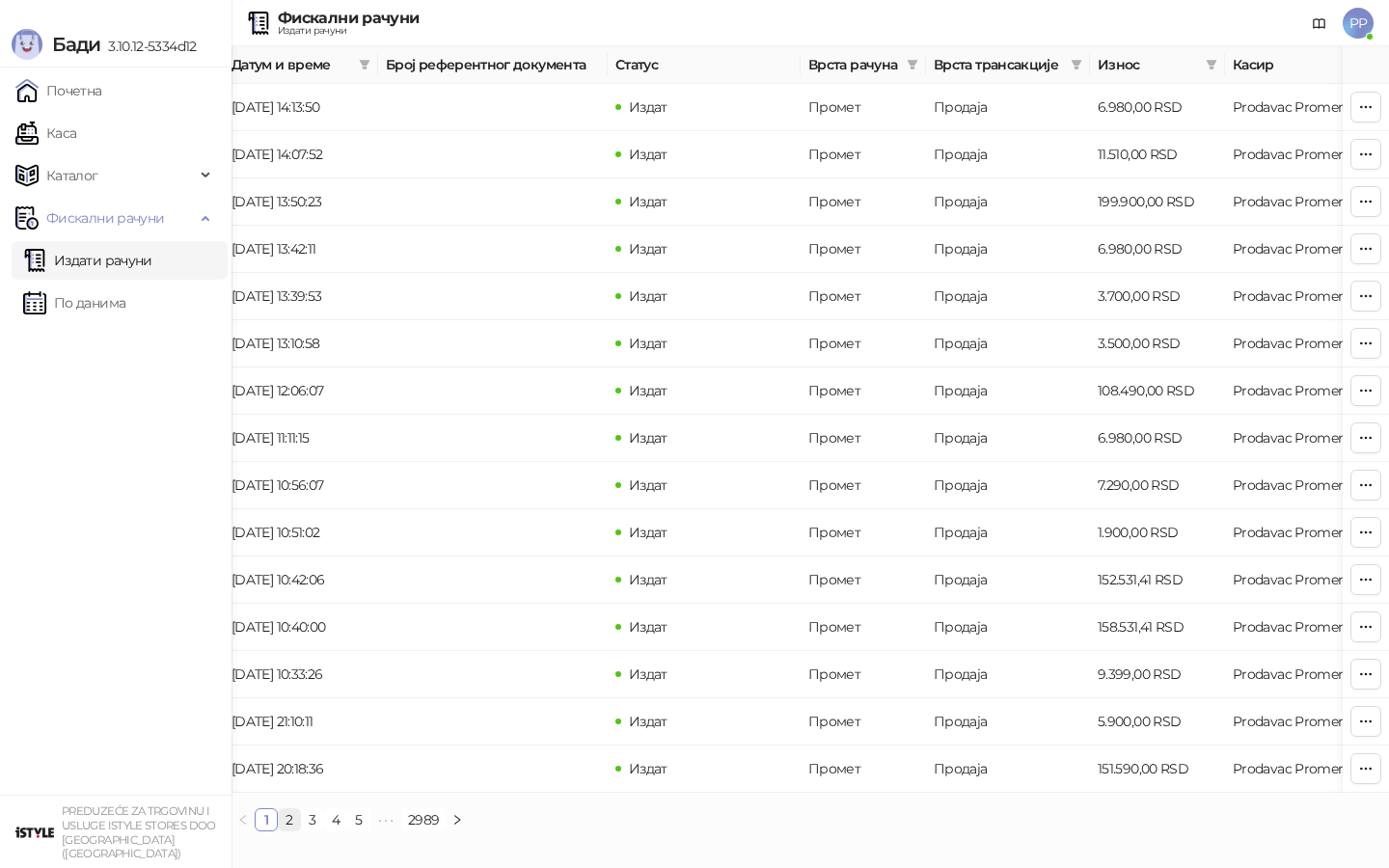 click on "2" at bounding box center [289, 820] 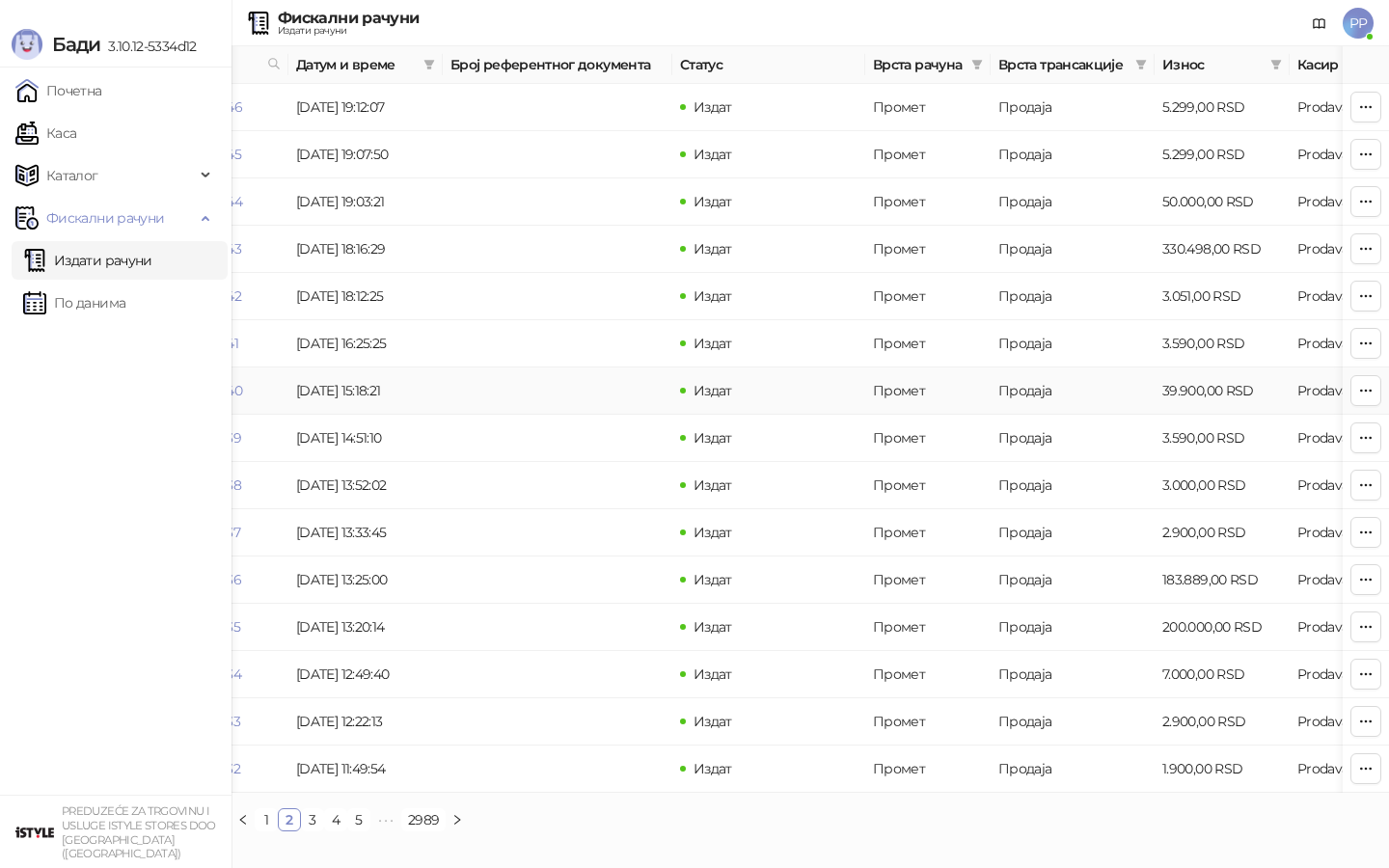 scroll, scrollTop: 0, scrollLeft: 169, axis: horizontal 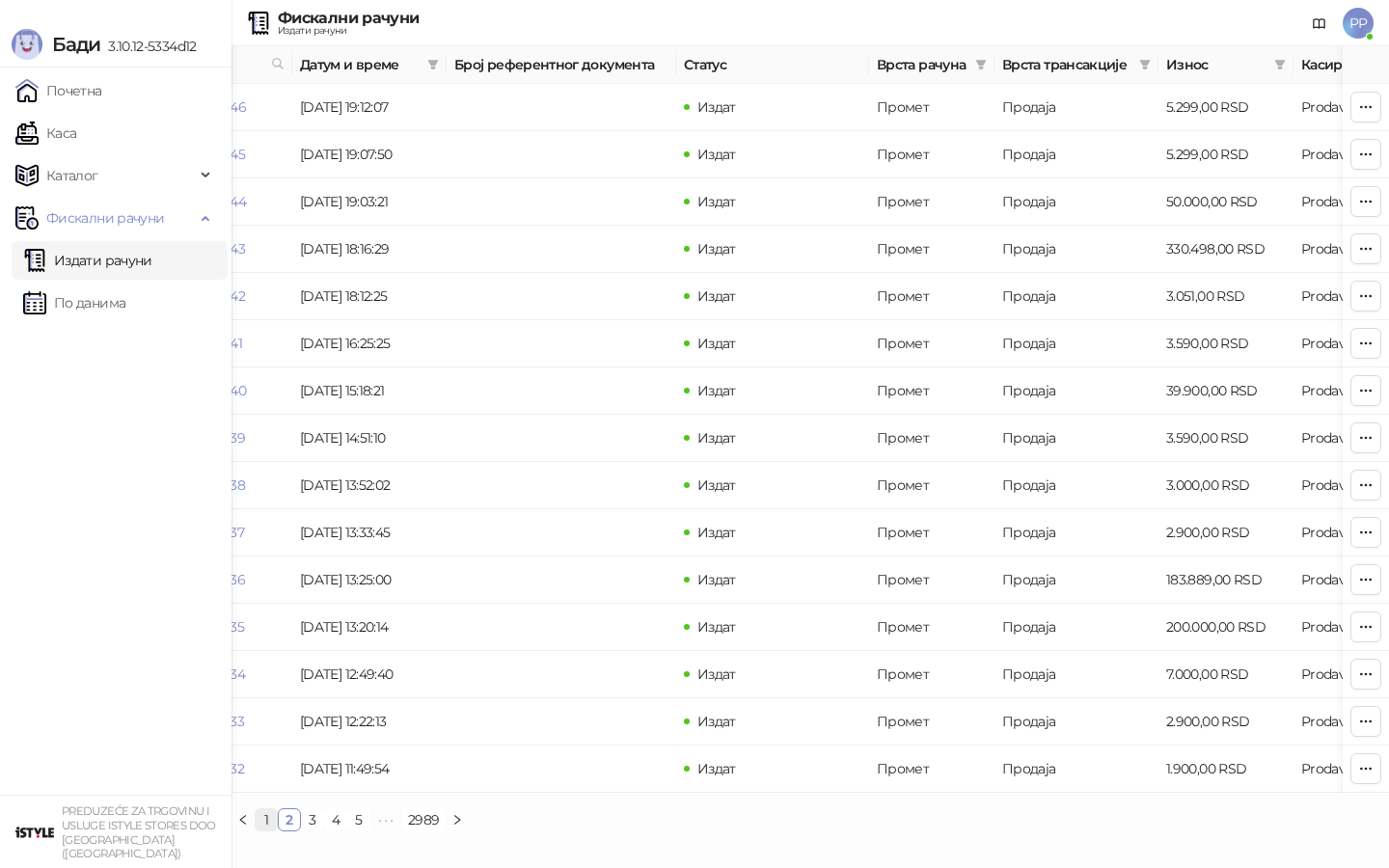 click on "1" at bounding box center [266, 820] 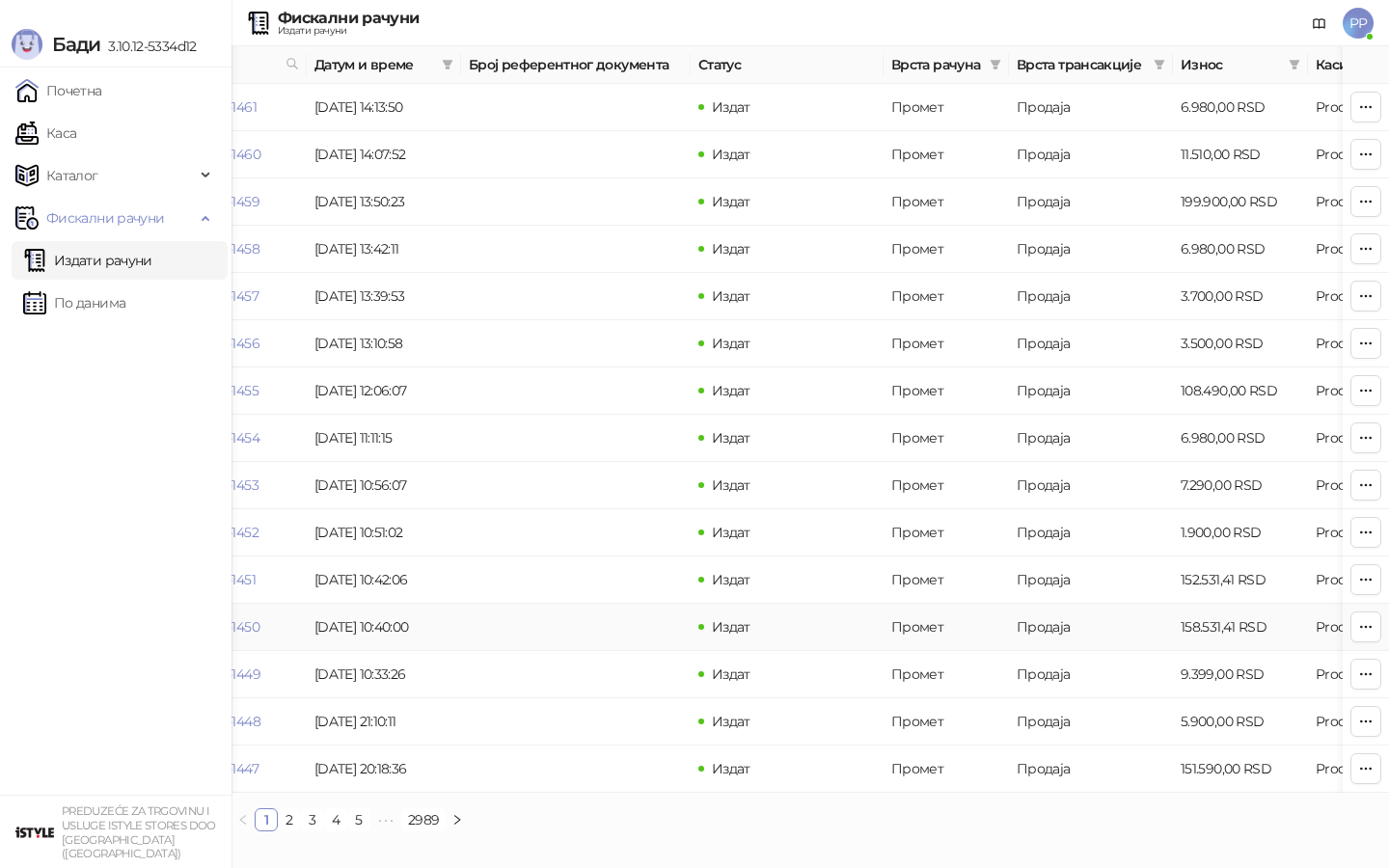 scroll, scrollTop: 0, scrollLeft: 0, axis: both 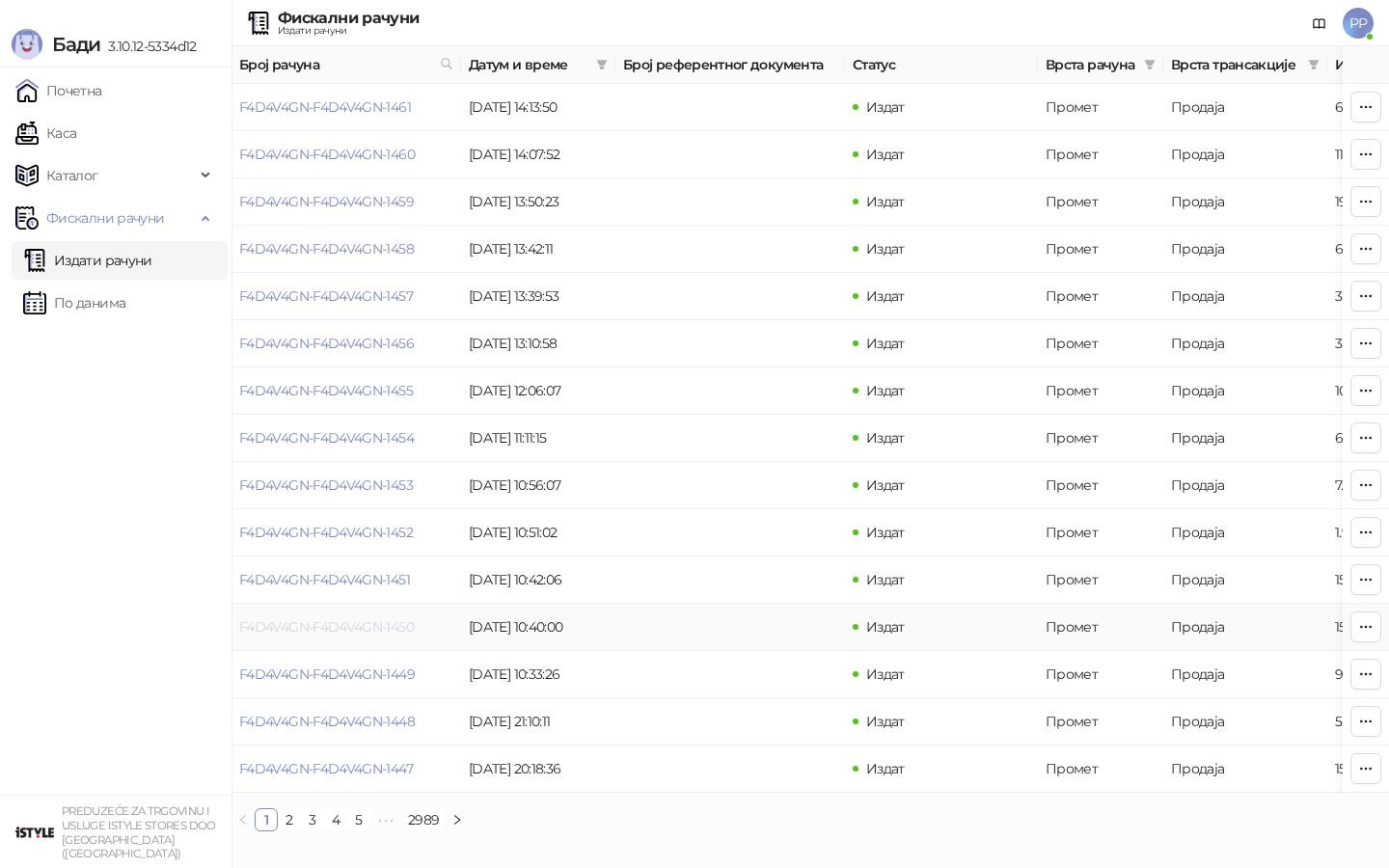 click on "F4D4V4GN-F4D4V4GN-1450" at bounding box center [326, 627] 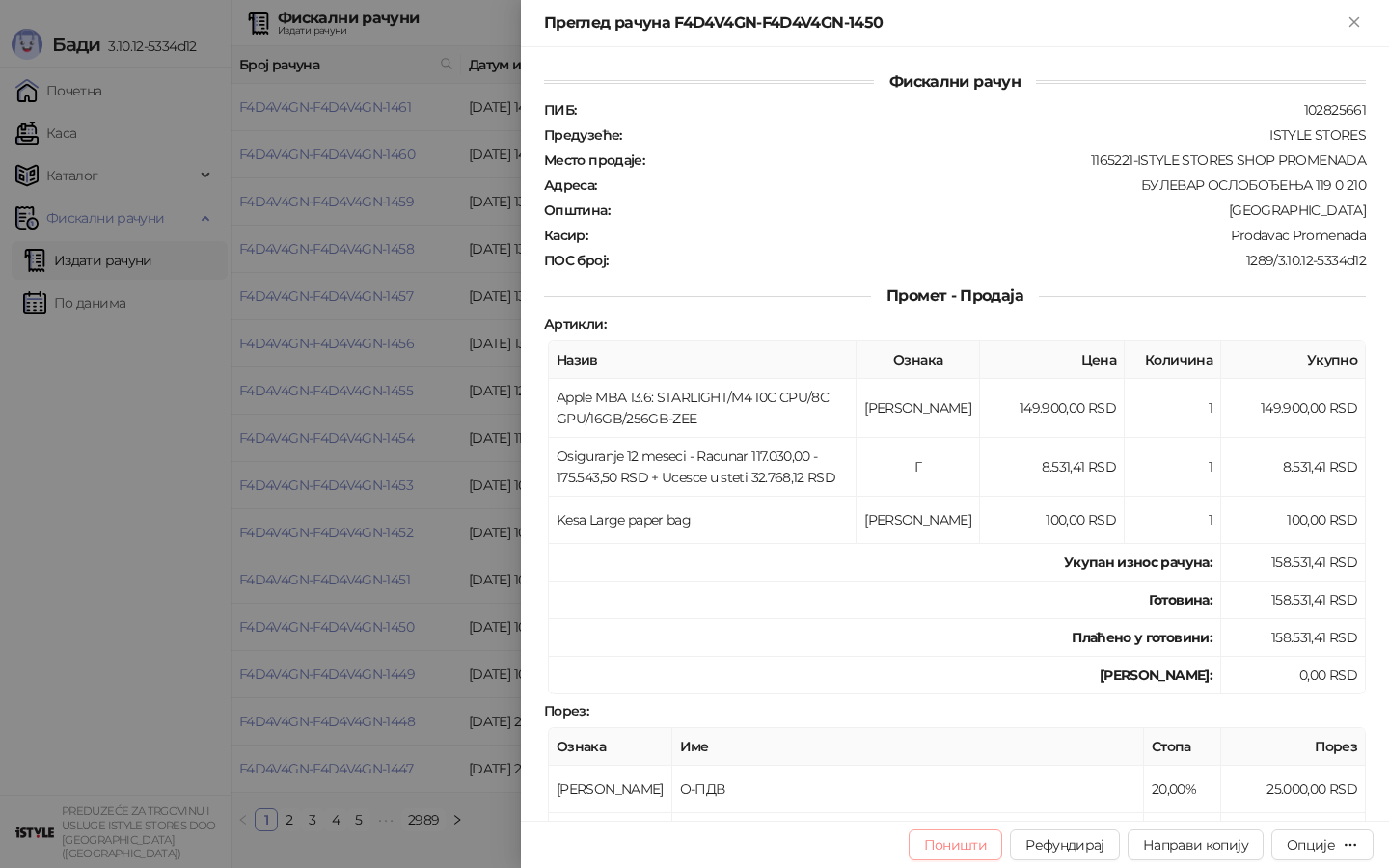 click on "Поништи" at bounding box center [956, 845] 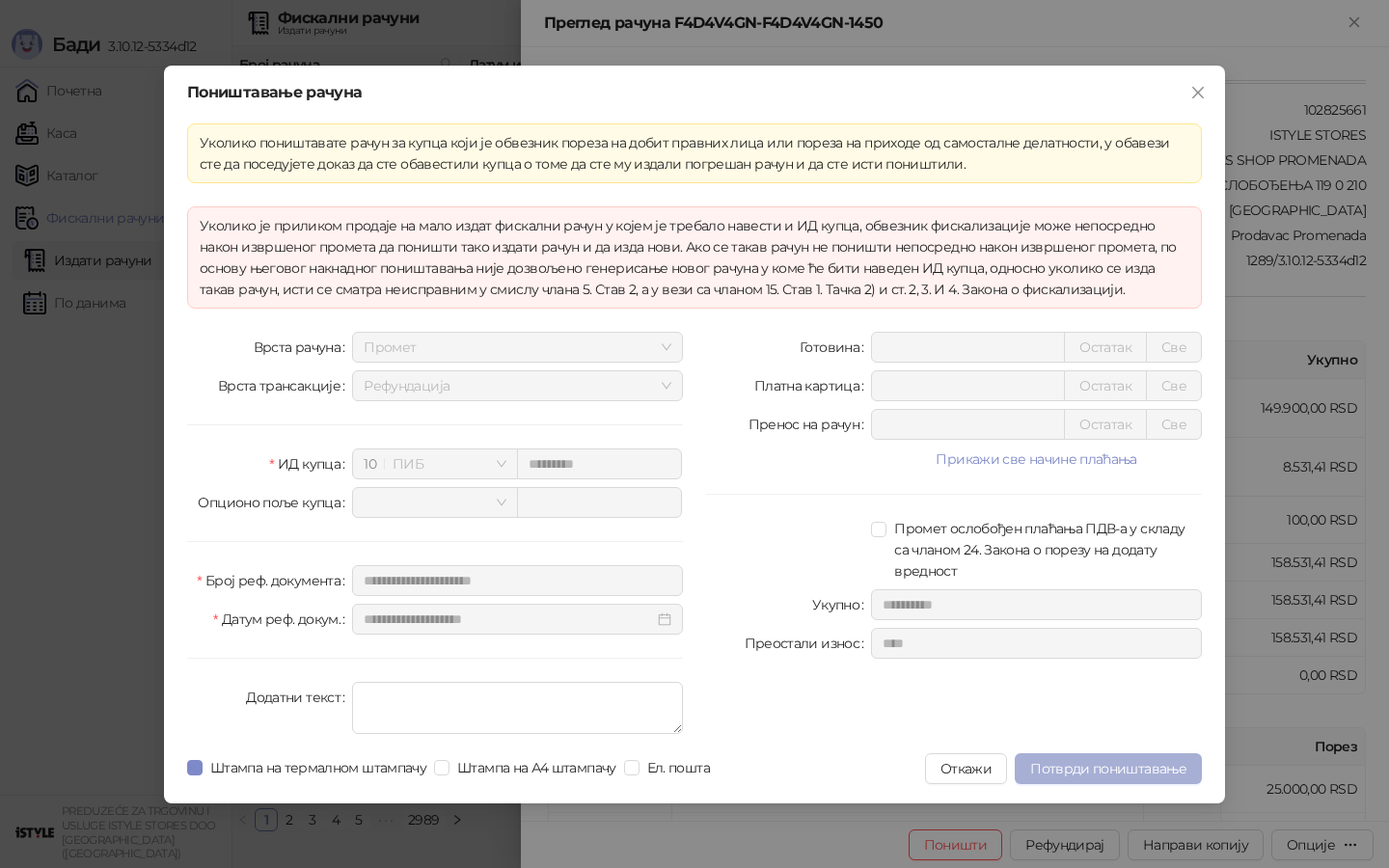 click on "Потврди поништавање" at bounding box center (1108, 769) 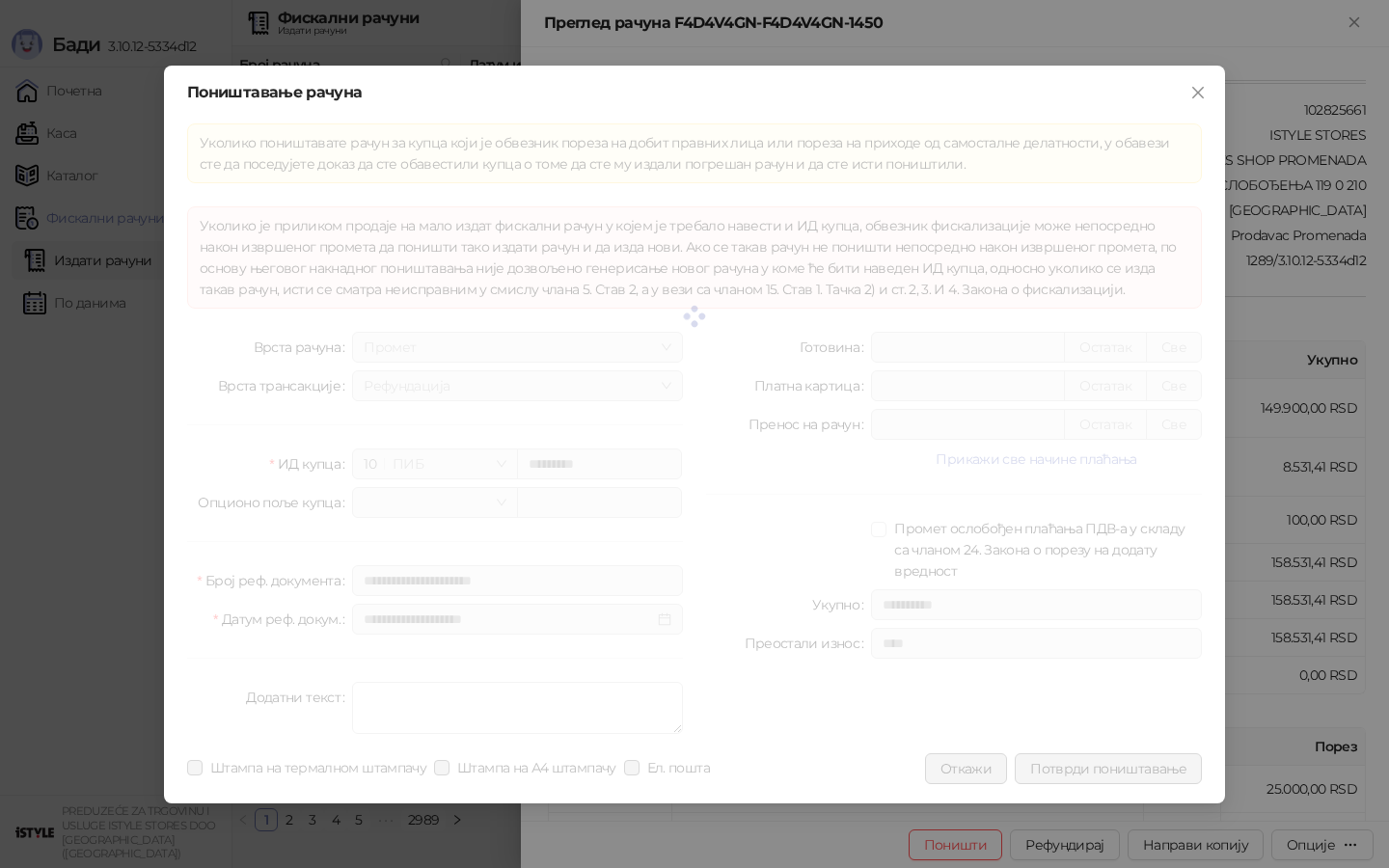 click on "**********" at bounding box center (694, 434) 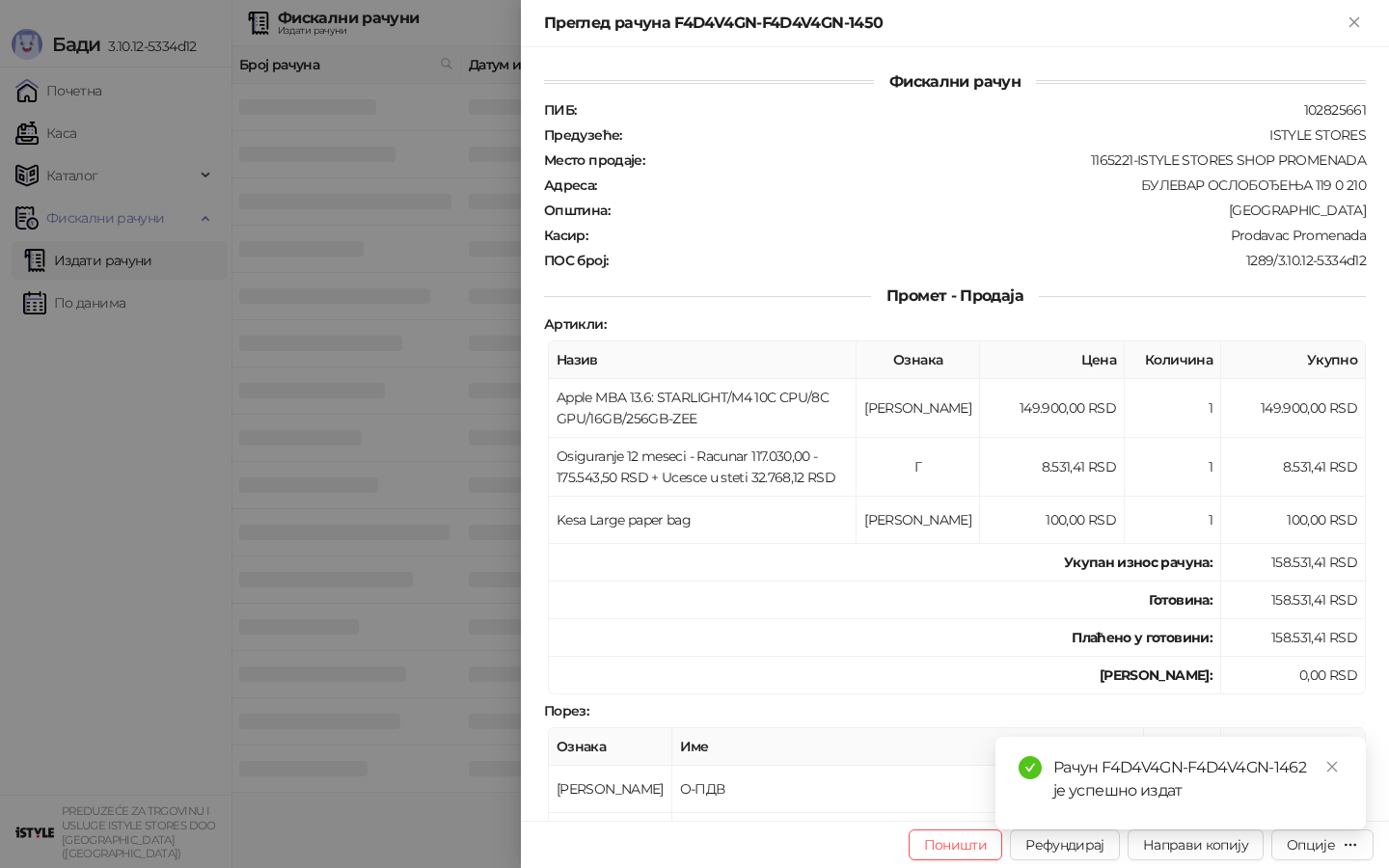 click at bounding box center (694, 434) 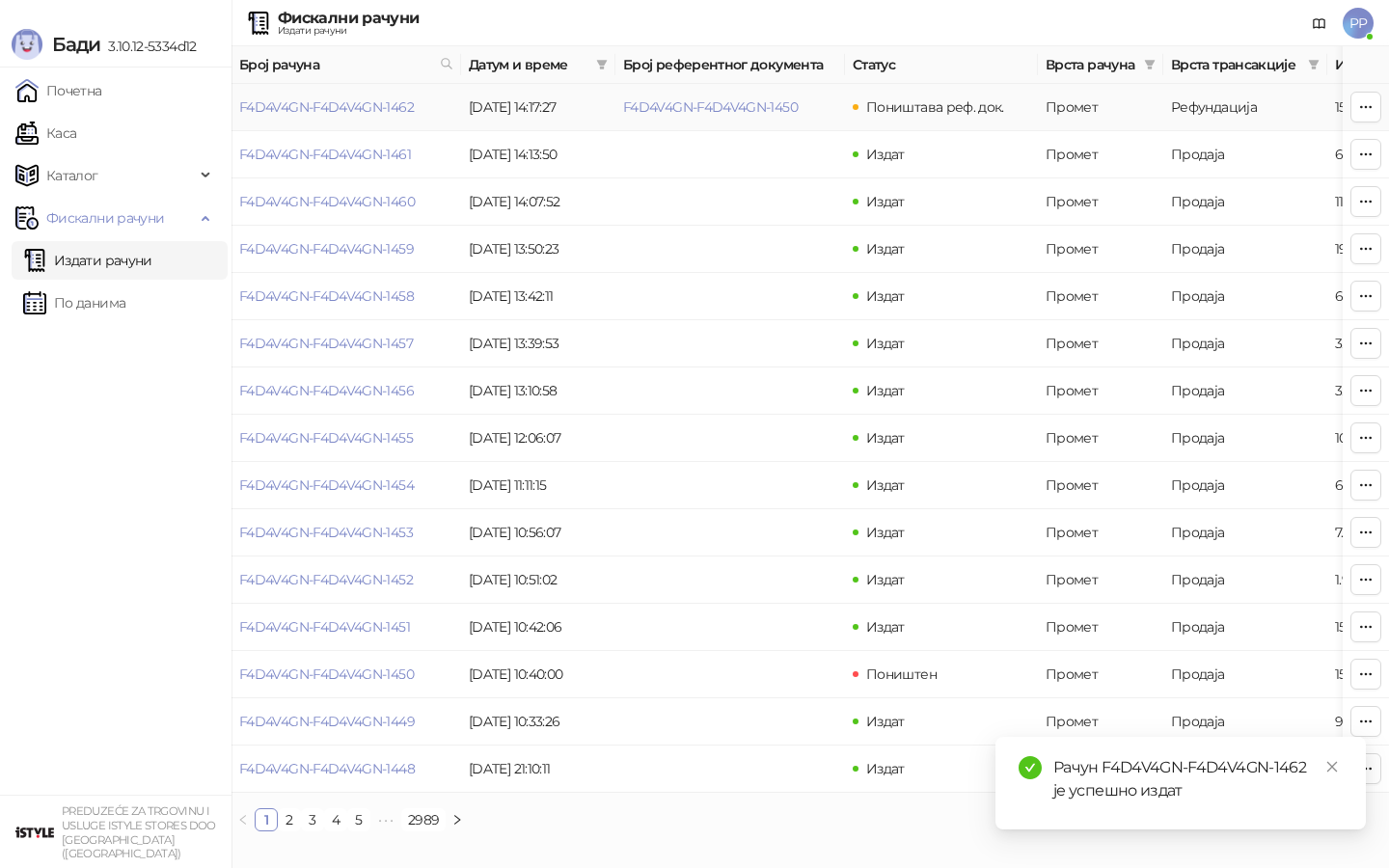 drag, startPoint x: 808, startPoint y: 108, endPoint x: 591, endPoint y: 106, distance: 217.0092 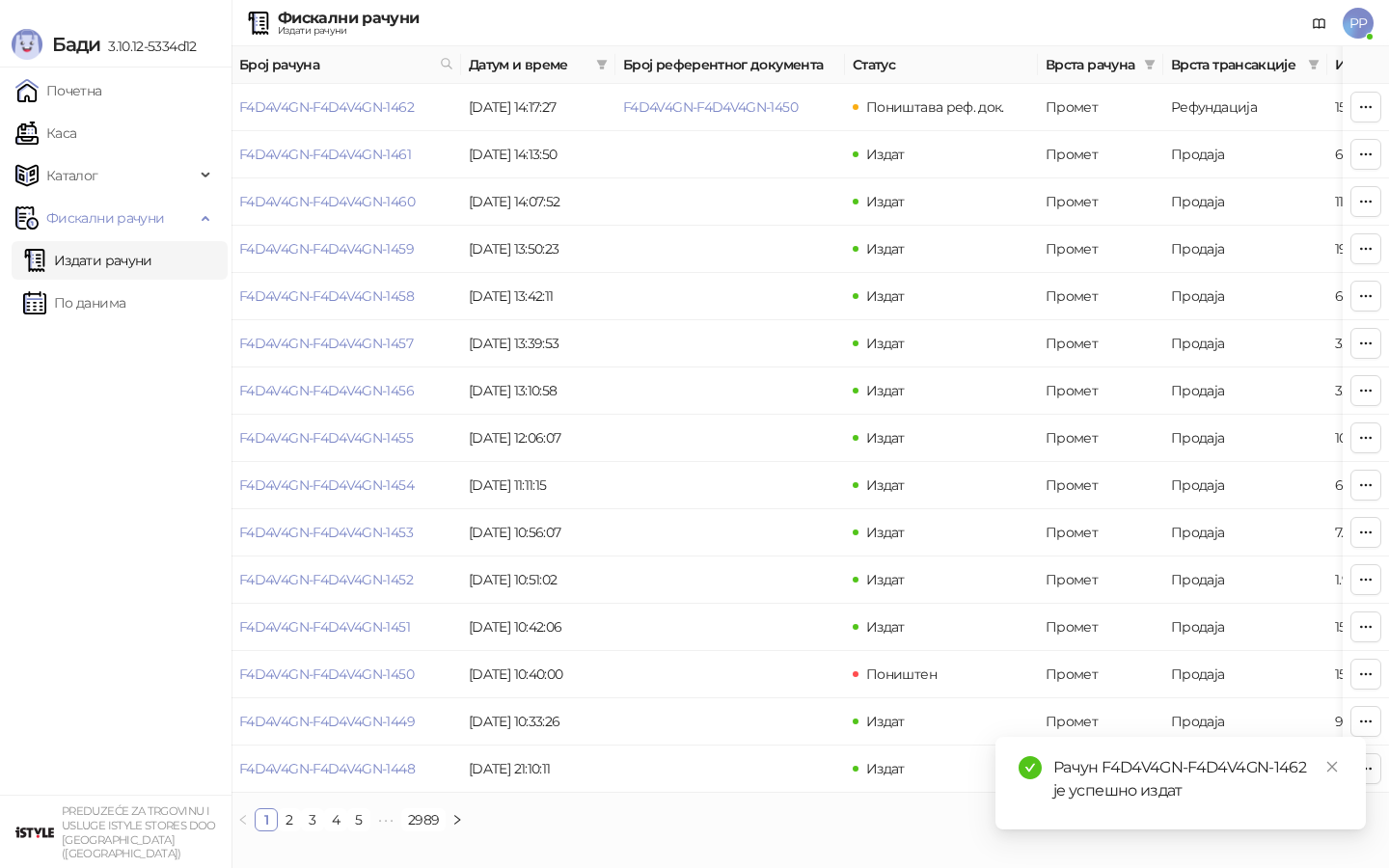 click on "Почетна [PERSON_NAME] Фискални рачуни Издати рачуни По данима" at bounding box center [116, 431] 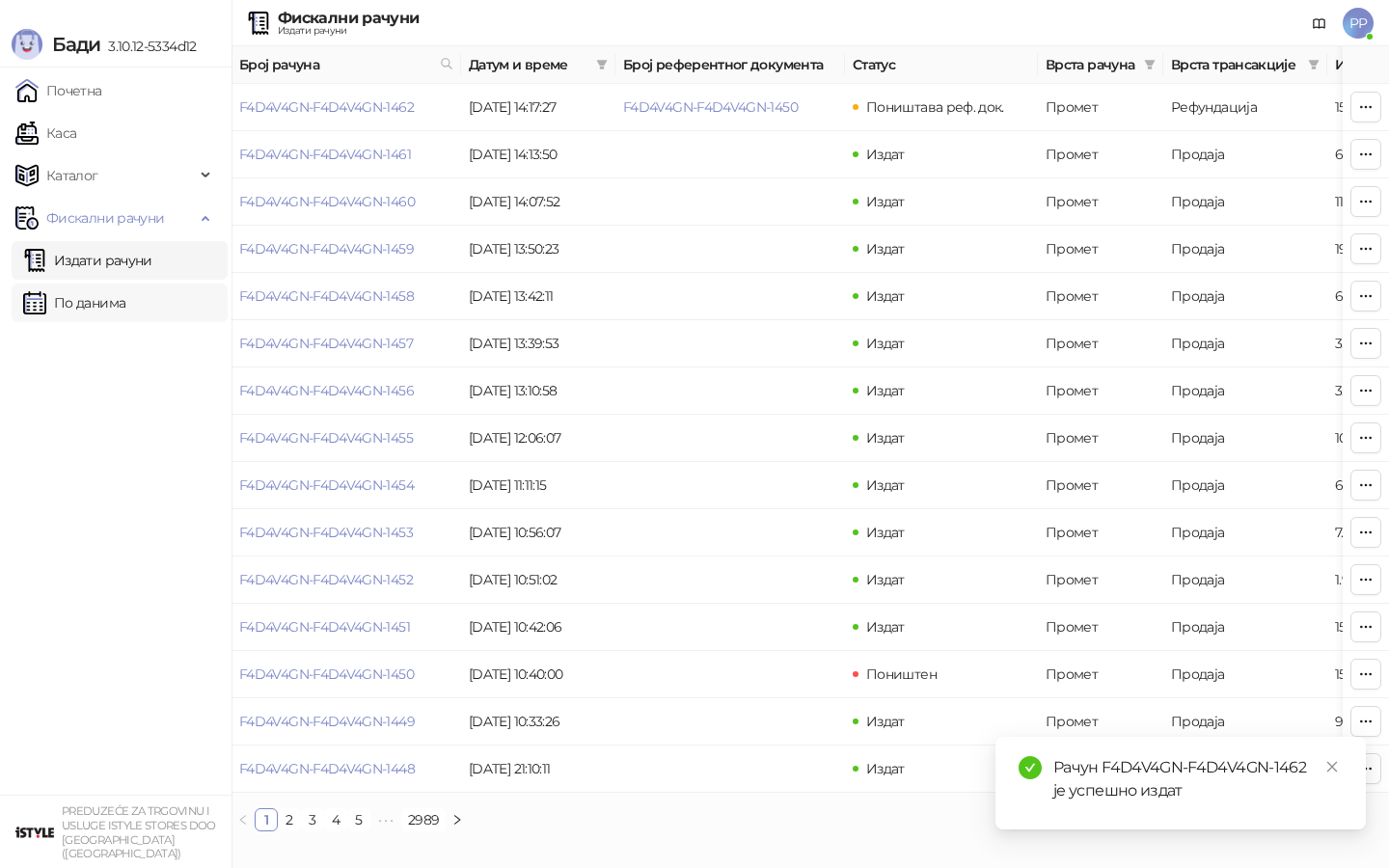 click on "По данима" at bounding box center (74, 303) 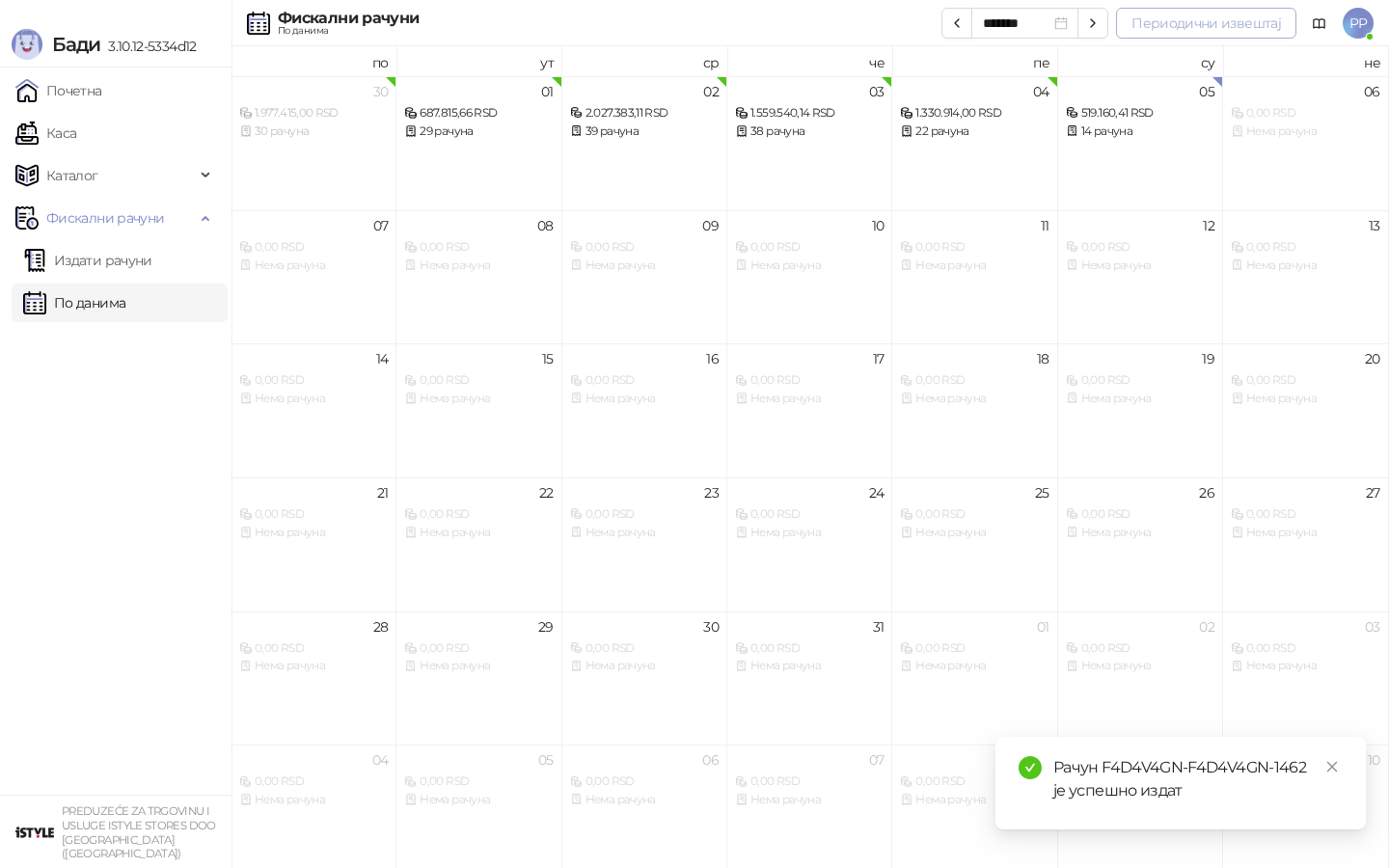 click on "Периодични извештај" at bounding box center [1206, 23] 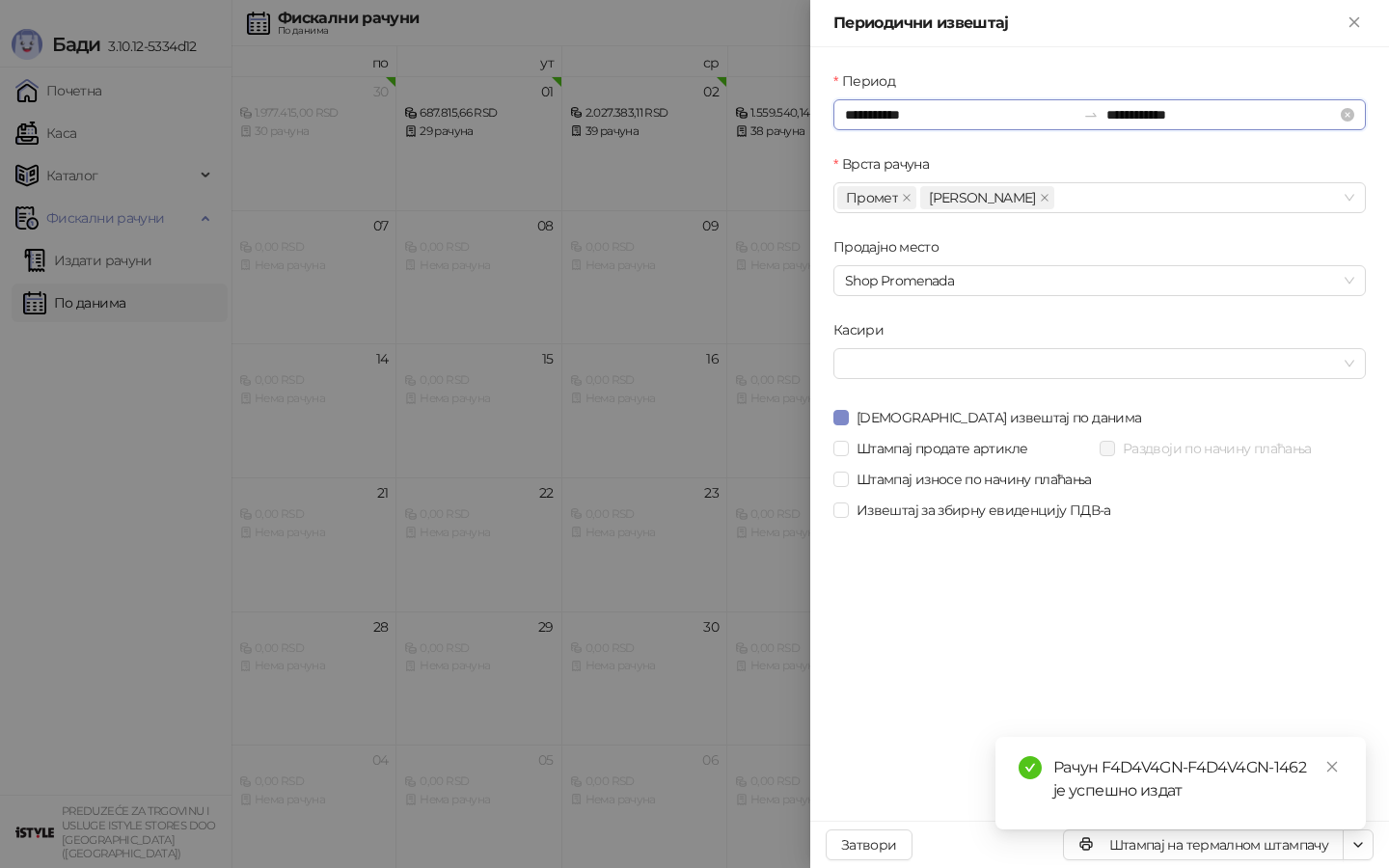 click on "**********" at bounding box center [960, 115] 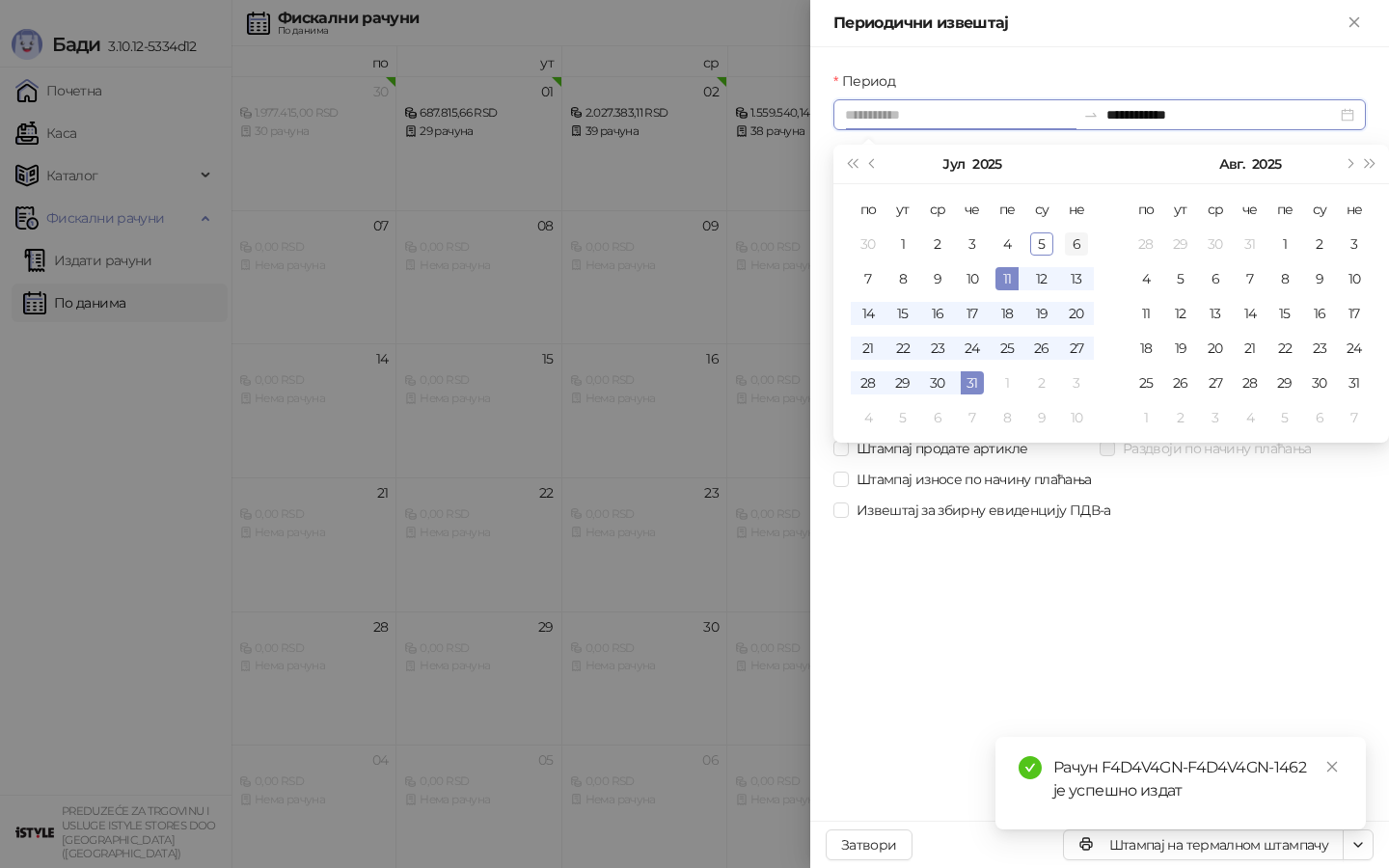 type on "**********" 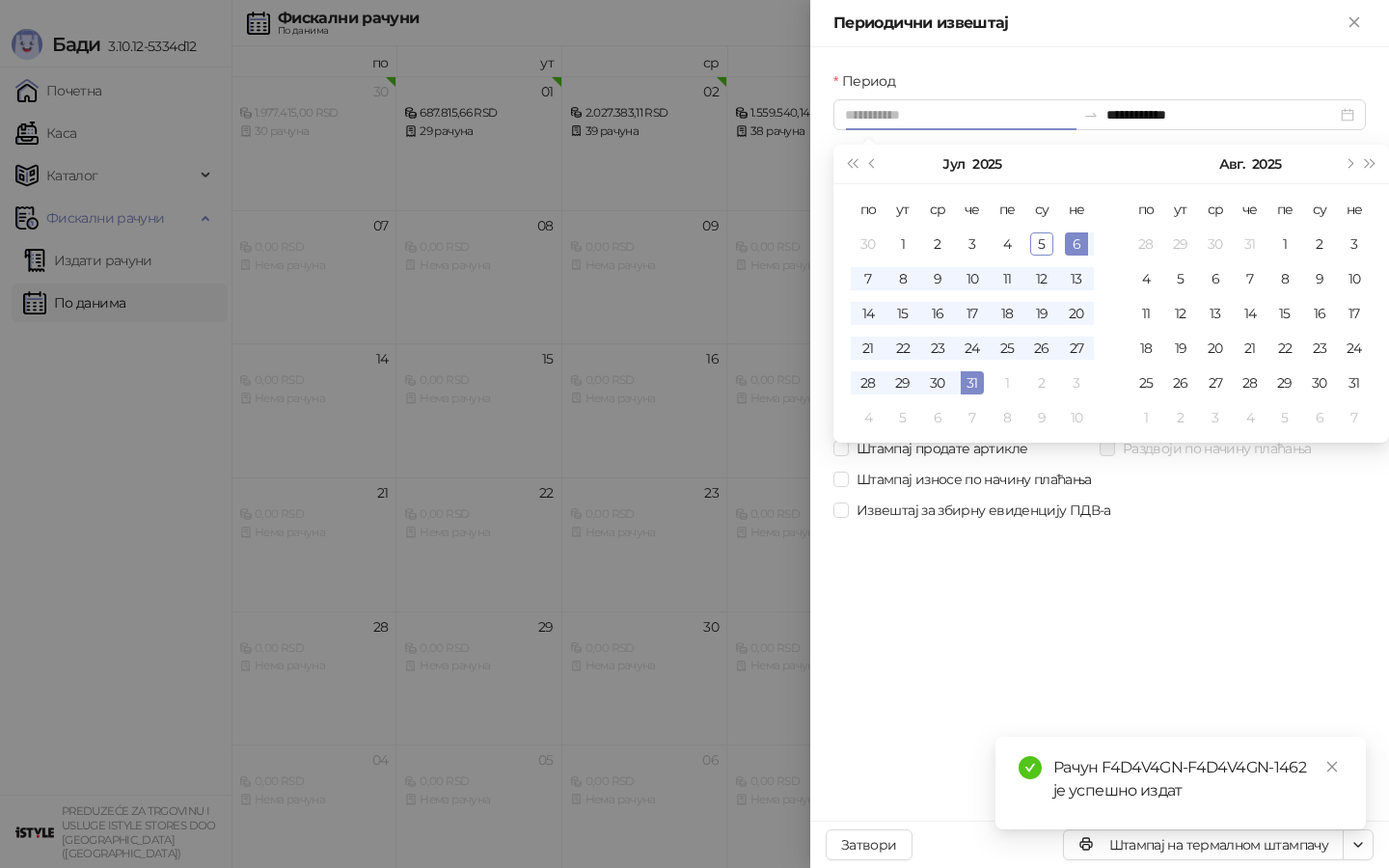 click on "6" at bounding box center (1076, 244) 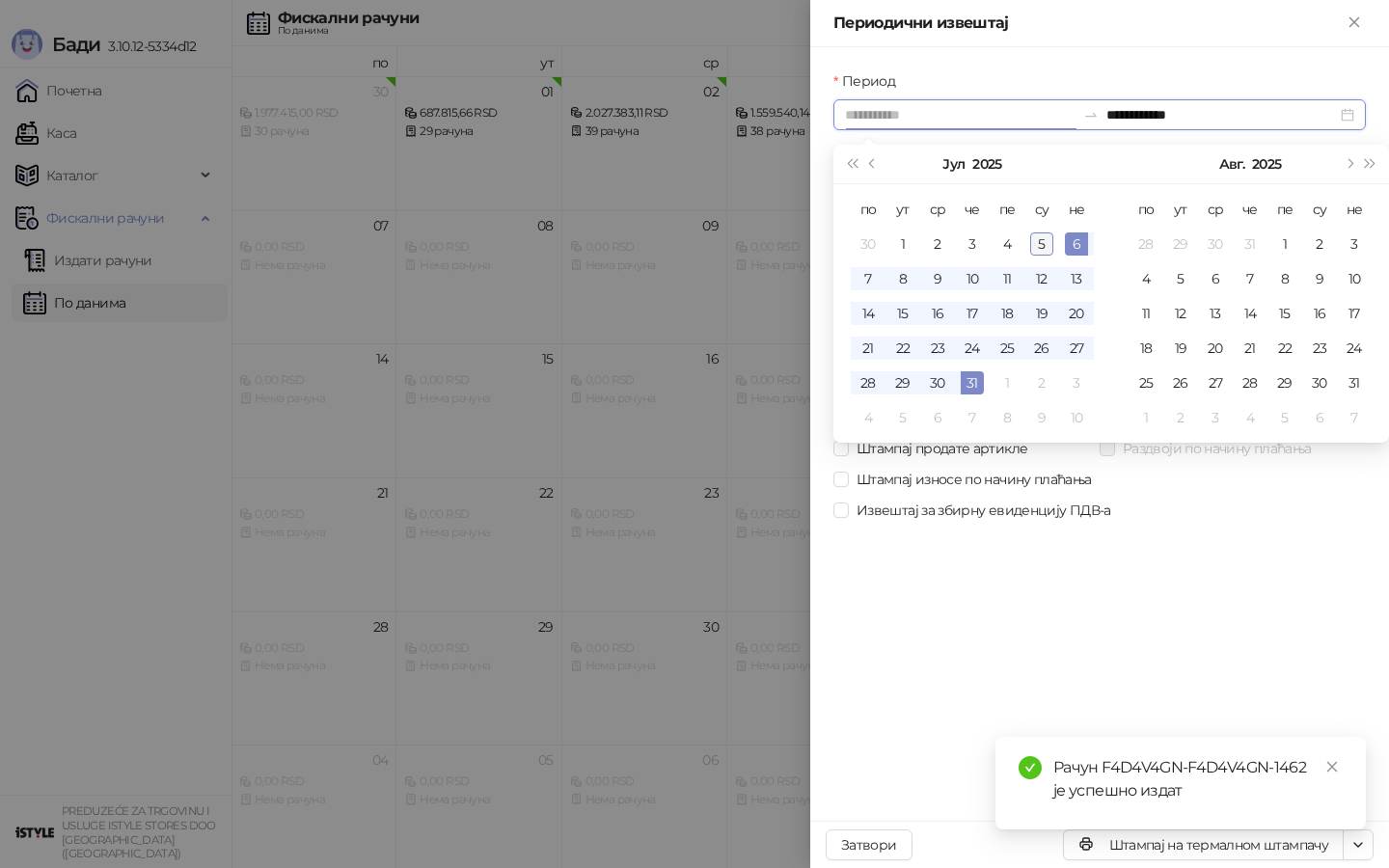 type on "**********" 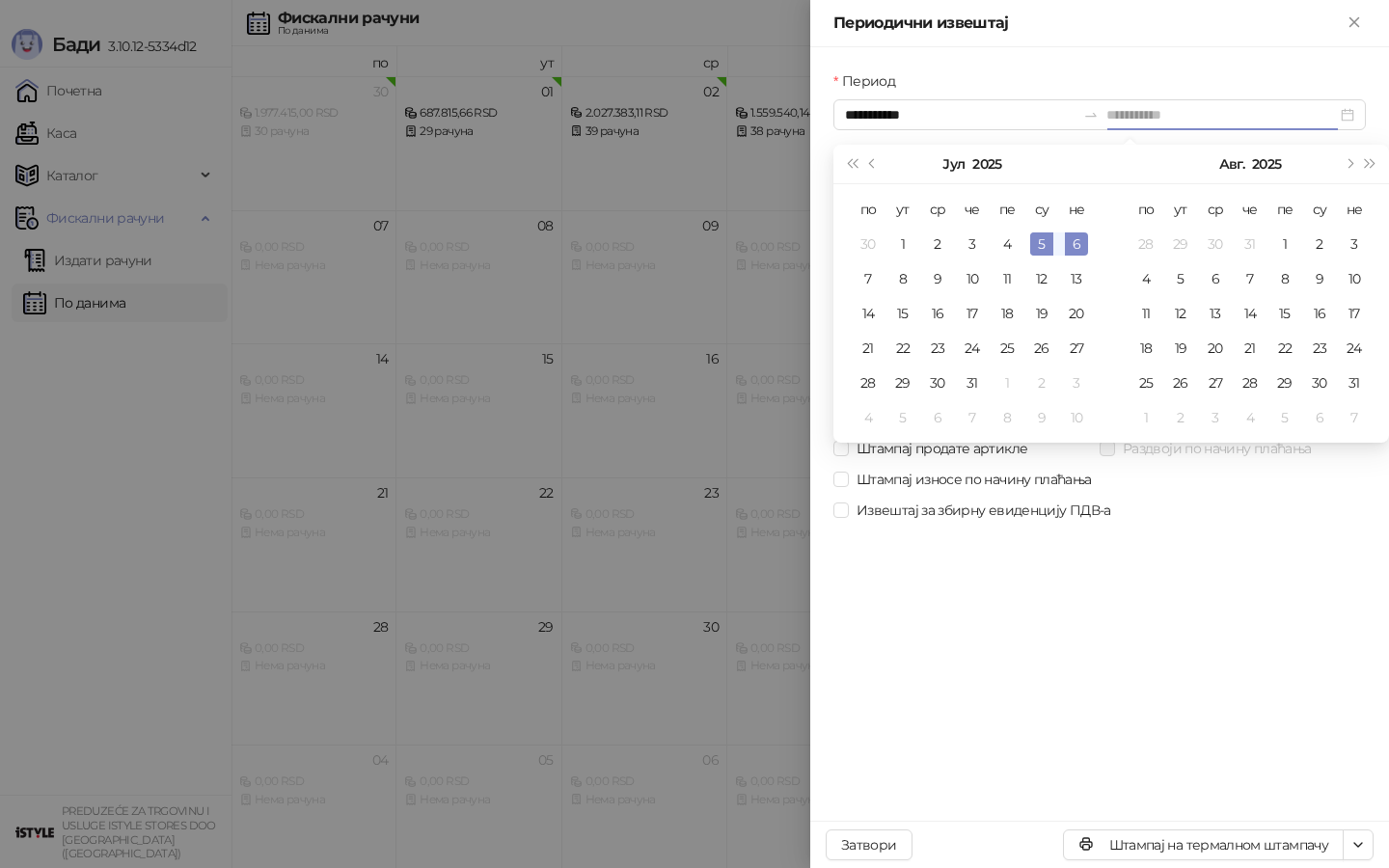 click on "5" at bounding box center (1042, 244) 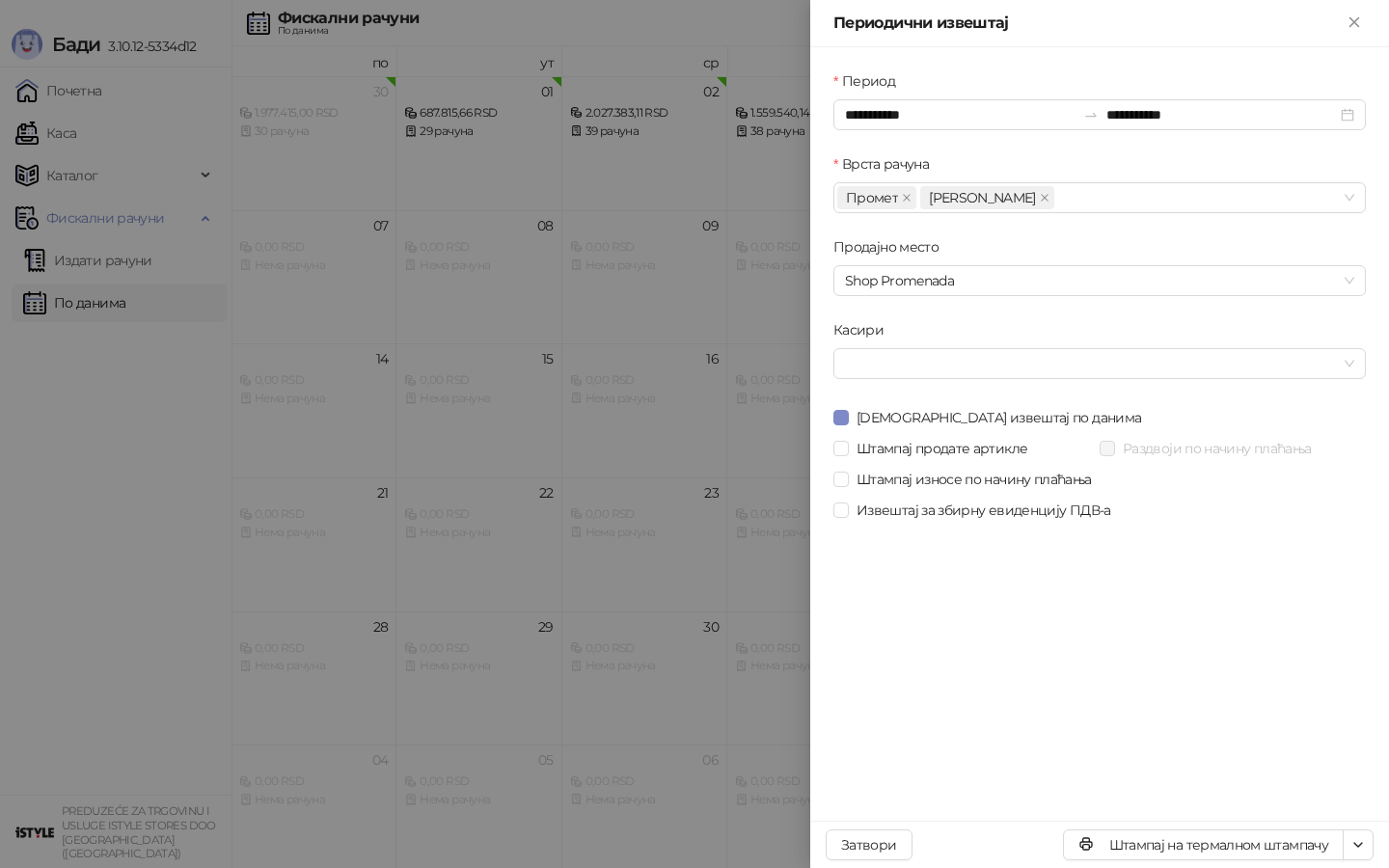 click on "Продајно место" at bounding box center [1100, 251] 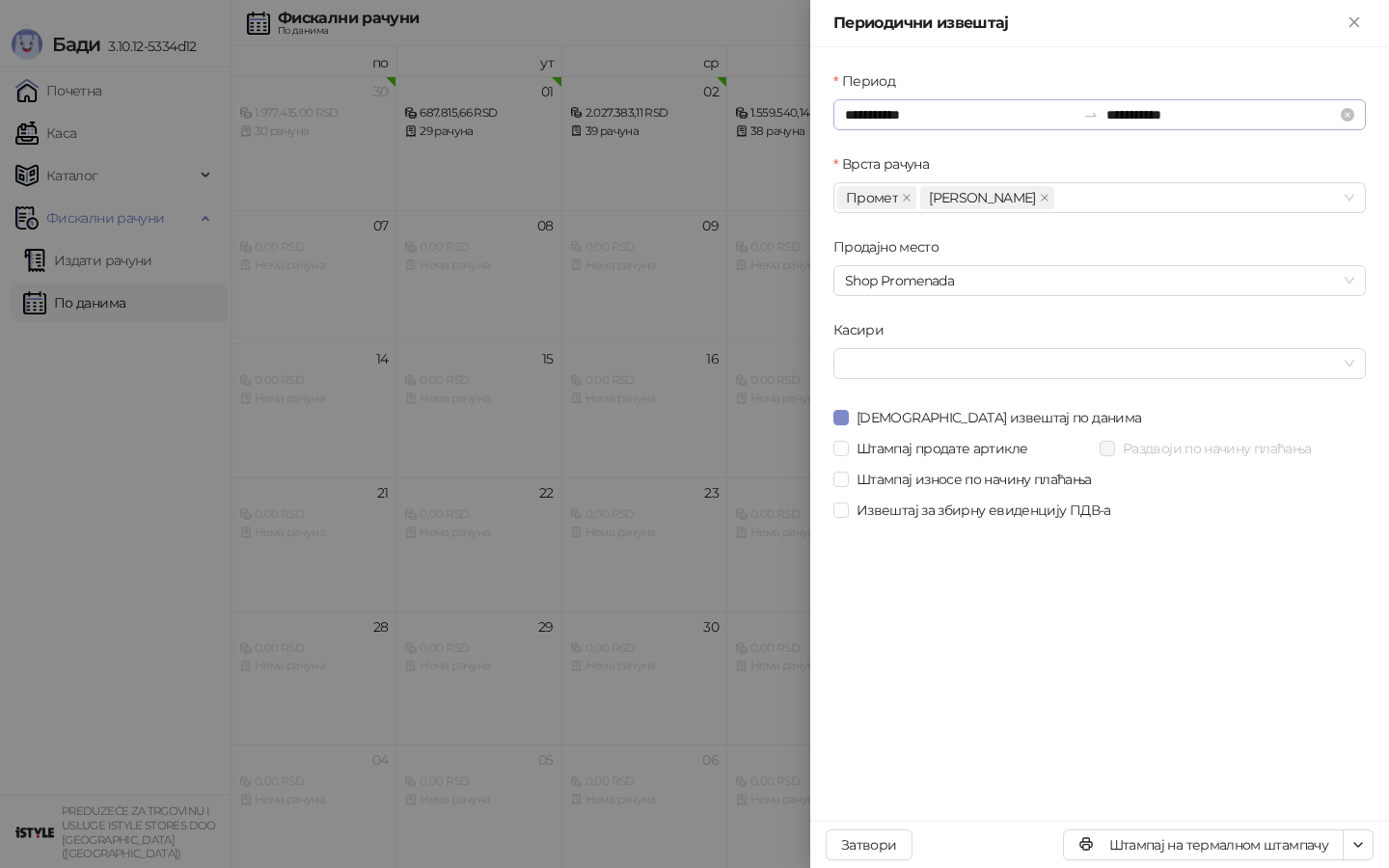 click on "**********" at bounding box center [1100, 115] 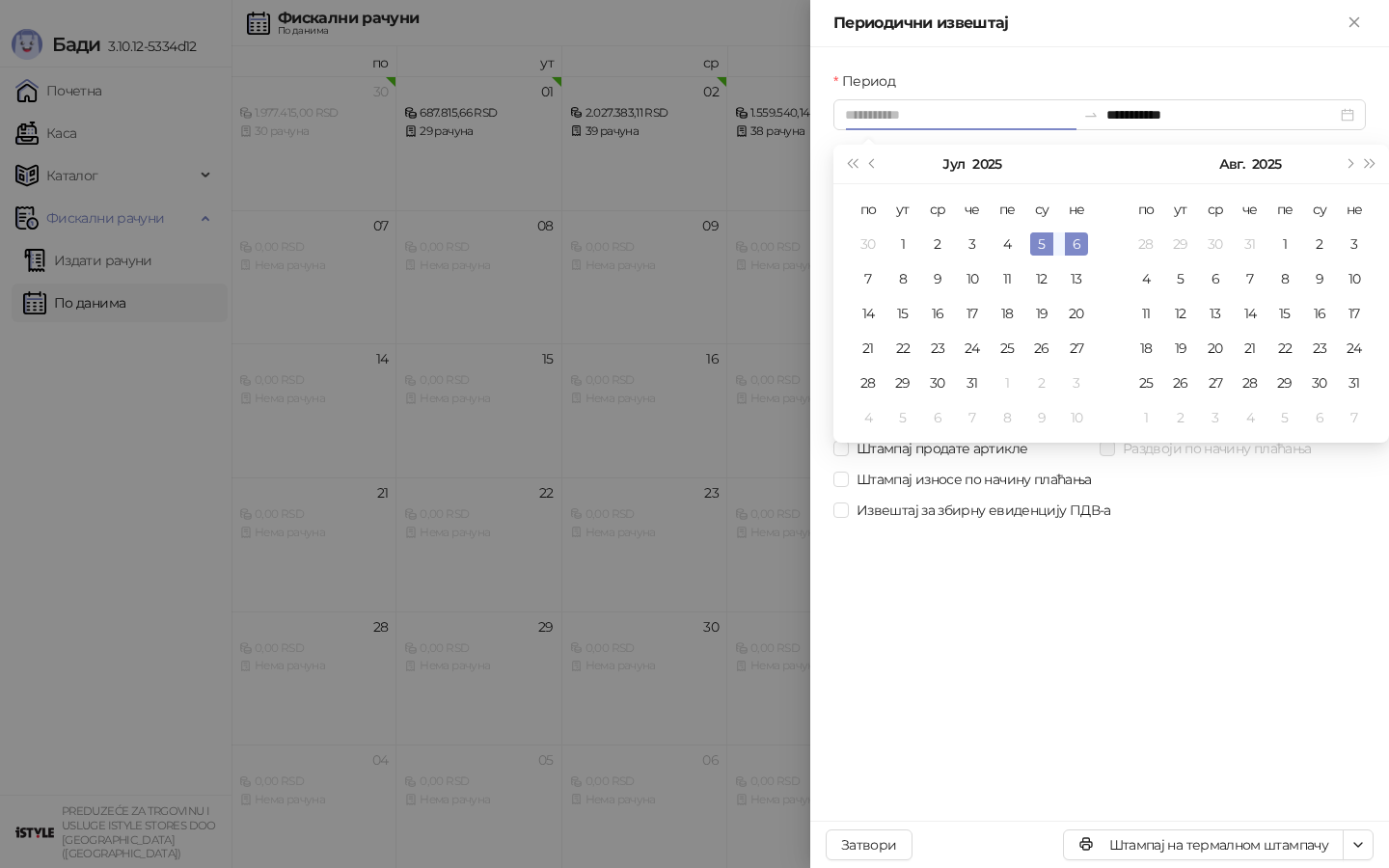 click on "5" at bounding box center [1042, 244] 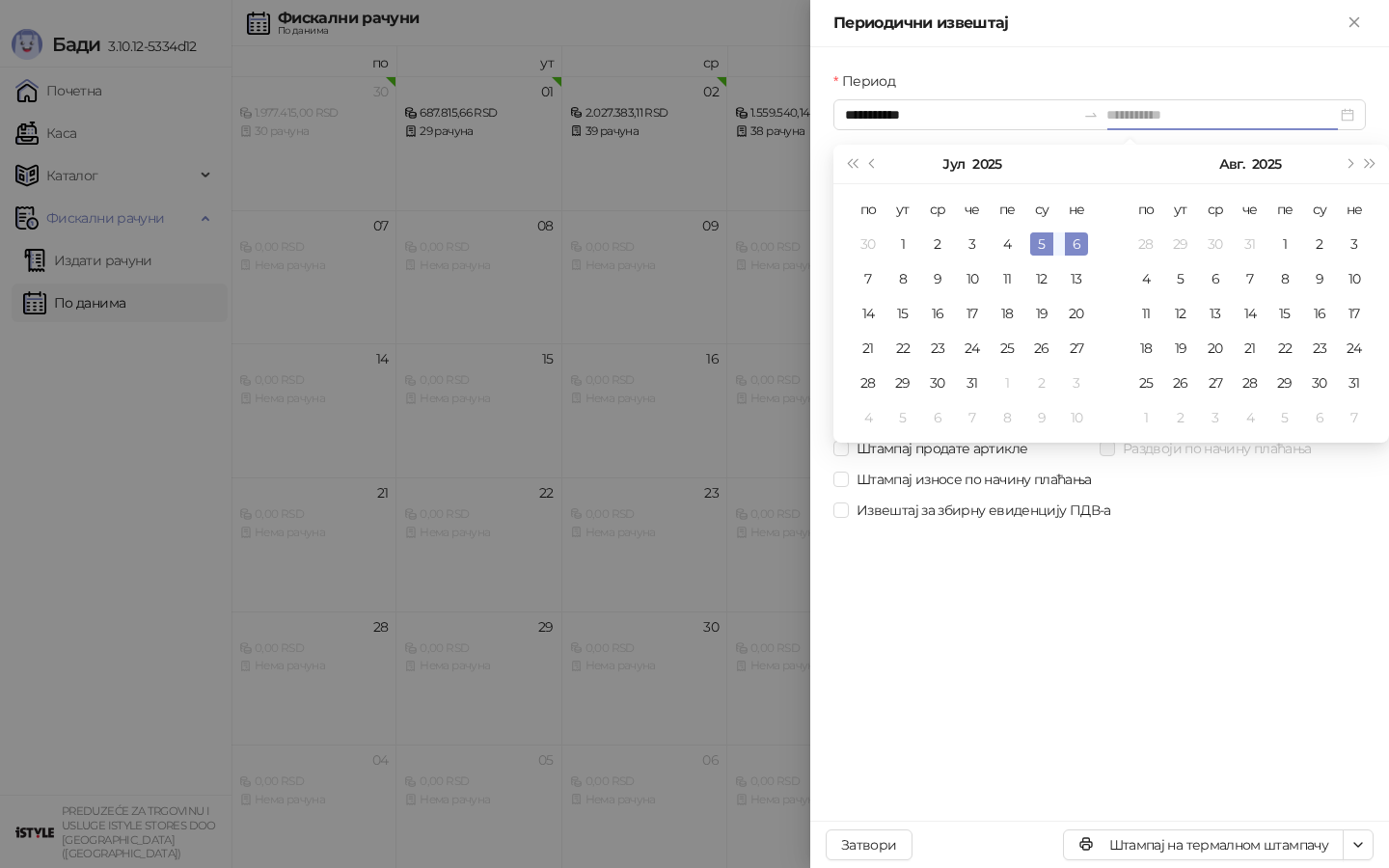 click on "5" at bounding box center (1042, 244) 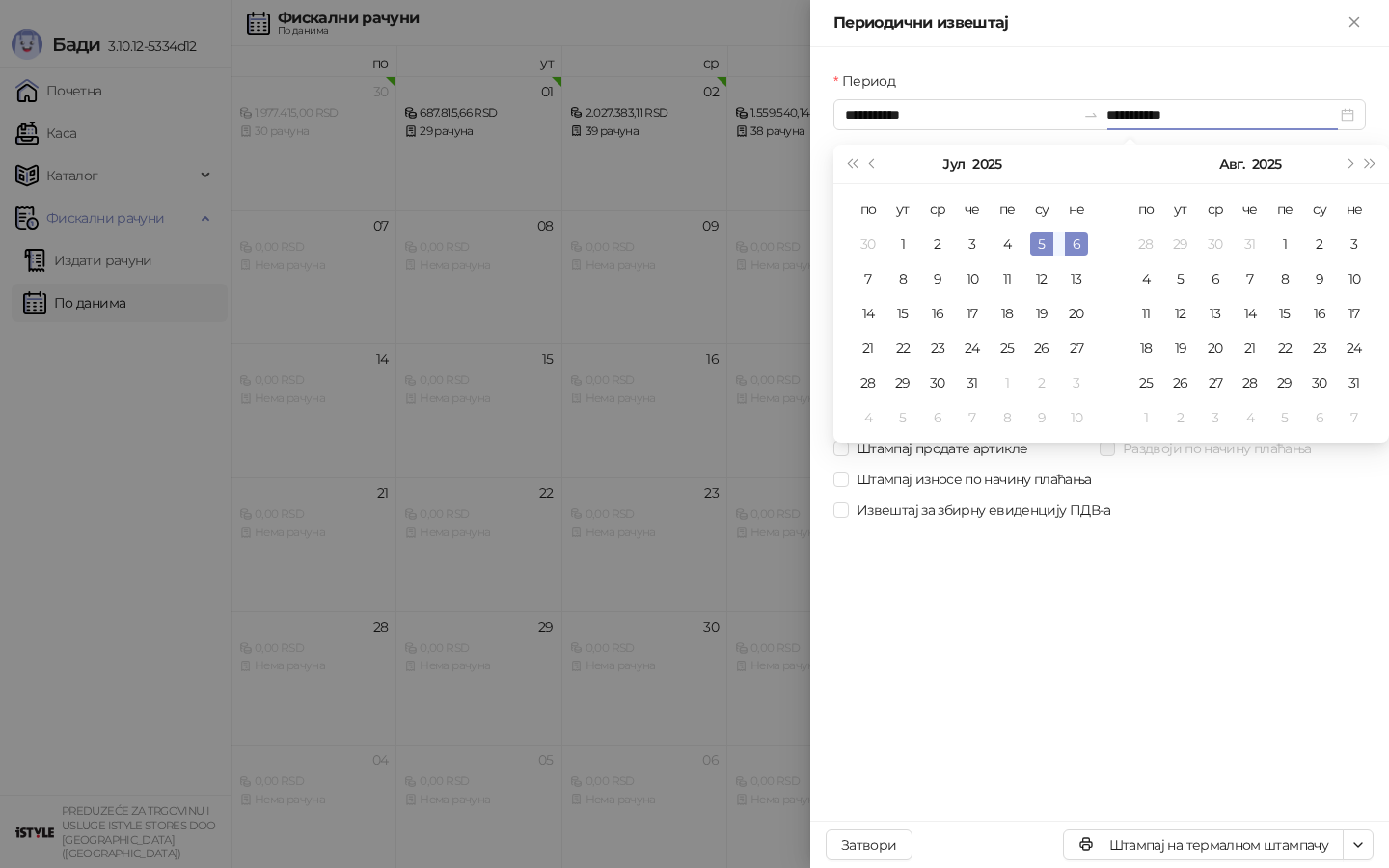 type on "**********" 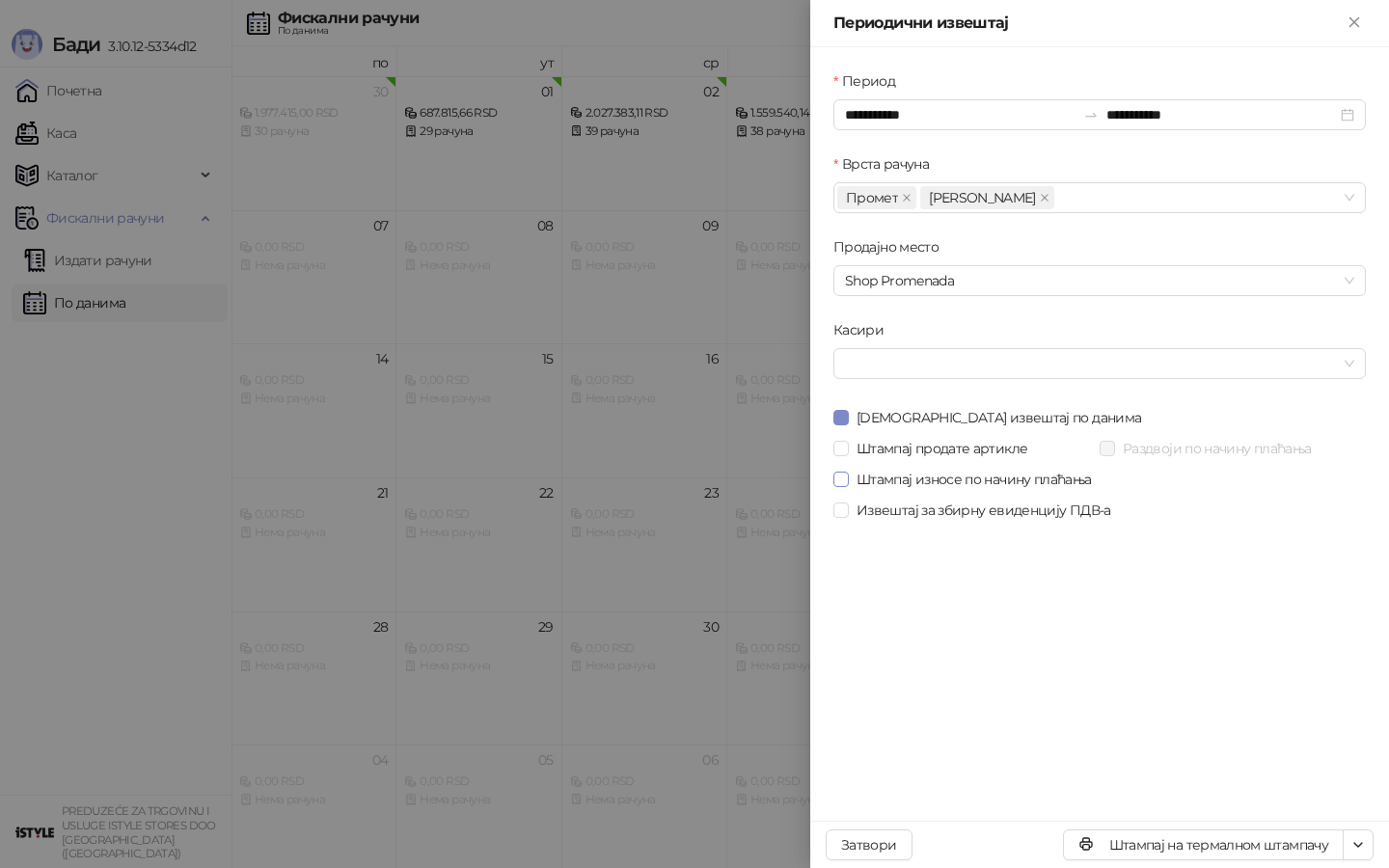 click on "Штампај износе по начину плаћања" at bounding box center (974, 479) 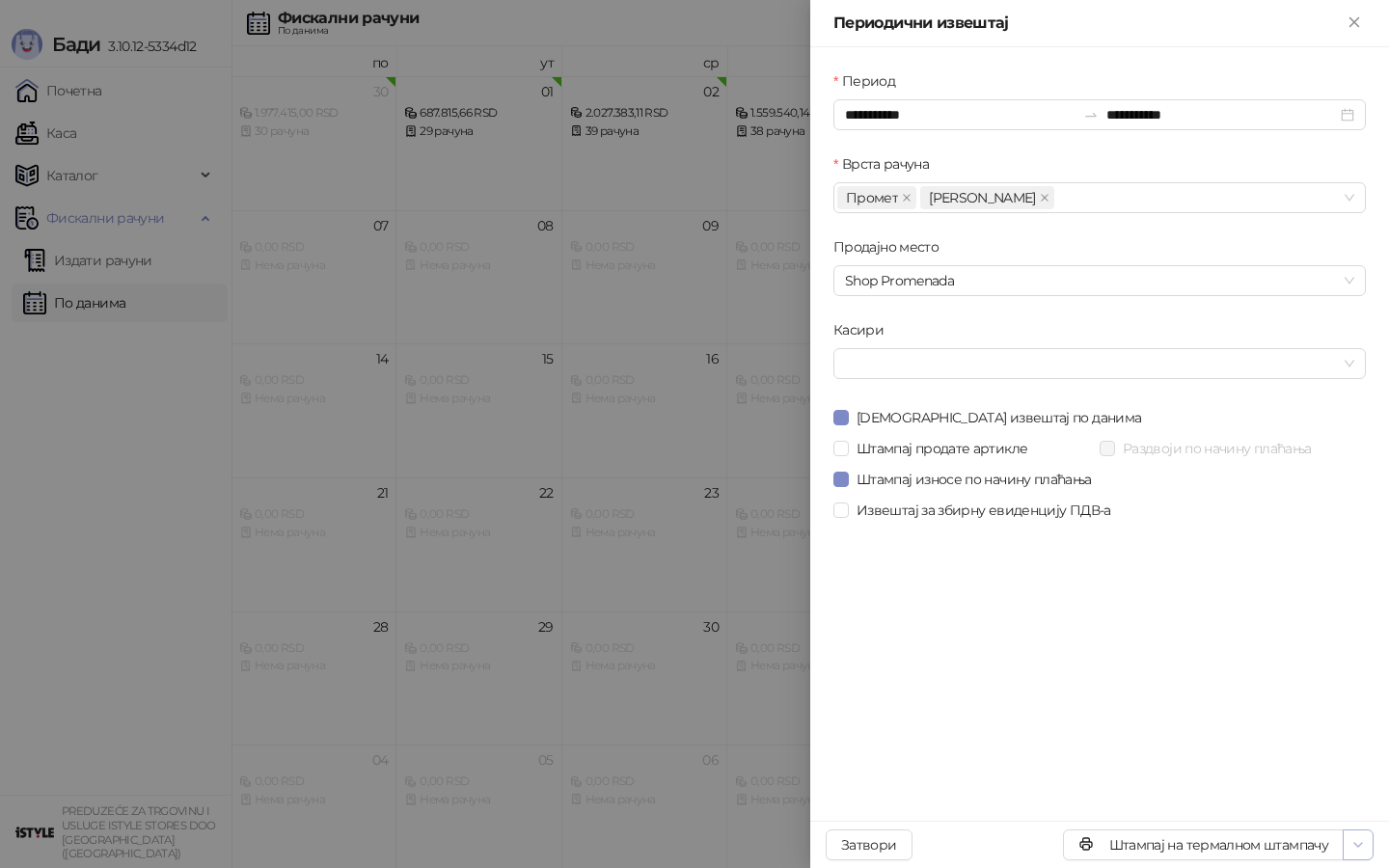 click at bounding box center [1358, 845] 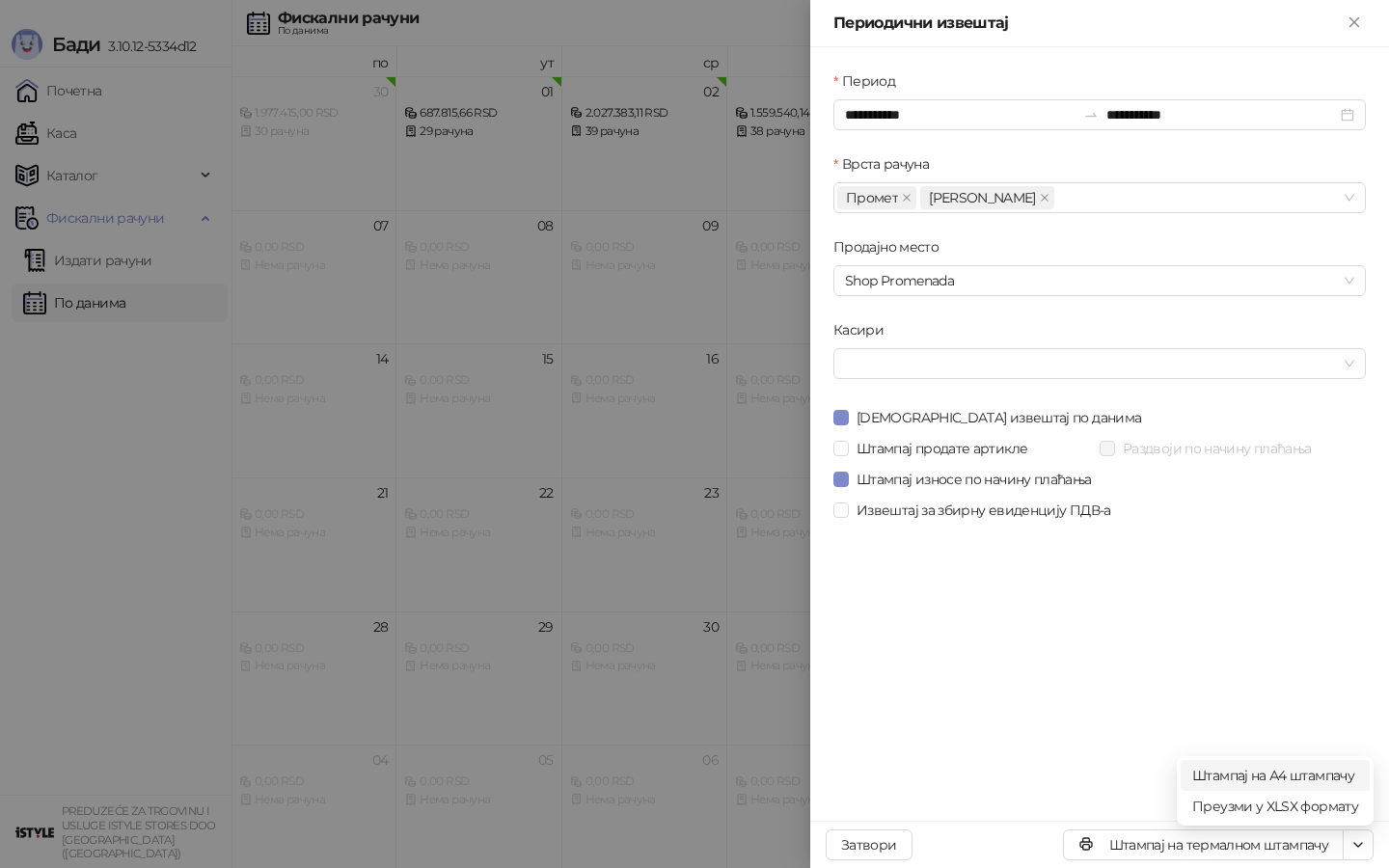 click on "Штампај на А4 штампачу" at bounding box center [1275, 775] 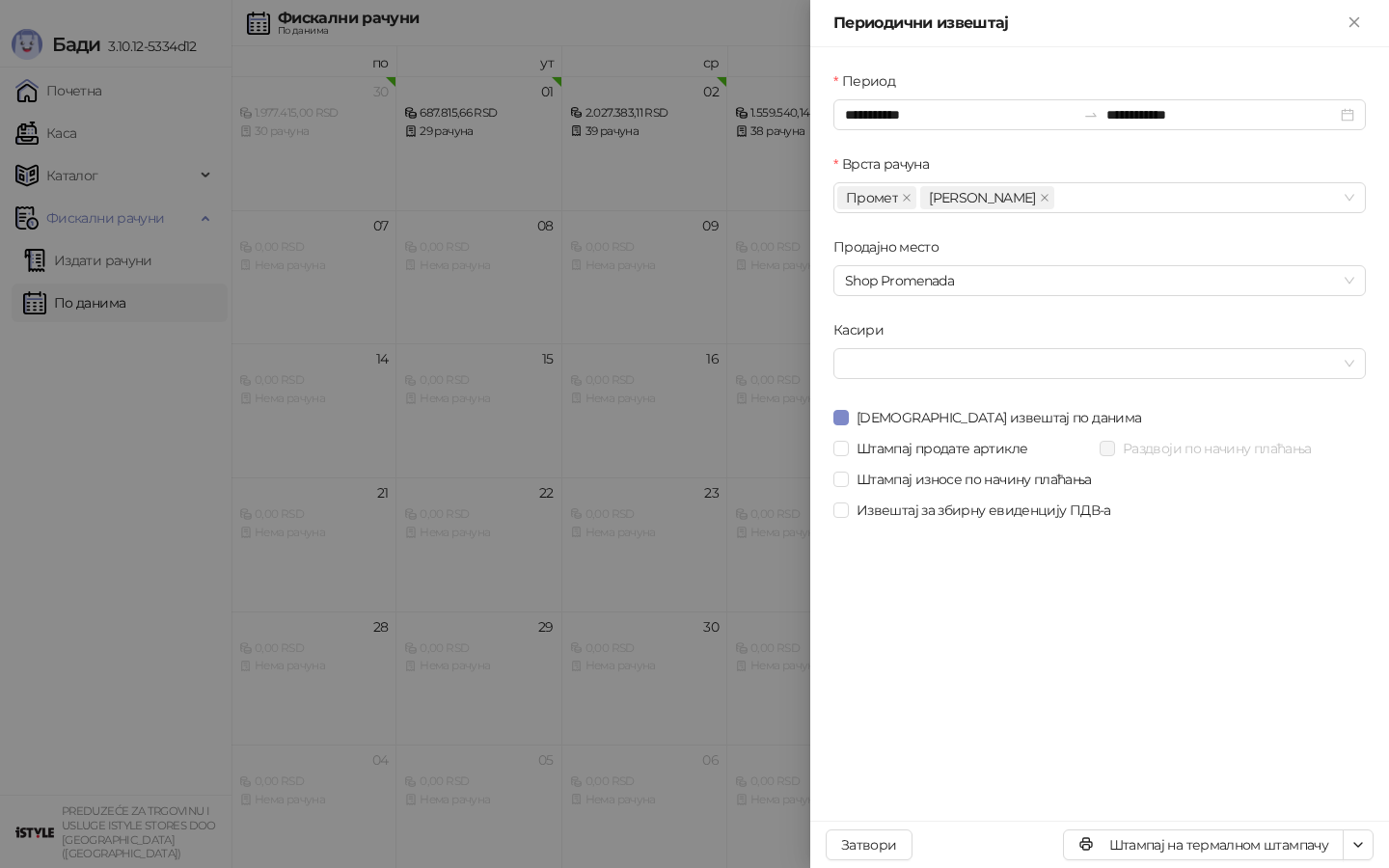 click at bounding box center [694, 434] 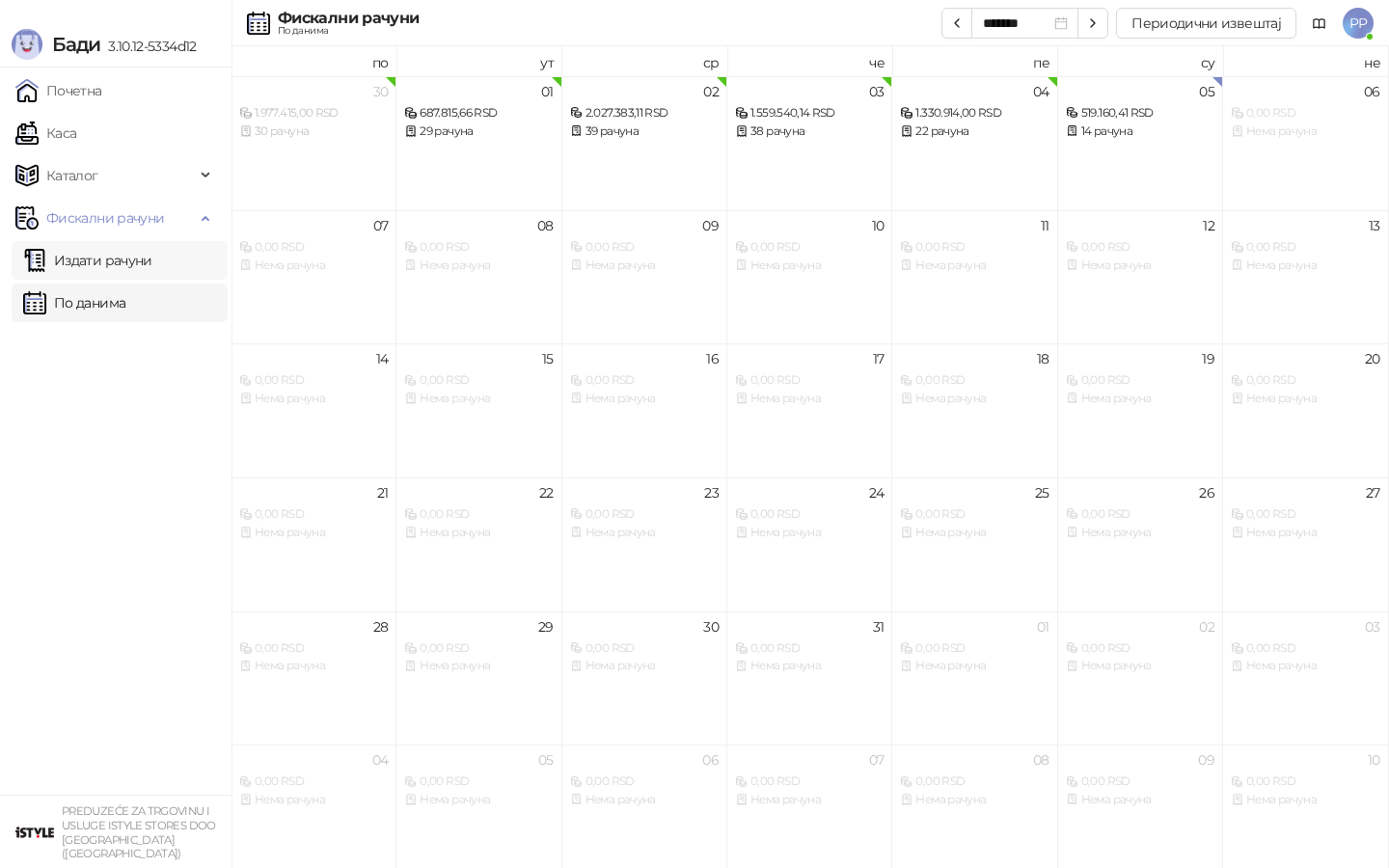 click on "Издати рачуни" at bounding box center [88, 260] 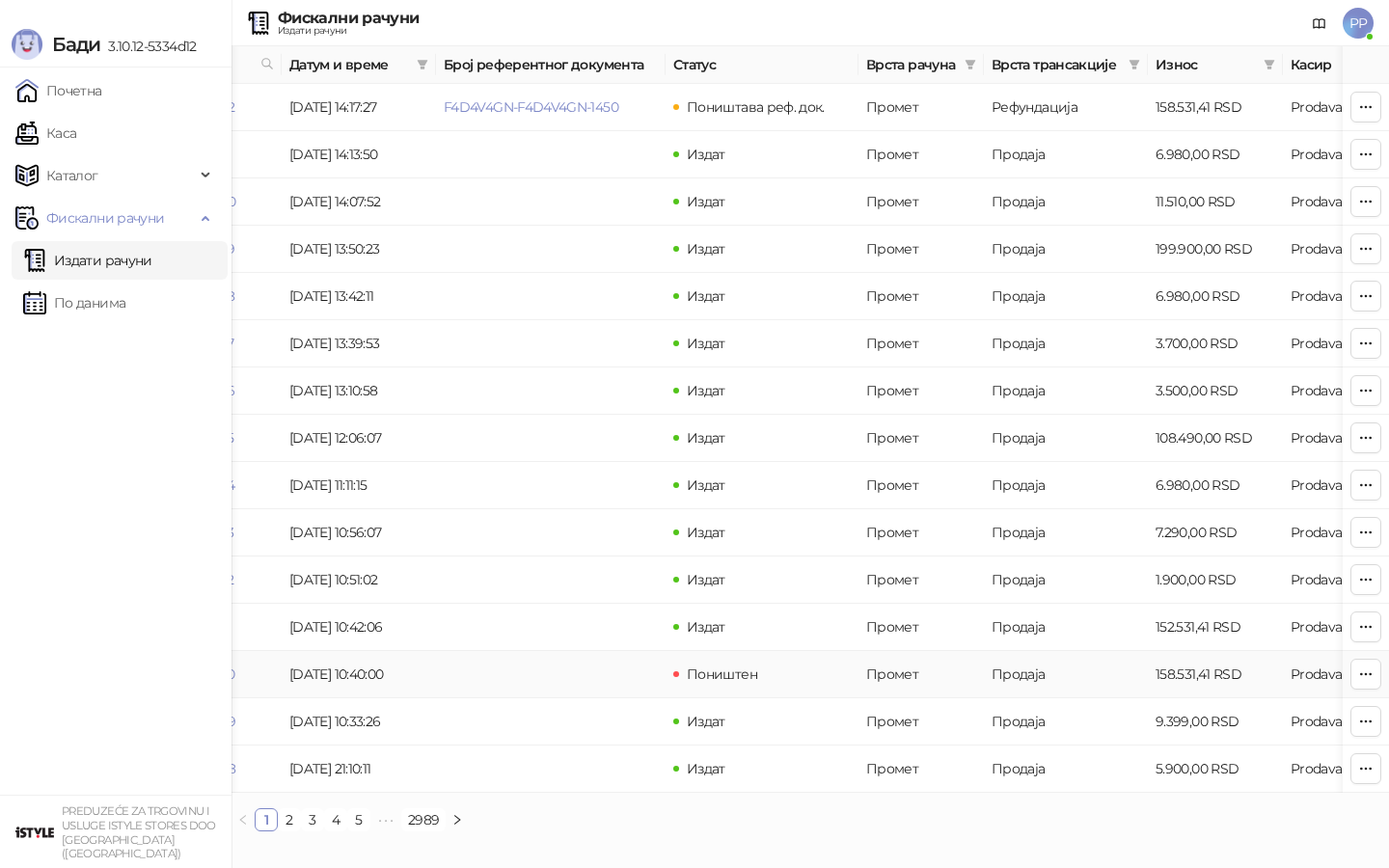 scroll, scrollTop: 0, scrollLeft: 0, axis: both 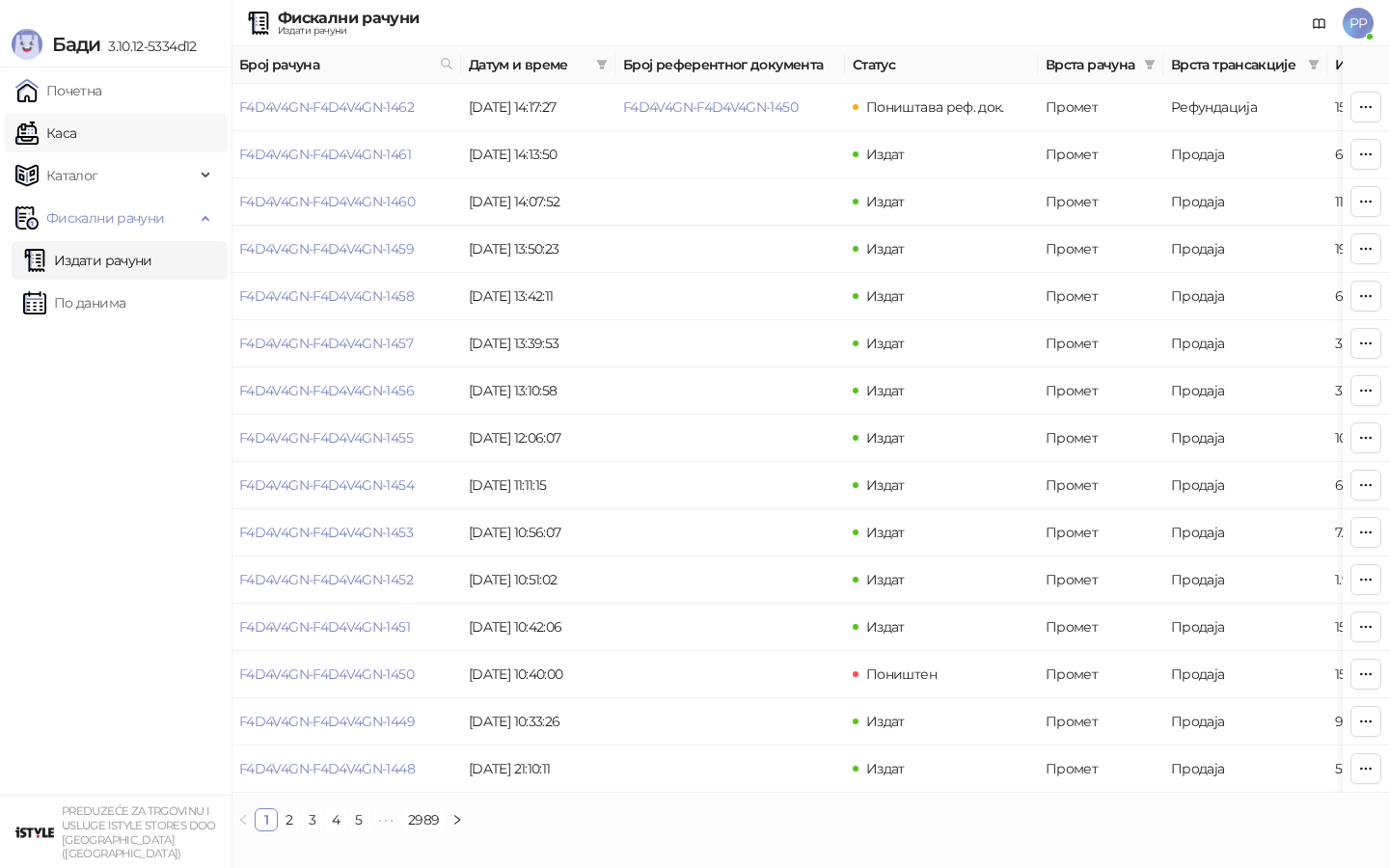 click on "Каса" at bounding box center (45, 133) 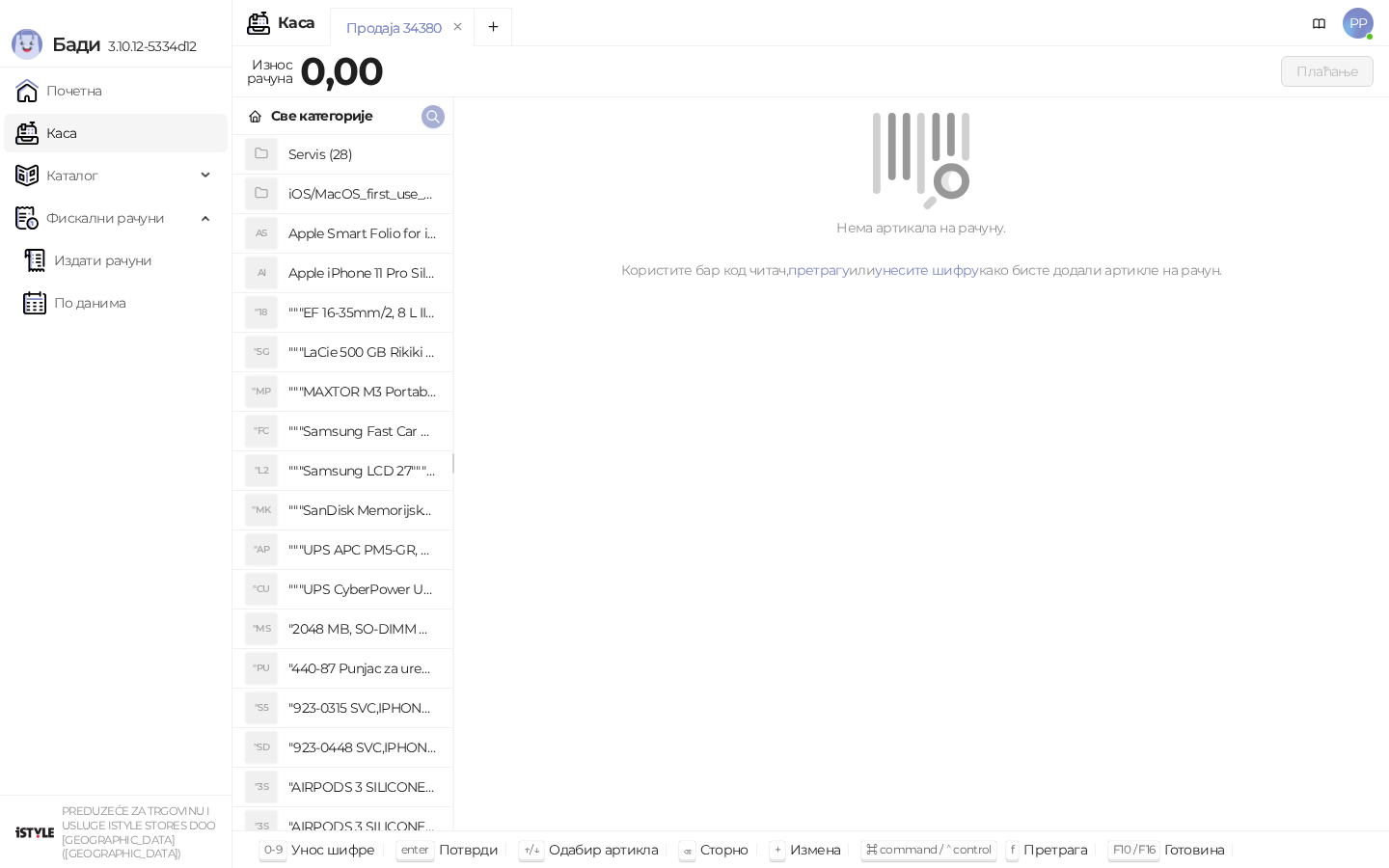 click 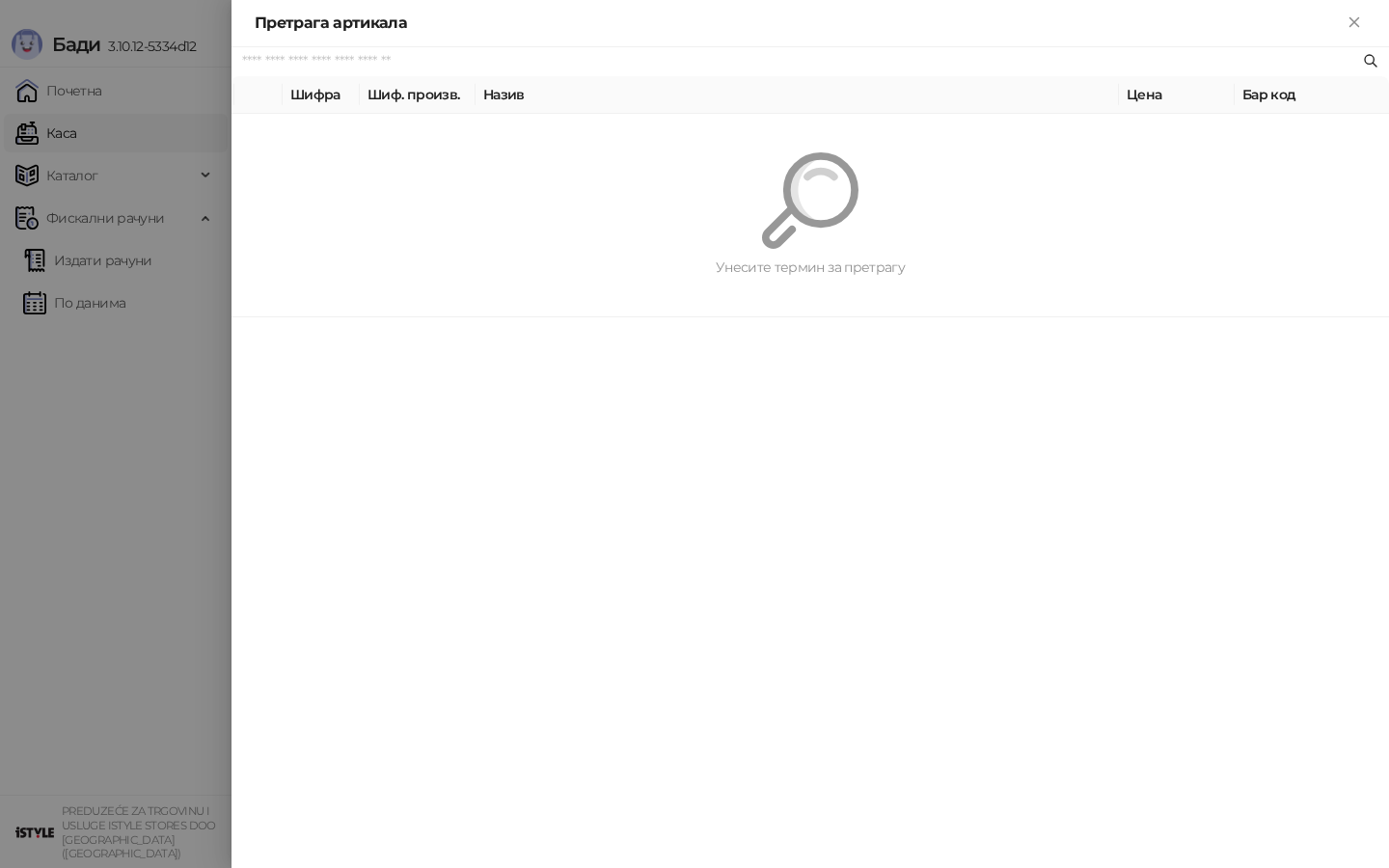 paste on "**********" 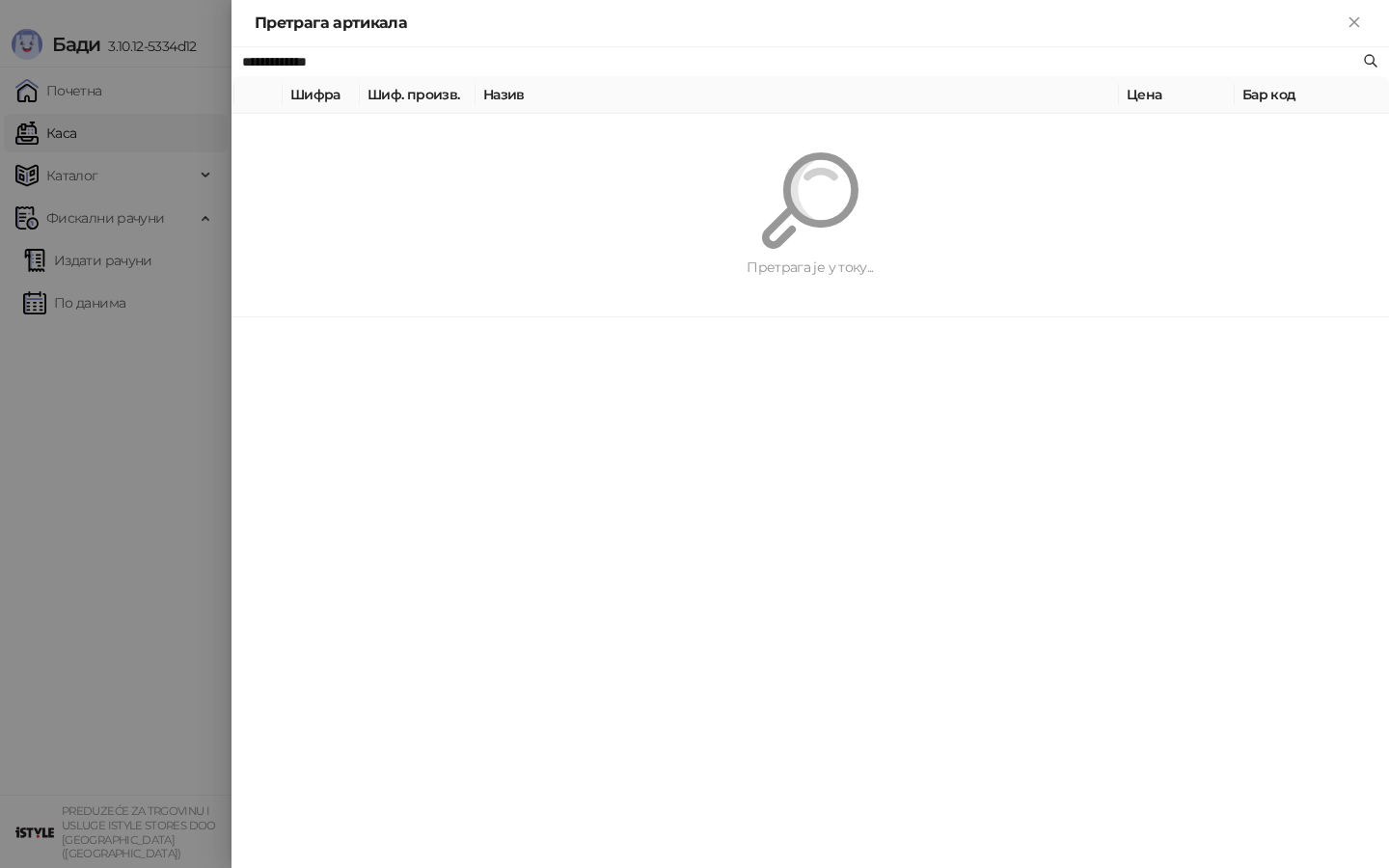 type on "**********" 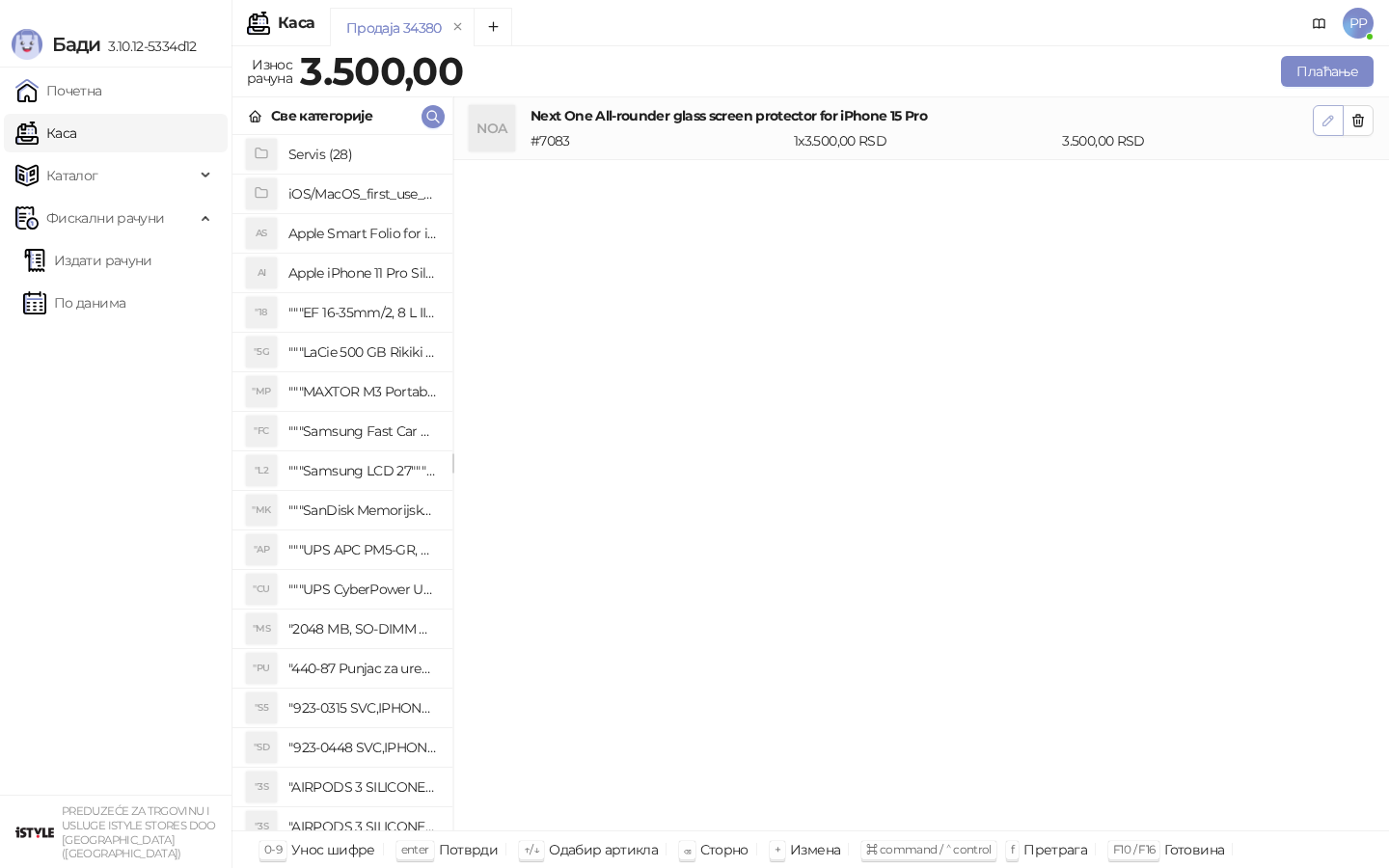 click 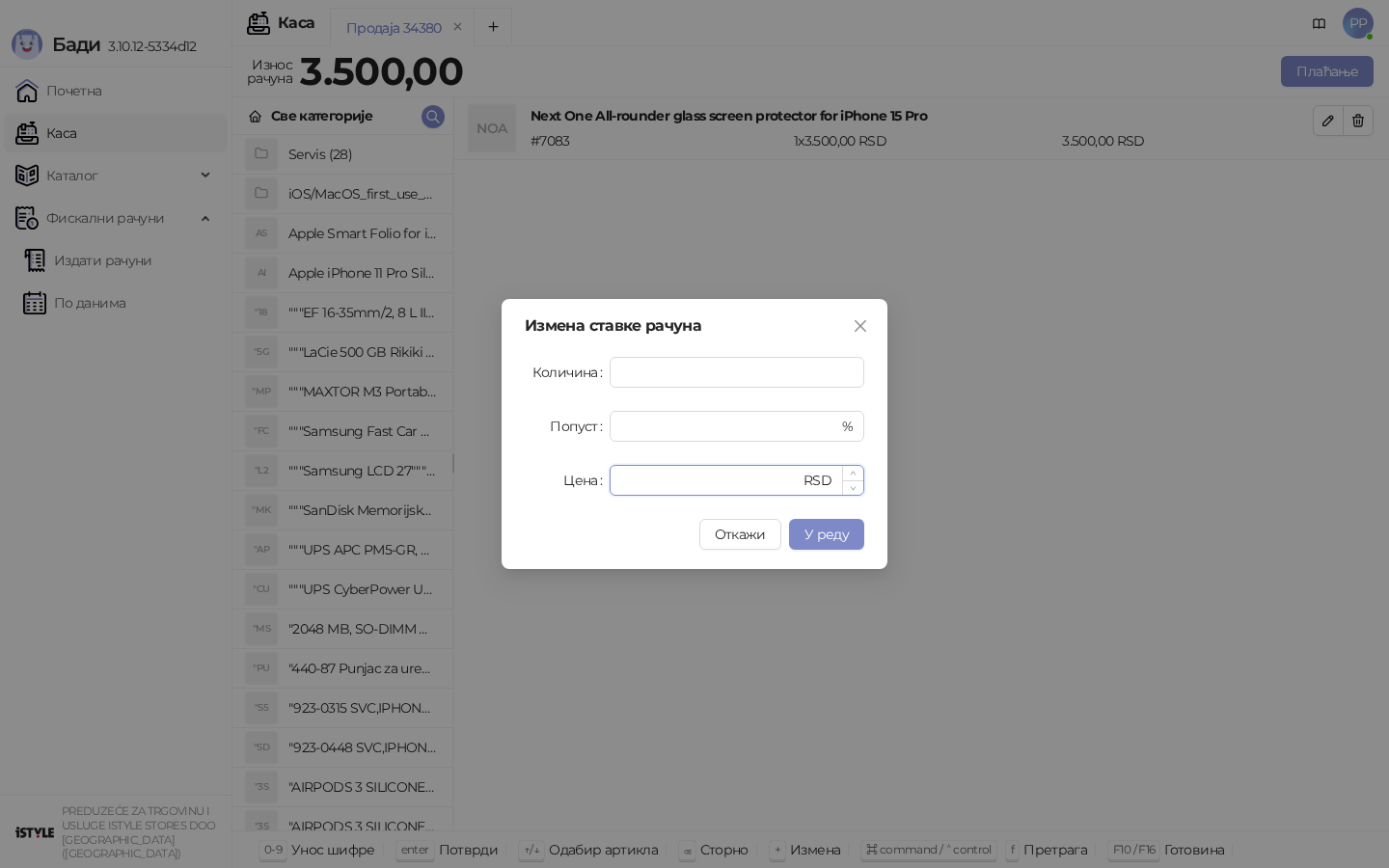 click on "****" at bounding box center [710, 480] 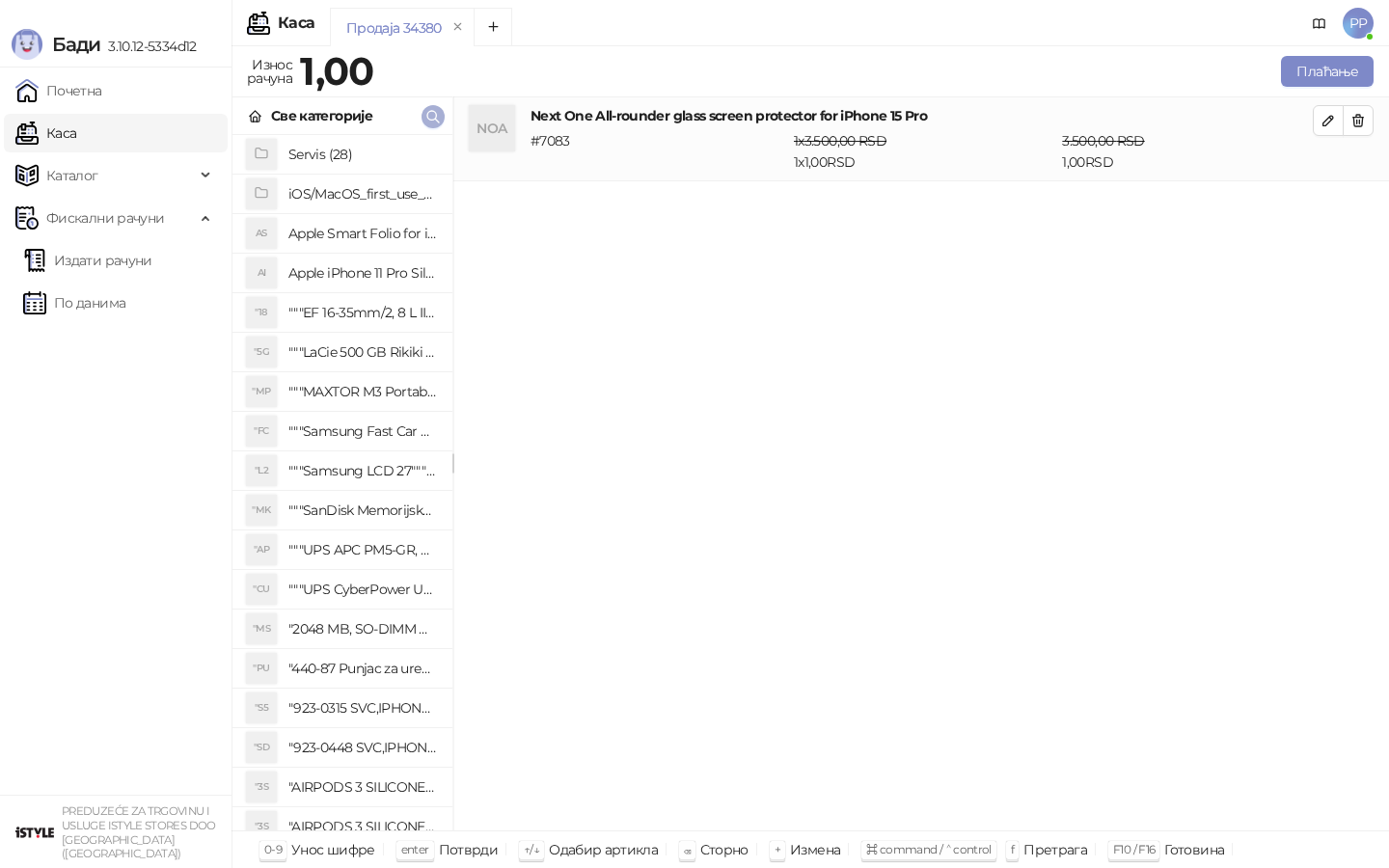 click 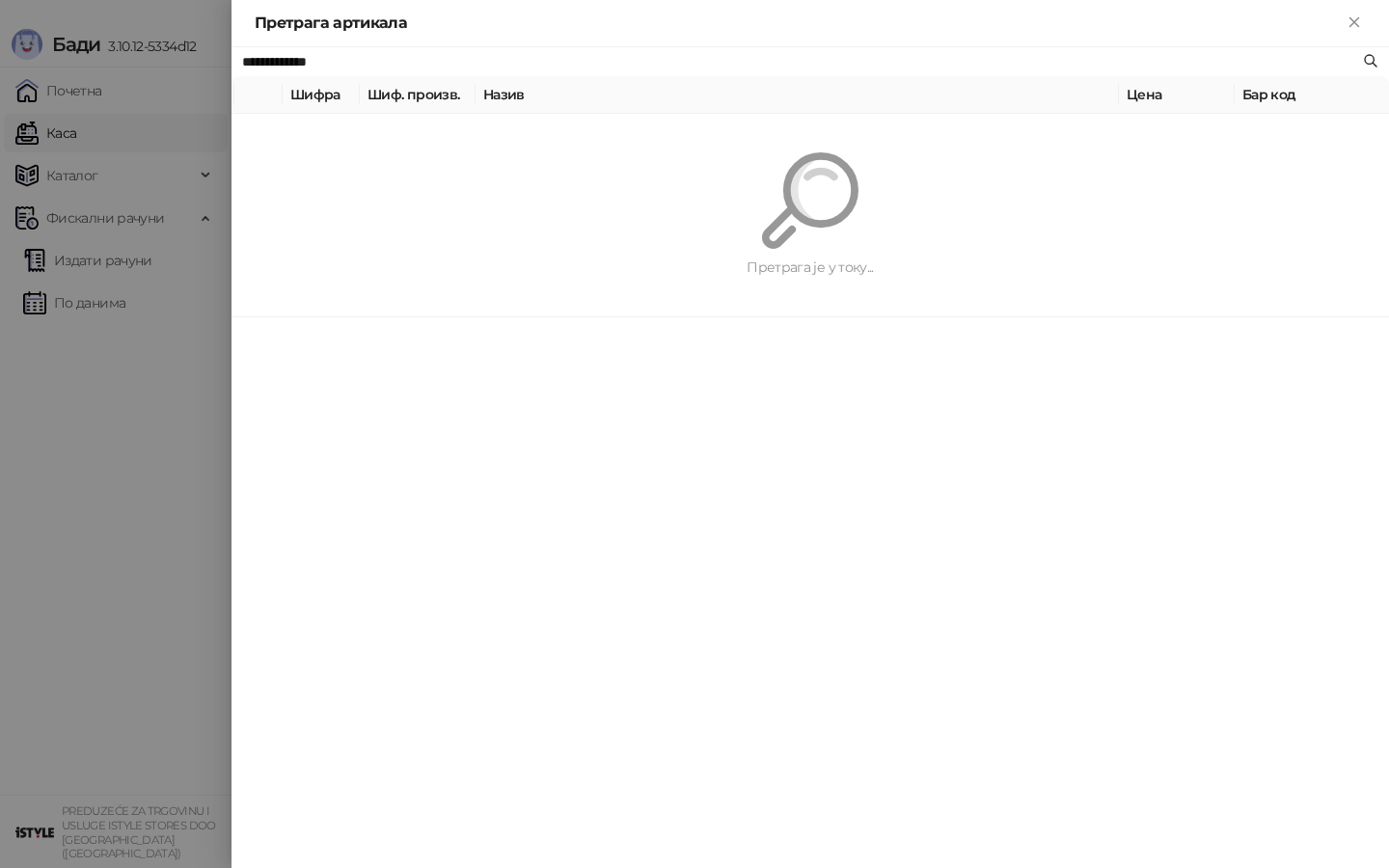 paste on "***" 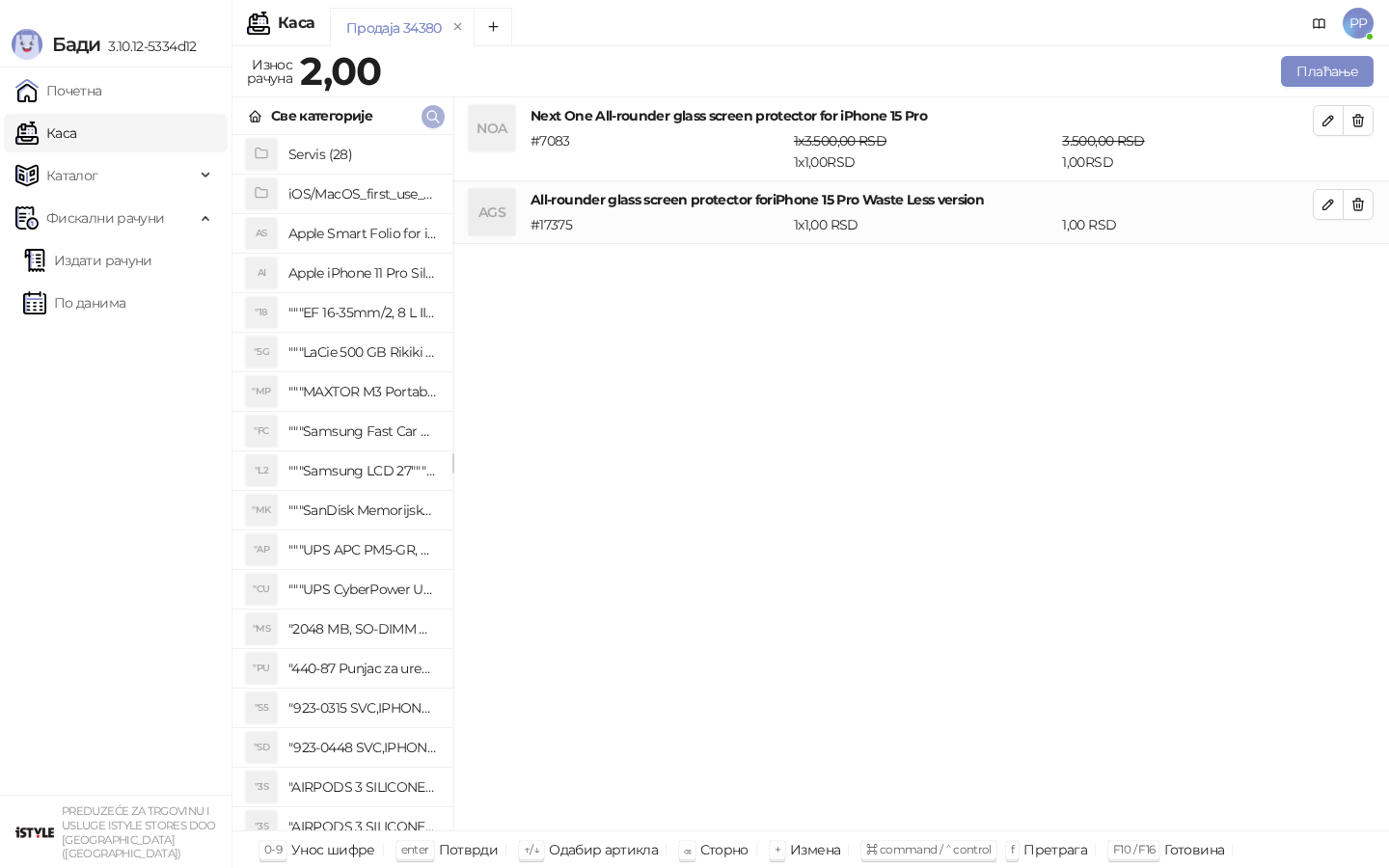 click 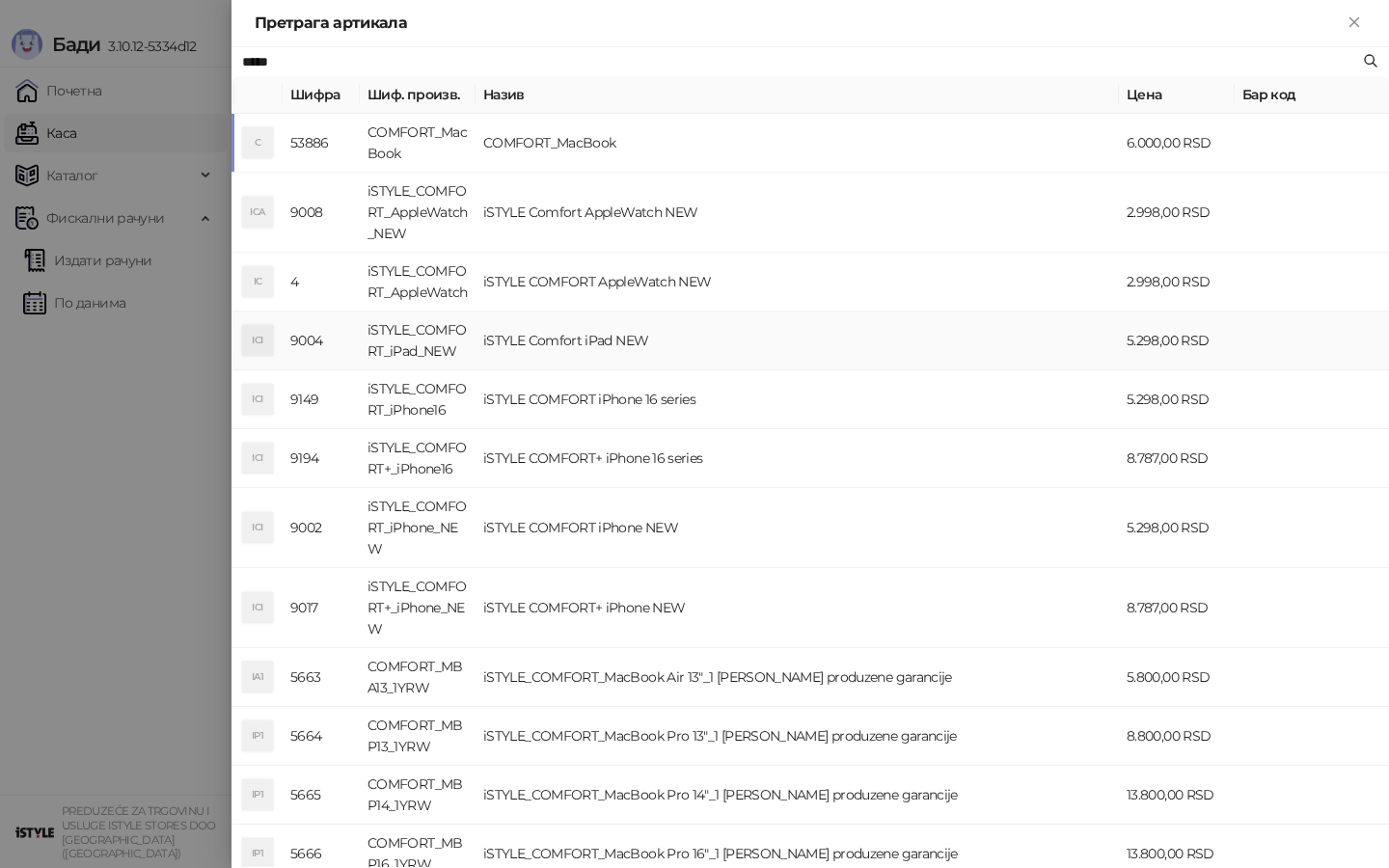scroll, scrollTop: 65, scrollLeft: 0, axis: vertical 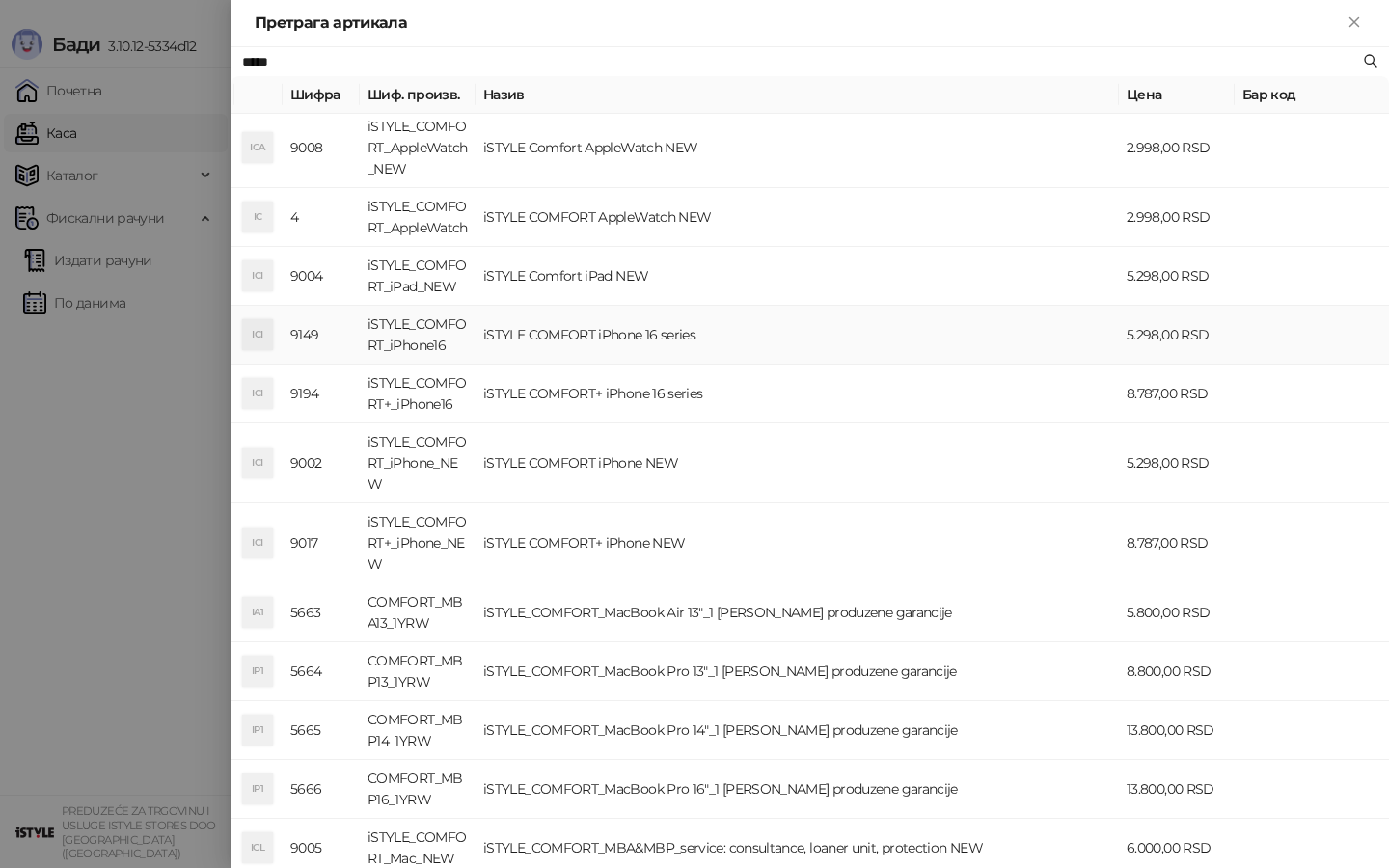 click on "iSTYLE COMFORT iPhone 16 series" at bounding box center (797, 335) 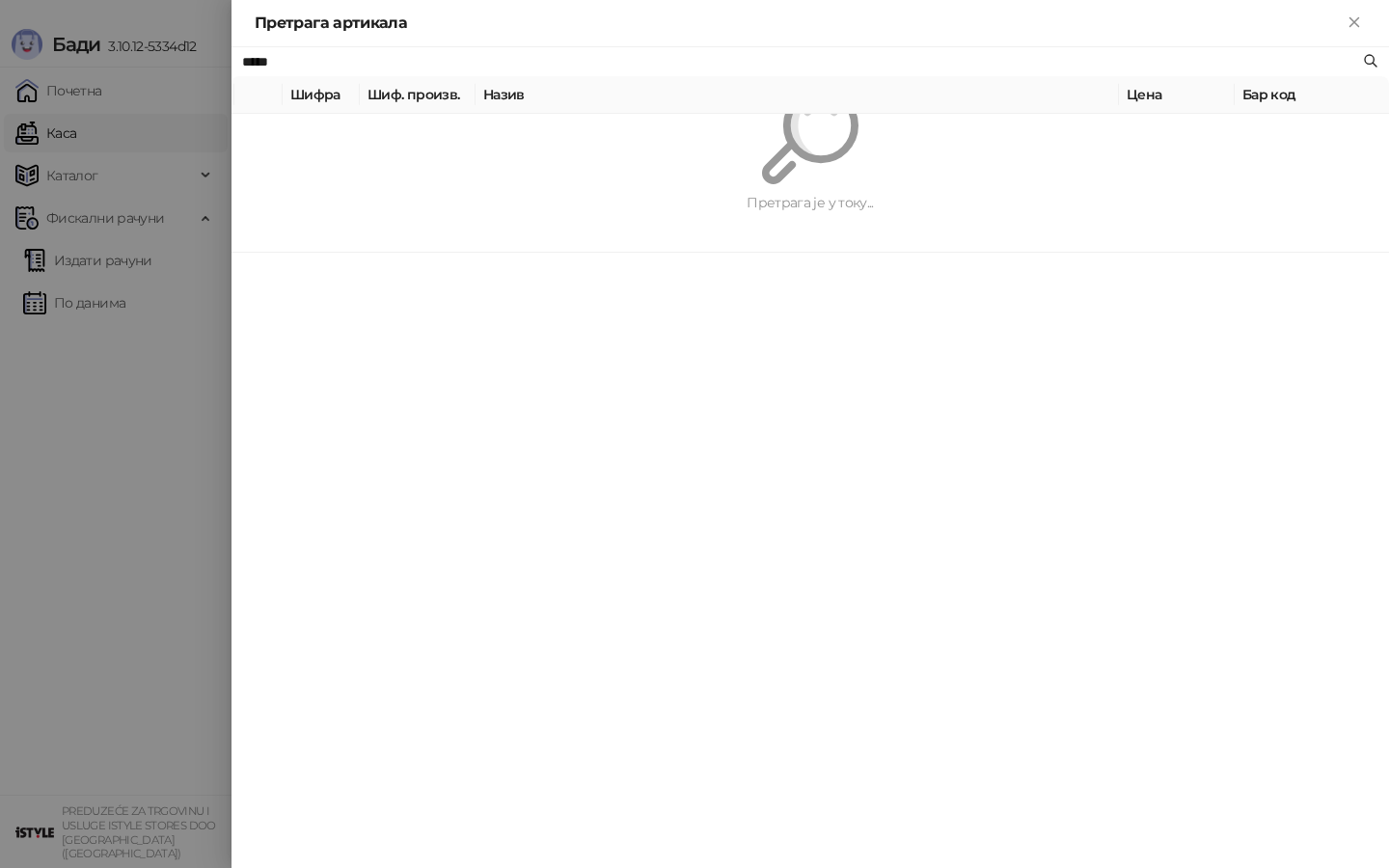 scroll, scrollTop: 0, scrollLeft: 0, axis: both 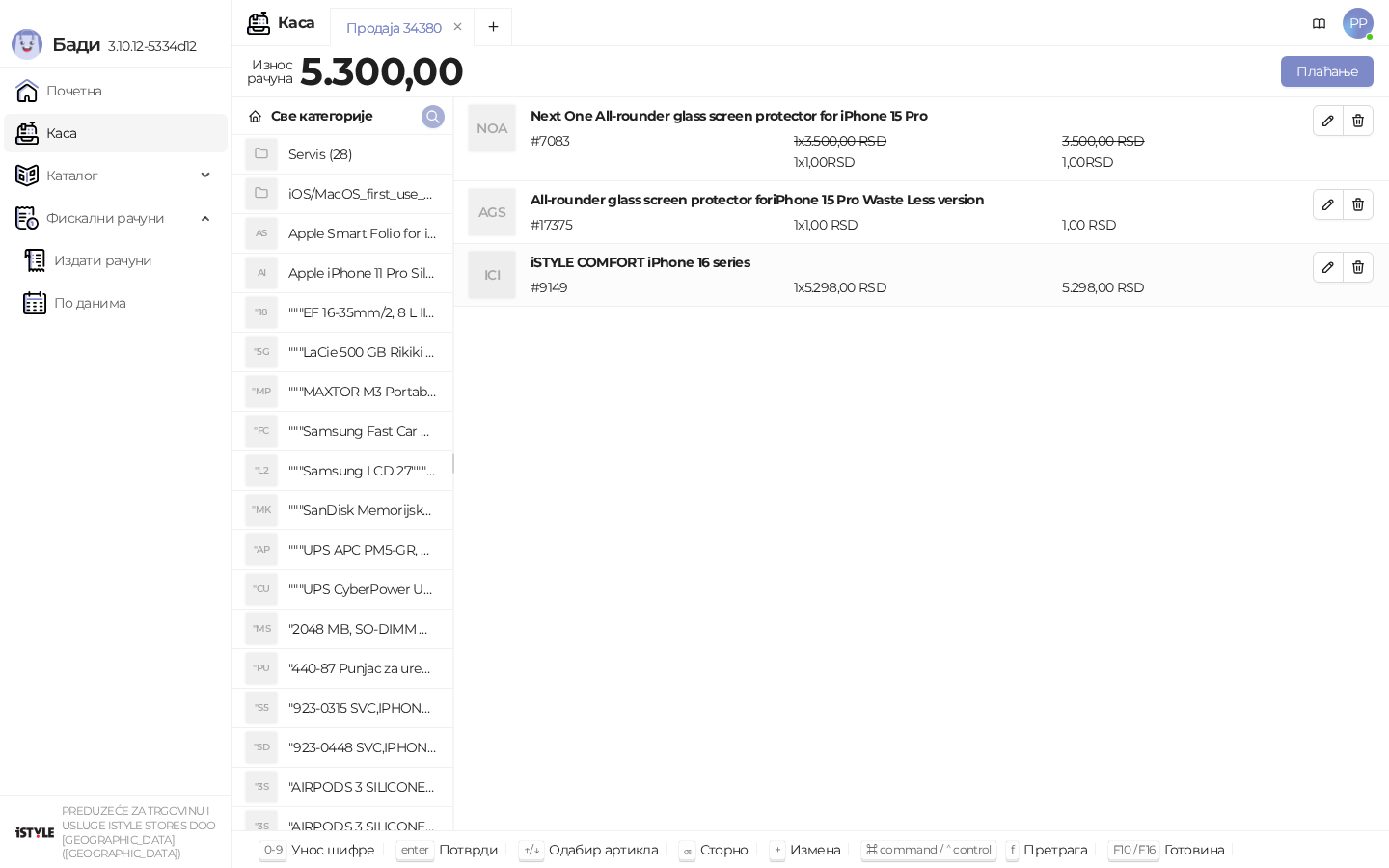 click 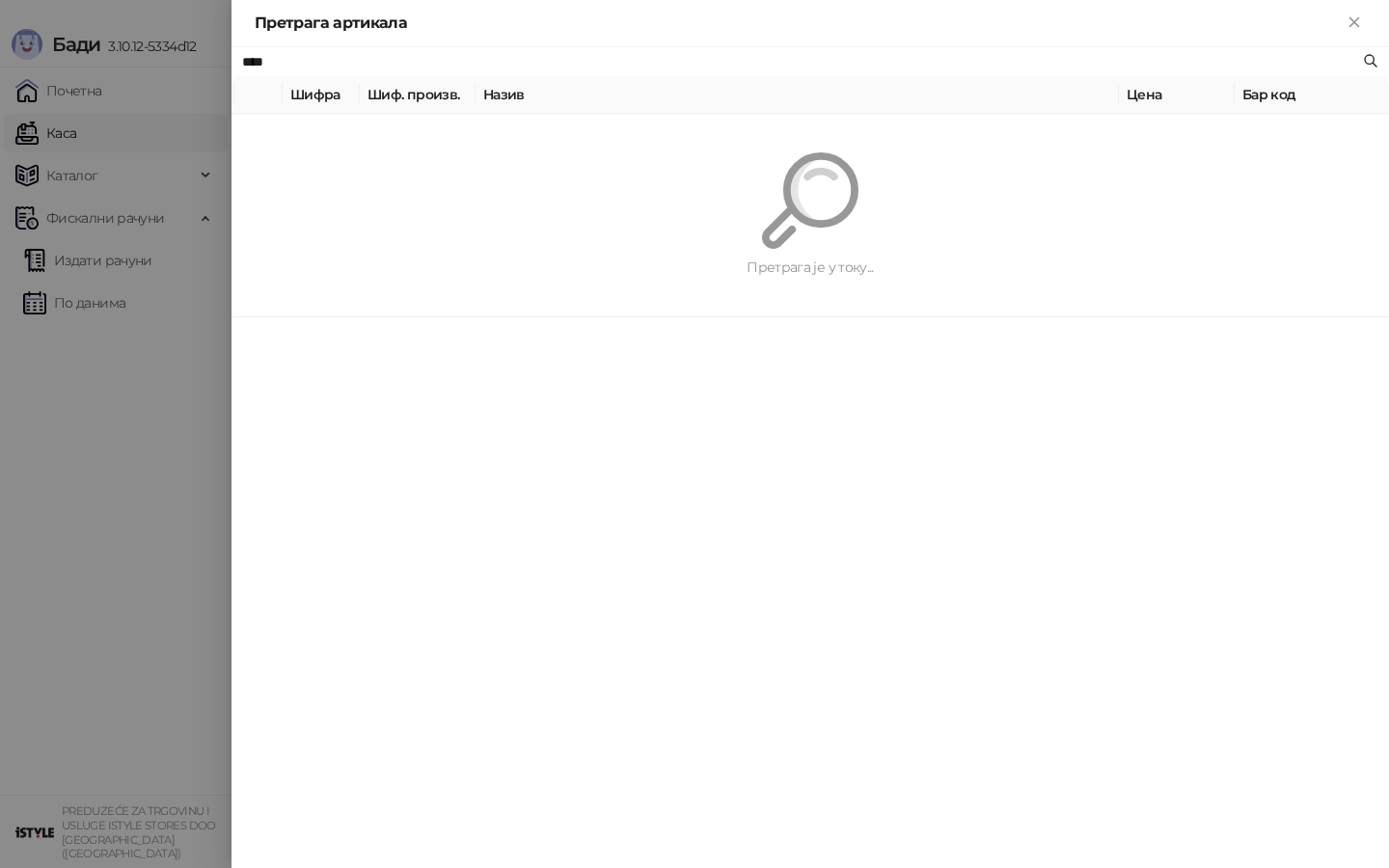 type on "*****" 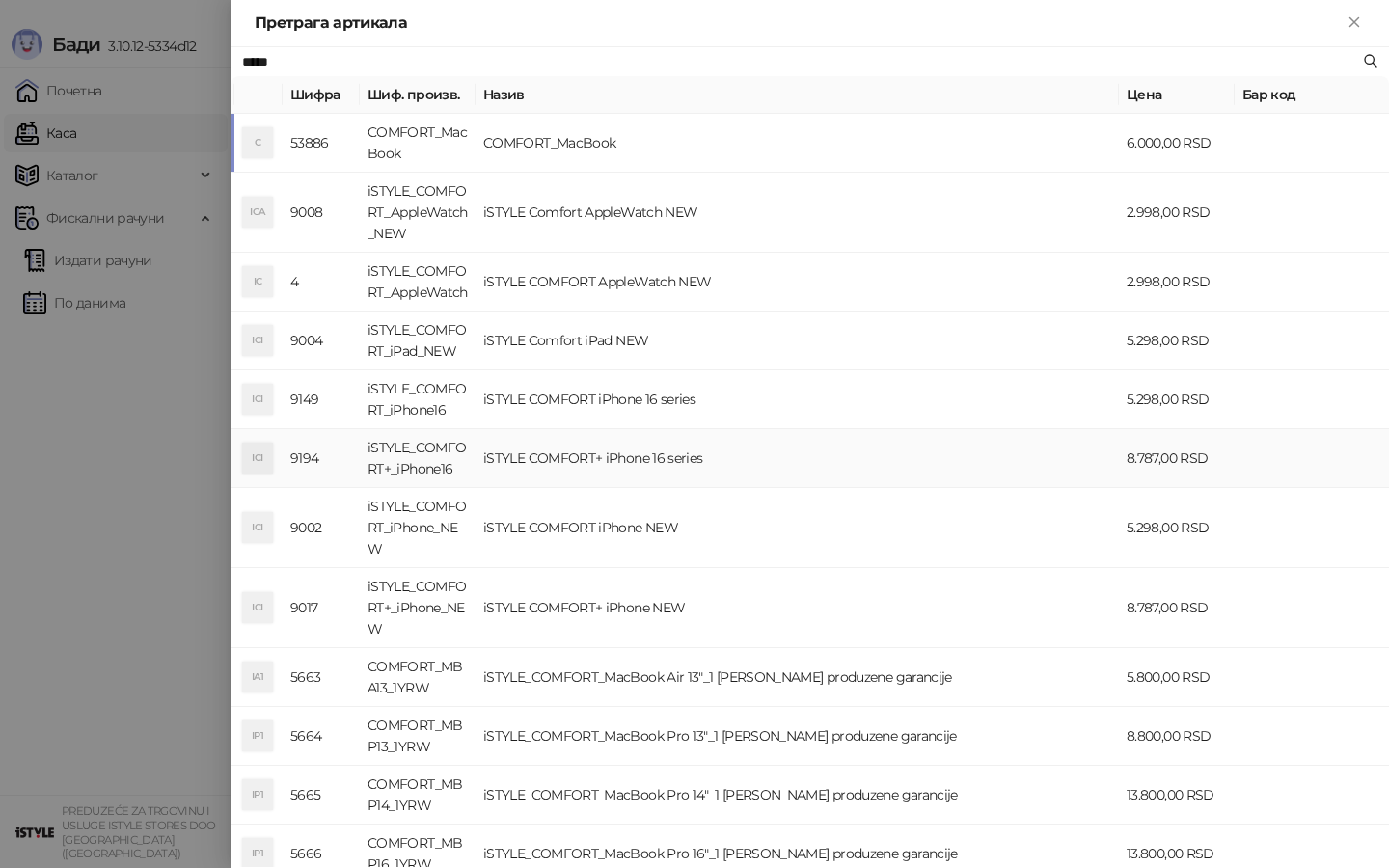 scroll, scrollTop: 47, scrollLeft: 0, axis: vertical 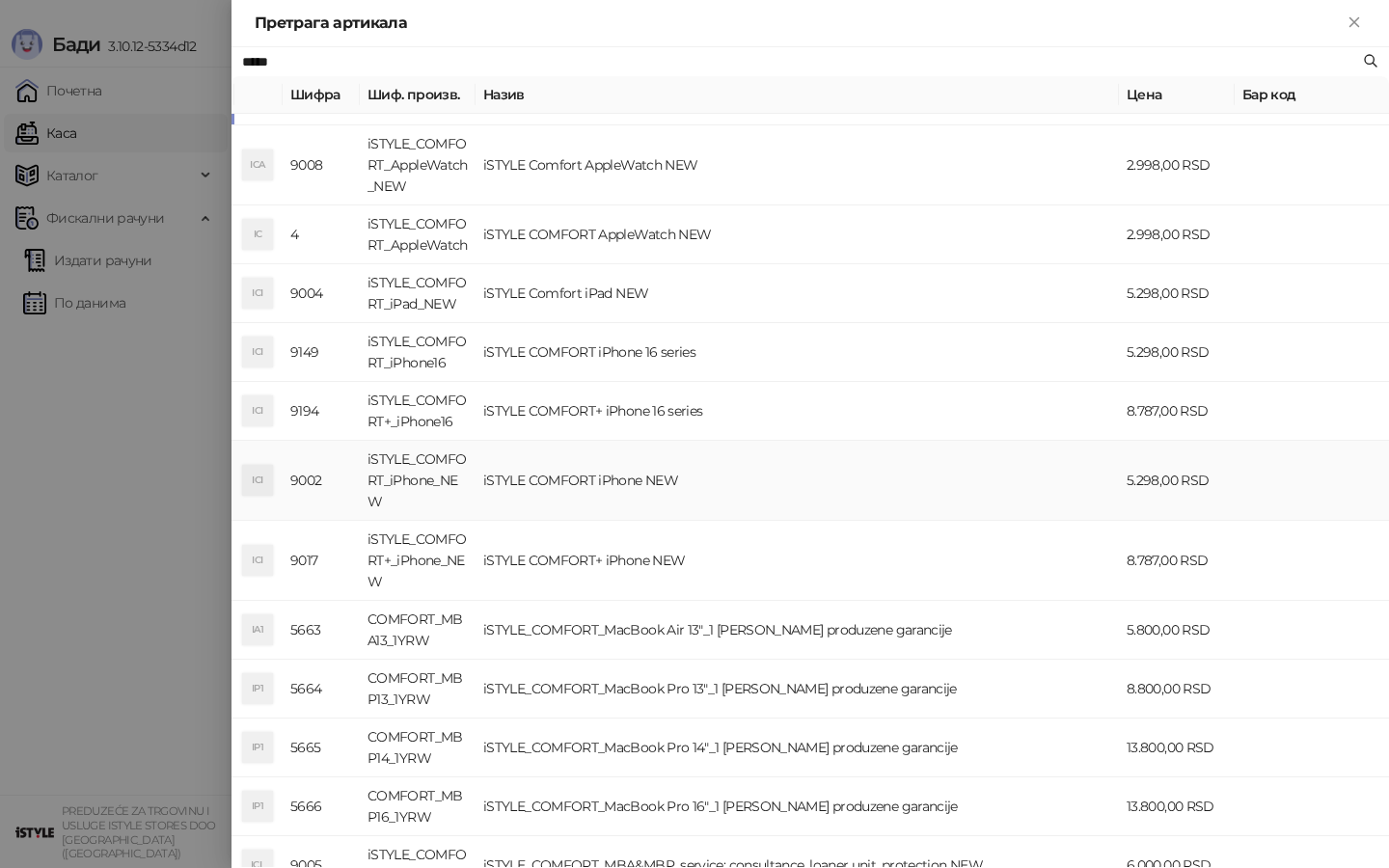click on "iSTYLE COMFORT iPhone NEW" at bounding box center [797, 480] 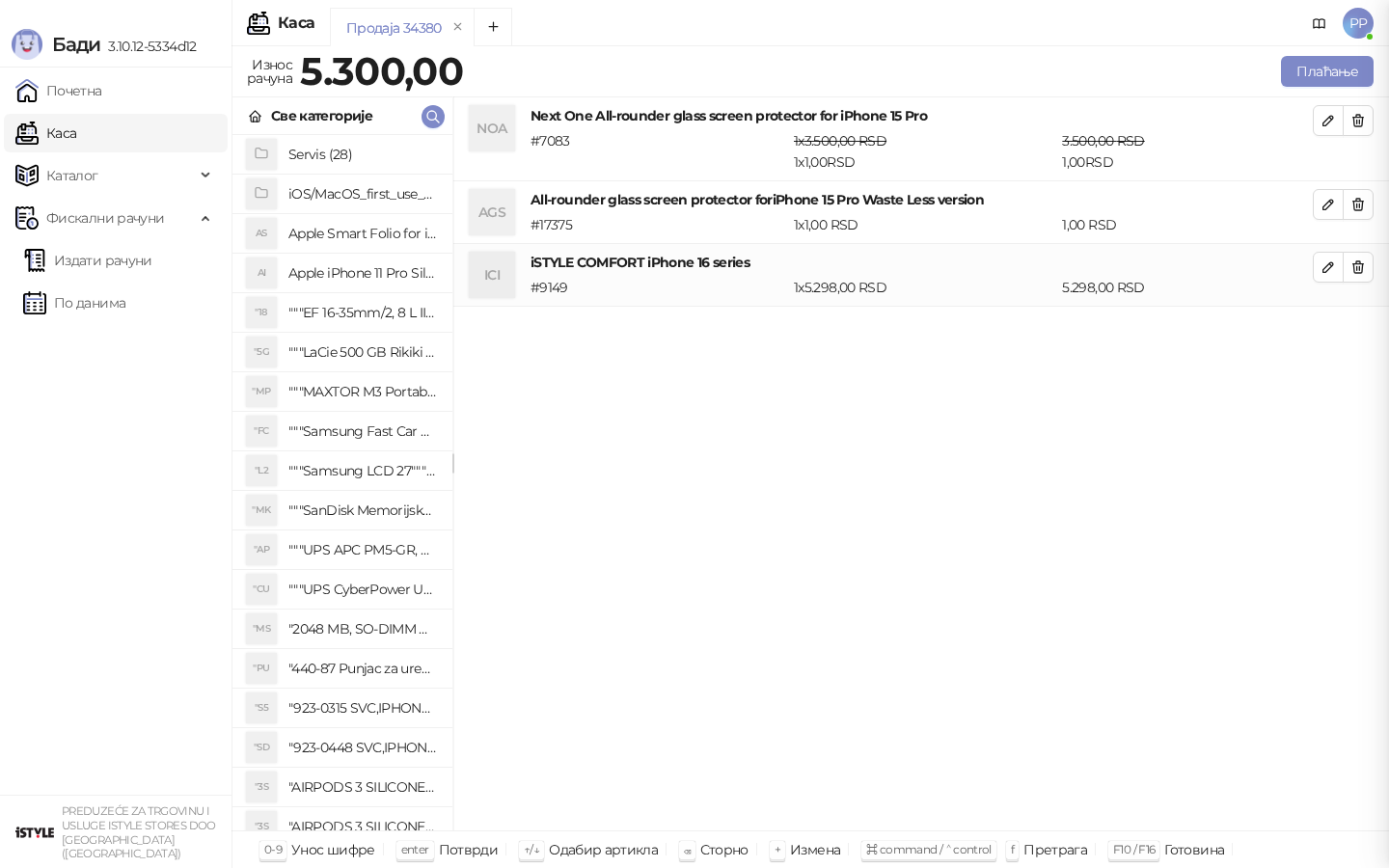 scroll, scrollTop: 0, scrollLeft: 0, axis: both 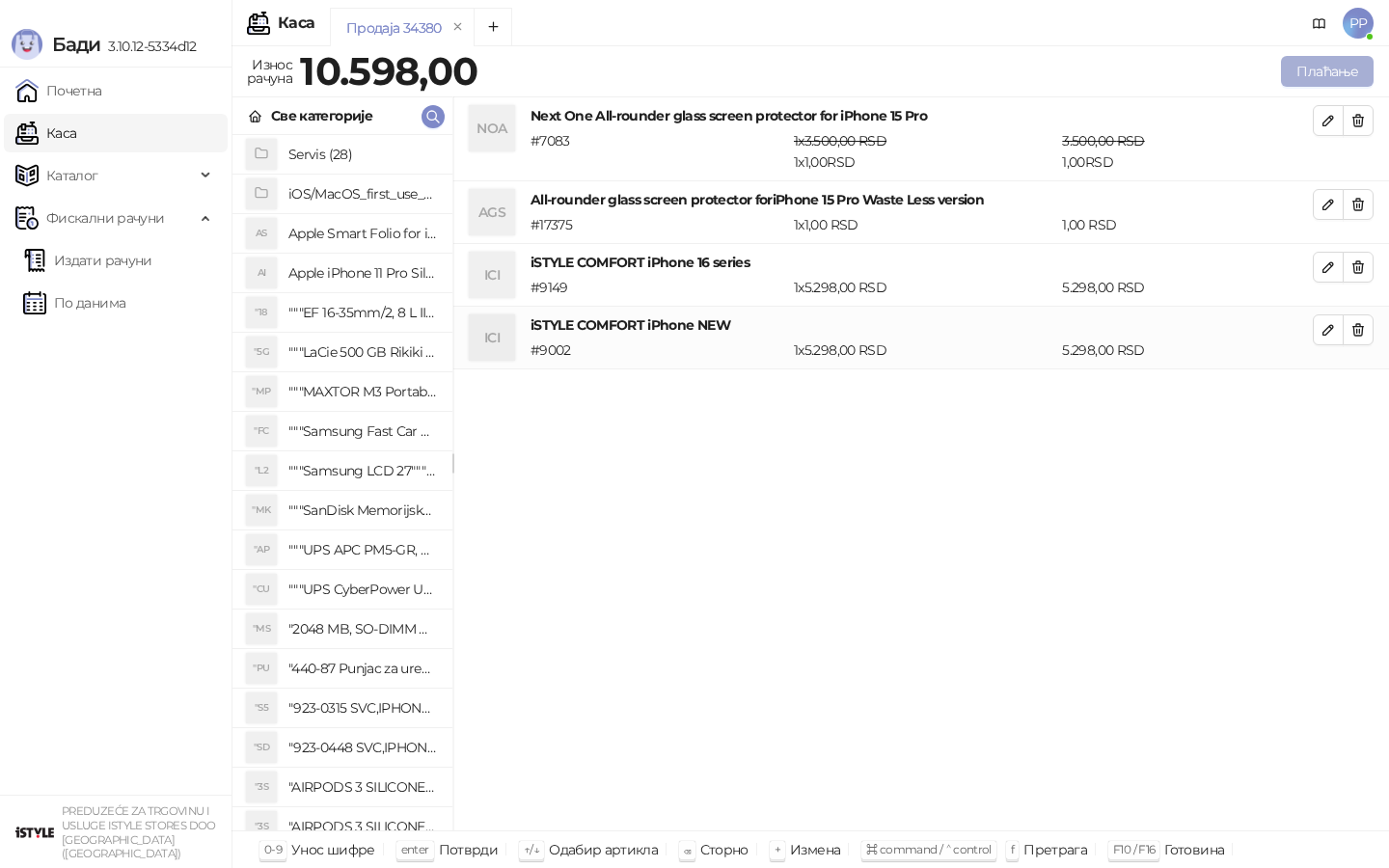 click on "Плаћање" at bounding box center [1327, 71] 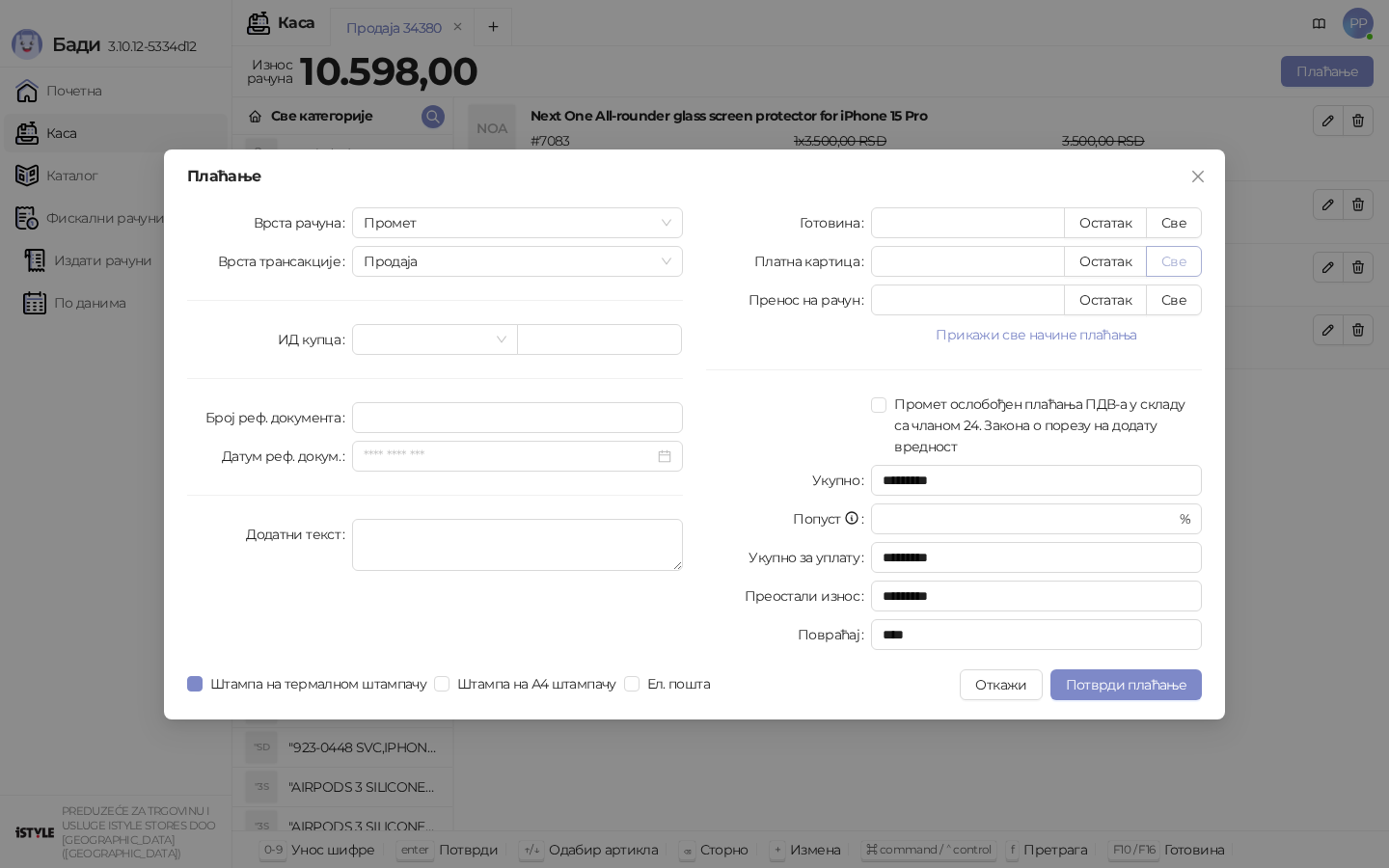 click on "Све" at bounding box center [1174, 261] 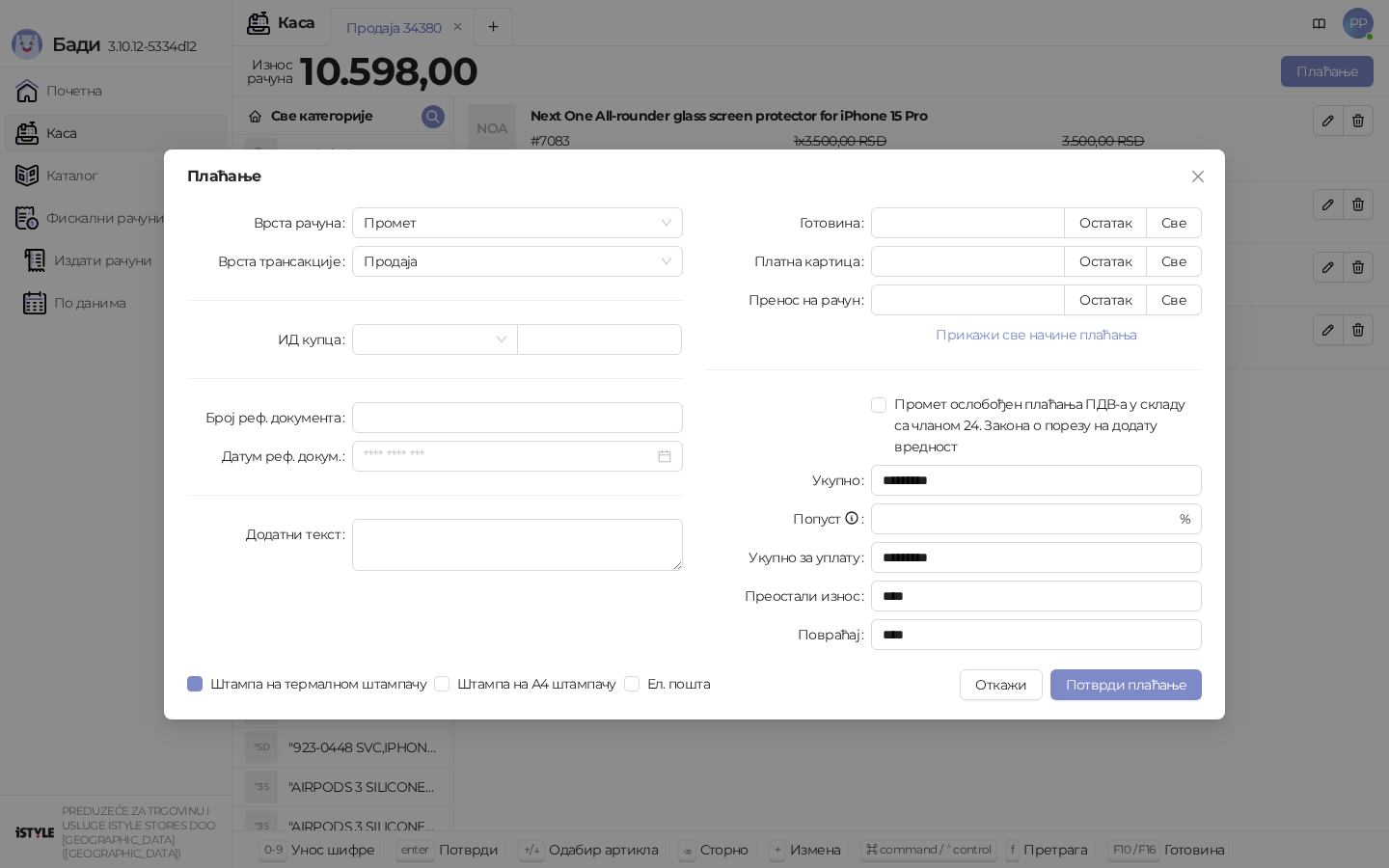 click on "Плаћање Врста рачуна Промет Врста трансакције Продаја ИД купца Број реф. документа Датум реф. докум. Додатни текст Готовина * Остатак Све Платна картица ***** Остатак Све Пренос на рачун * Остатак Све Прикажи све начине плаћања Чек * Остатак Све Ваучер * Остатак Све Инстант плаћање * Остатак Све Друго безготовинско * Остатак Све   Промет ослобођен плаћања ПДВ-а у складу са чланом 24. Закона о порезу на додату вредност Укупно ********* Попуст   * % Укупно за уплату ********* Преостали износ **** Повраћај **** Штампа на термалном штампачу Штампа на А4 штампачу Ел. пошта Откажи" at bounding box center [694, 434] 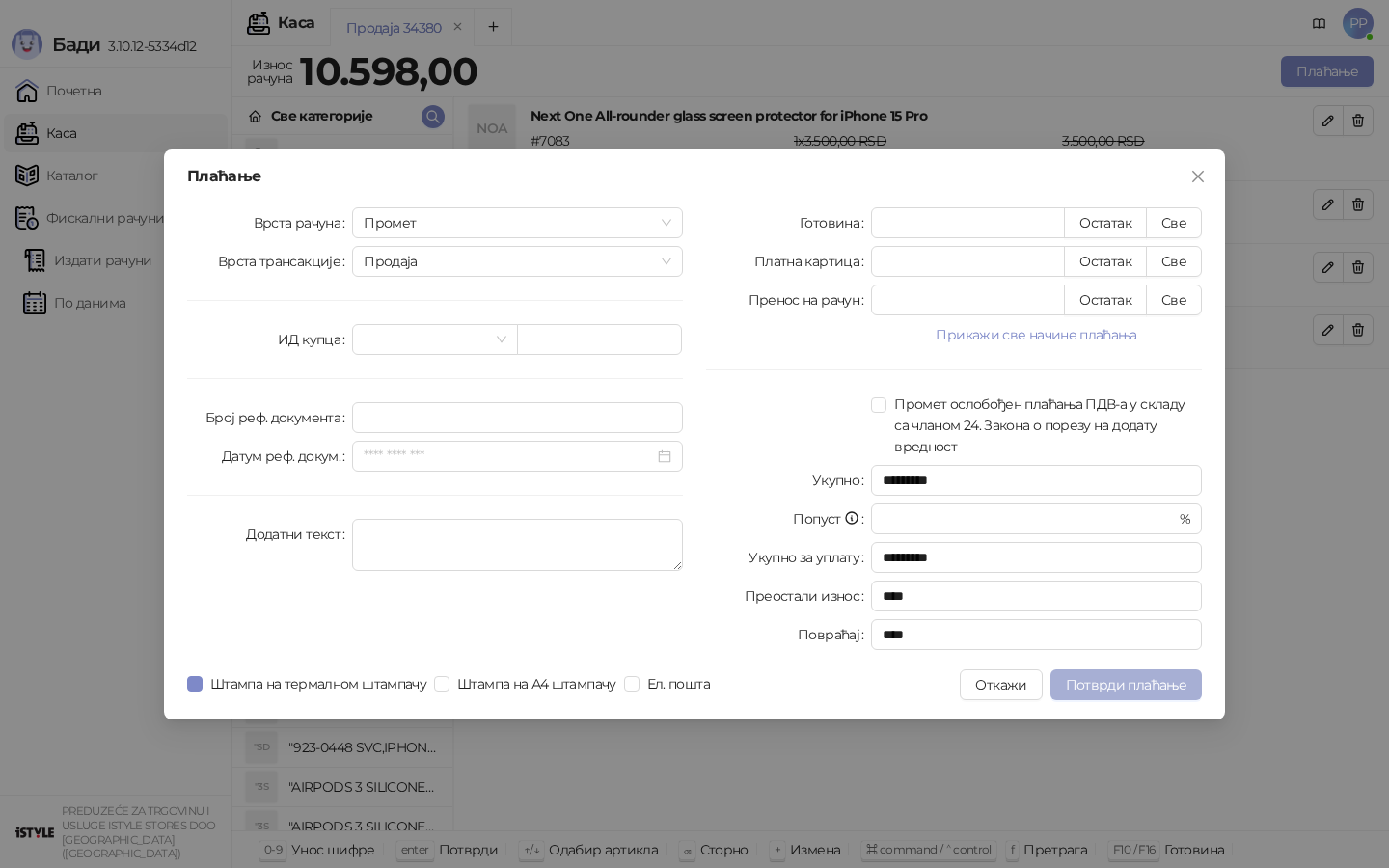 click on "Потврди плаћање" at bounding box center [1126, 685] 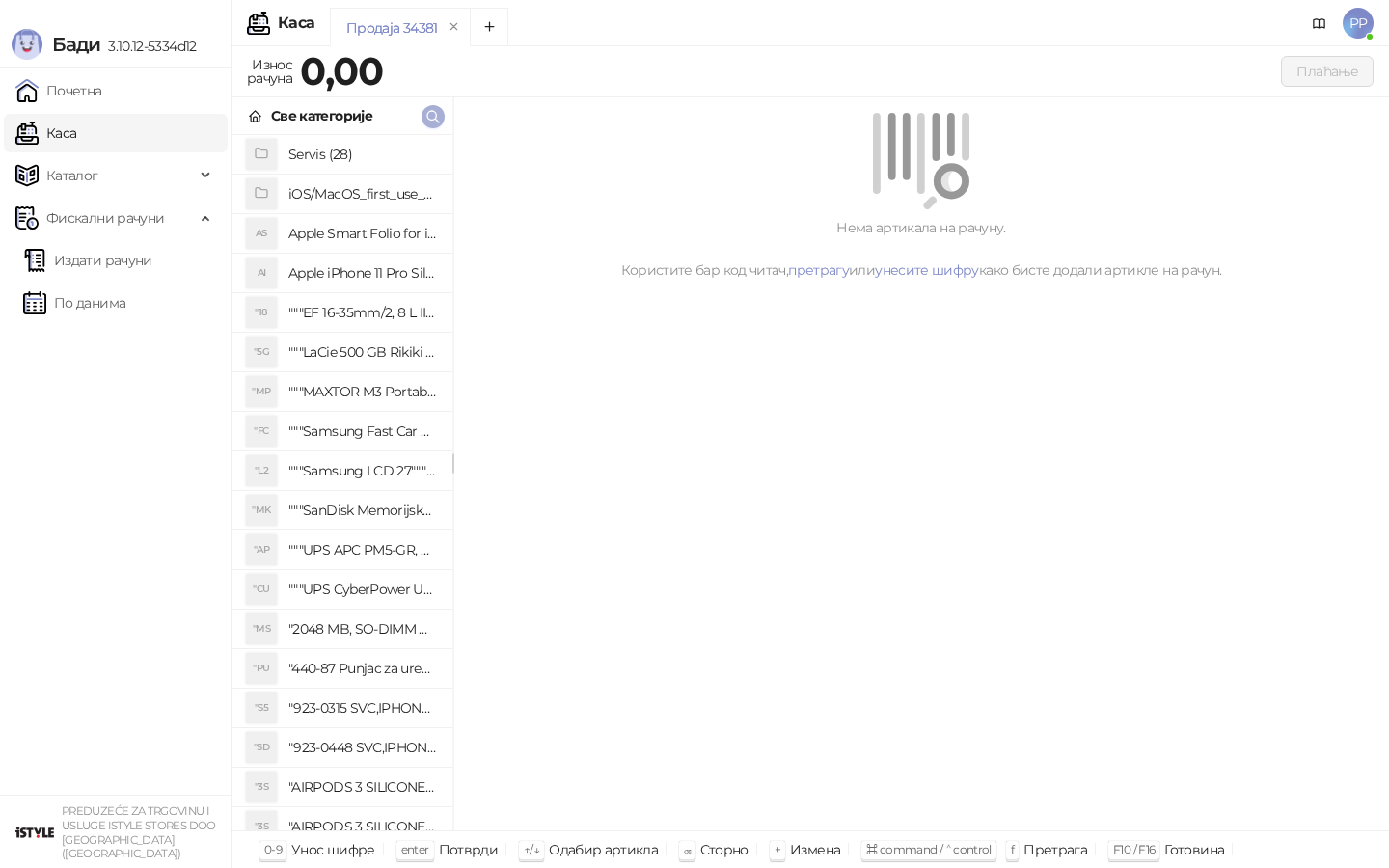 click 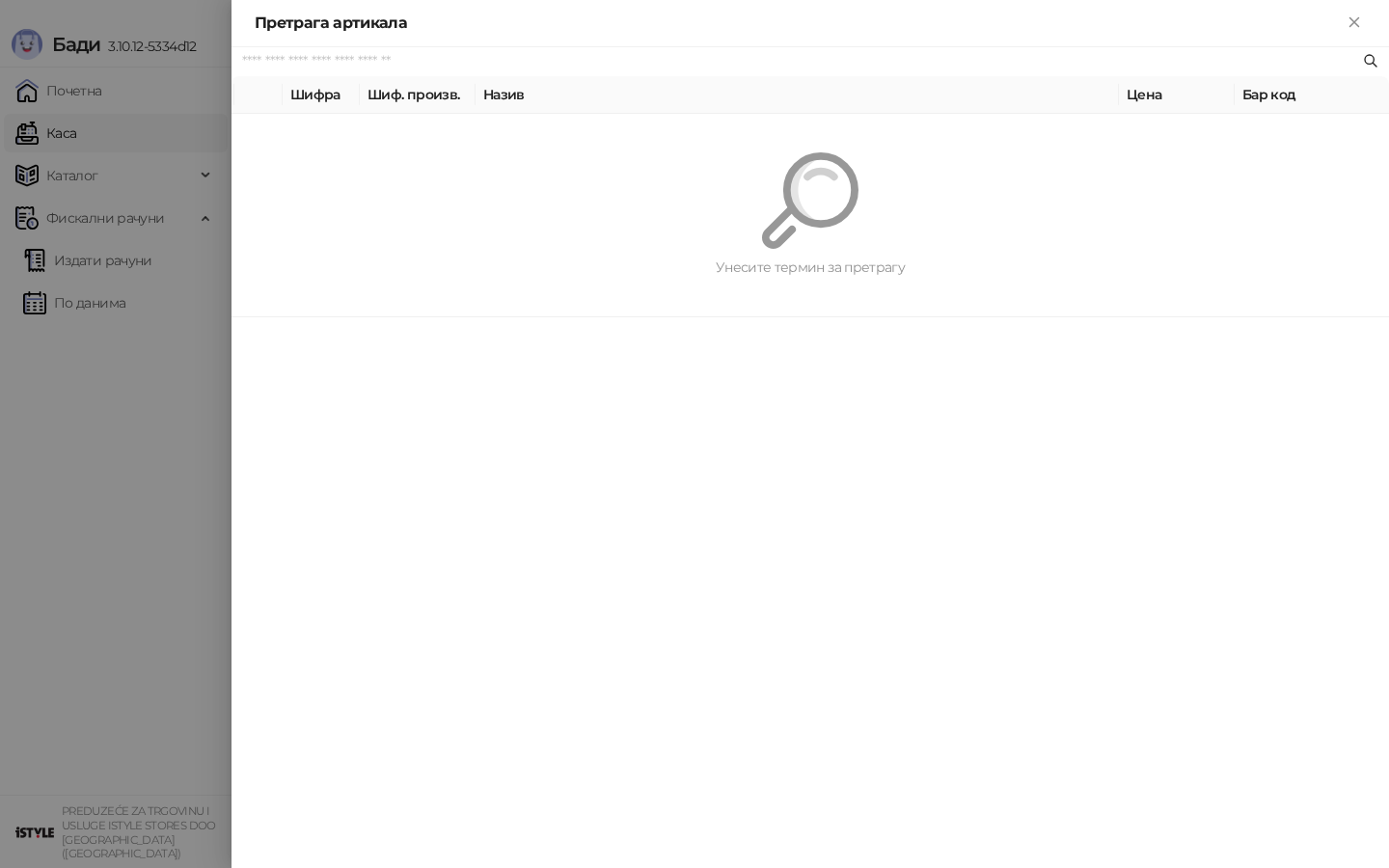 paste on "*********" 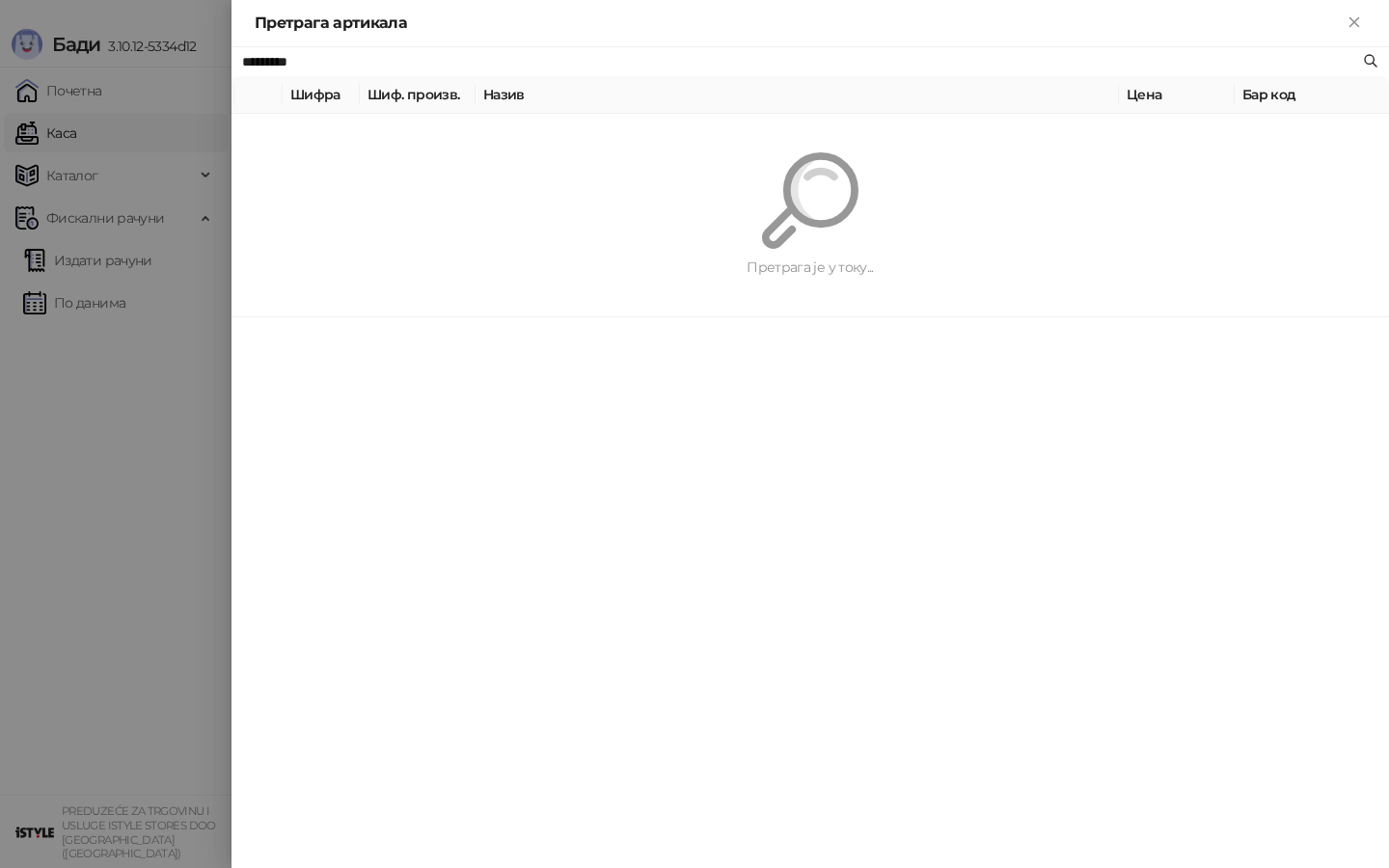 type on "*********" 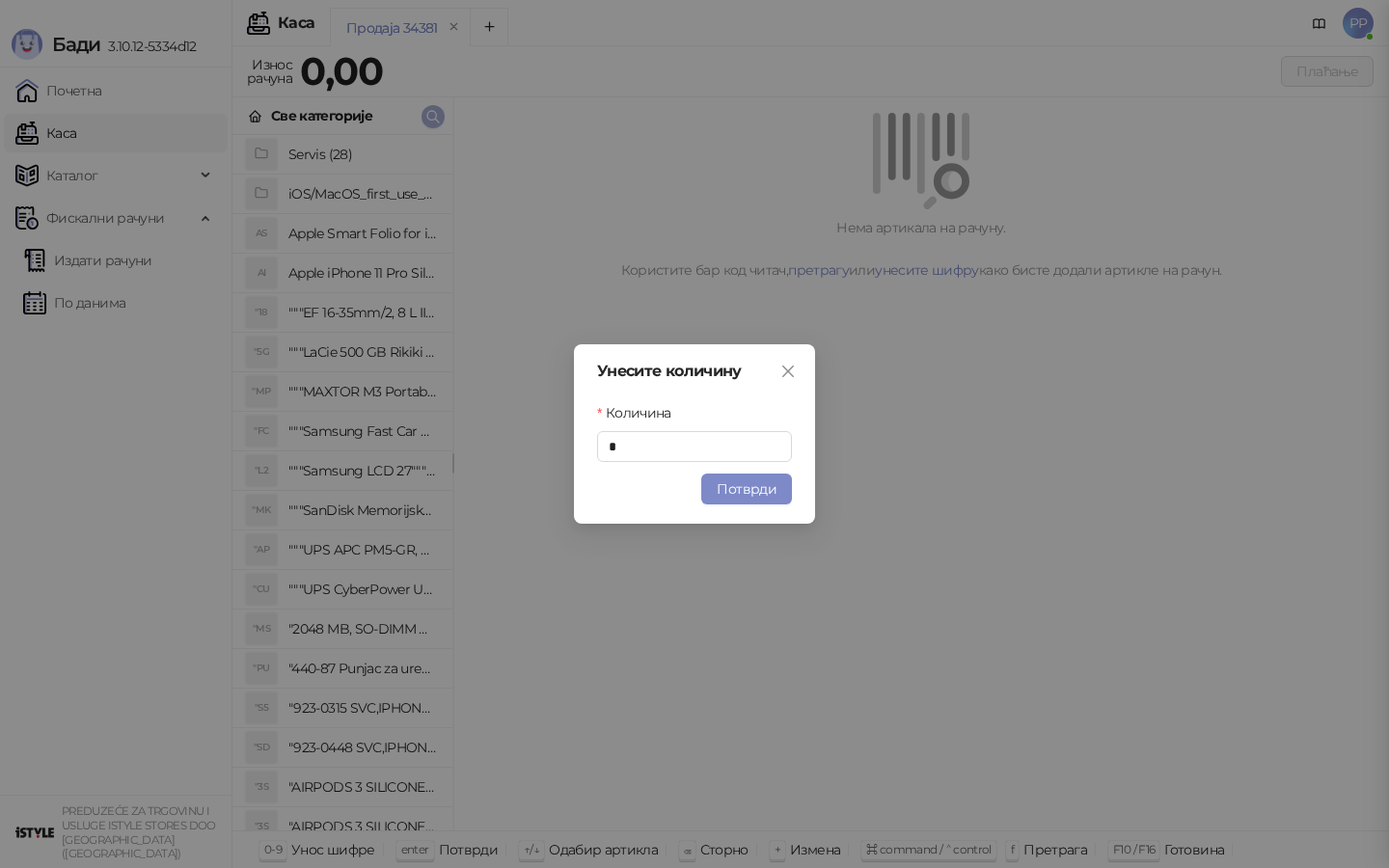 type 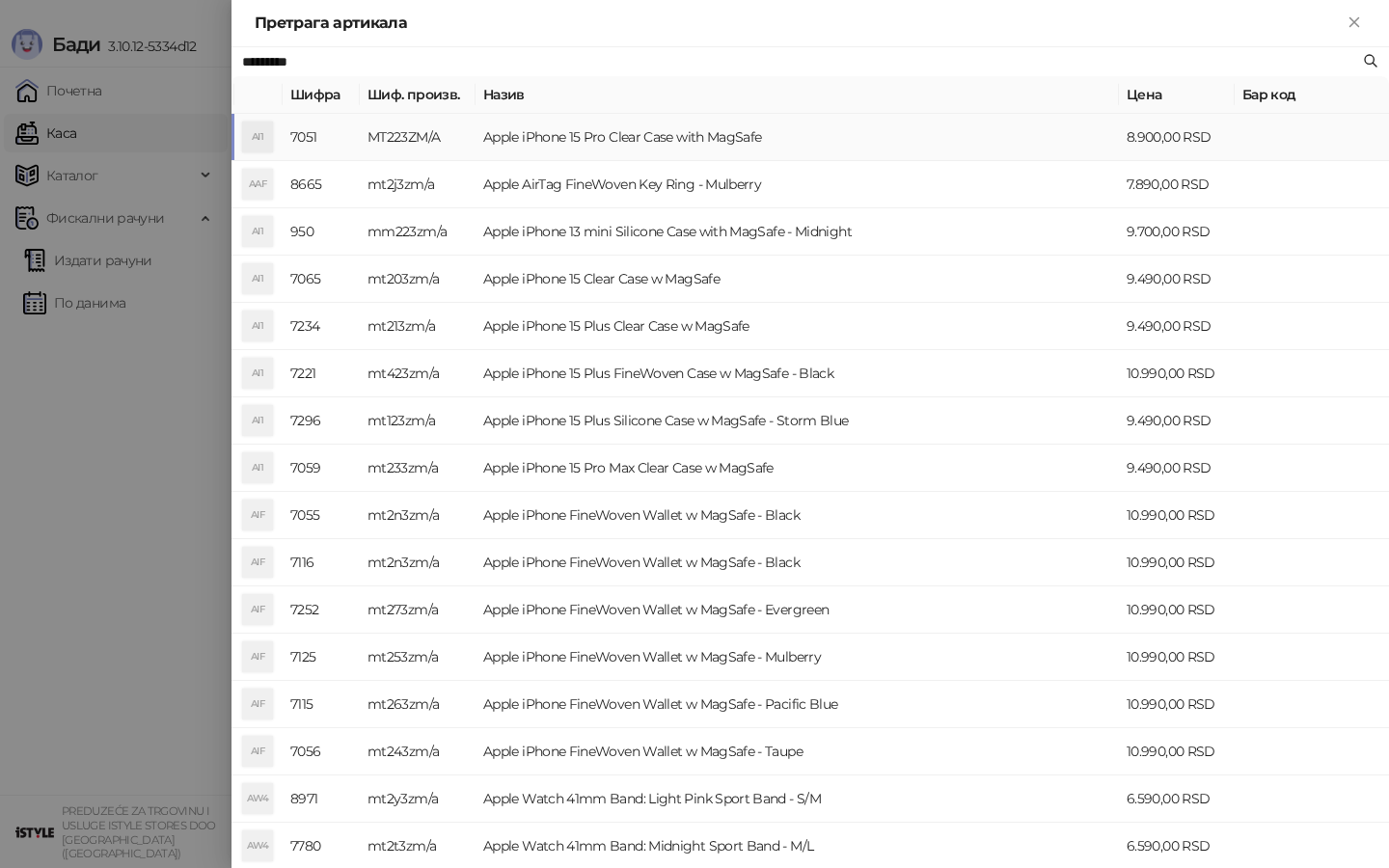 click at bounding box center (1312, 137) 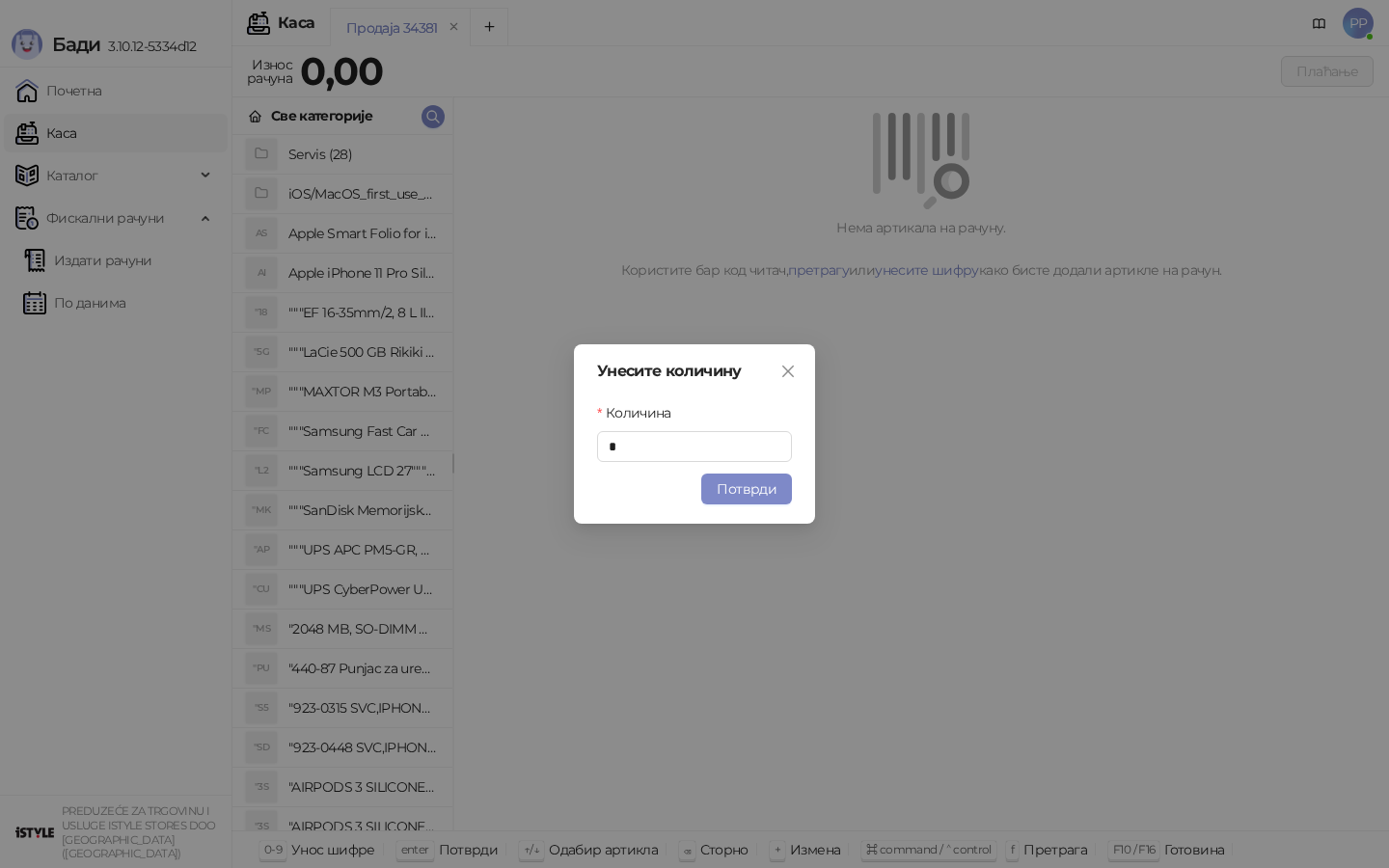 click on "Унесите количину Количина * Потврди" at bounding box center [694, 434] 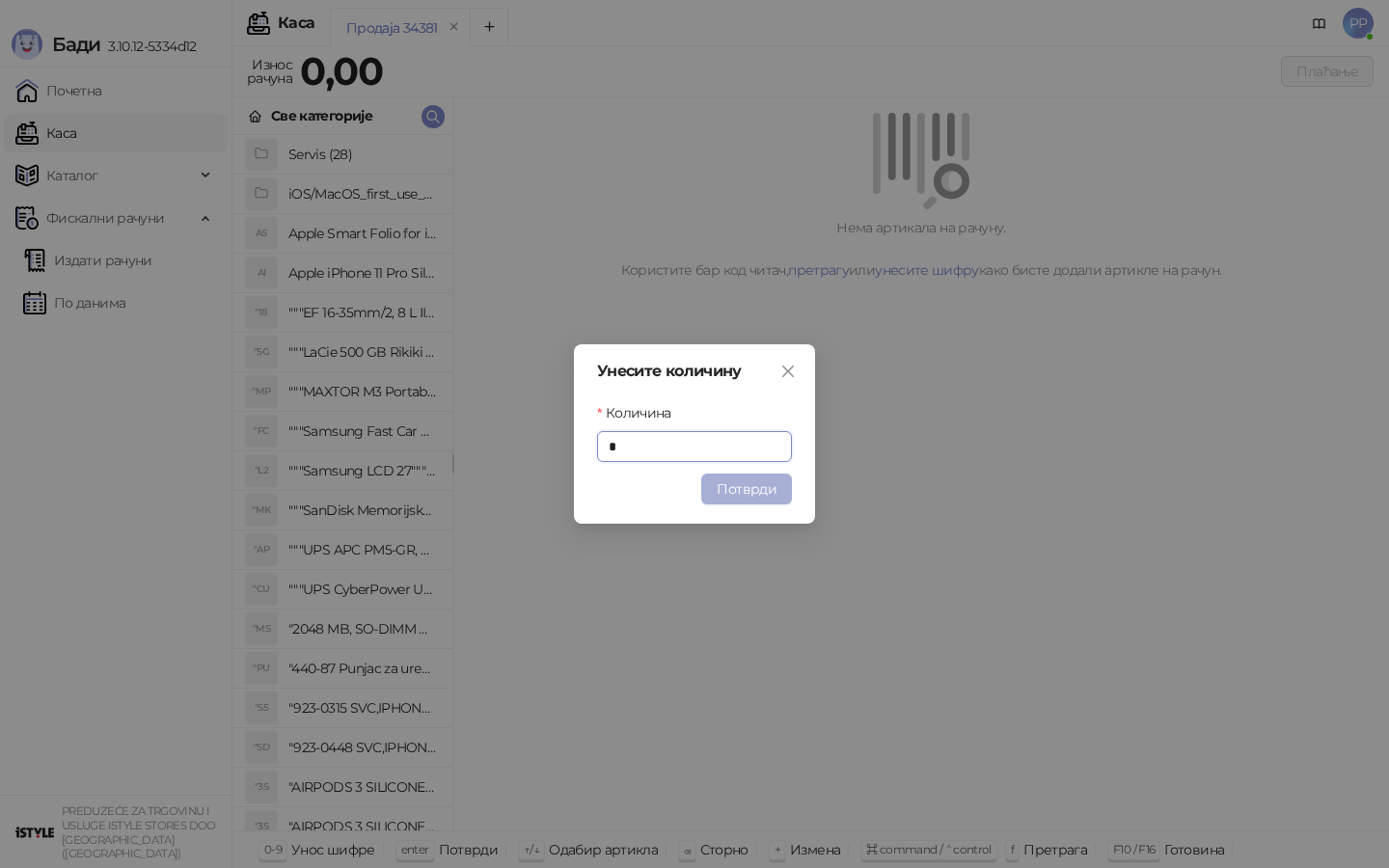 click on "Потврди" at bounding box center (747, 489) 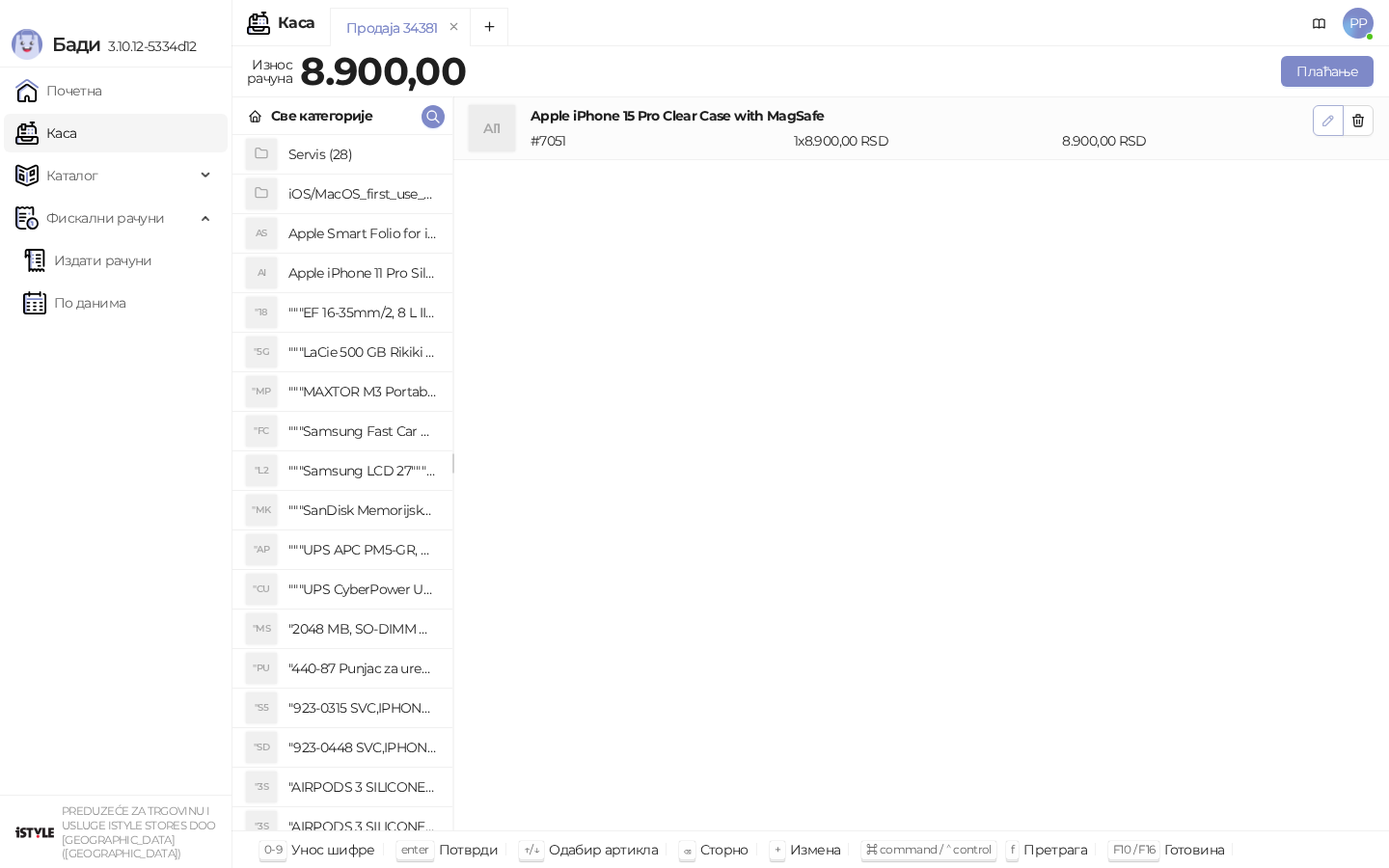 click 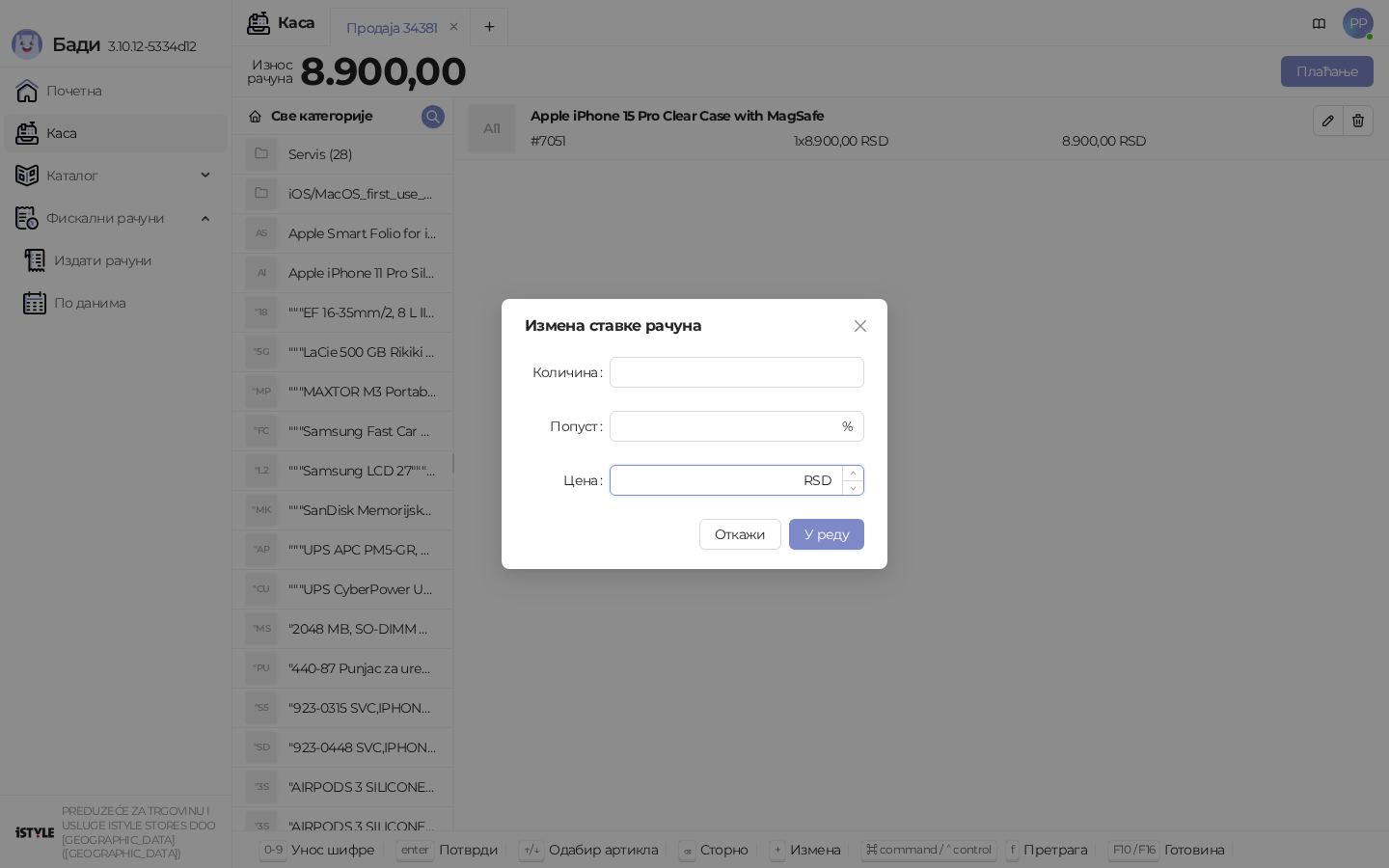 click on "****" at bounding box center [710, 480] 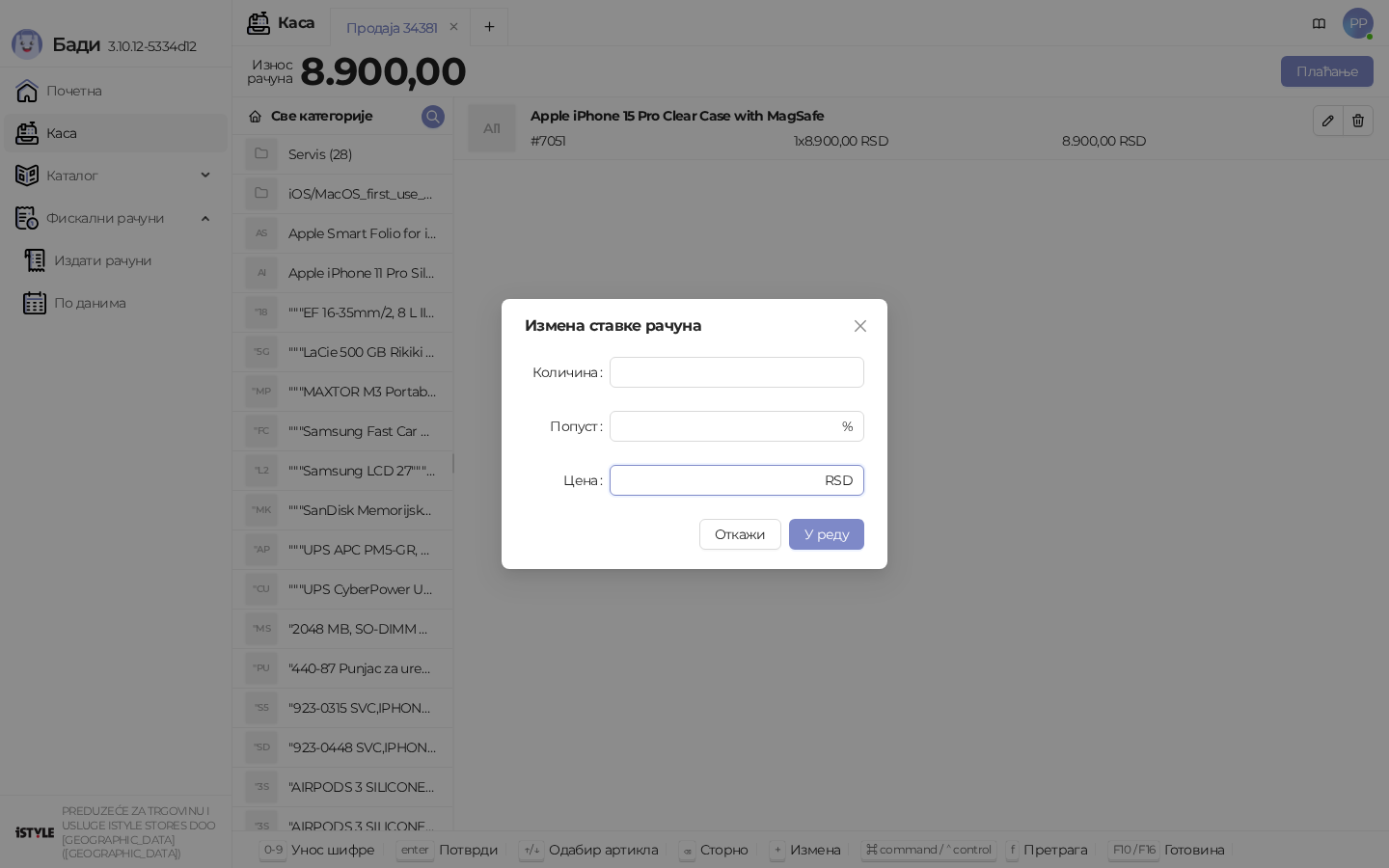 type on "****" 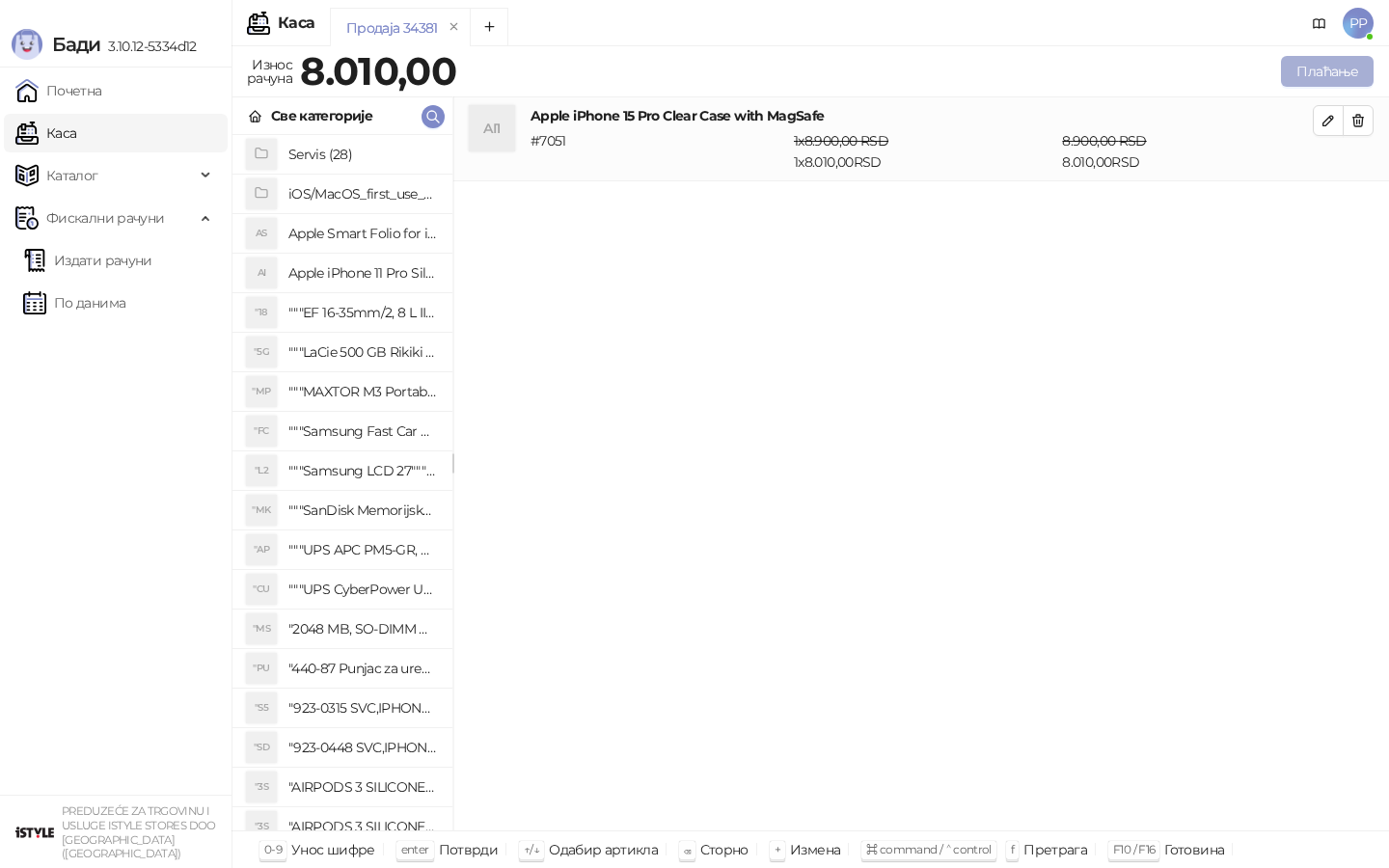 click on "Плаћање" at bounding box center (1327, 71) 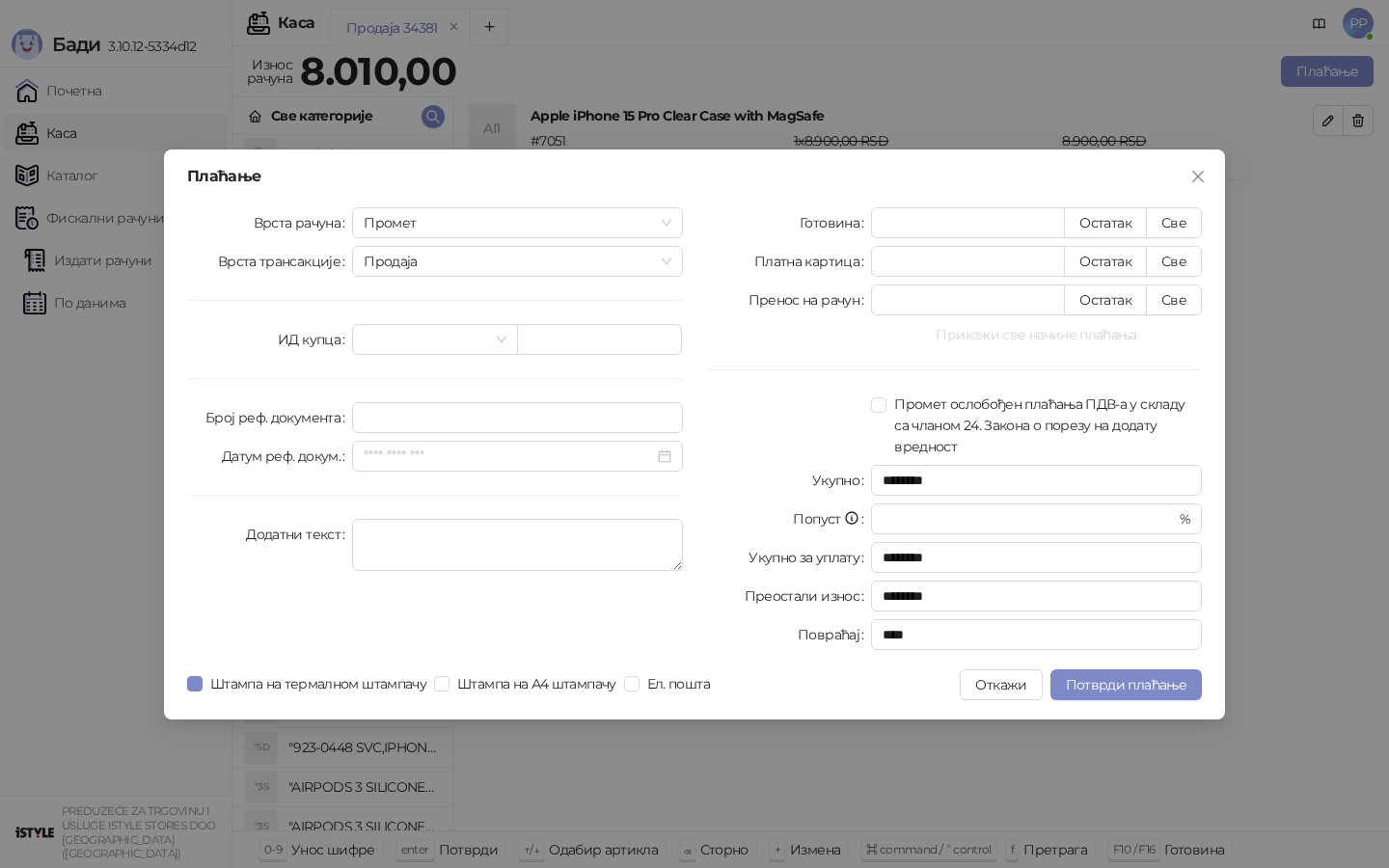 click on "Прикажи све начине плаћања" at bounding box center [1036, 335] 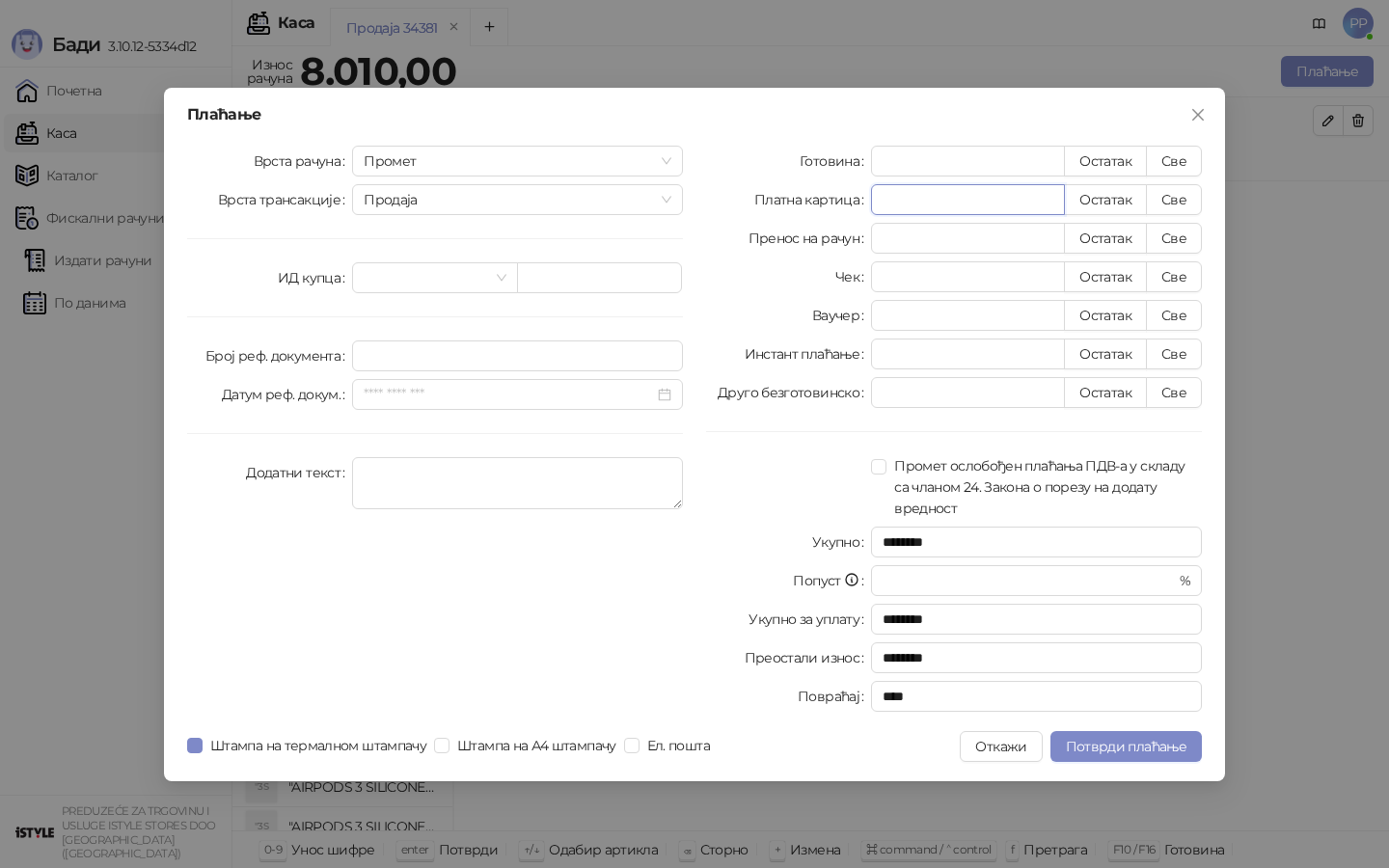 click on "*" at bounding box center [967, 200] 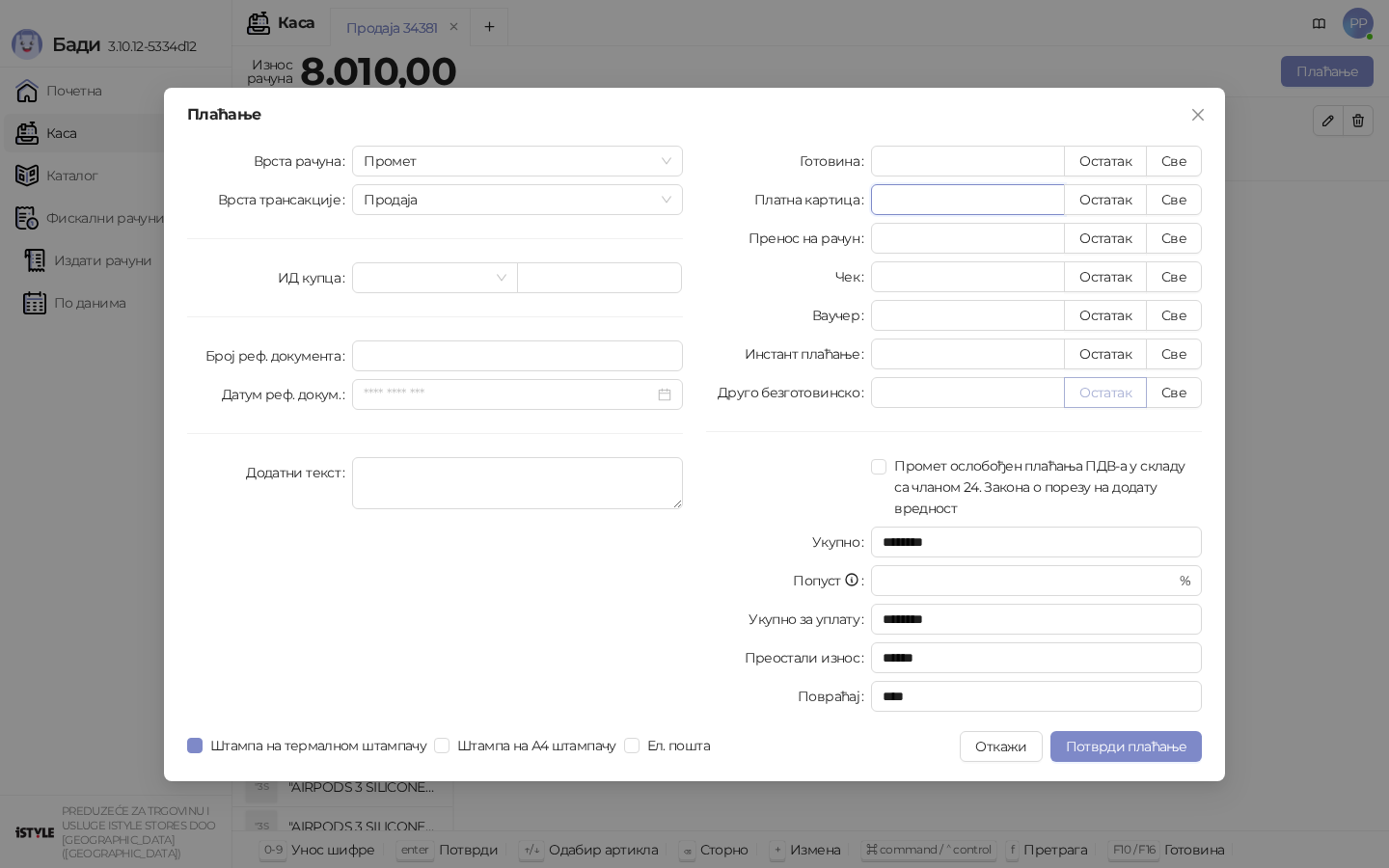type on "****" 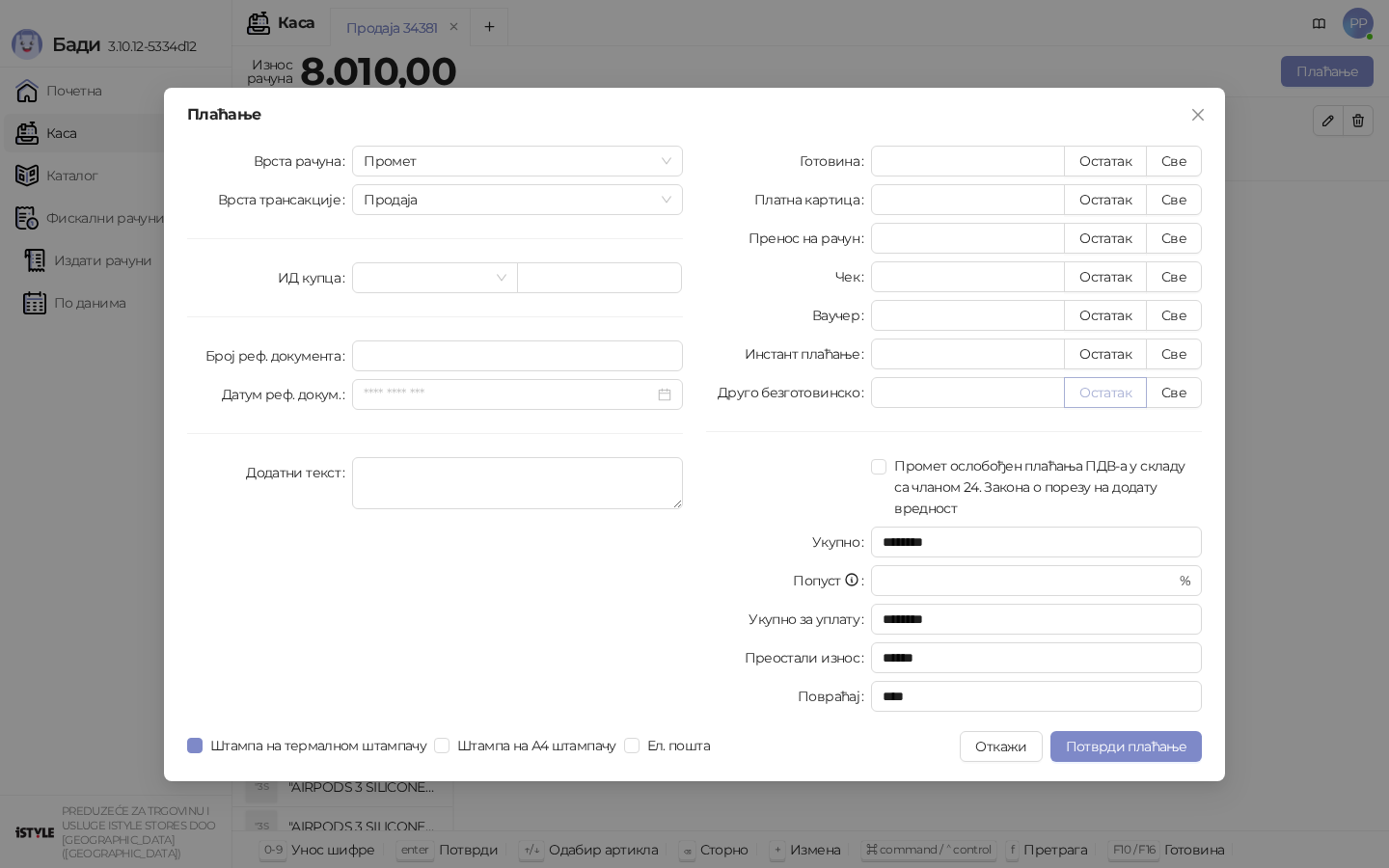 click on "Остатак" at bounding box center [1105, 393] 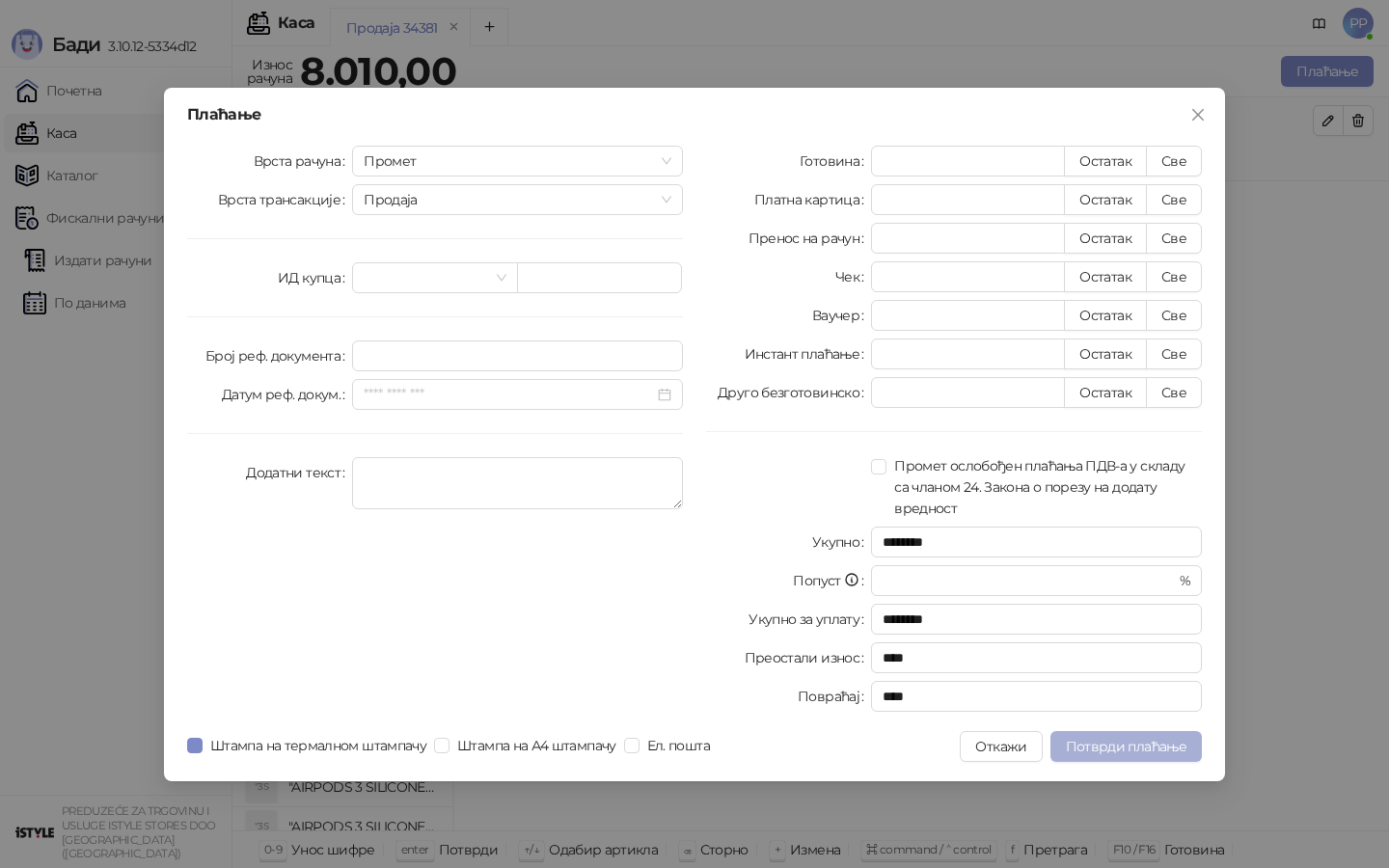 click on "Потврди плаћање" at bounding box center (1126, 746) 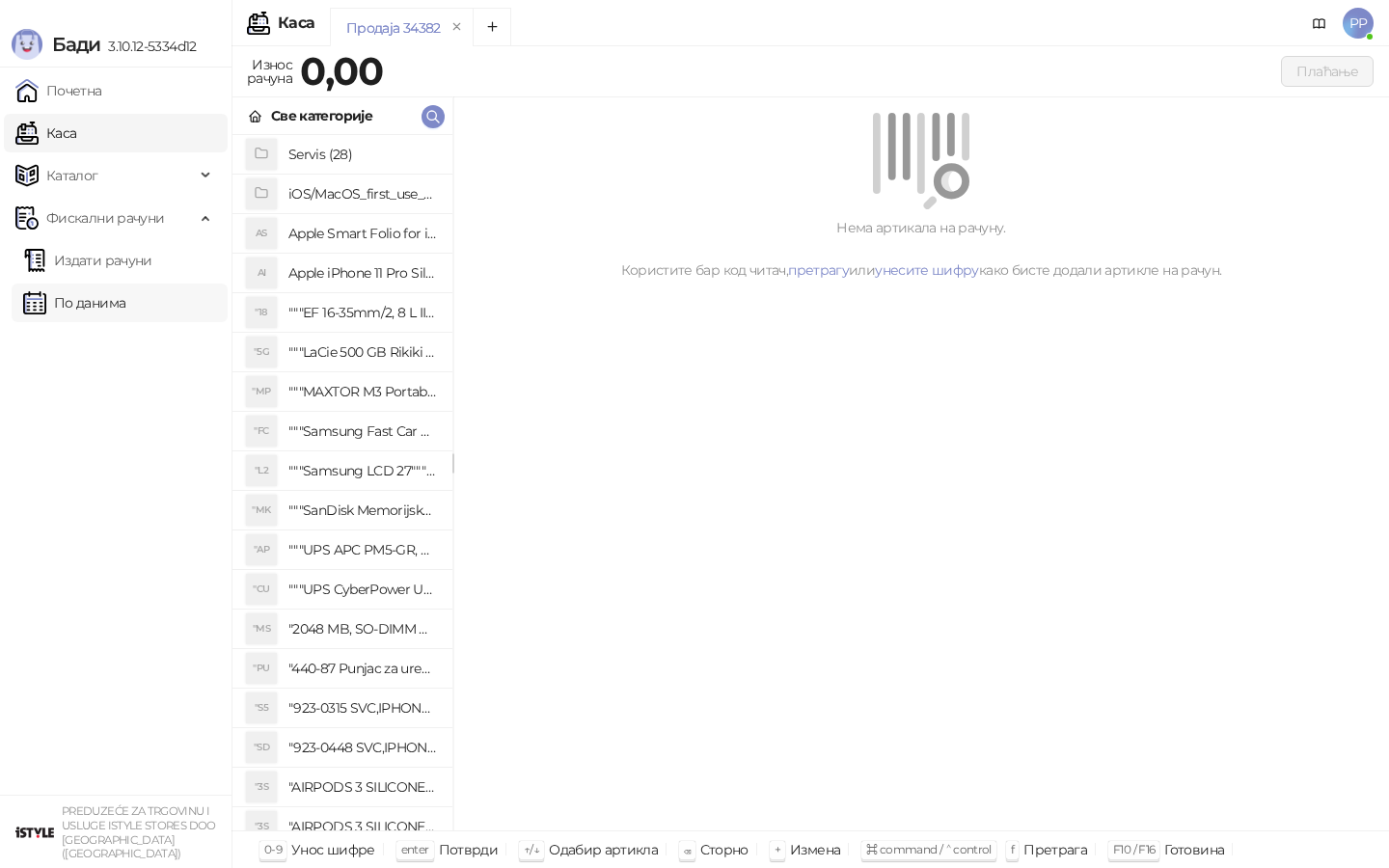 click on "По данима" at bounding box center (74, 303) 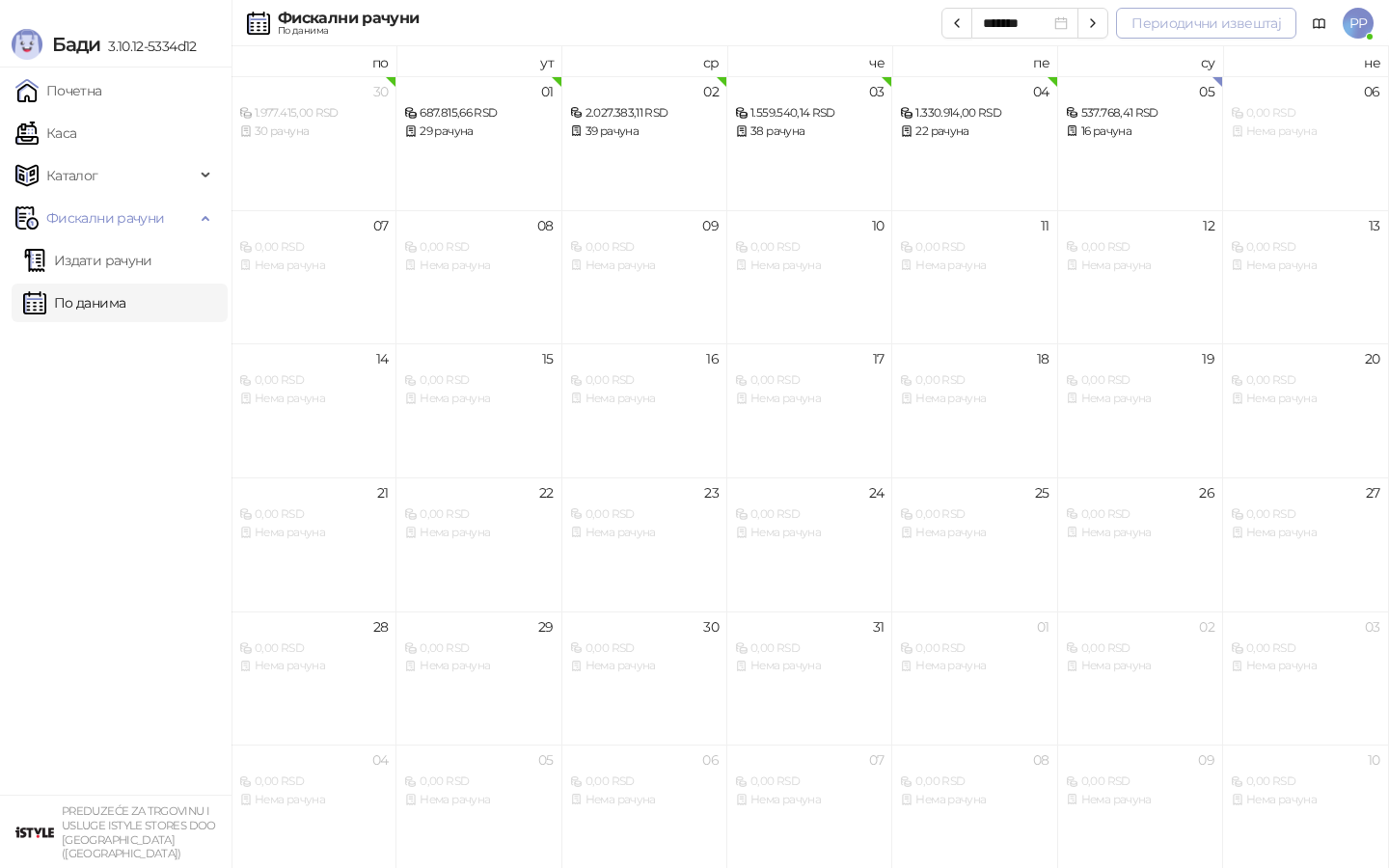 click on "Периодични извештај" at bounding box center [1206, 23] 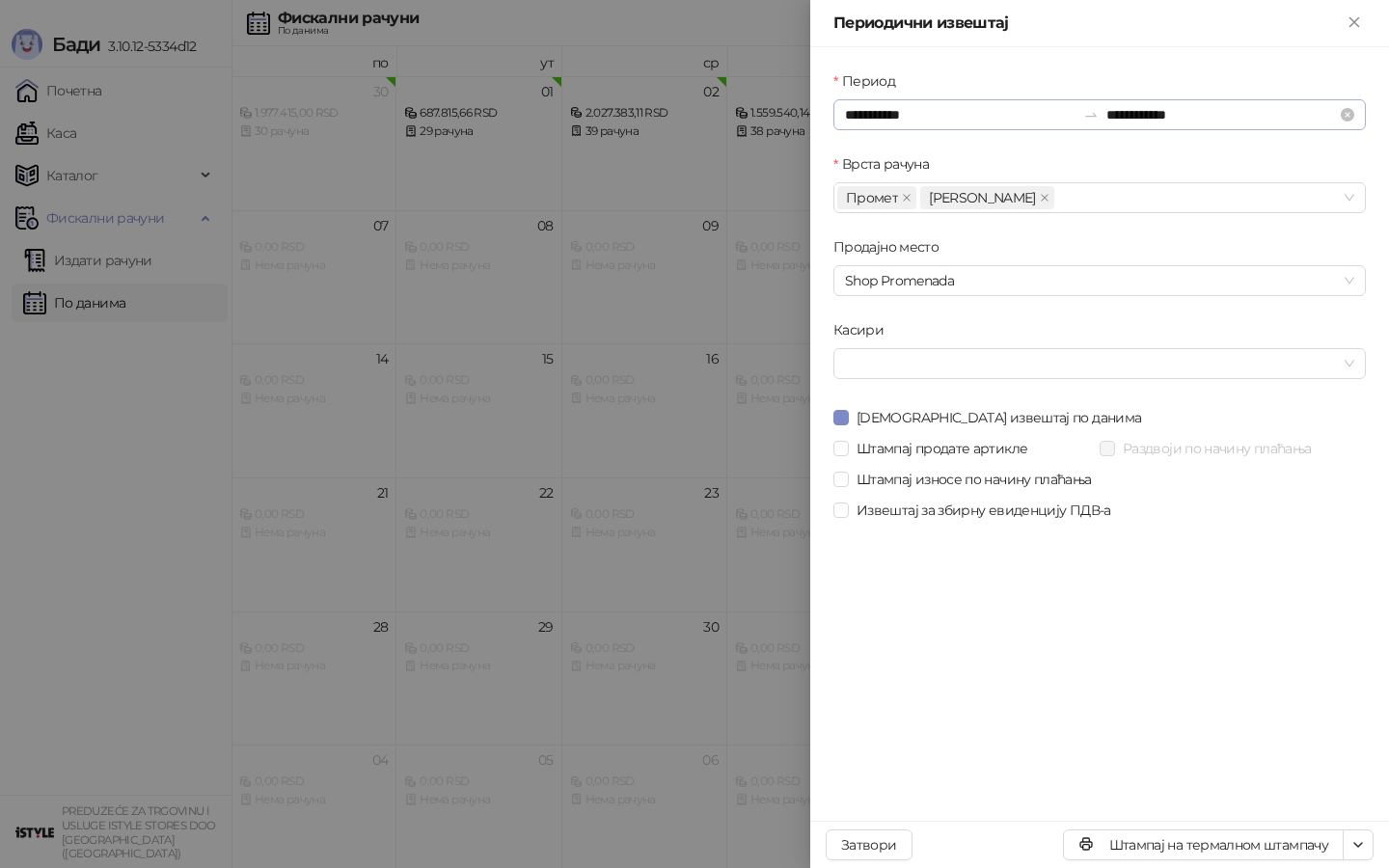 click on "**********" at bounding box center [1100, 115] 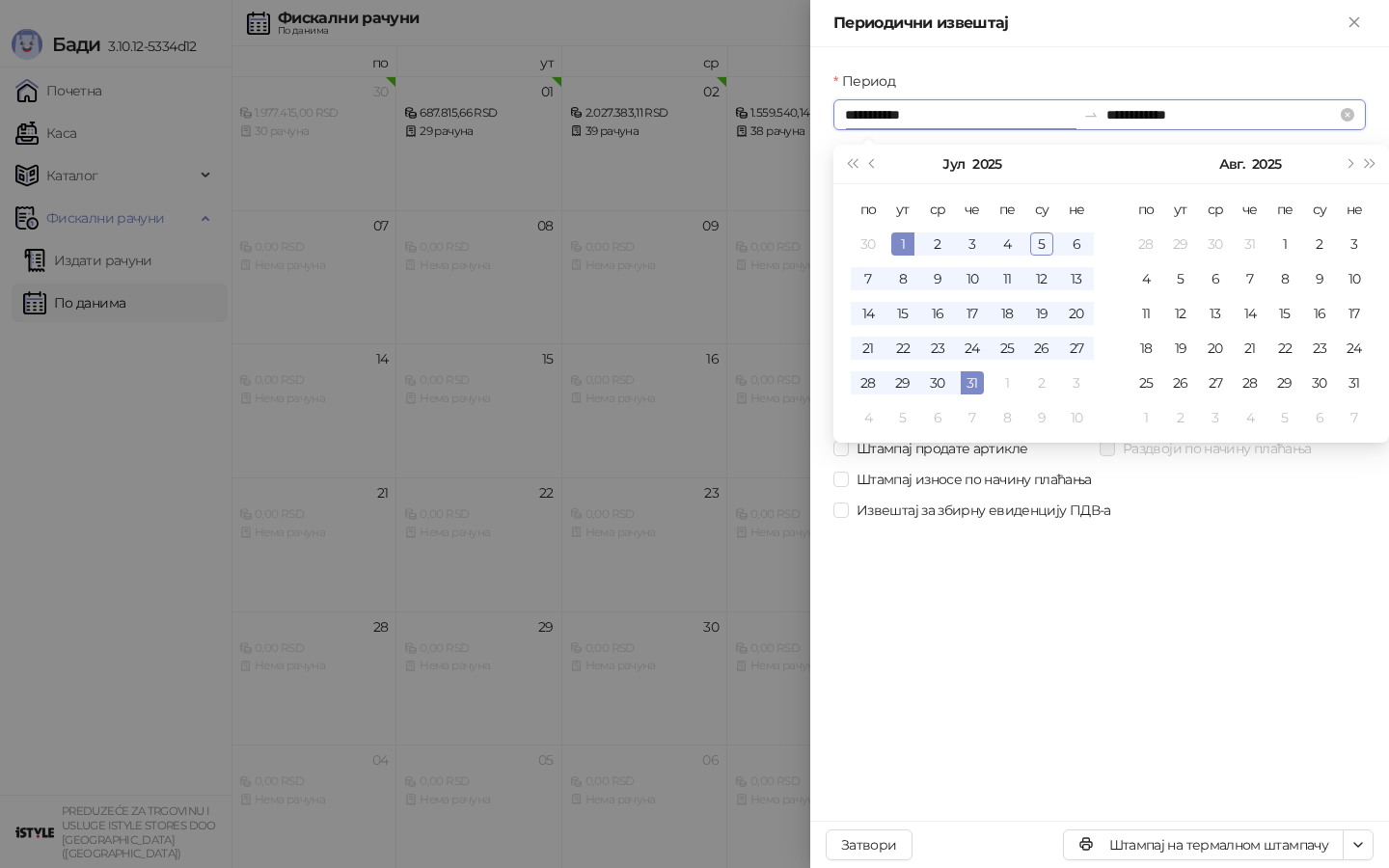 click on "**********" at bounding box center (960, 115) 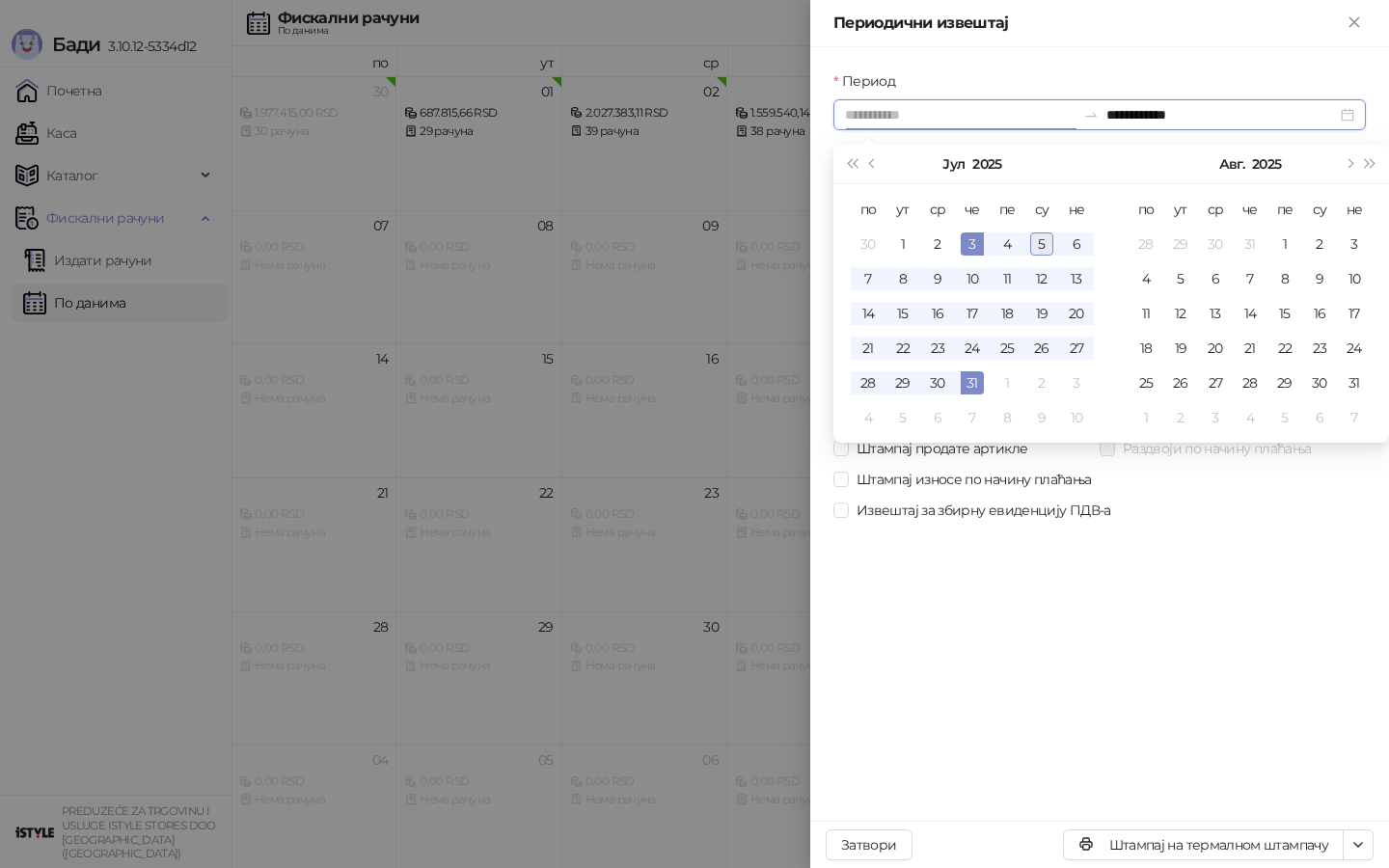 type on "**********" 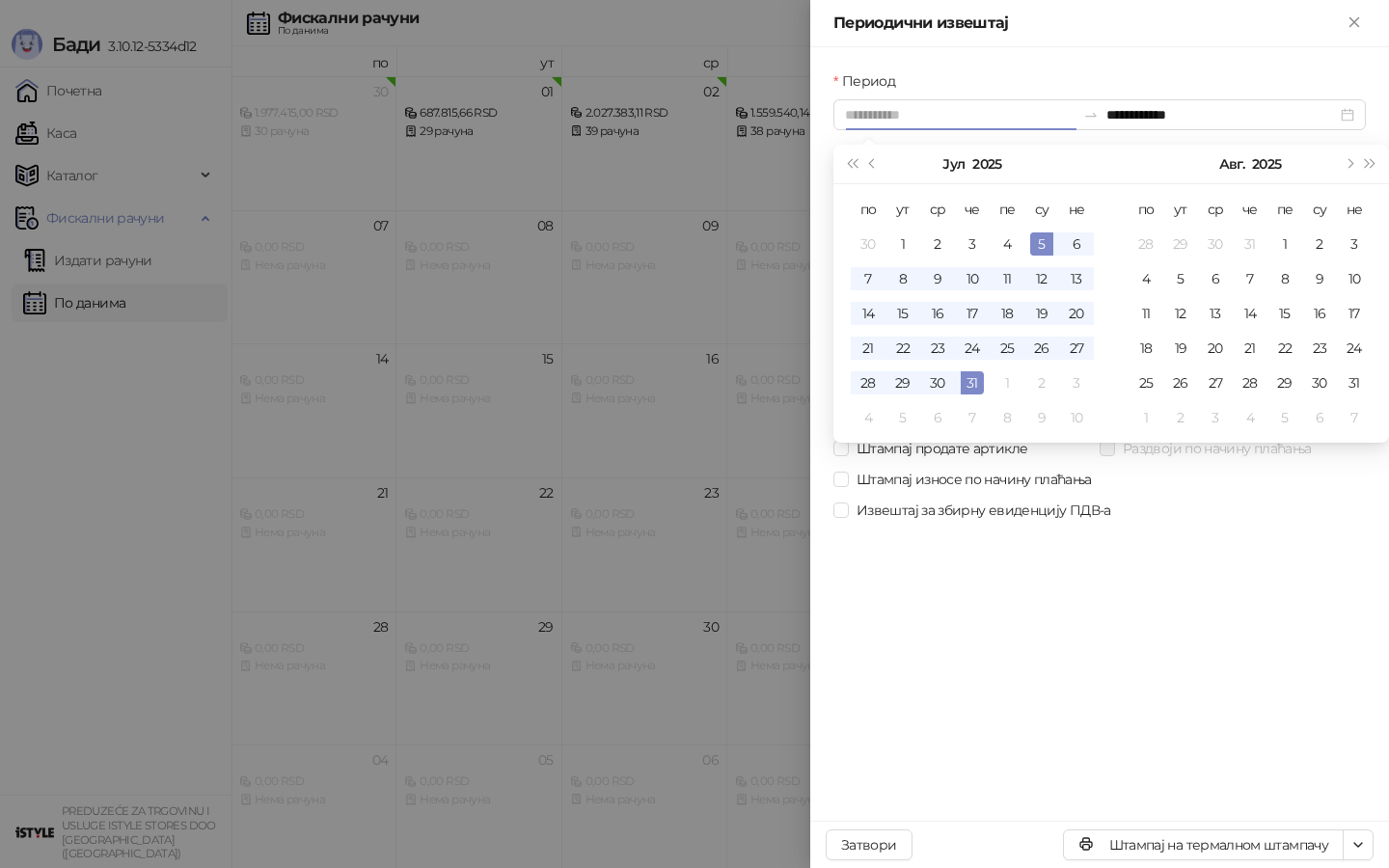 click on "5" at bounding box center [1042, 244] 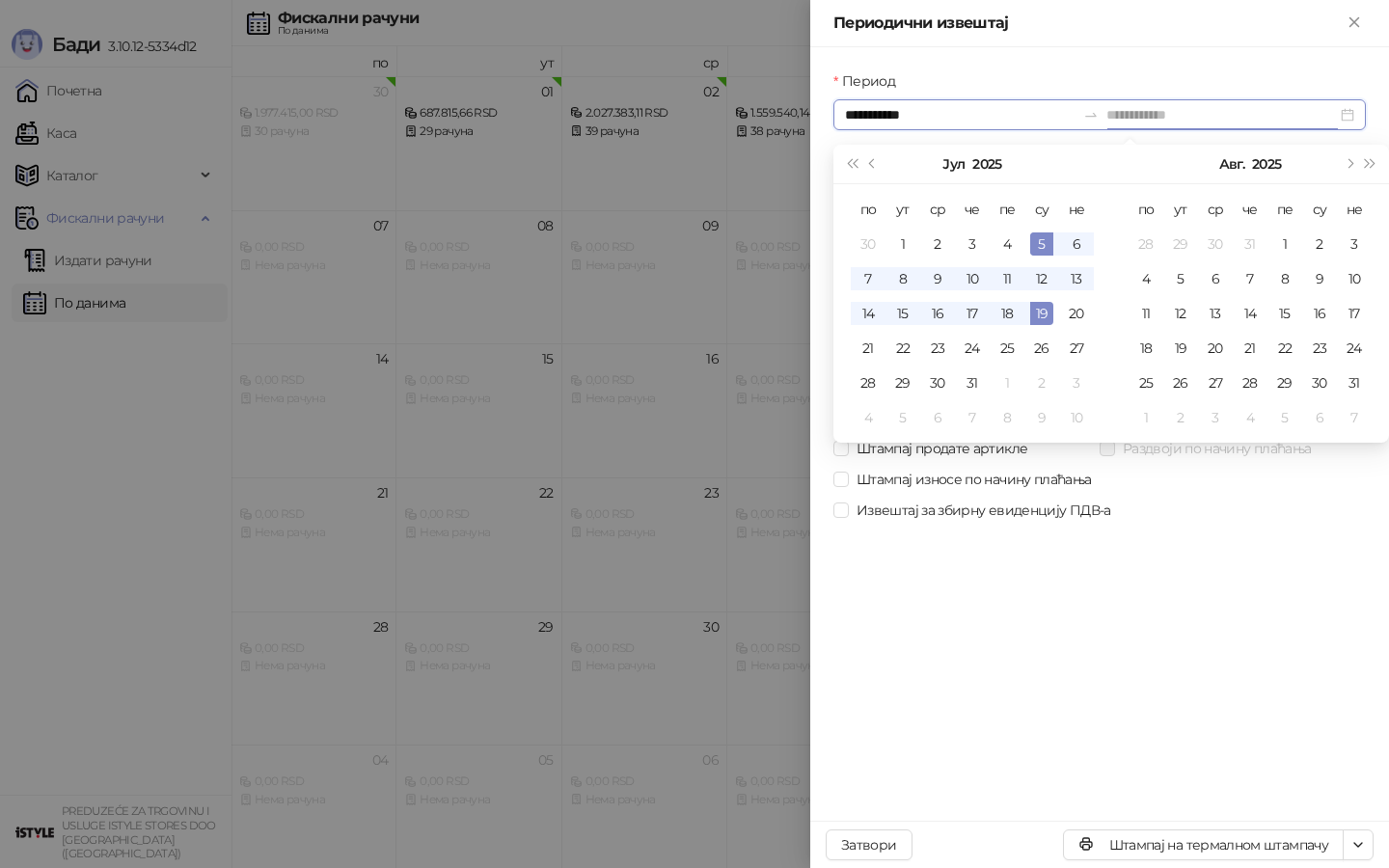 type on "**********" 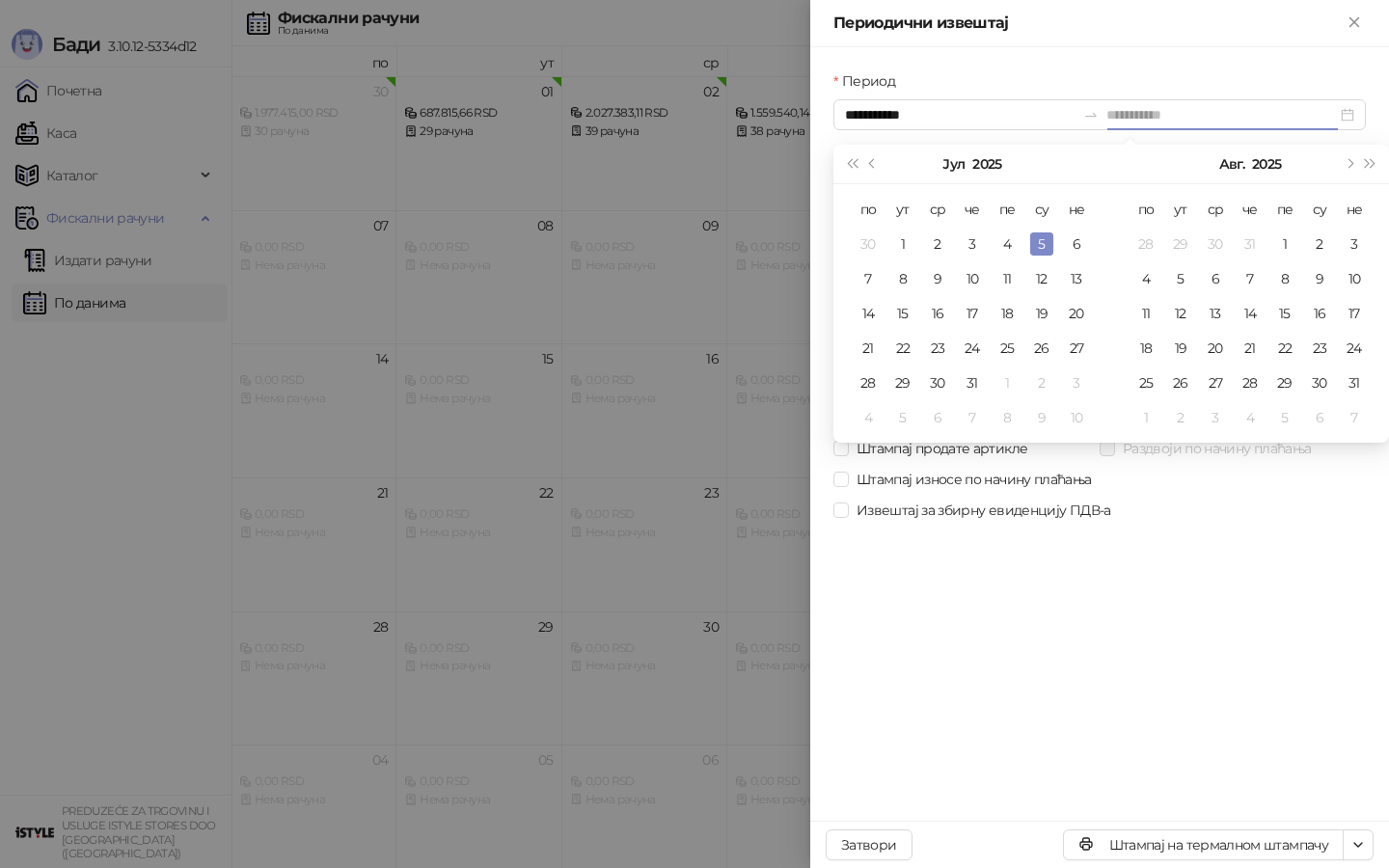 click on "5" at bounding box center (1042, 244) 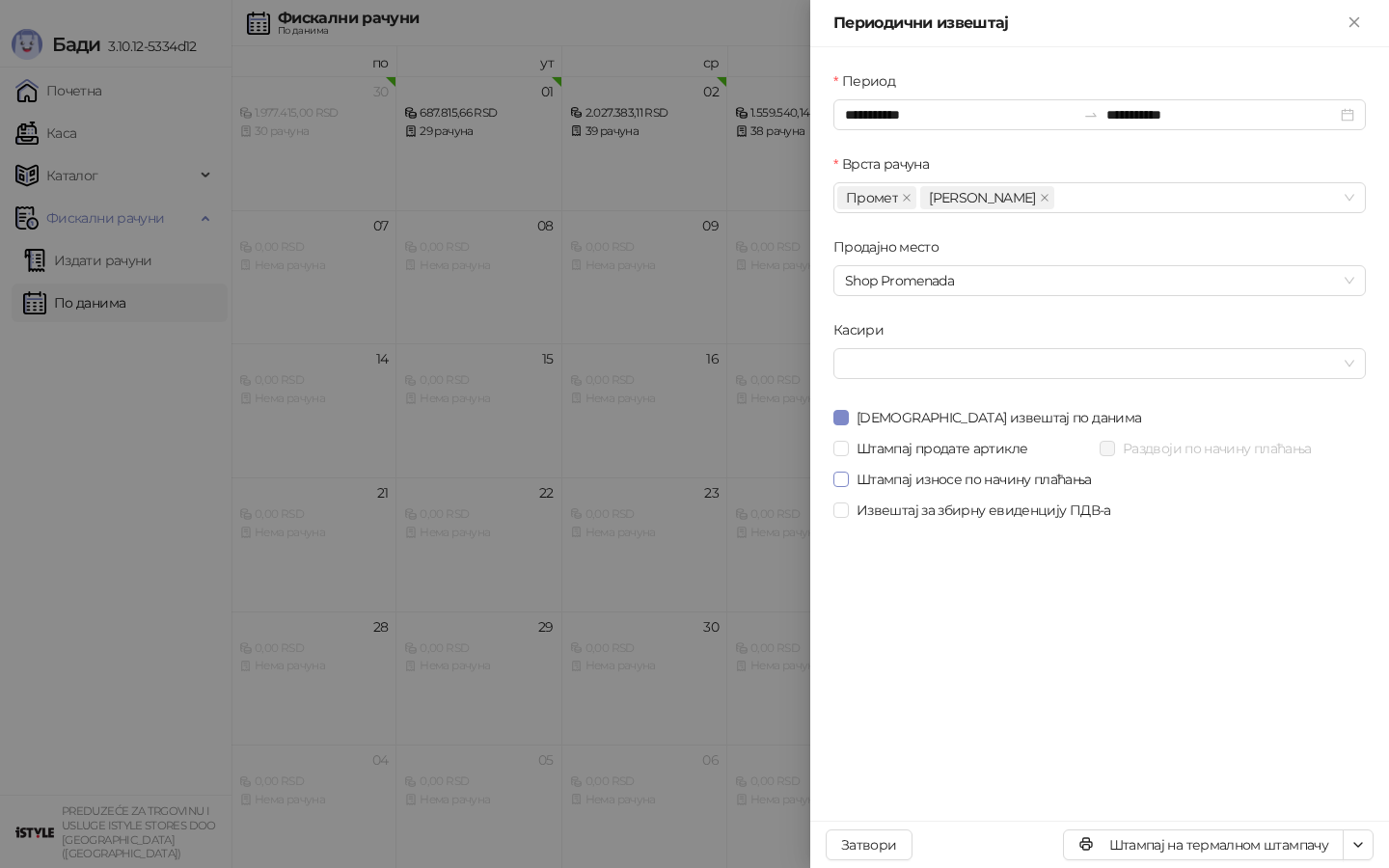 click on "Штампај износе по начину плаћања" at bounding box center [974, 479] 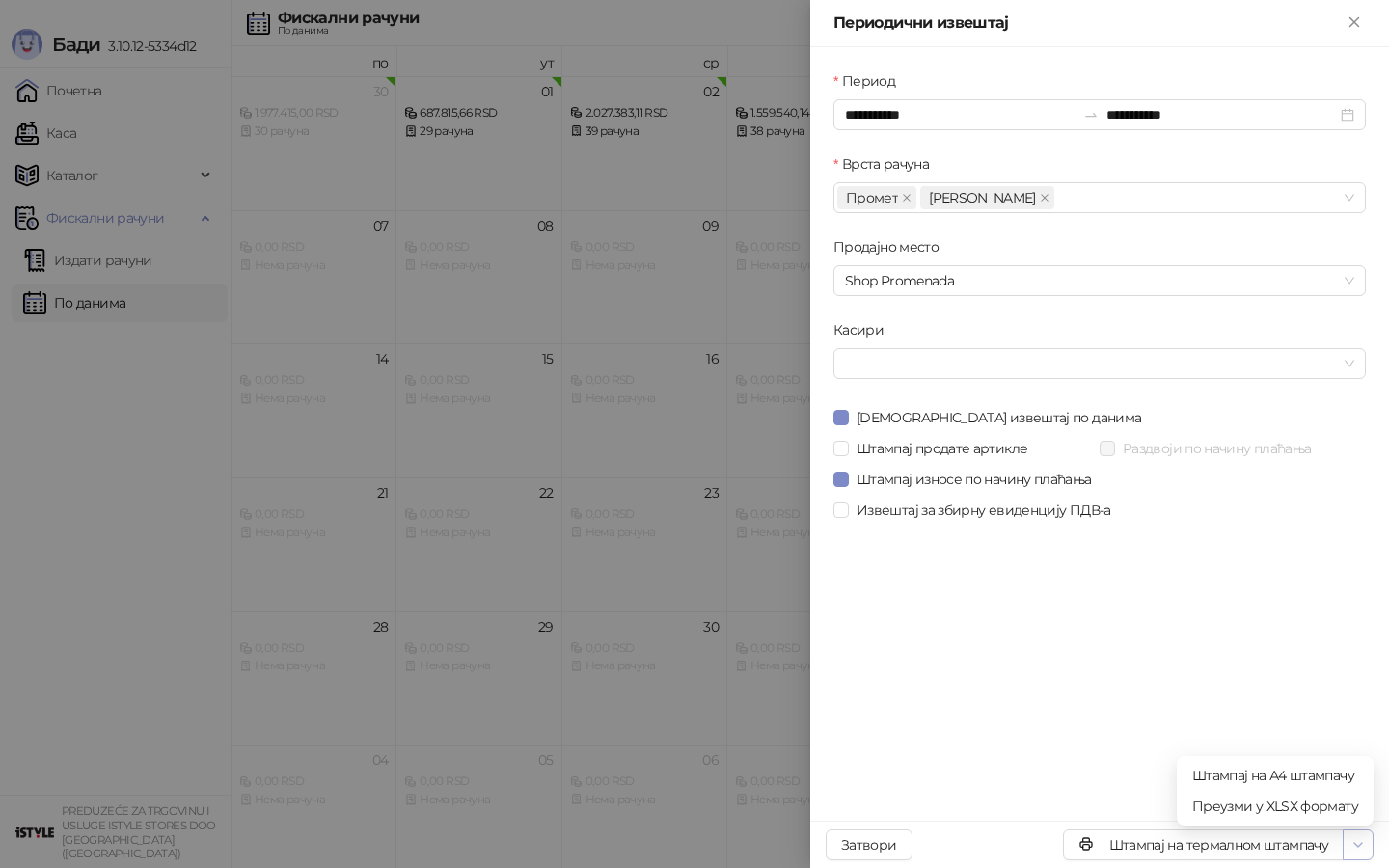 click at bounding box center [1358, 845] 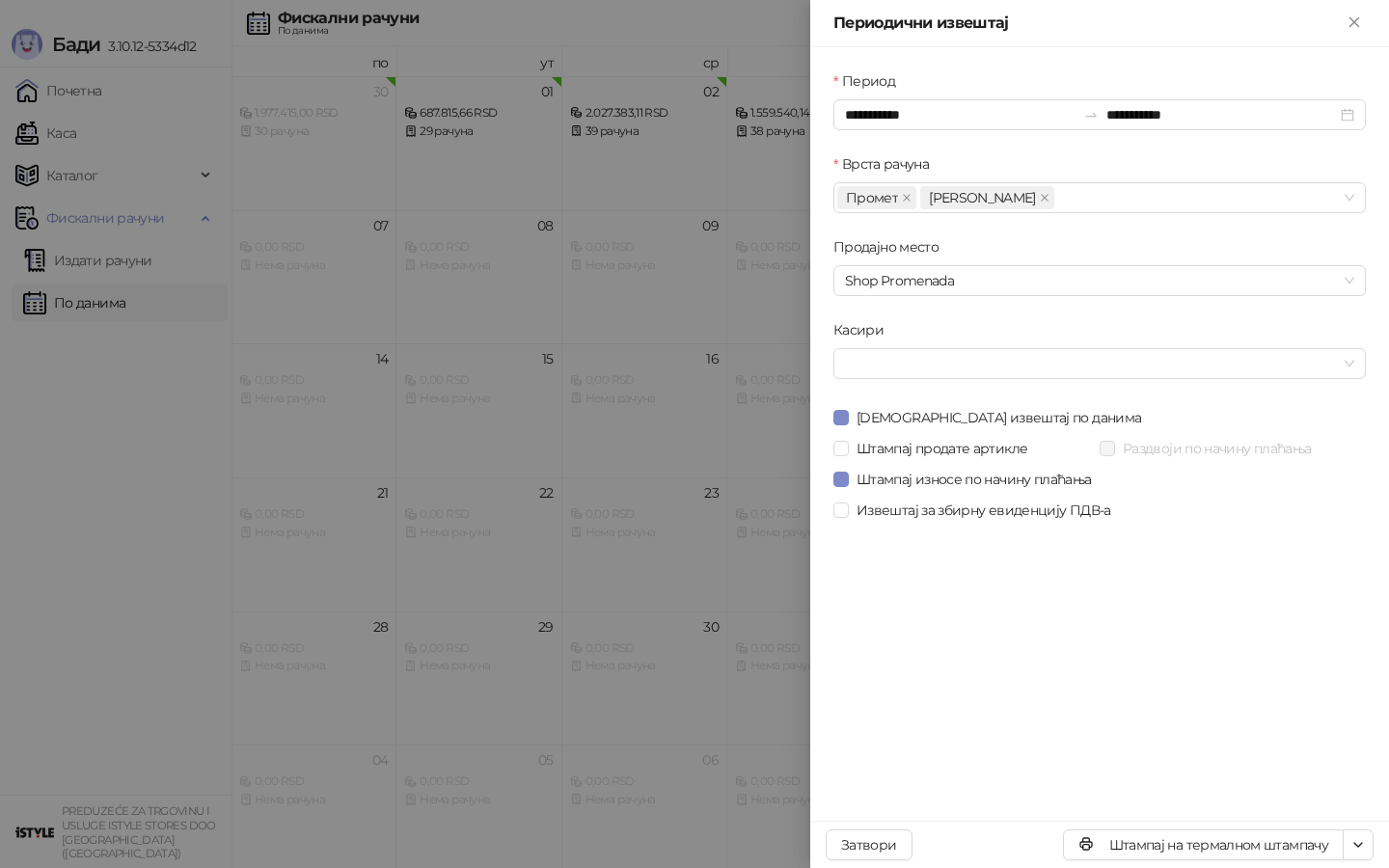 click on "**********" at bounding box center (1100, 434) 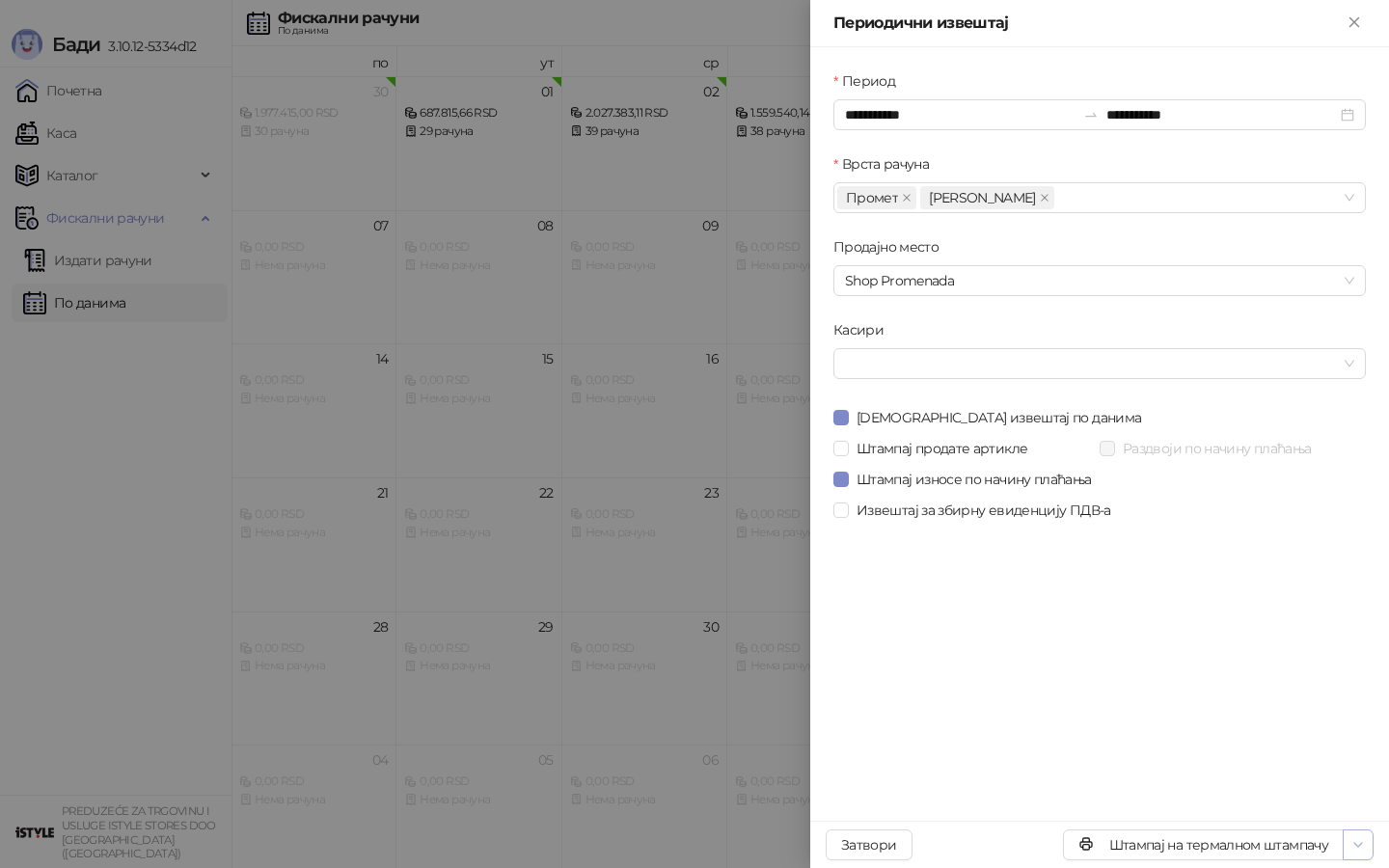 click at bounding box center [1358, 845] 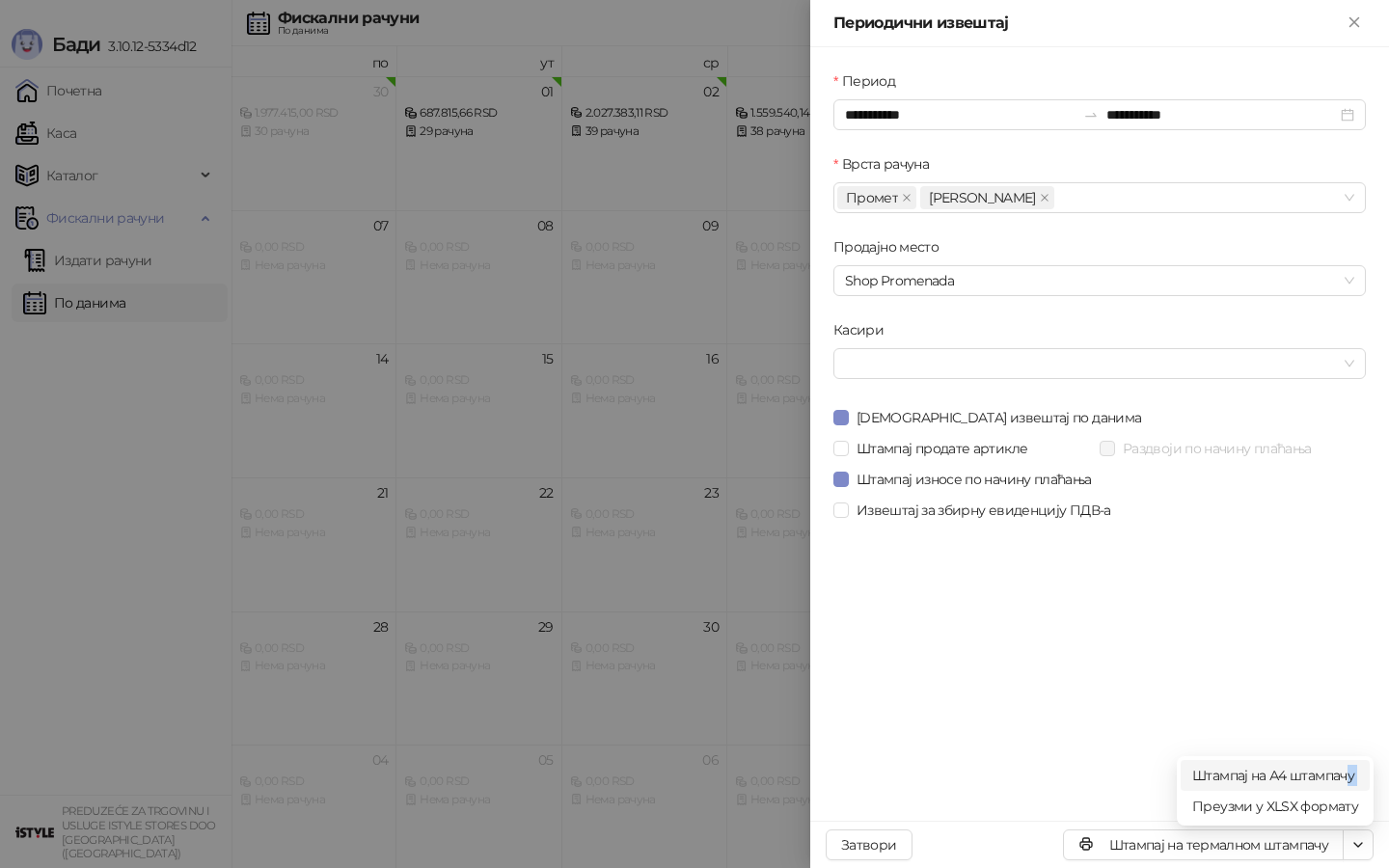 drag, startPoint x: 1351, startPoint y: 791, endPoint x: 1351, endPoint y: 772, distance: 19 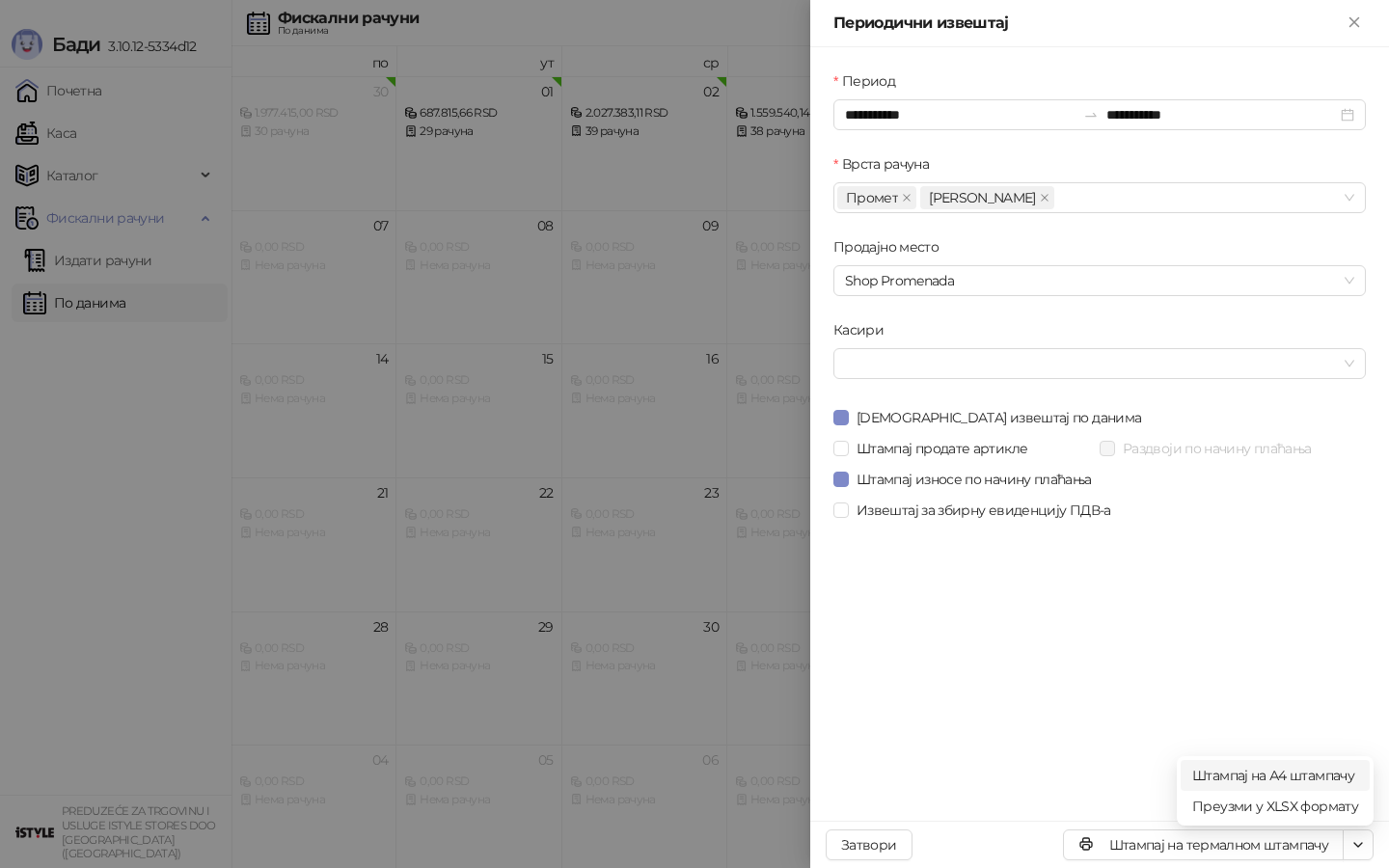 click on "Штампај на А4 штампачу" at bounding box center (1275, 775) 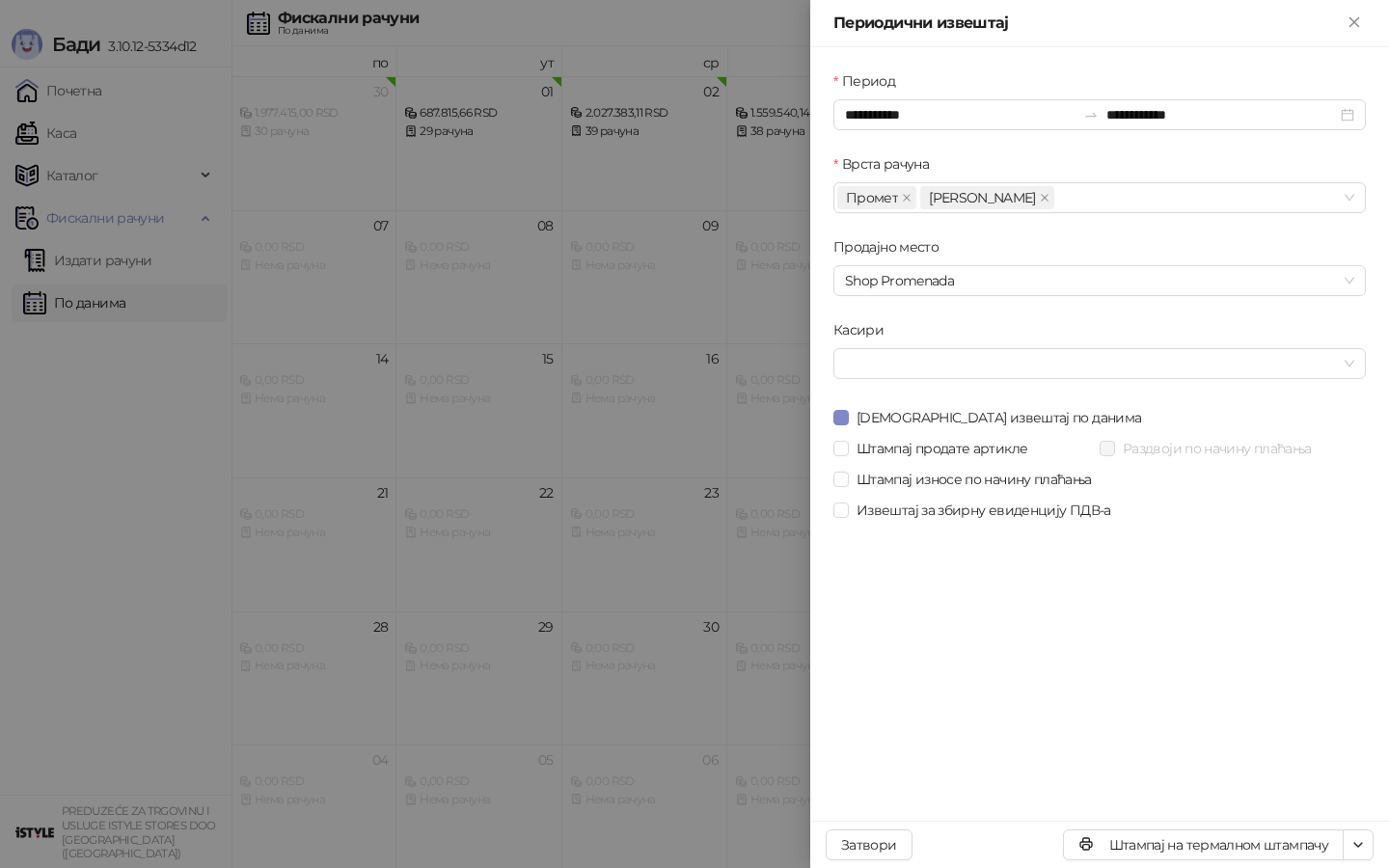 click at bounding box center (694, 434) 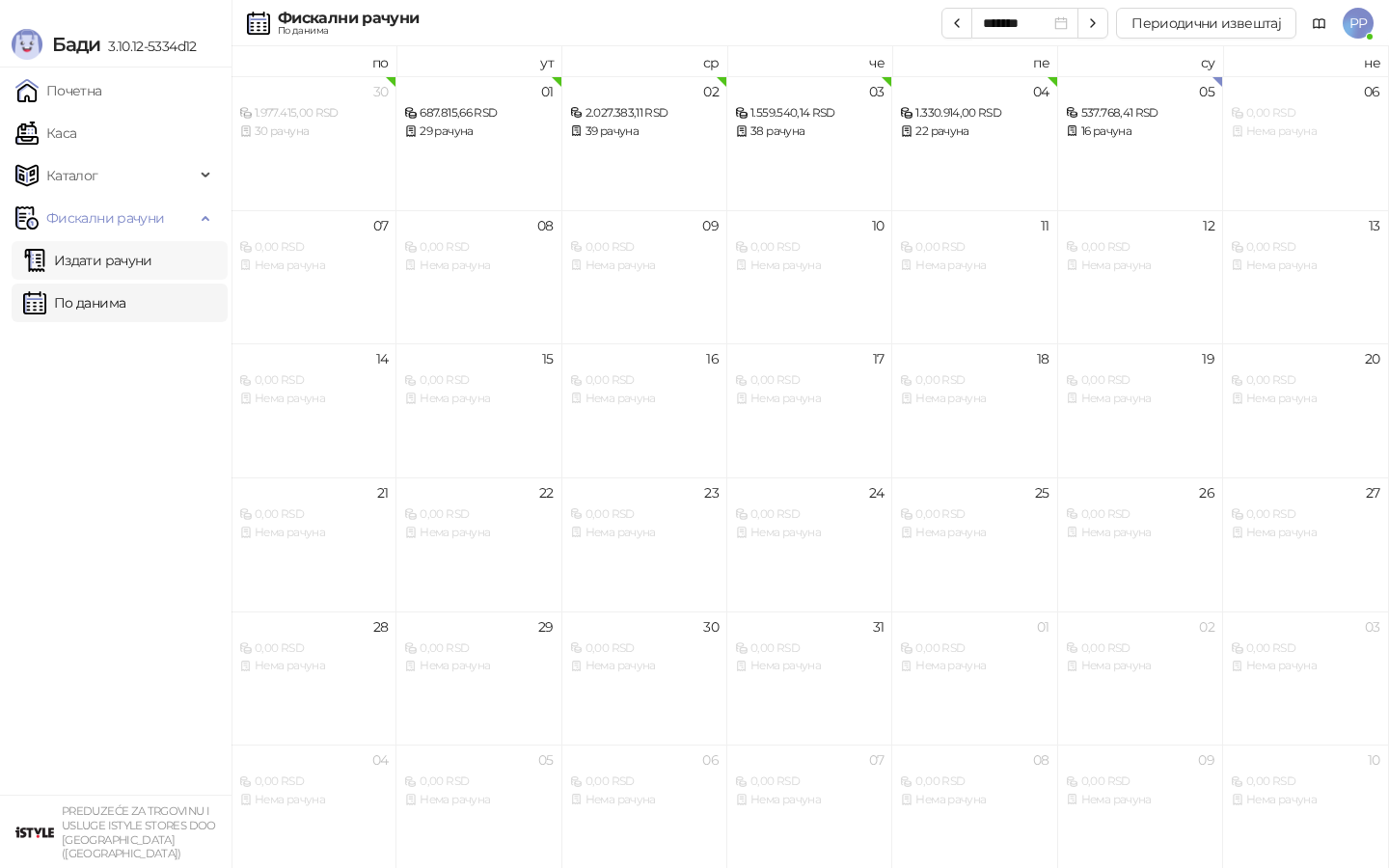 click on "Издати рачуни" at bounding box center (88, 260) 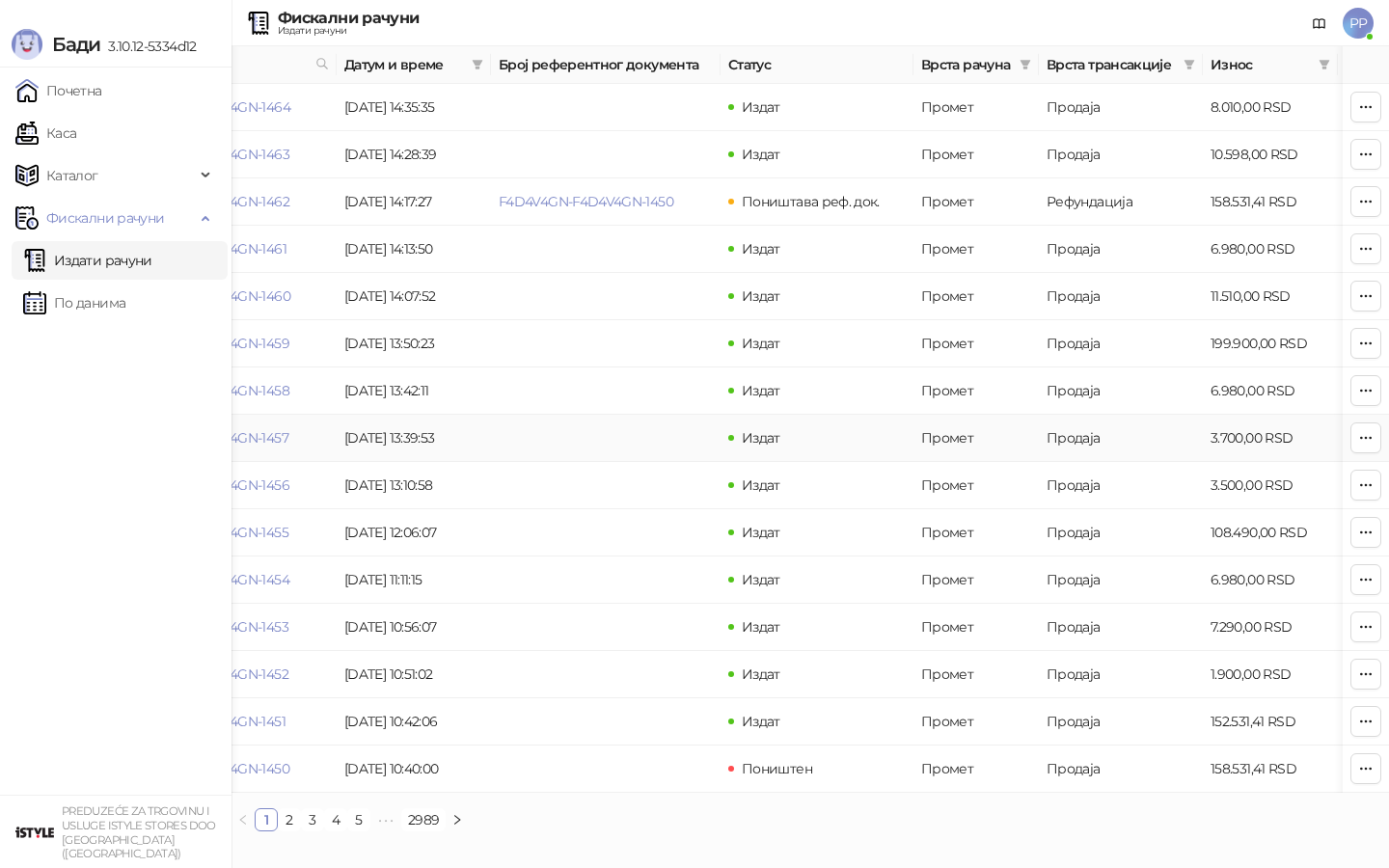 scroll, scrollTop: 0, scrollLeft: 0, axis: both 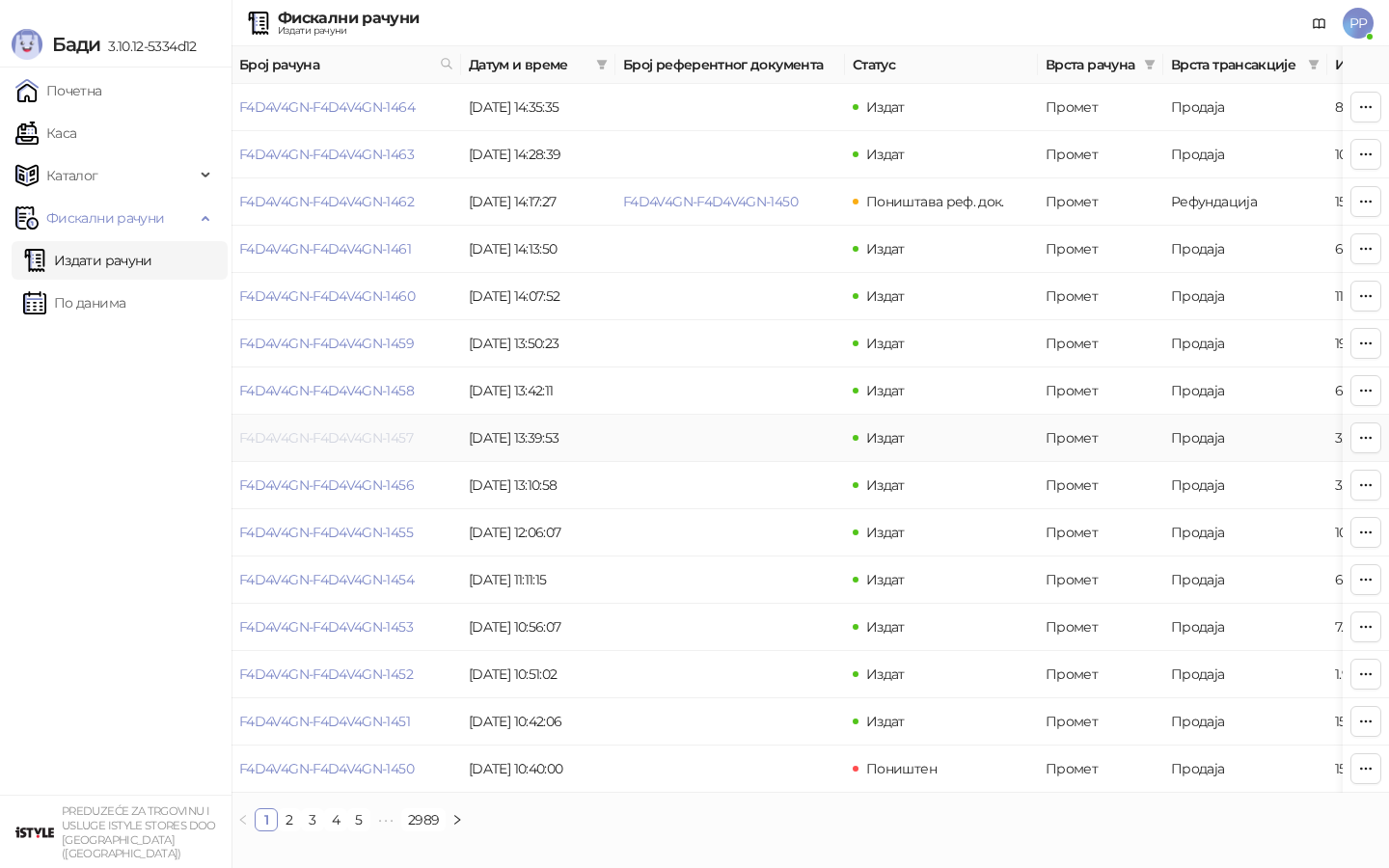 click on "F4D4V4GN-F4D4V4GN-1457" at bounding box center (326, 438) 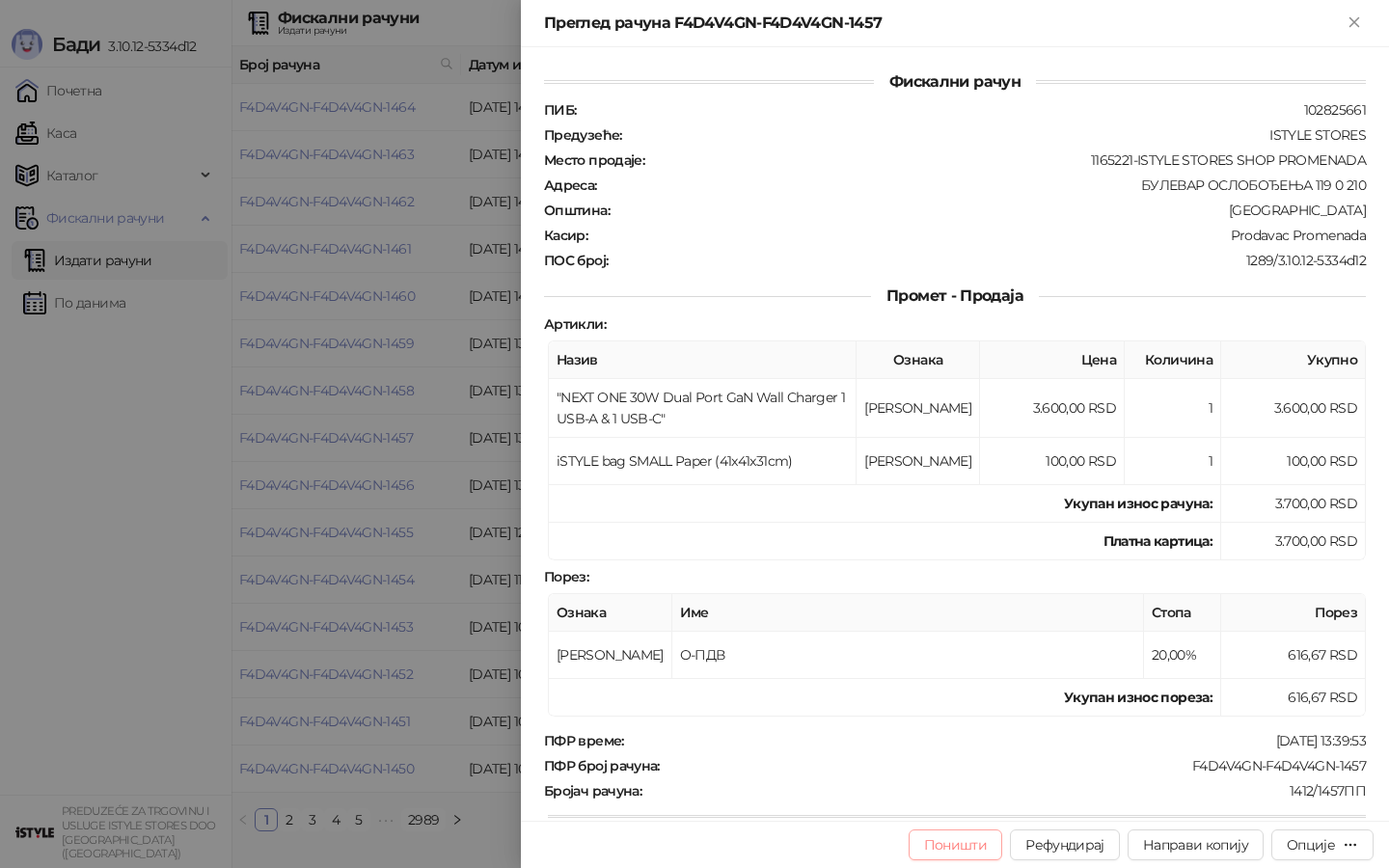 click on "Поништи" at bounding box center [956, 845] 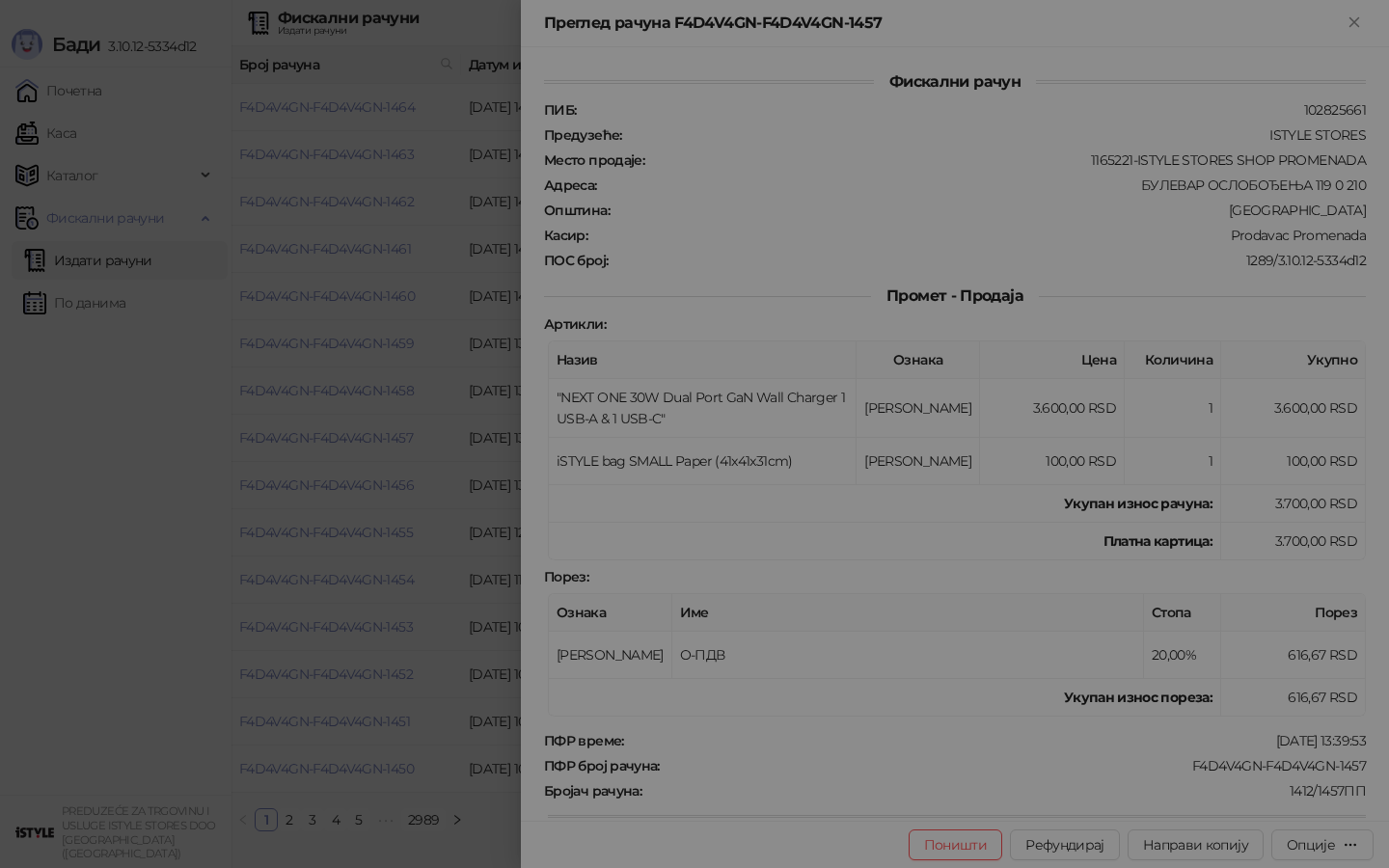type on "**********" 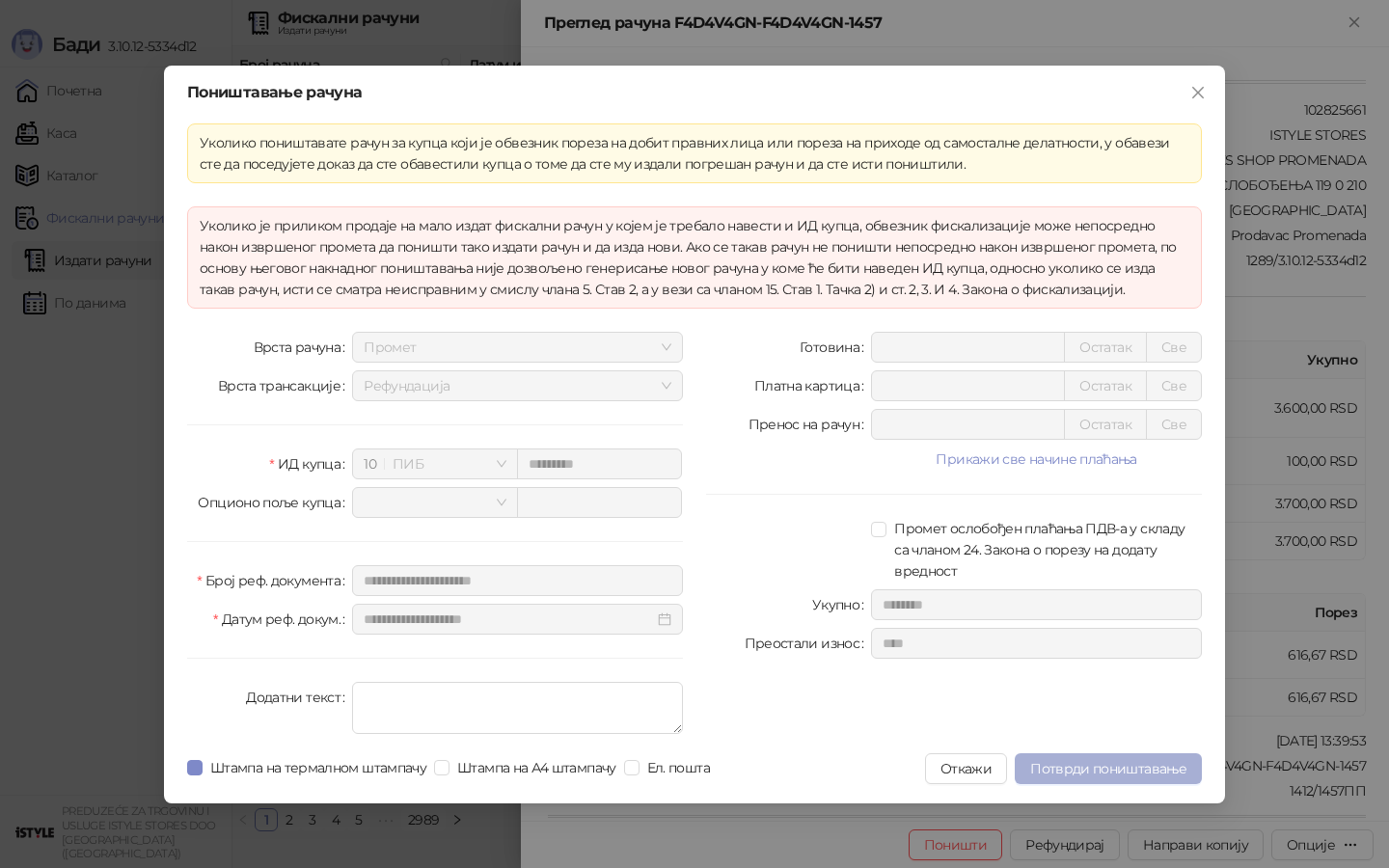 click on "Потврди поништавање" at bounding box center (1108, 769) 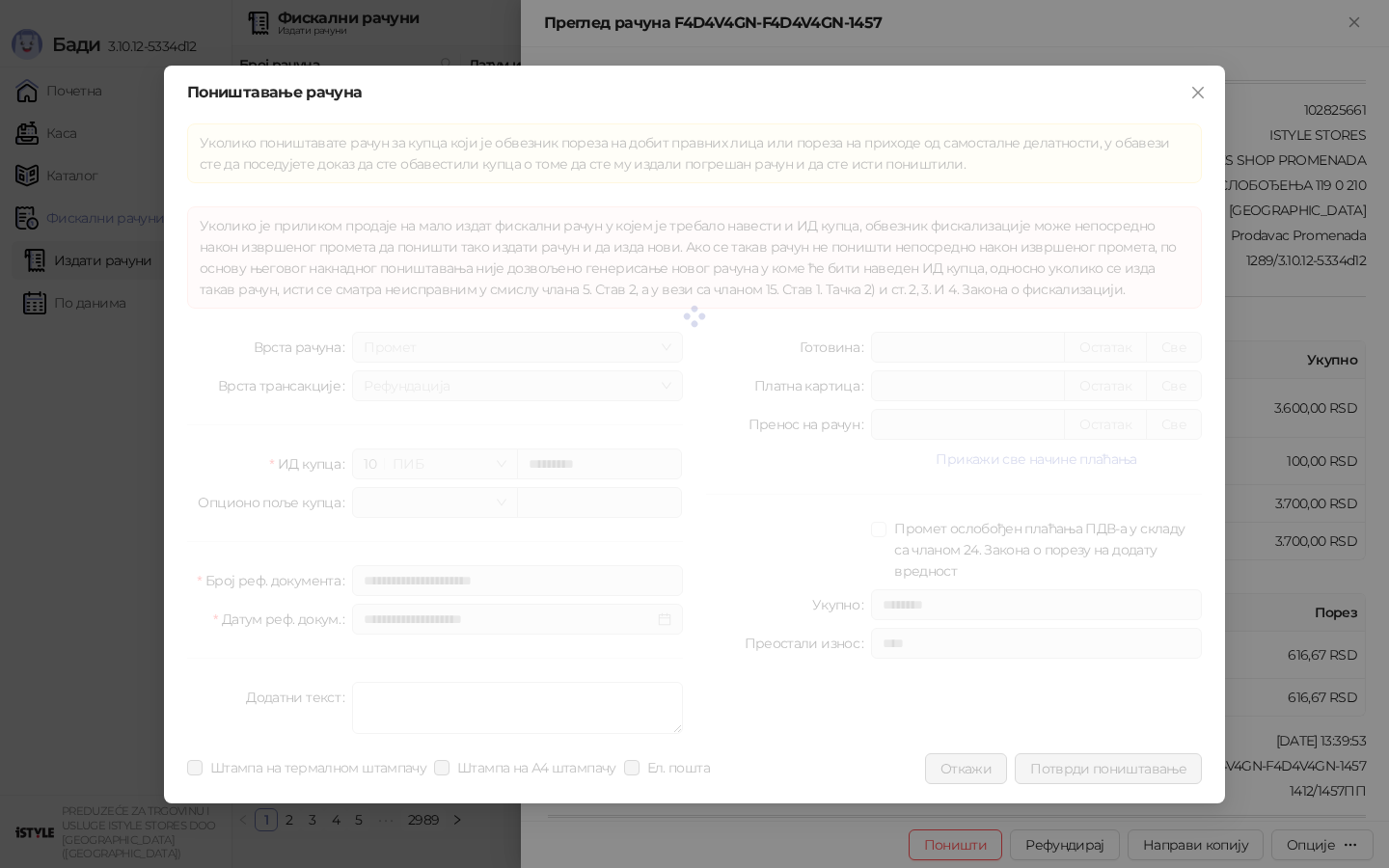 click on "**********" at bounding box center (694, 434) 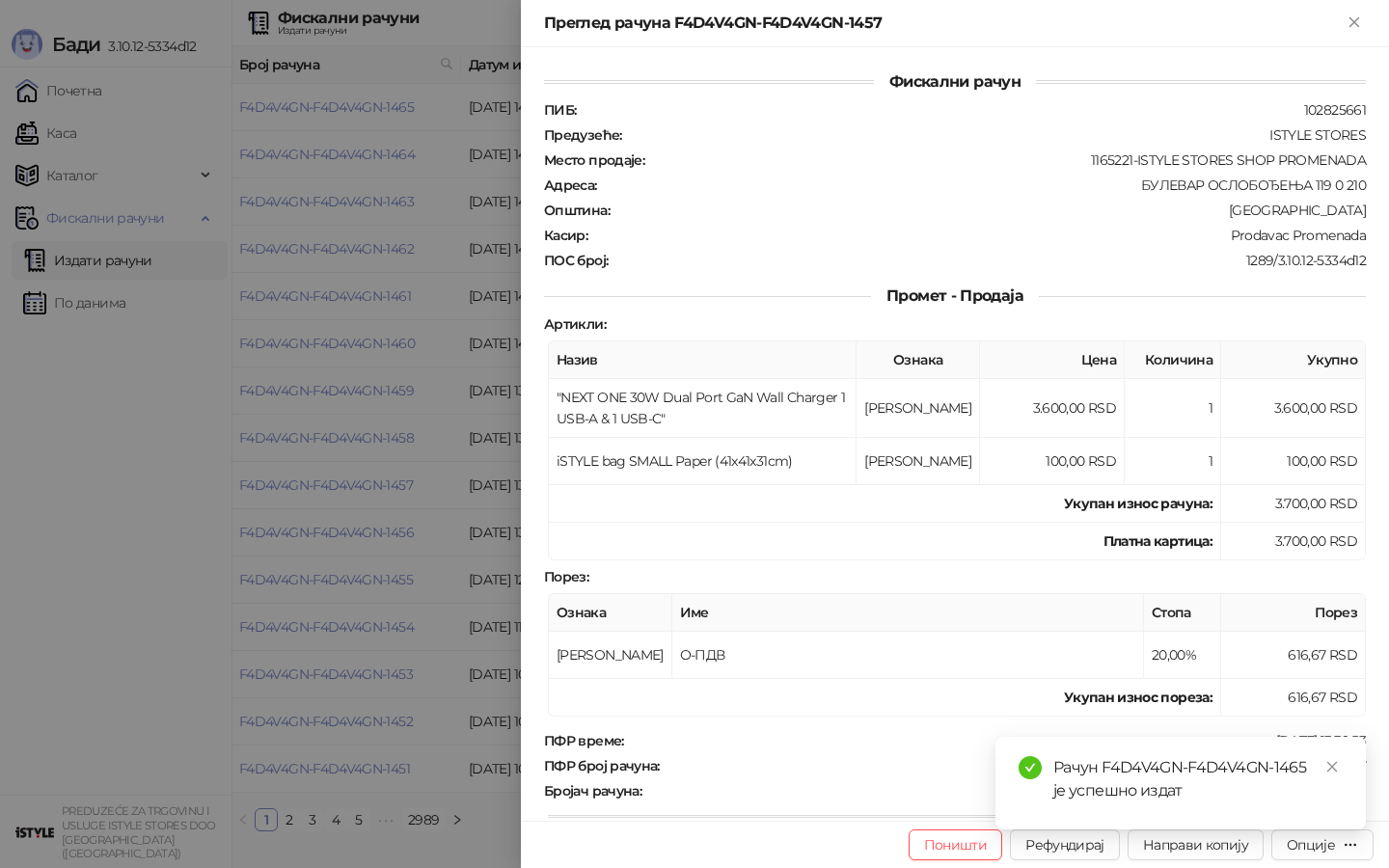 click at bounding box center [694, 434] 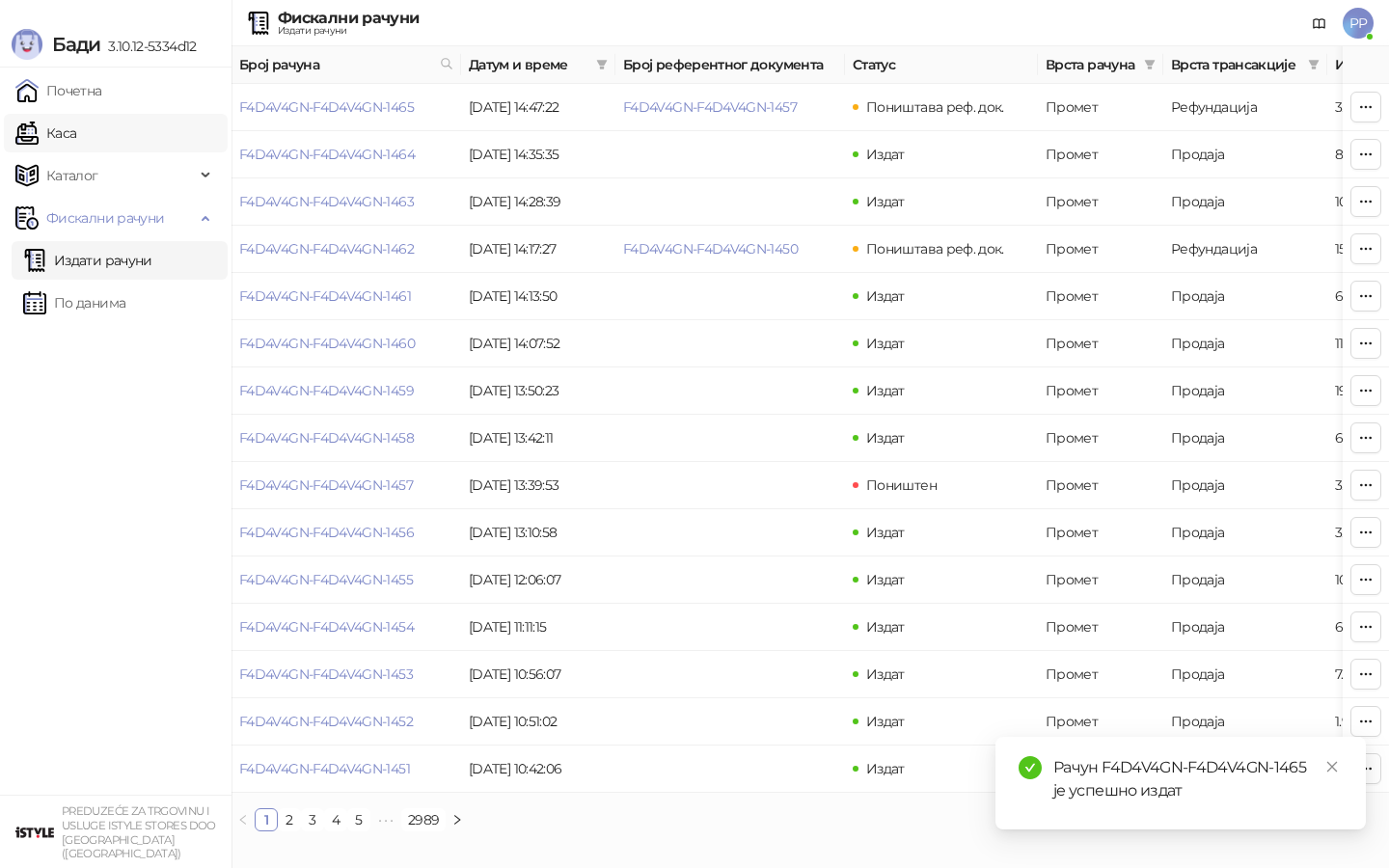 click on "Каса" at bounding box center [45, 133] 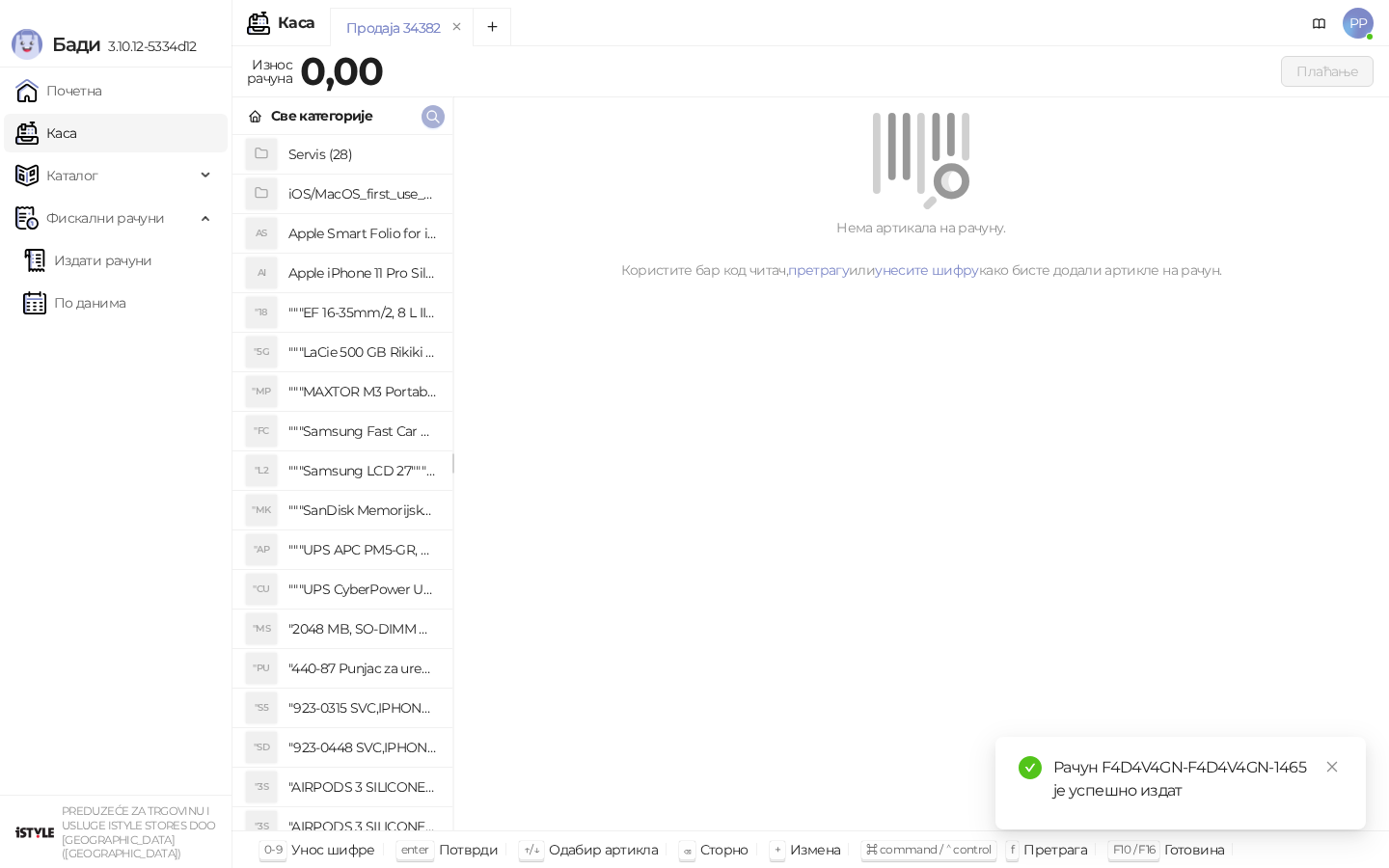click at bounding box center (433, 117) 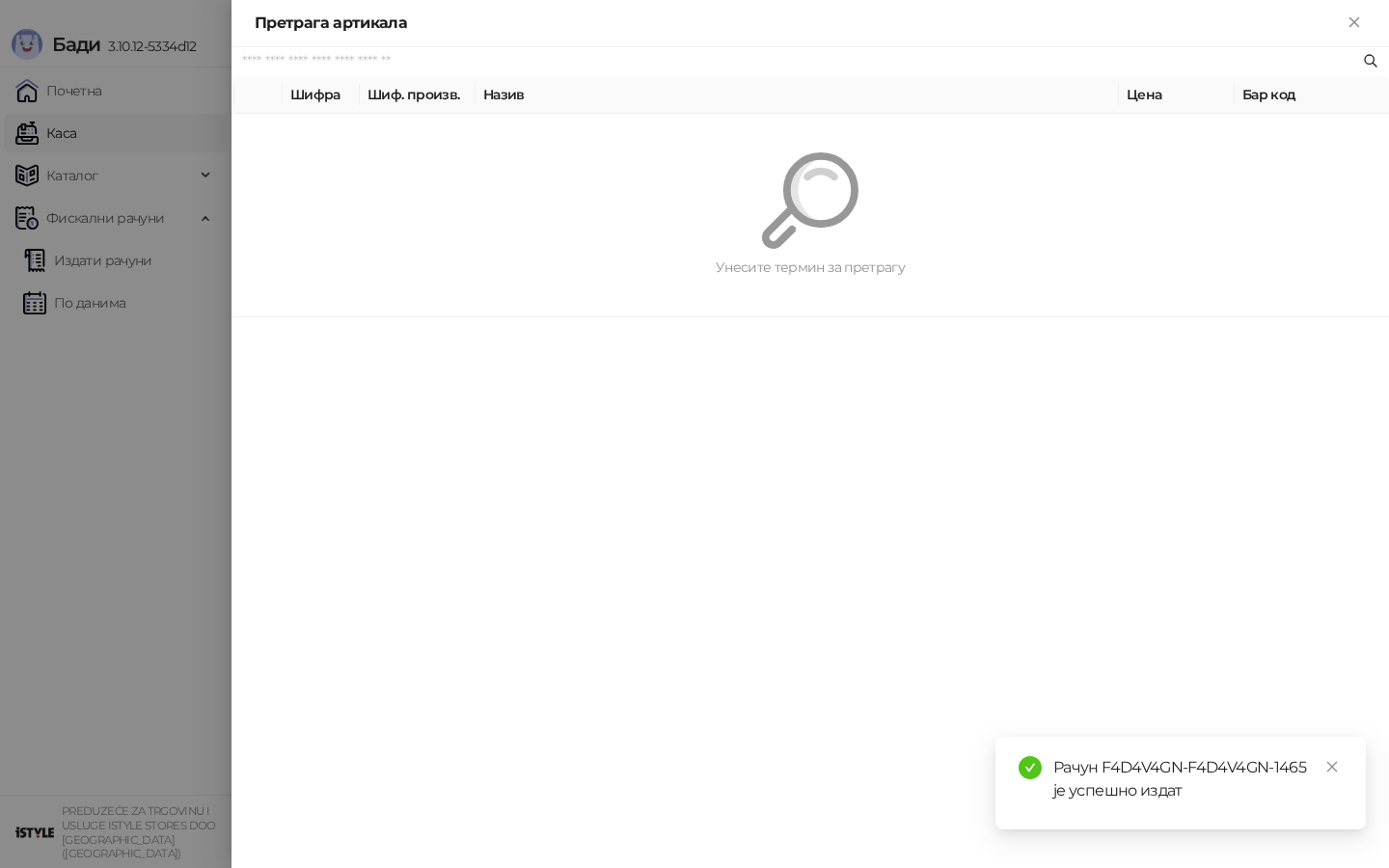 paste on "**********" 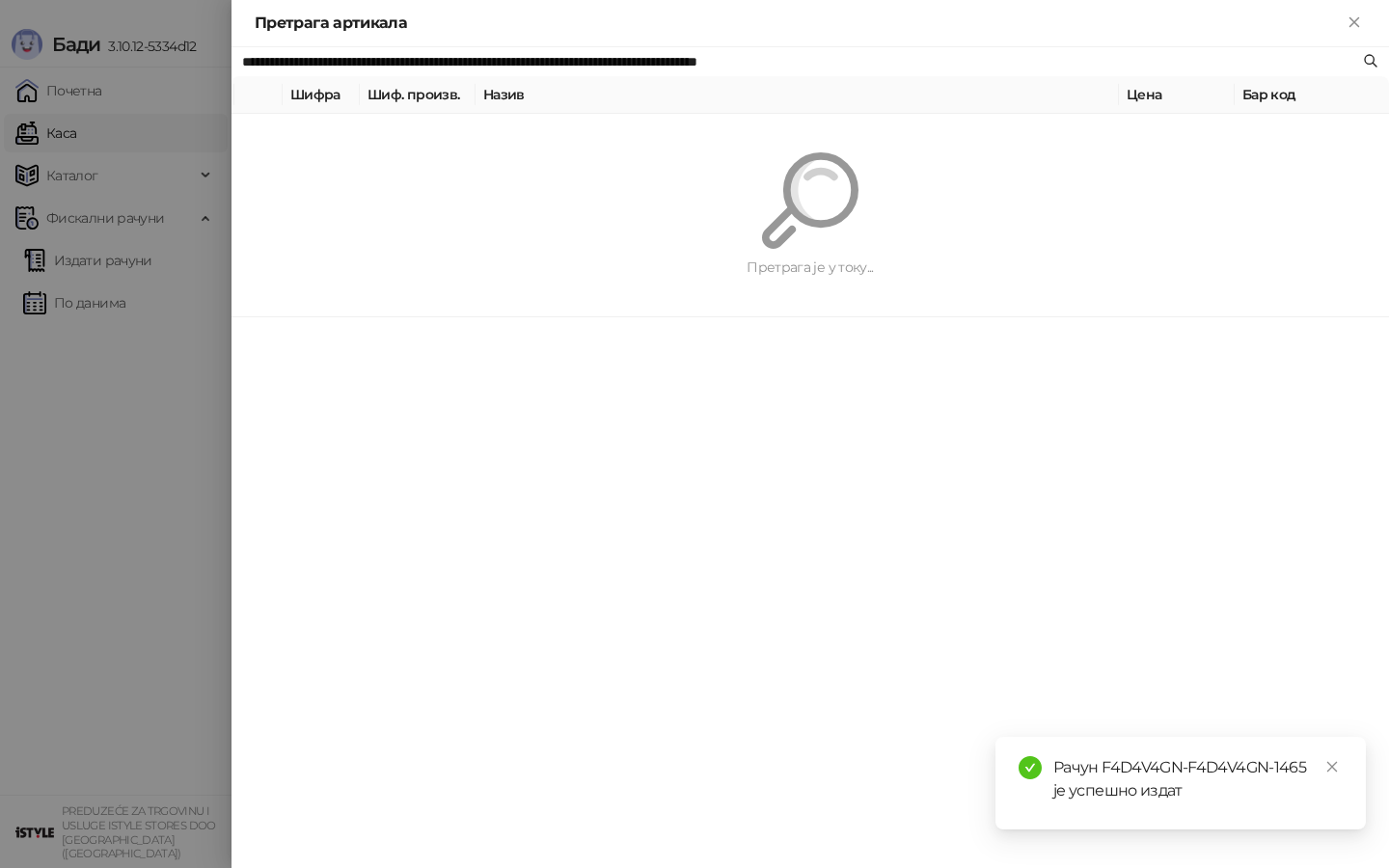 type on "**********" 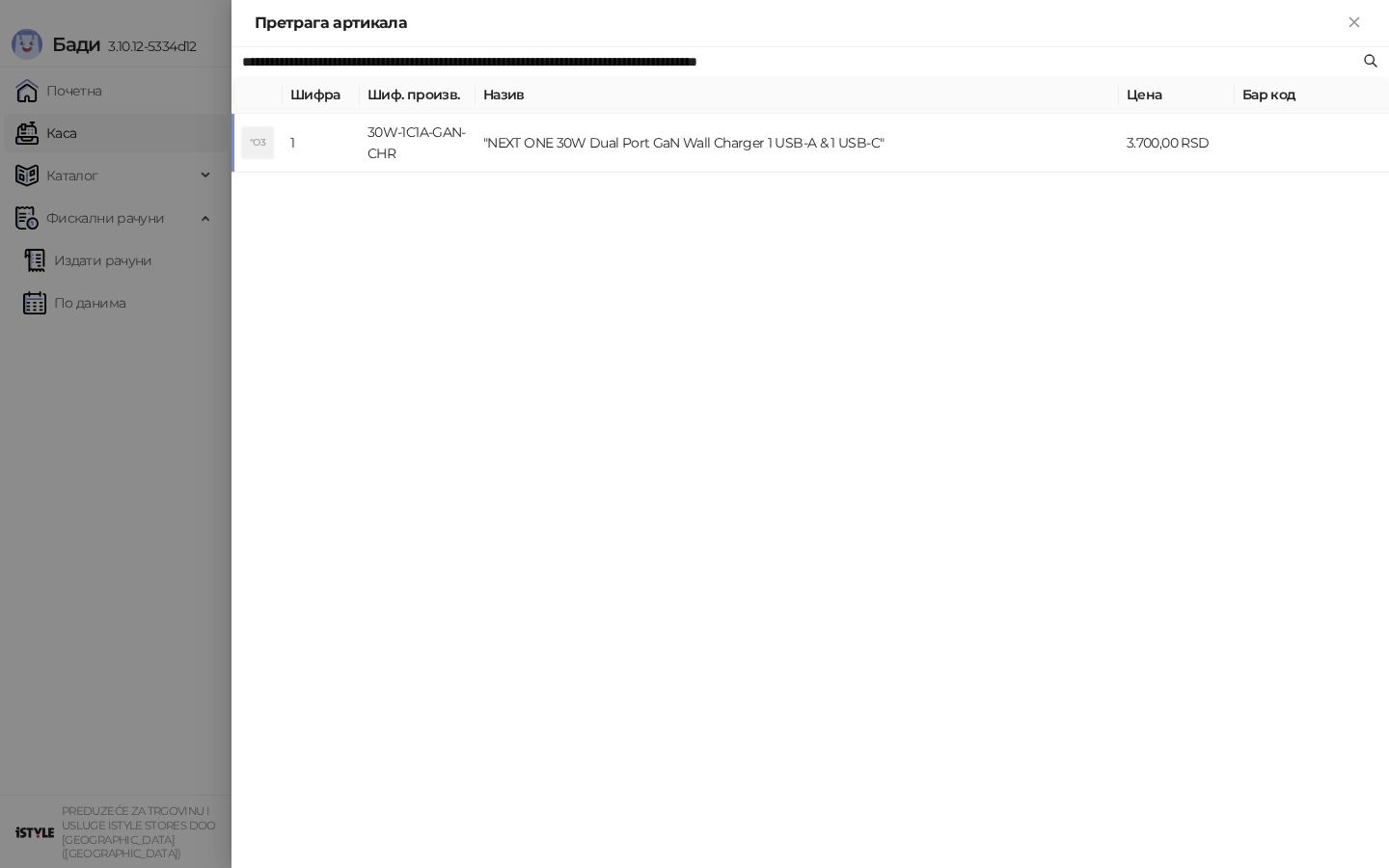 drag, startPoint x: 365, startPoint y: 56, endPoint x: 297, endPoint y: 56, distance: 68 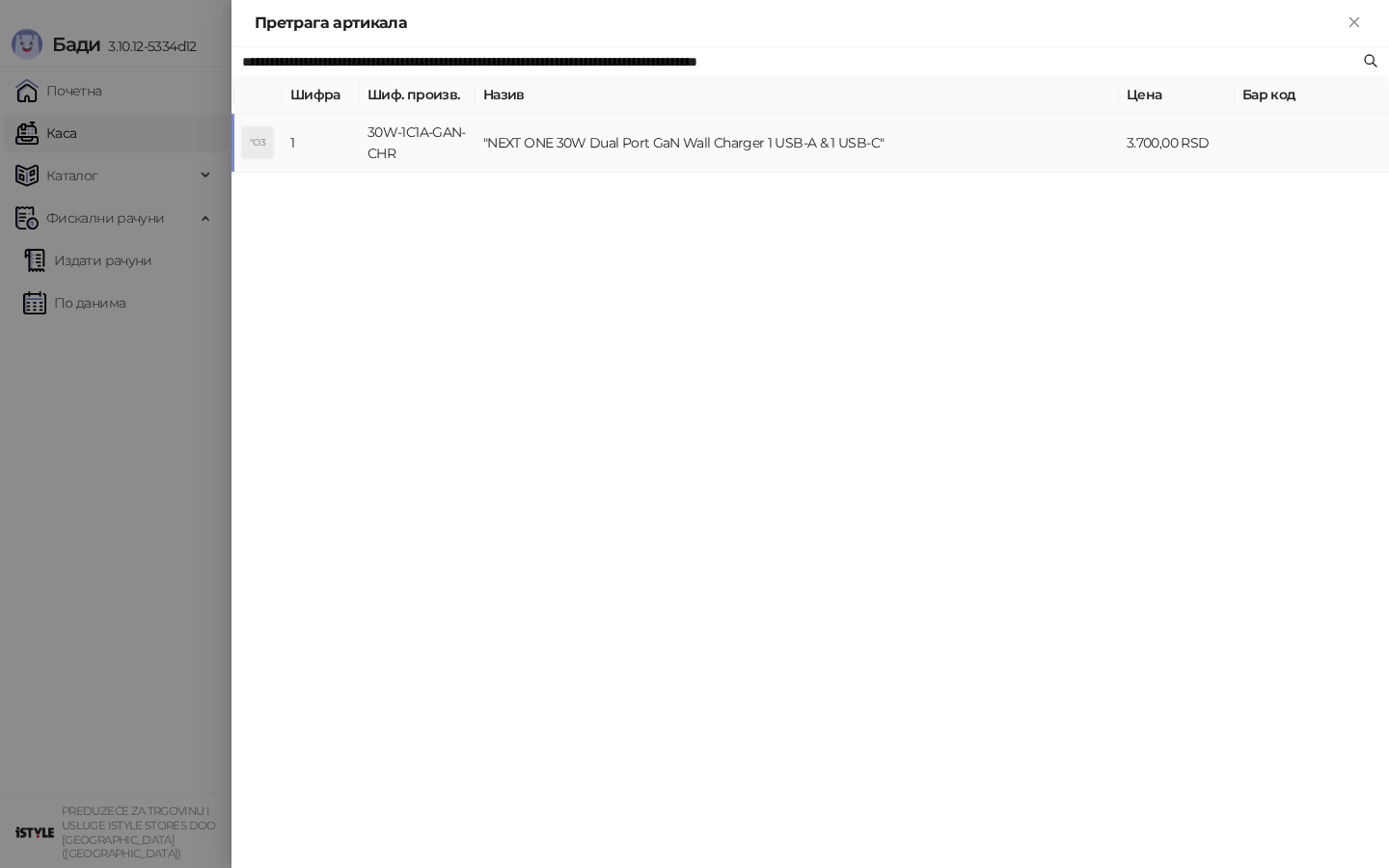 click on ""NEXT ONE 30W Dual Port GaN Wall Charger 1 USB-A & 1 USB-C"" at bounding box center (797, 143) 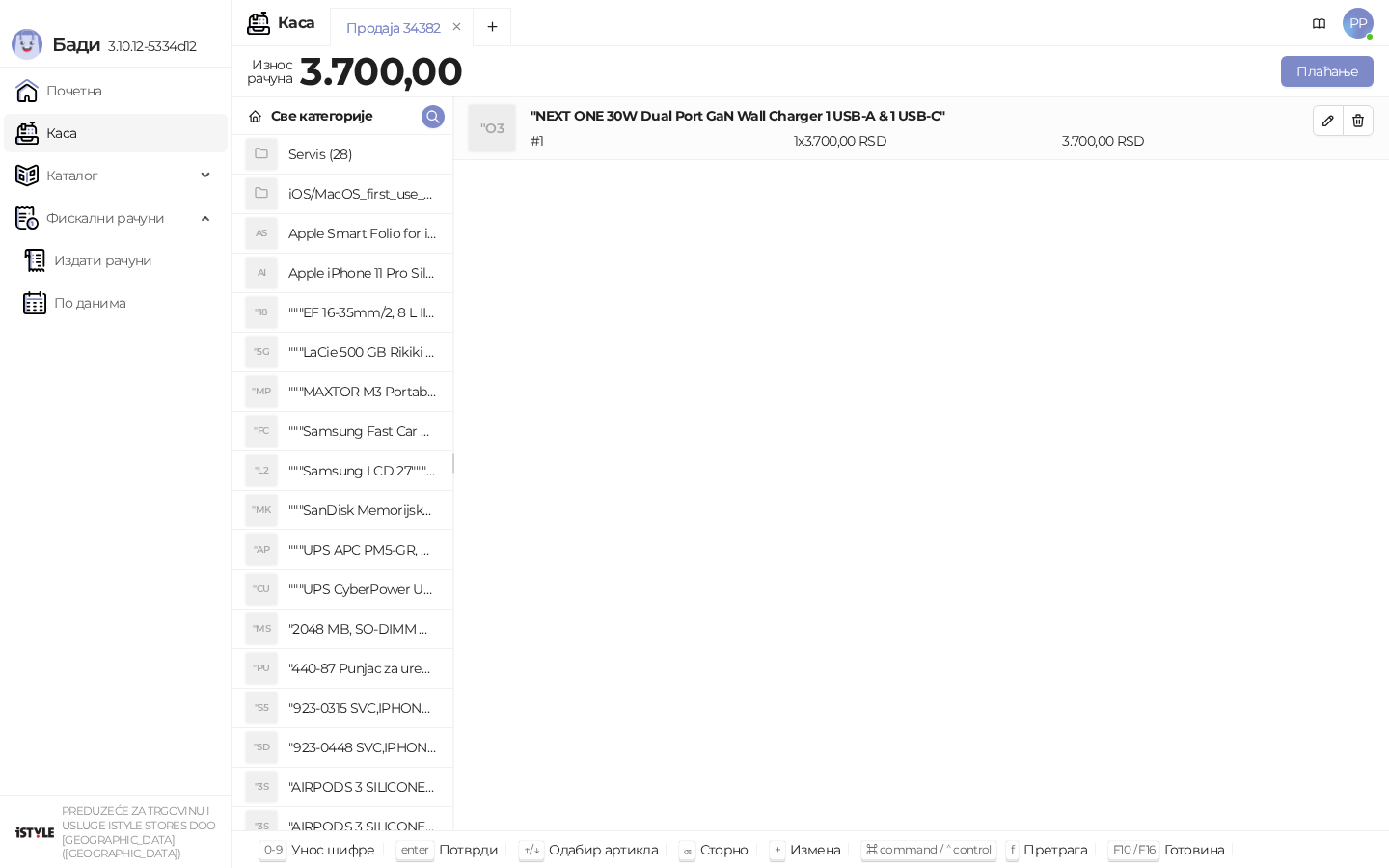 click at bounding box center [1328, 121] 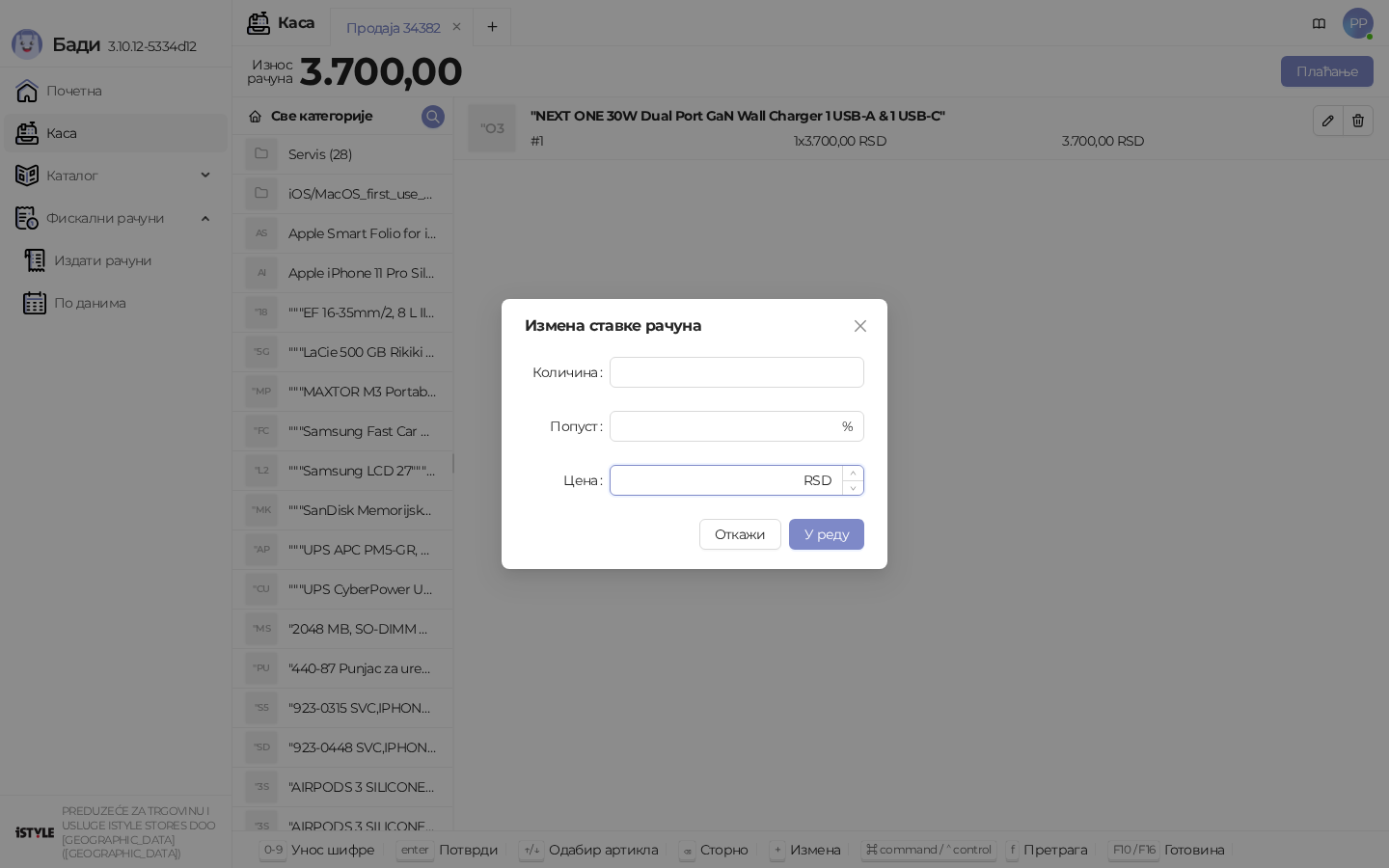 click on "****" at bounding box center [710, 480] 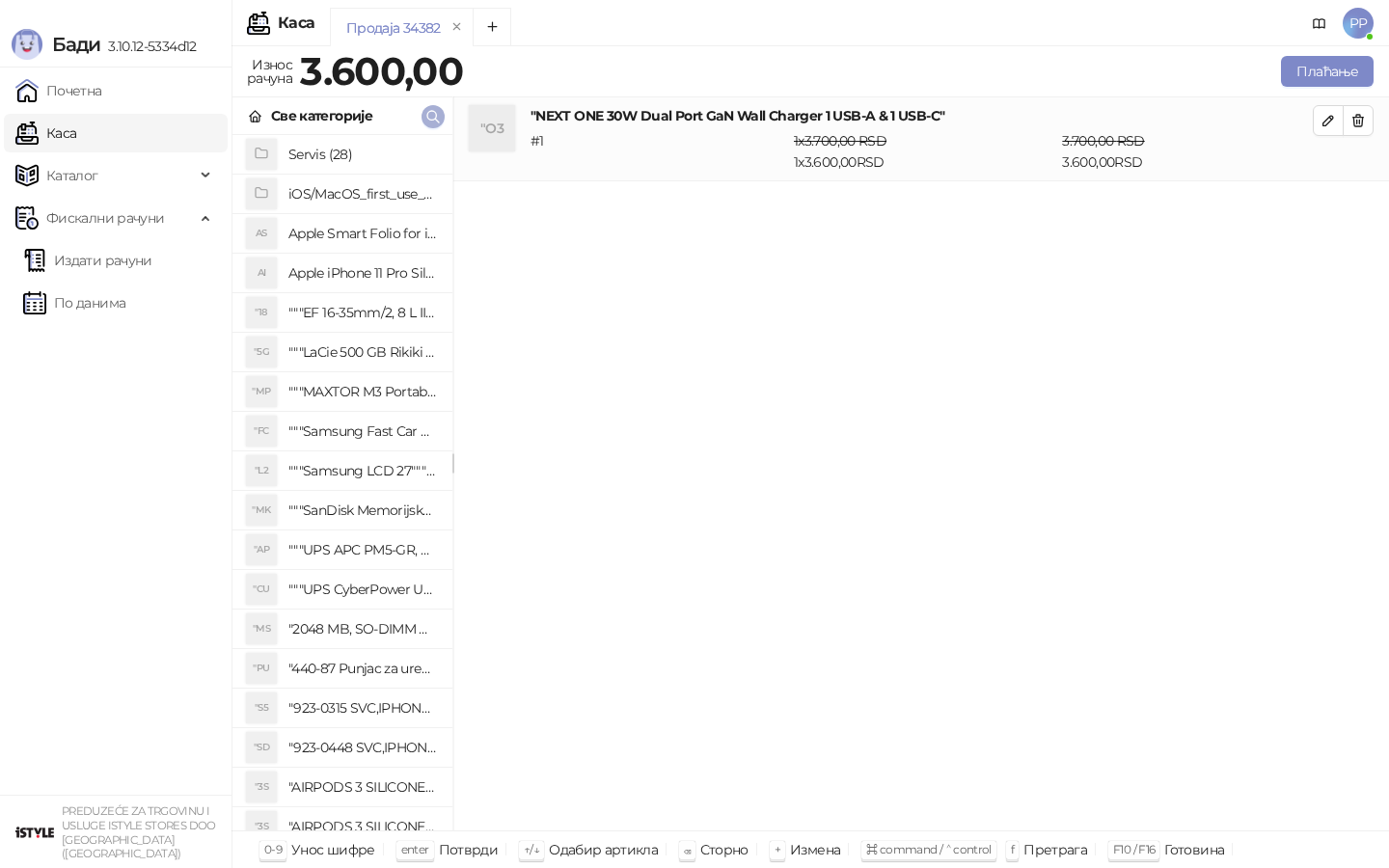 click at bounding box center [433, 117] 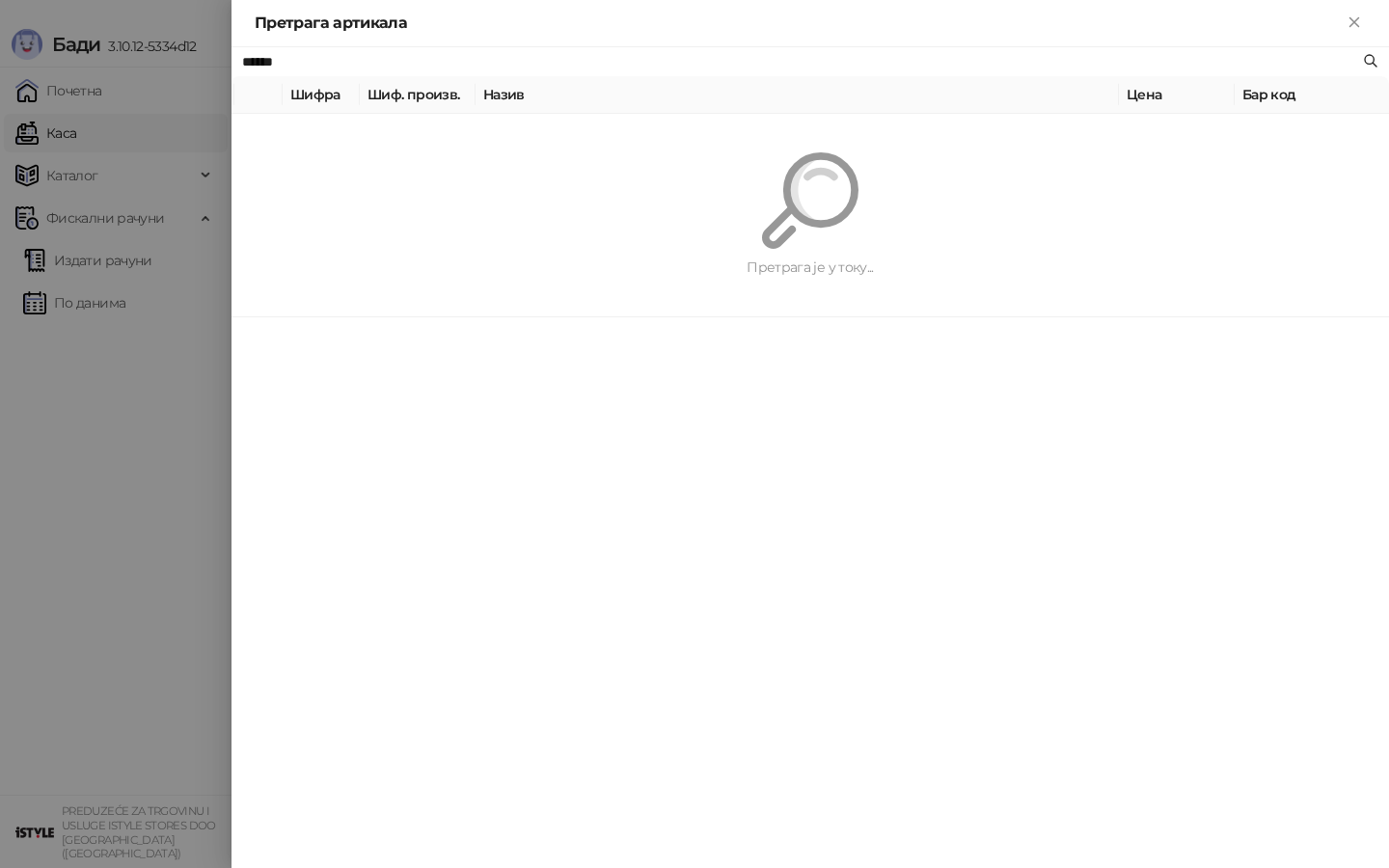 type on "*****" 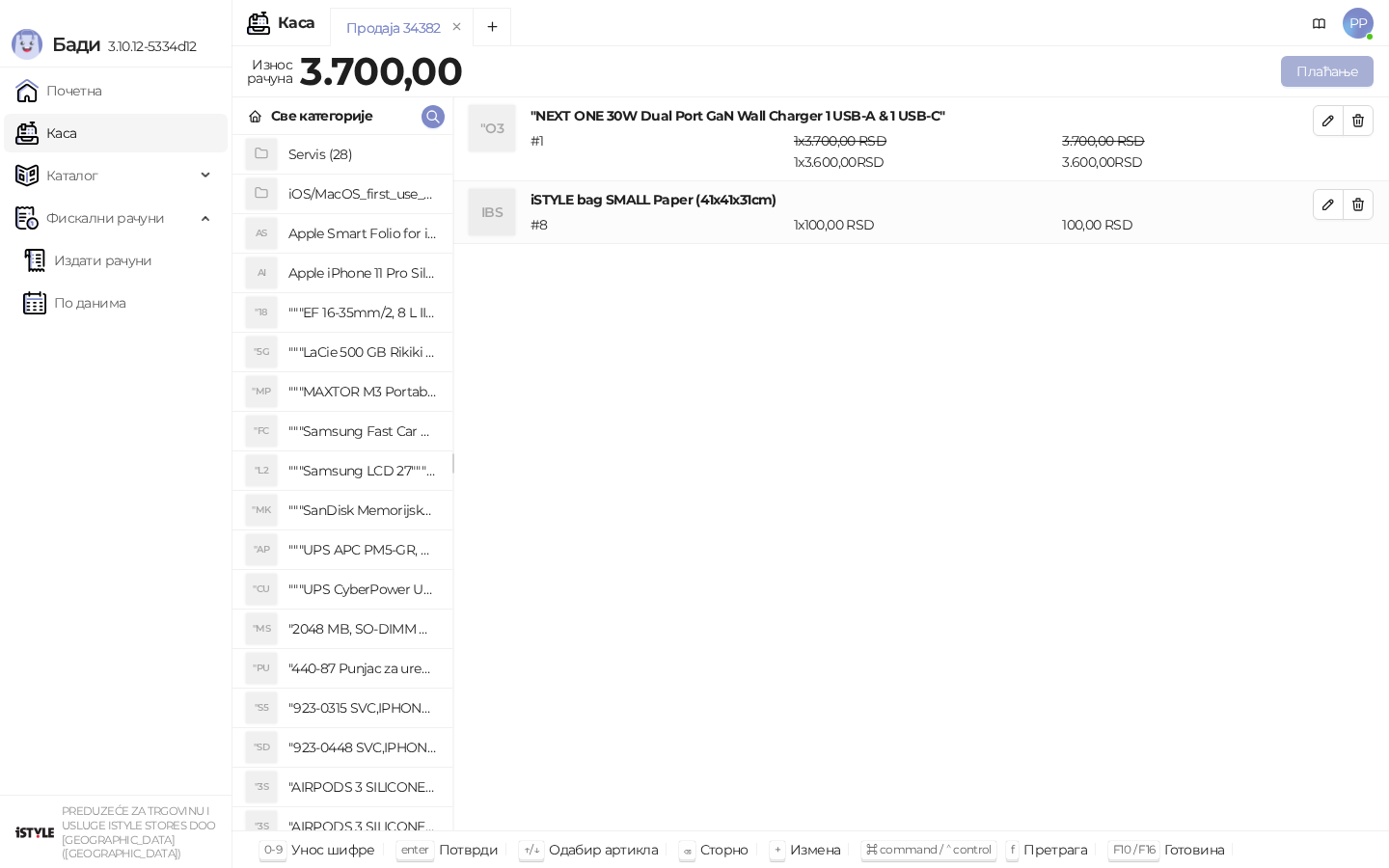 click on "Плаћање" at bounding box center [1327, 71] 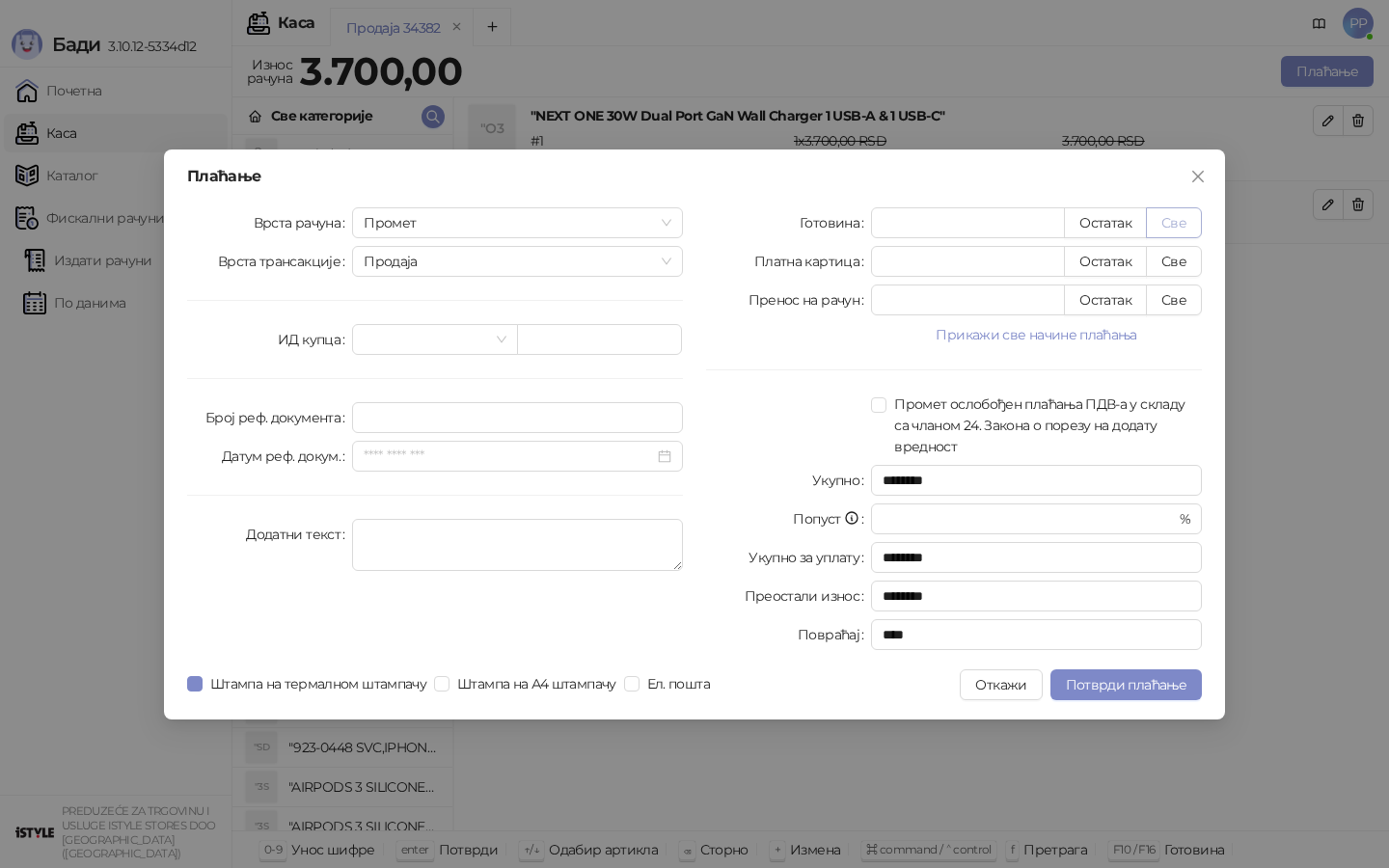 click on "Све" at bounding box center (1174, 223) 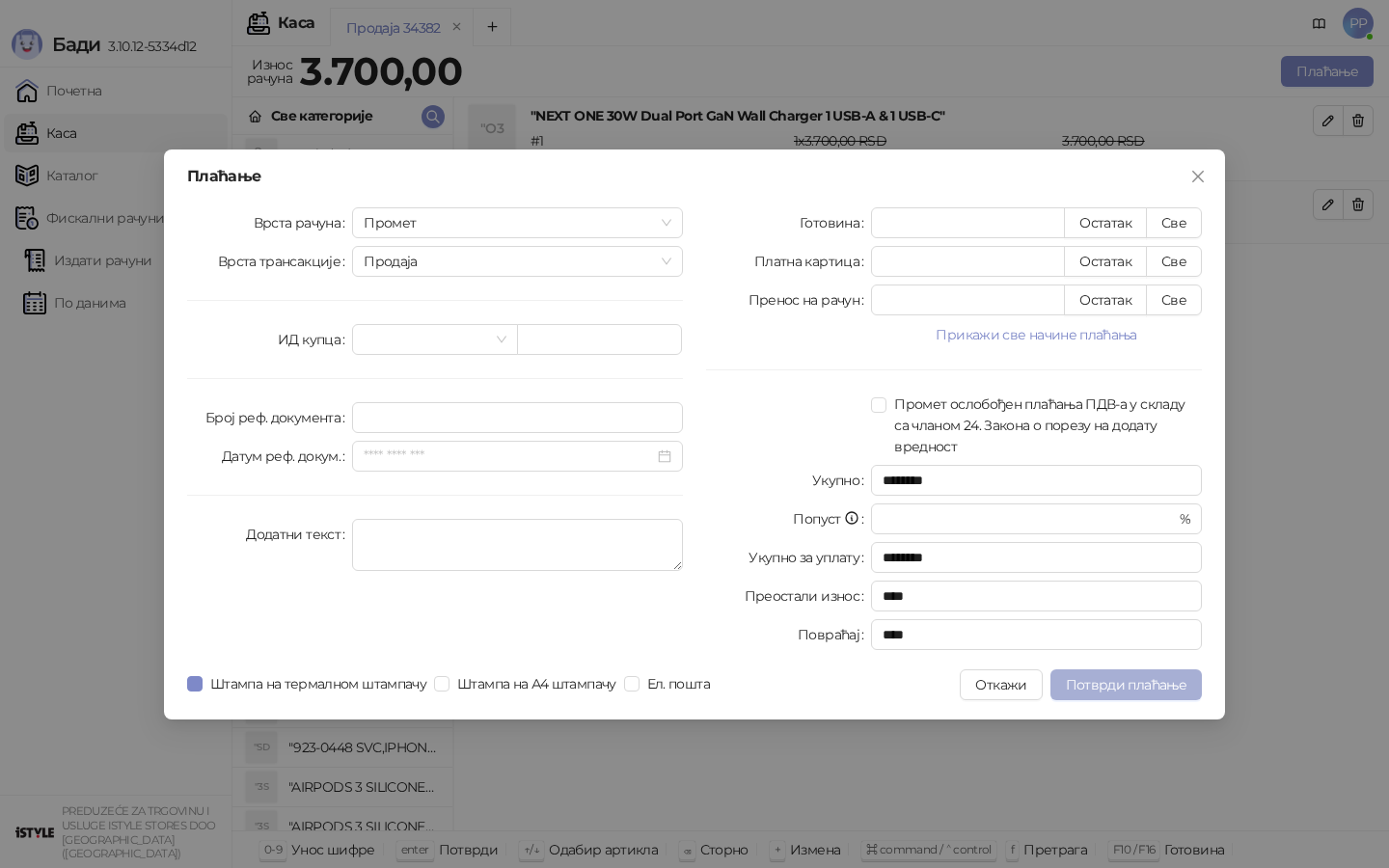 click on "Потврди плаћање" at bounding box center [1126, 685] 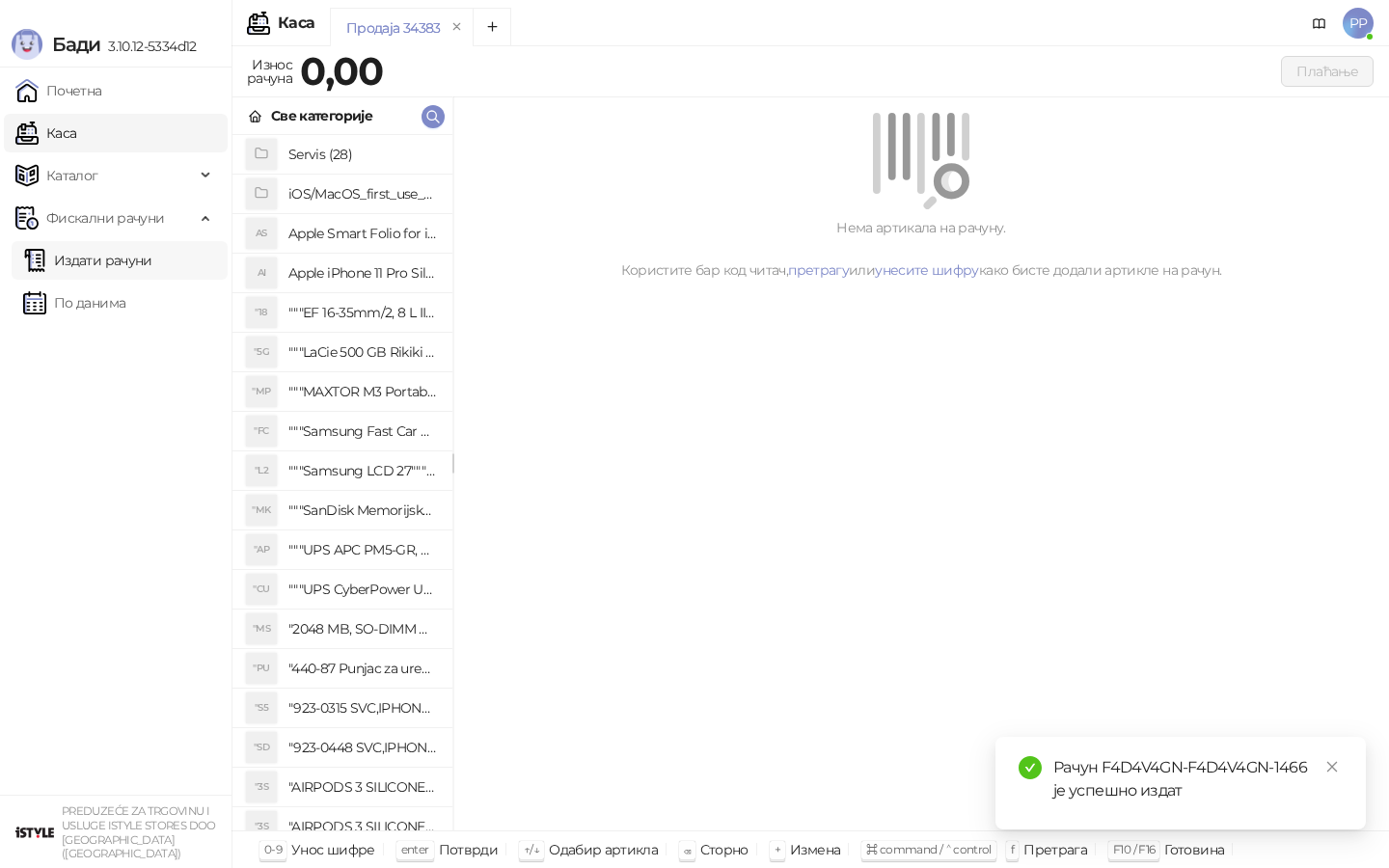 click on "Издати рачуни" at bounding box center [88, 260] 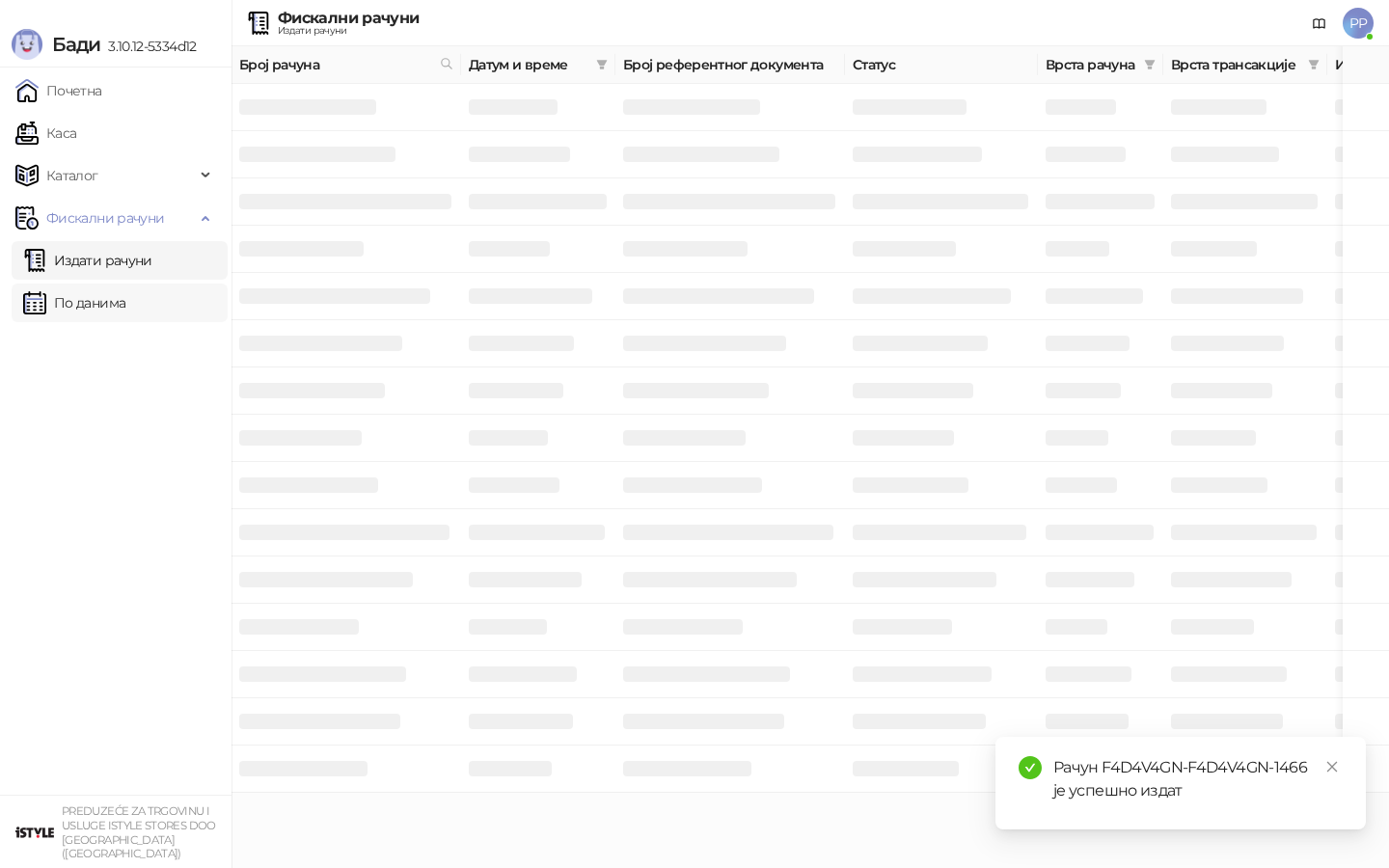 click on "По данима" at bounding box center [74, 303] 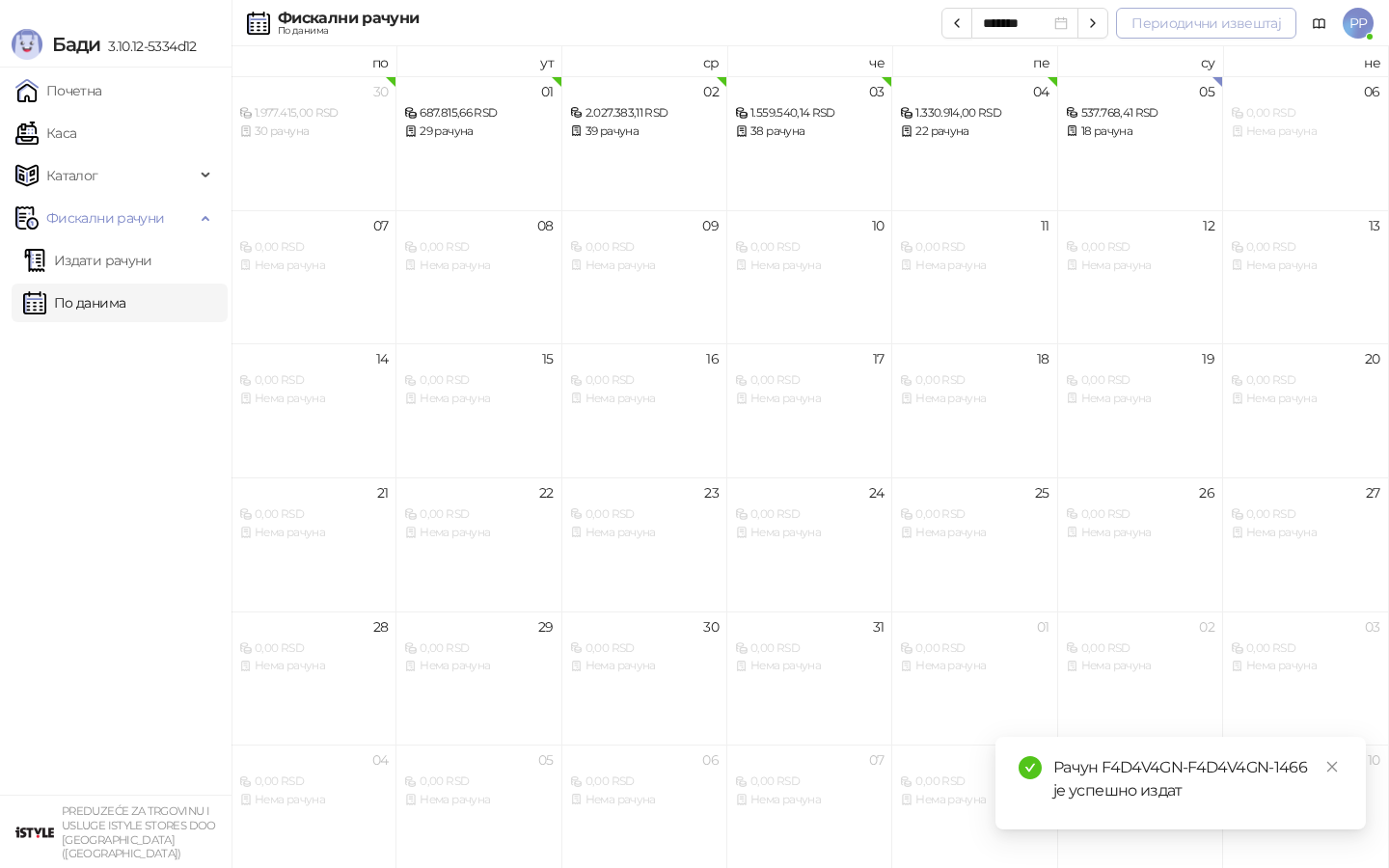 click on "Периодични извештај" at bounding box center [1206, 23] 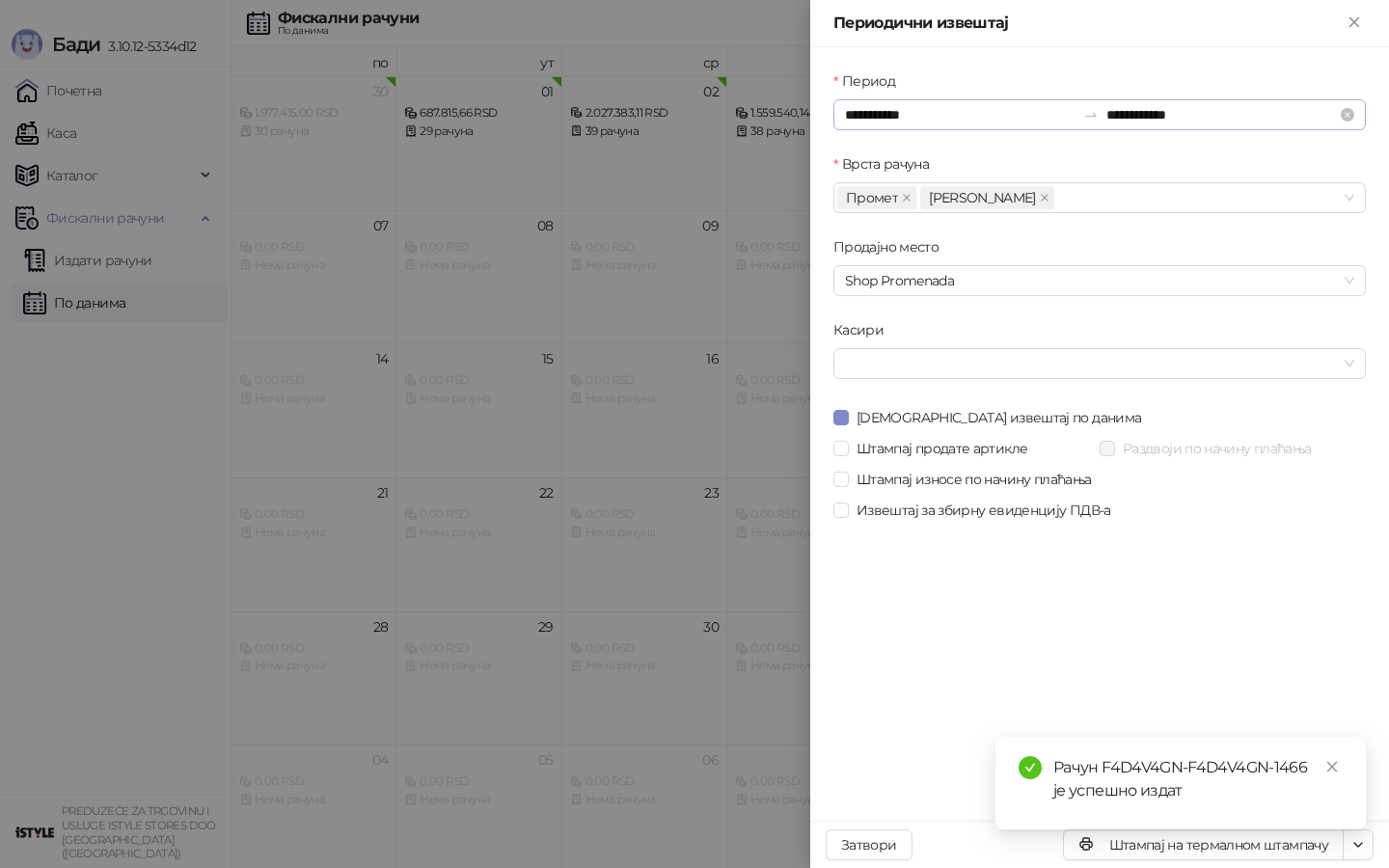click on "**********" at bounding box center [1100, 115] 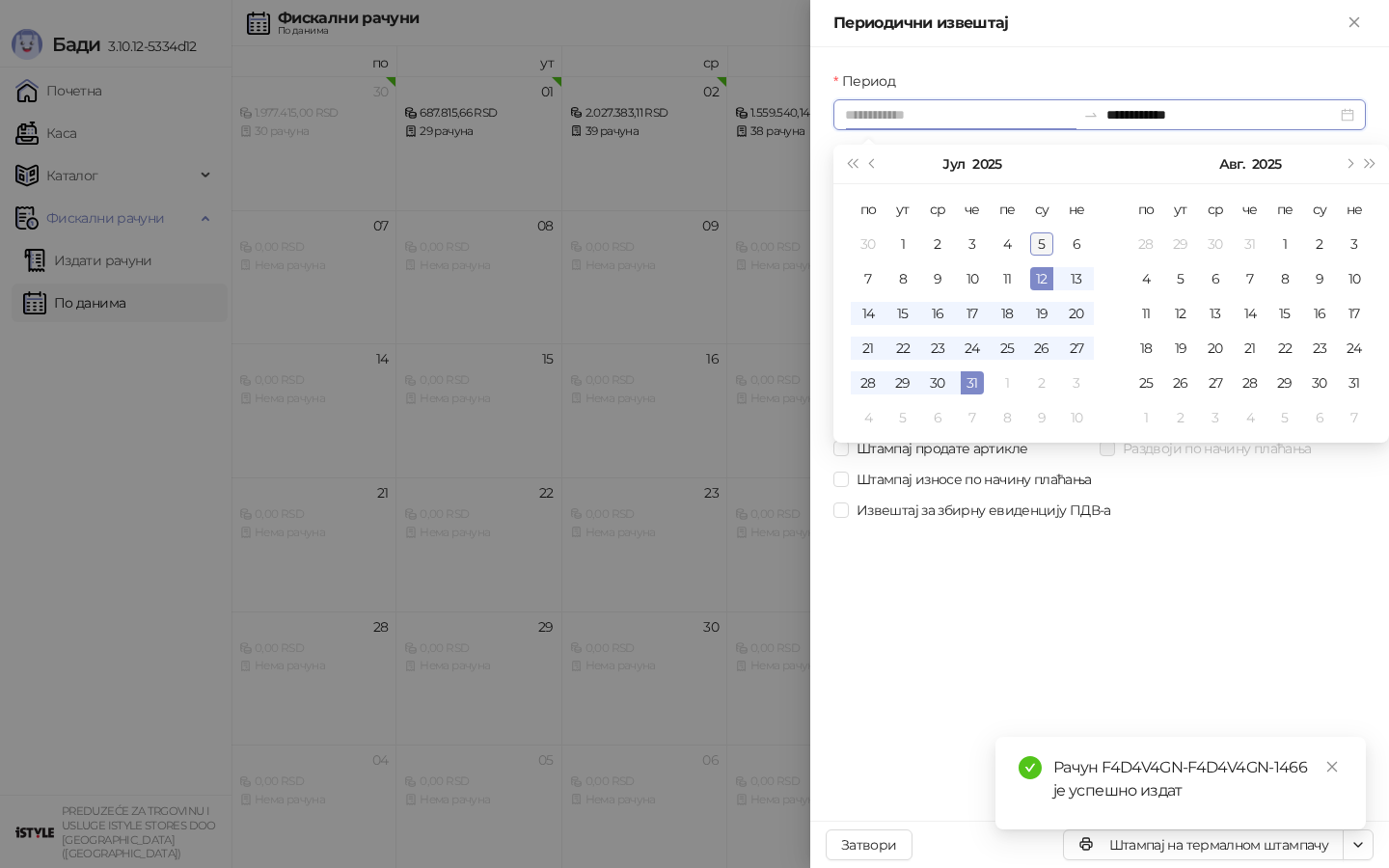 type on "**********" 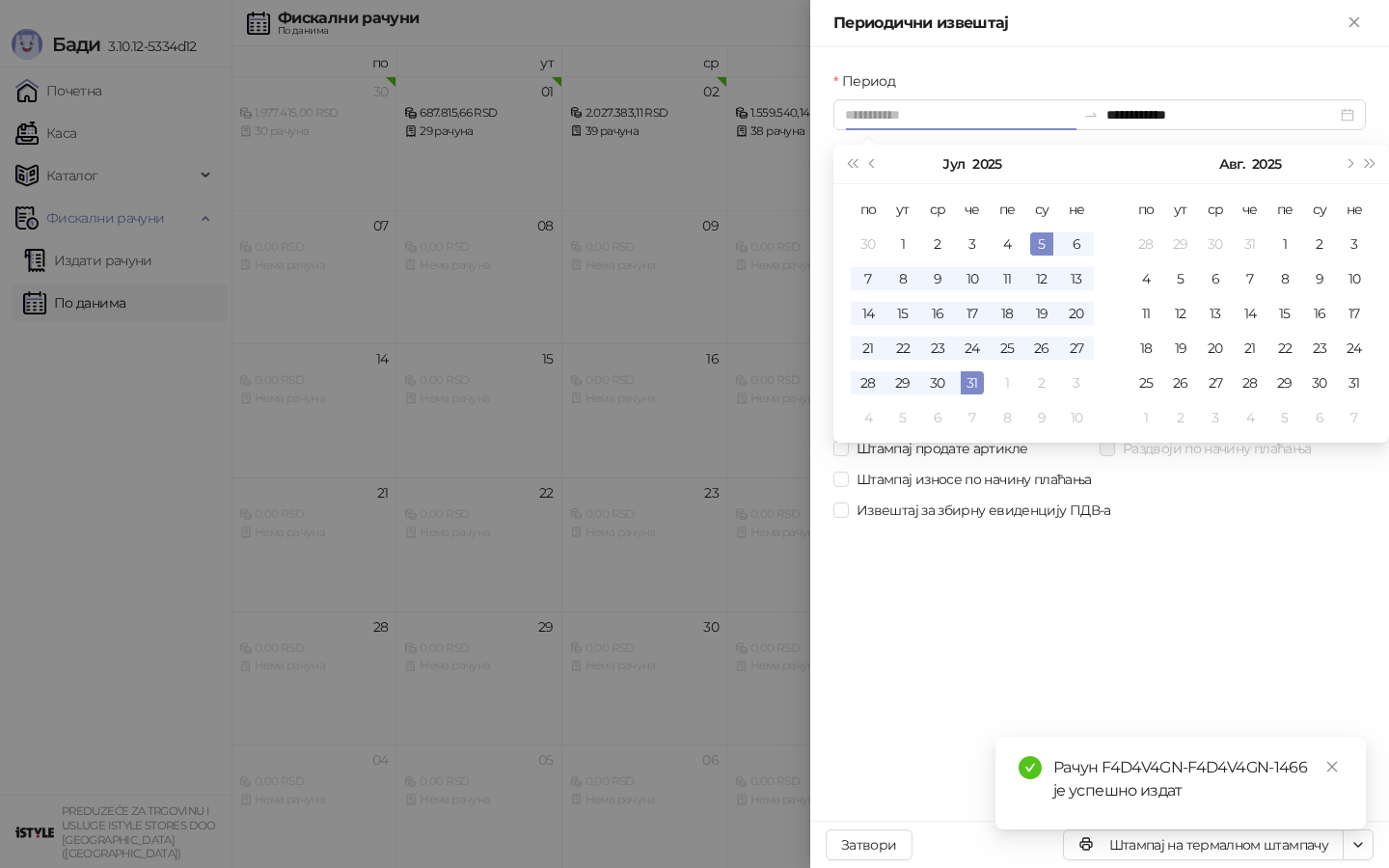 click on "5" at bounding box center (1042, 244) 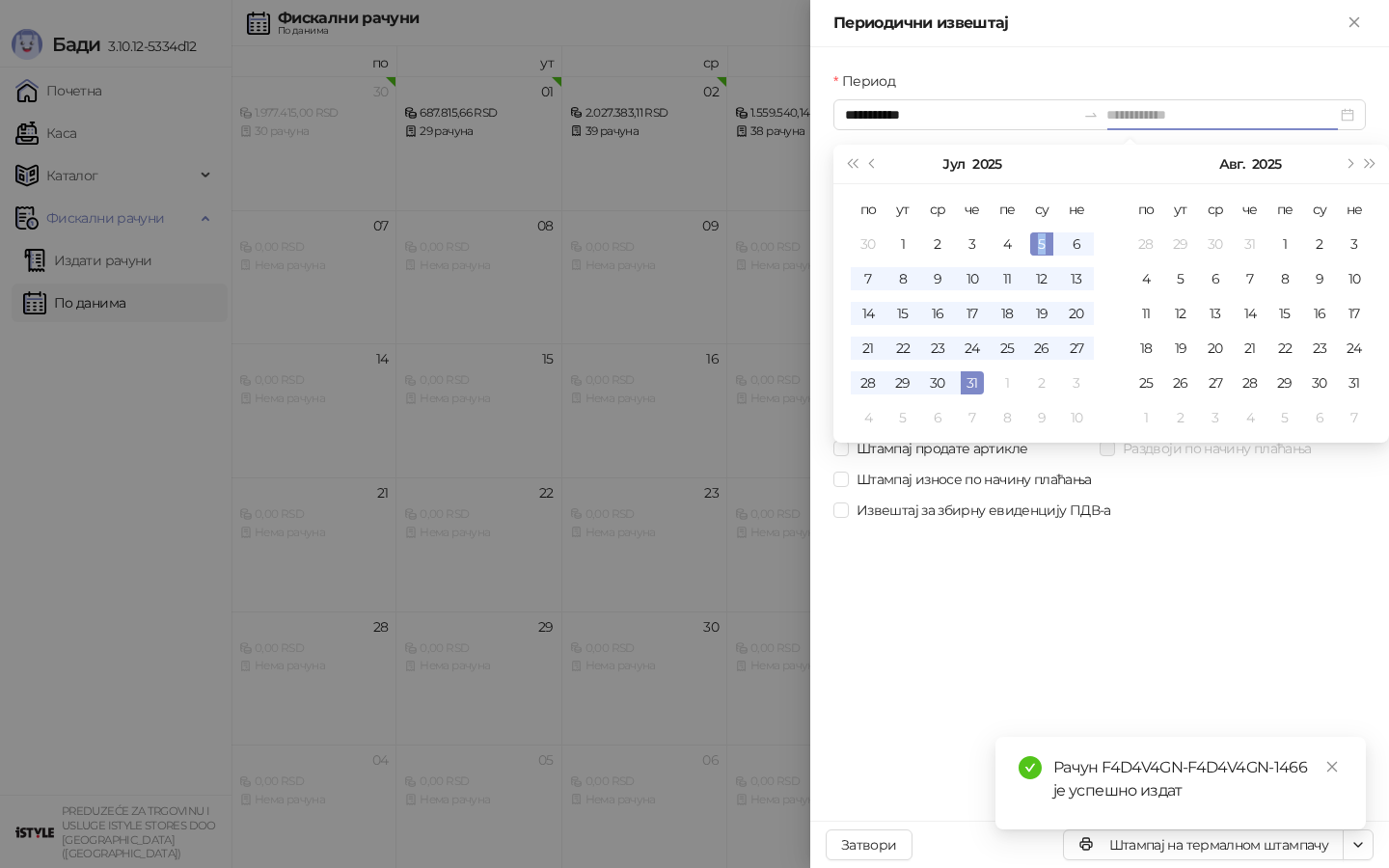 click on "5" at bounding box center [1042, 244] 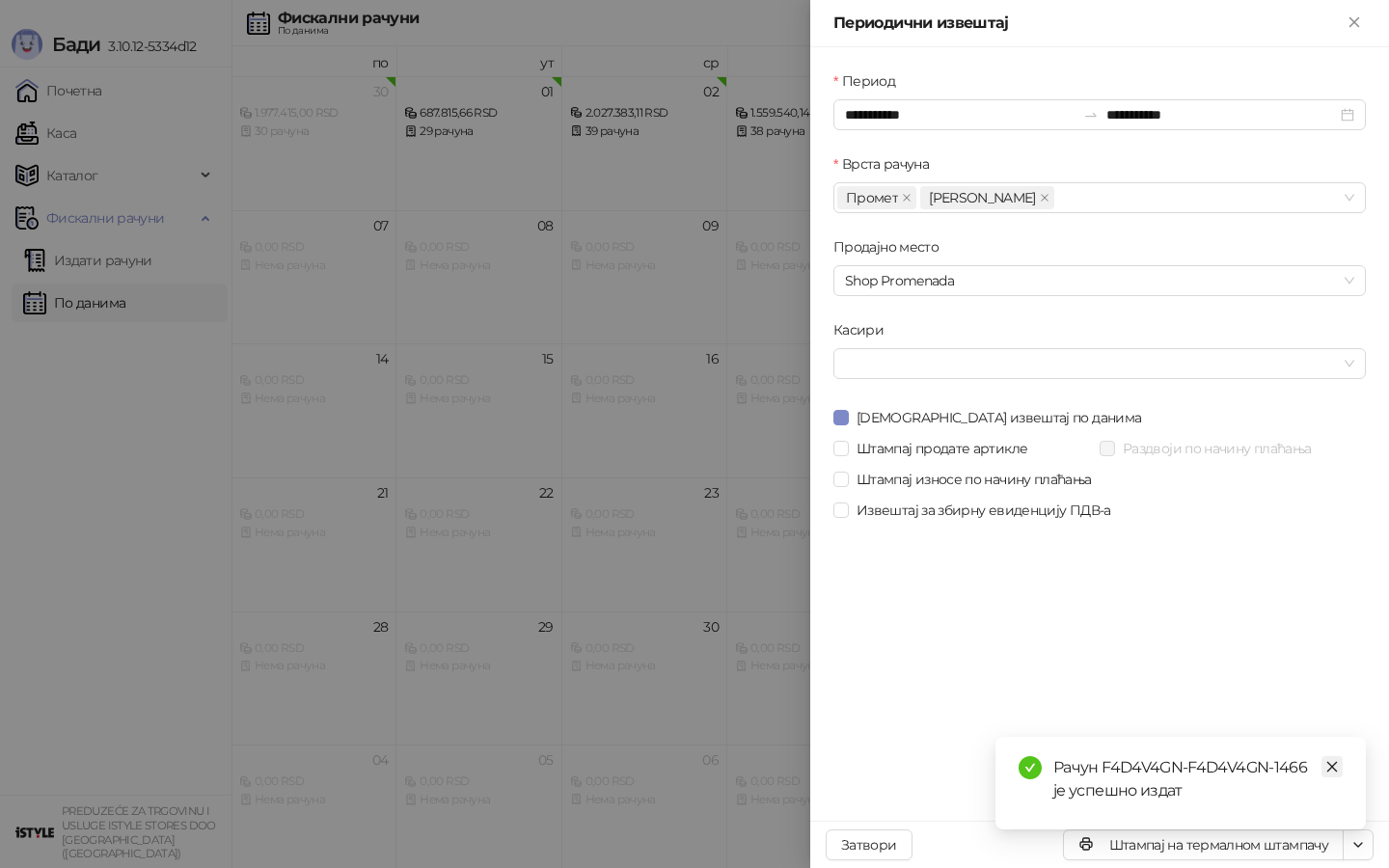 click 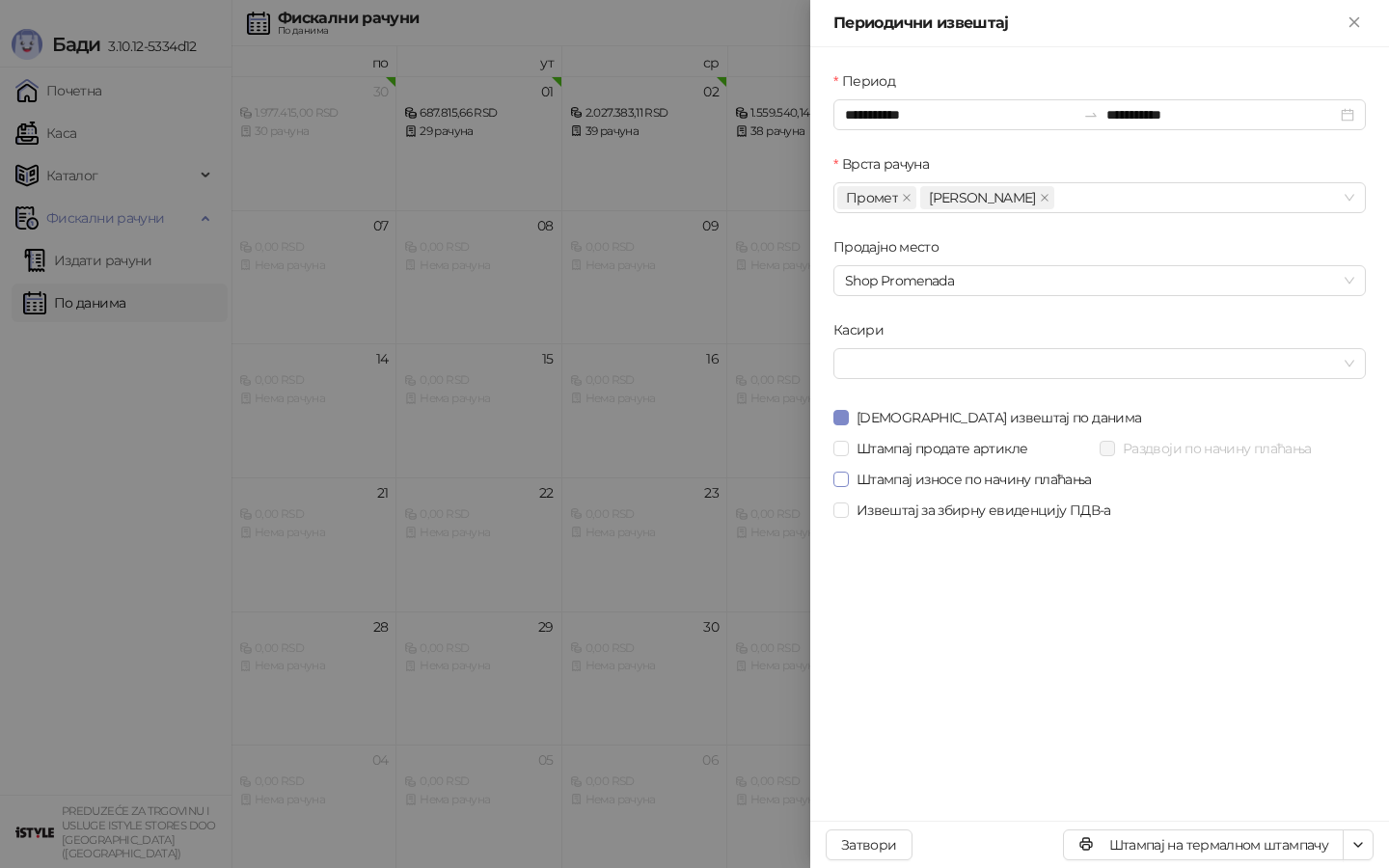 click on "Штампај износе по начину плаћања" at bounding box center [974, 479] 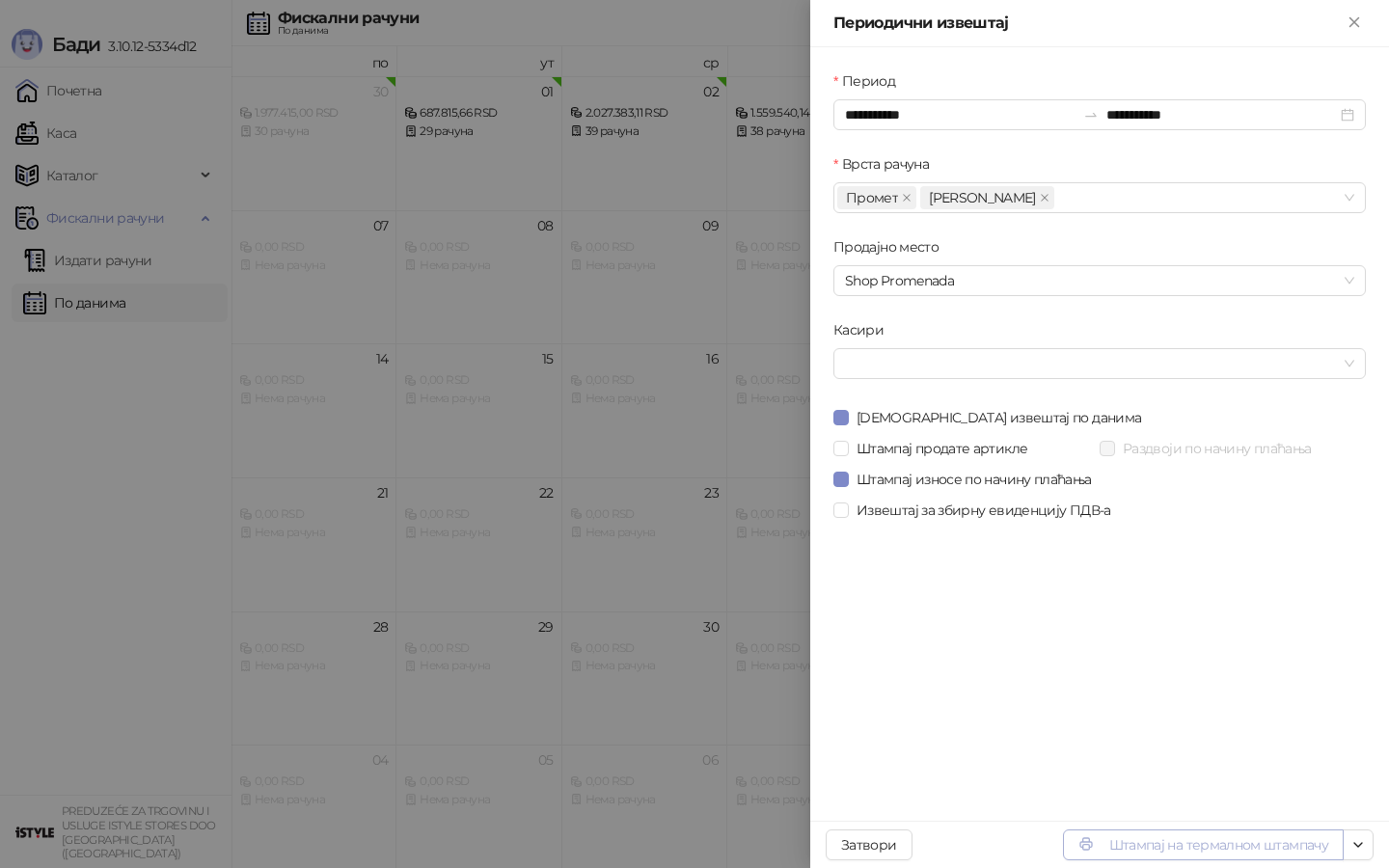 click on "Штампај на термалном штампачу" at bounding box center (1203, 845) 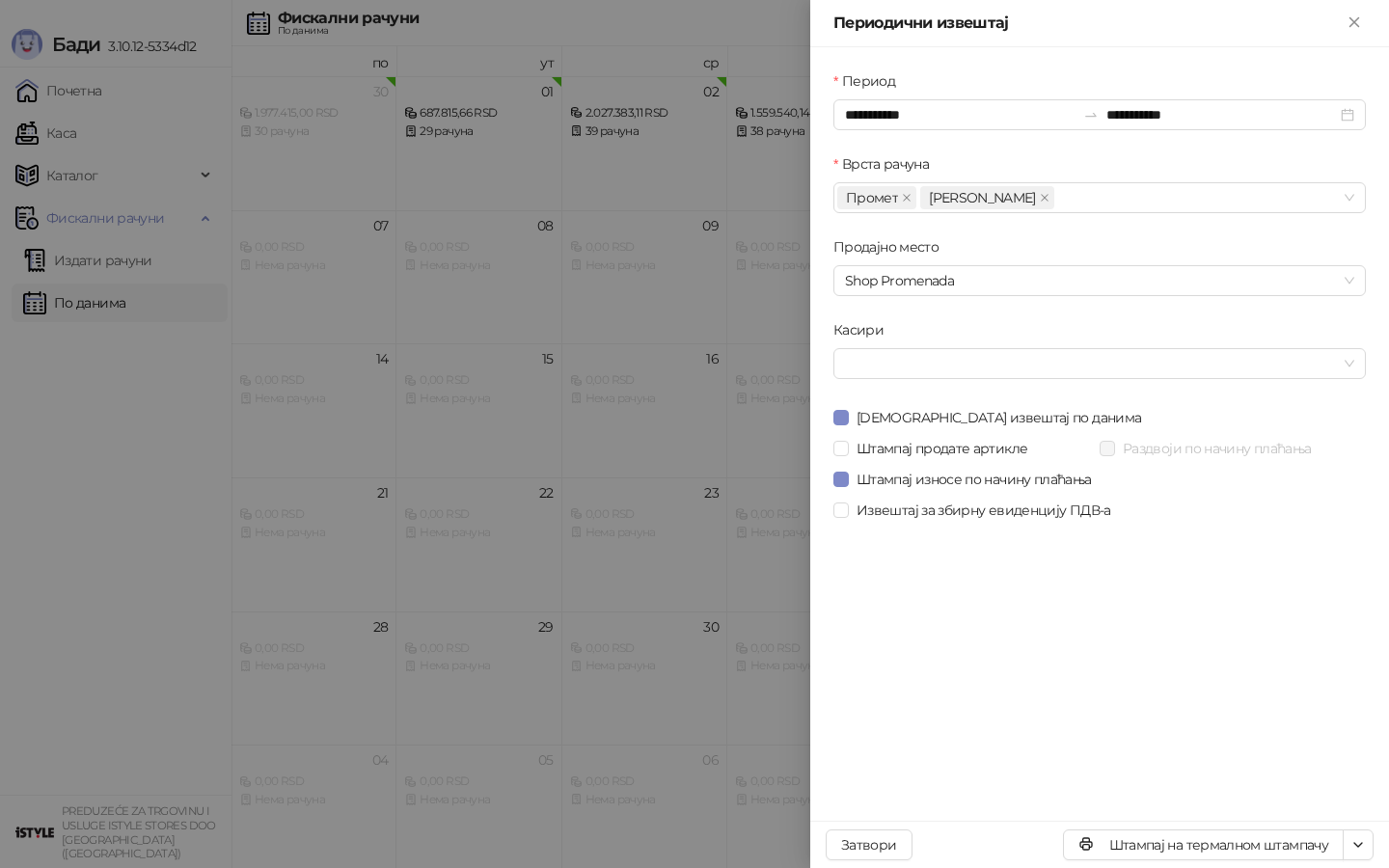 click at bounding box center [694, 434] 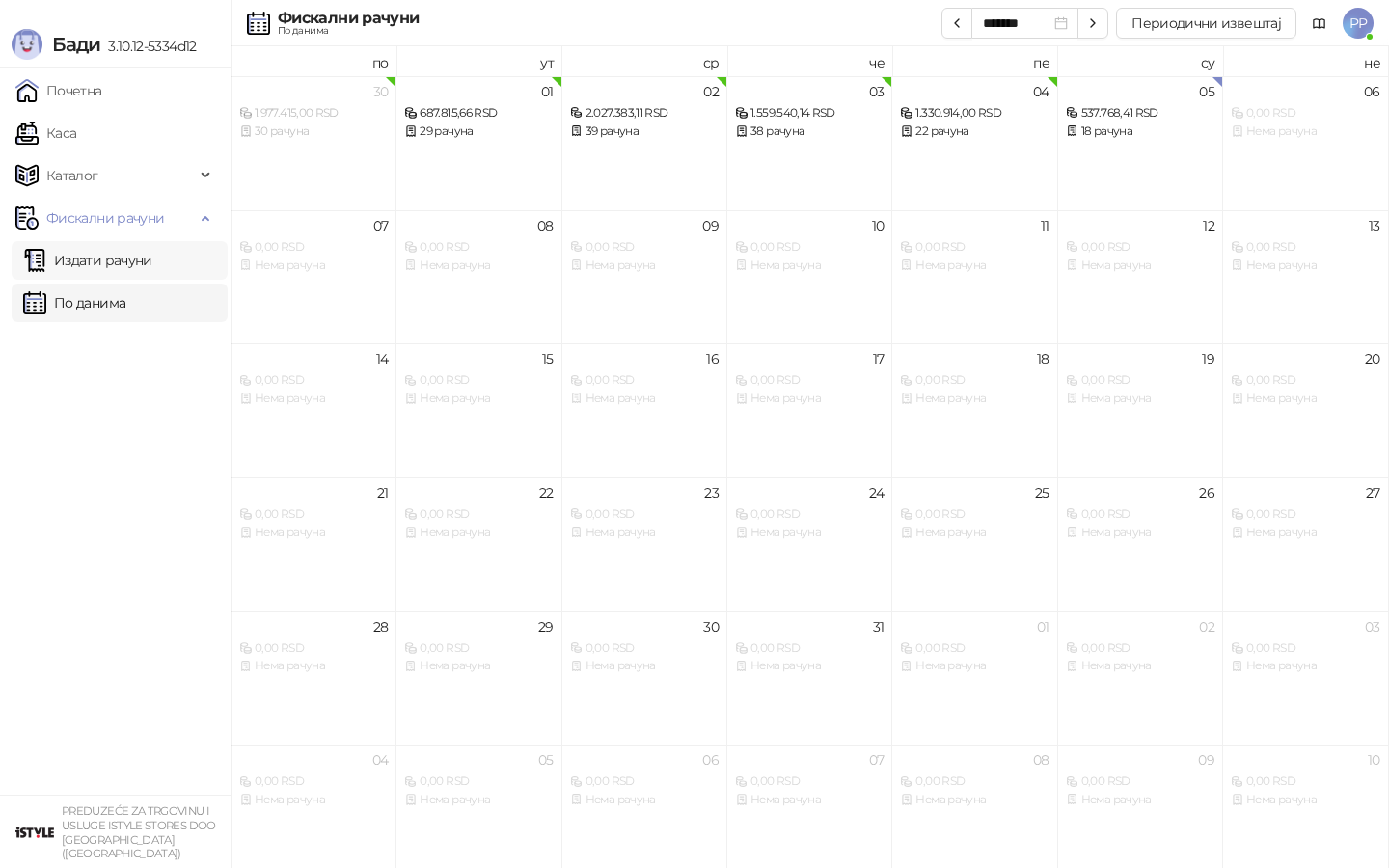 click on "Издати рачуни" at bounding box center (88, 260) 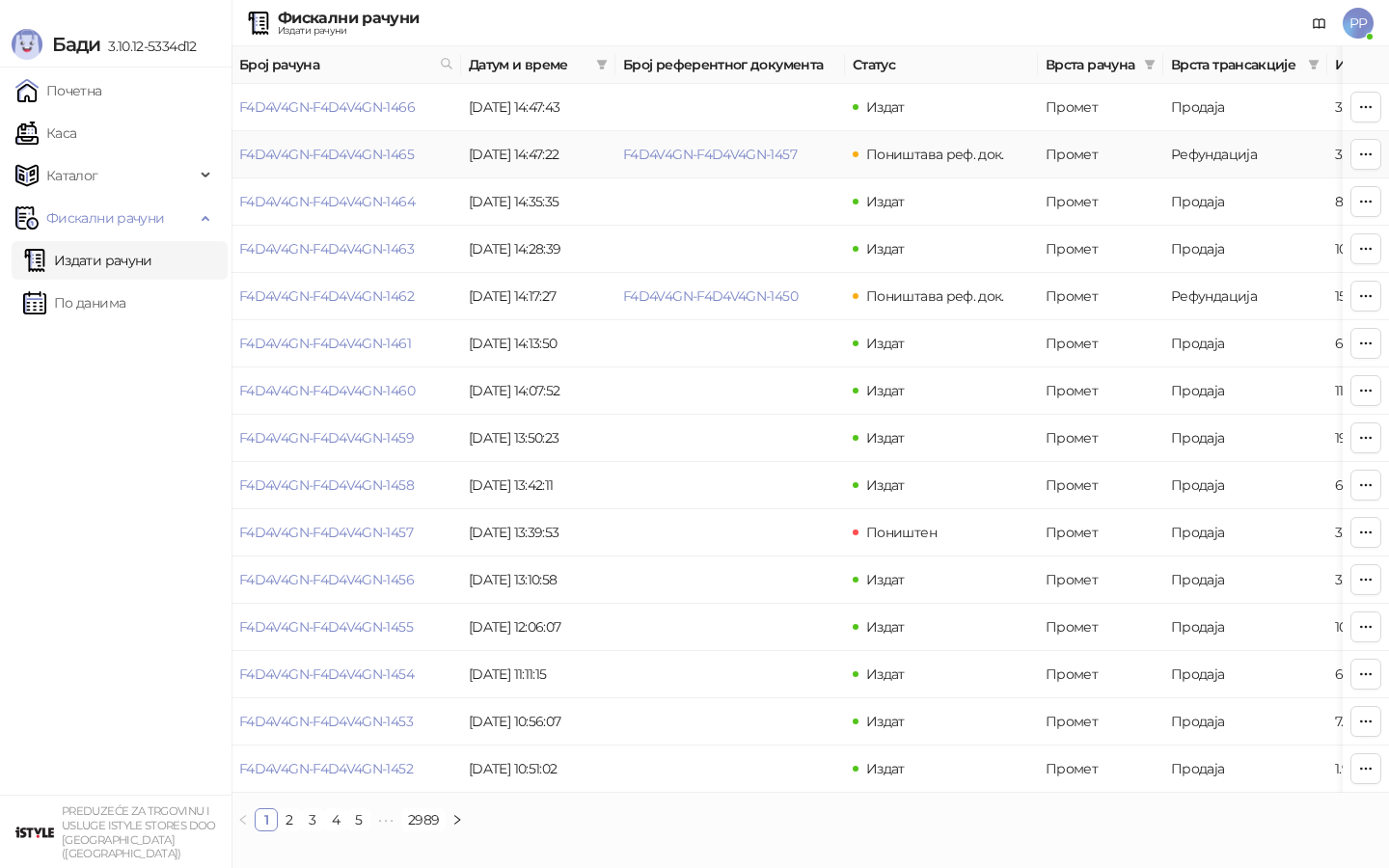 drag, startPoint x: 807, startPoint y: 145, endPoint x: 615, endPoint y: 152, distance: 192.12756 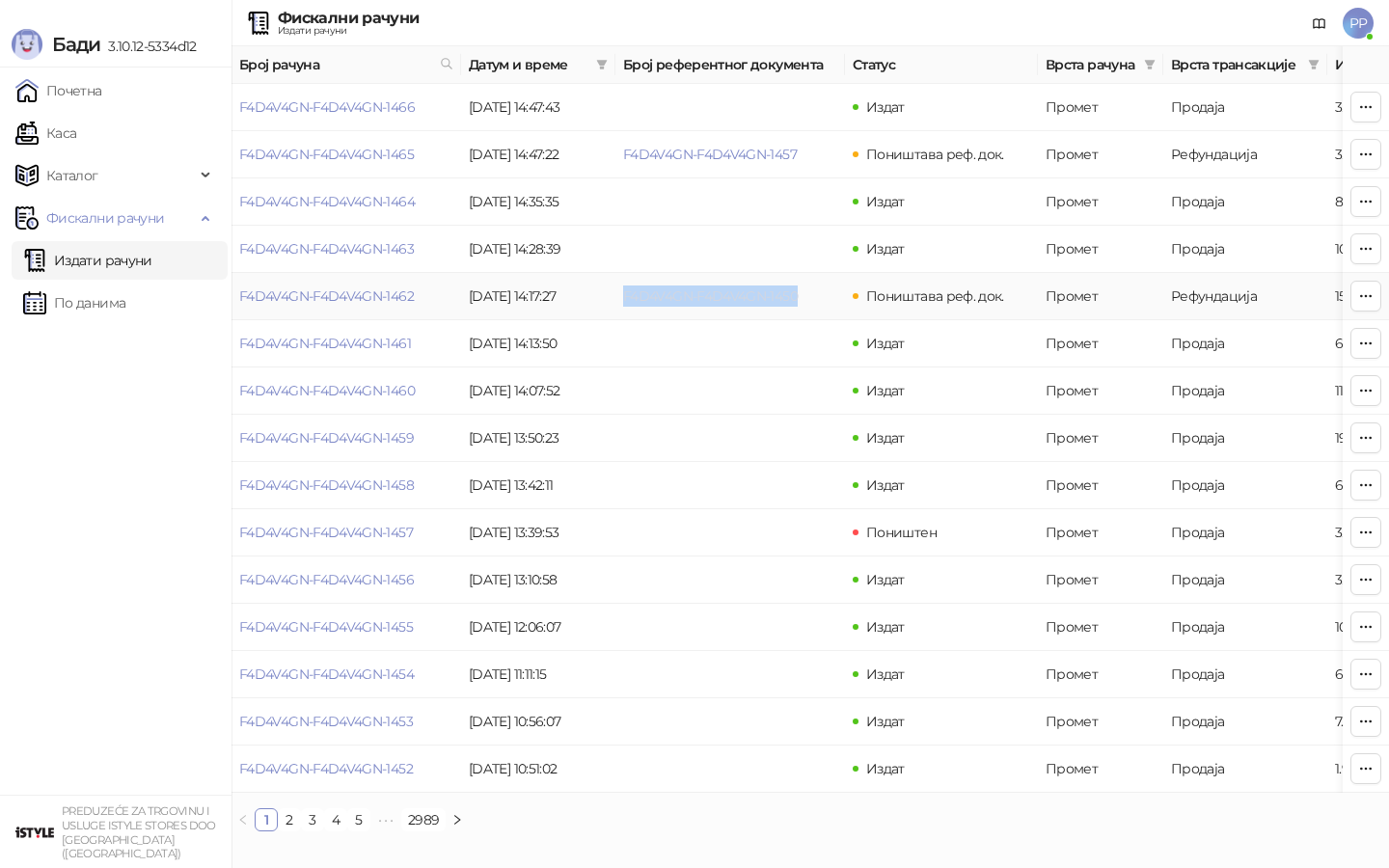 drag, startPoint x: 805, startPoint y: 287, endPoint x: 627, endPoint y: 288, distance: 178.0028 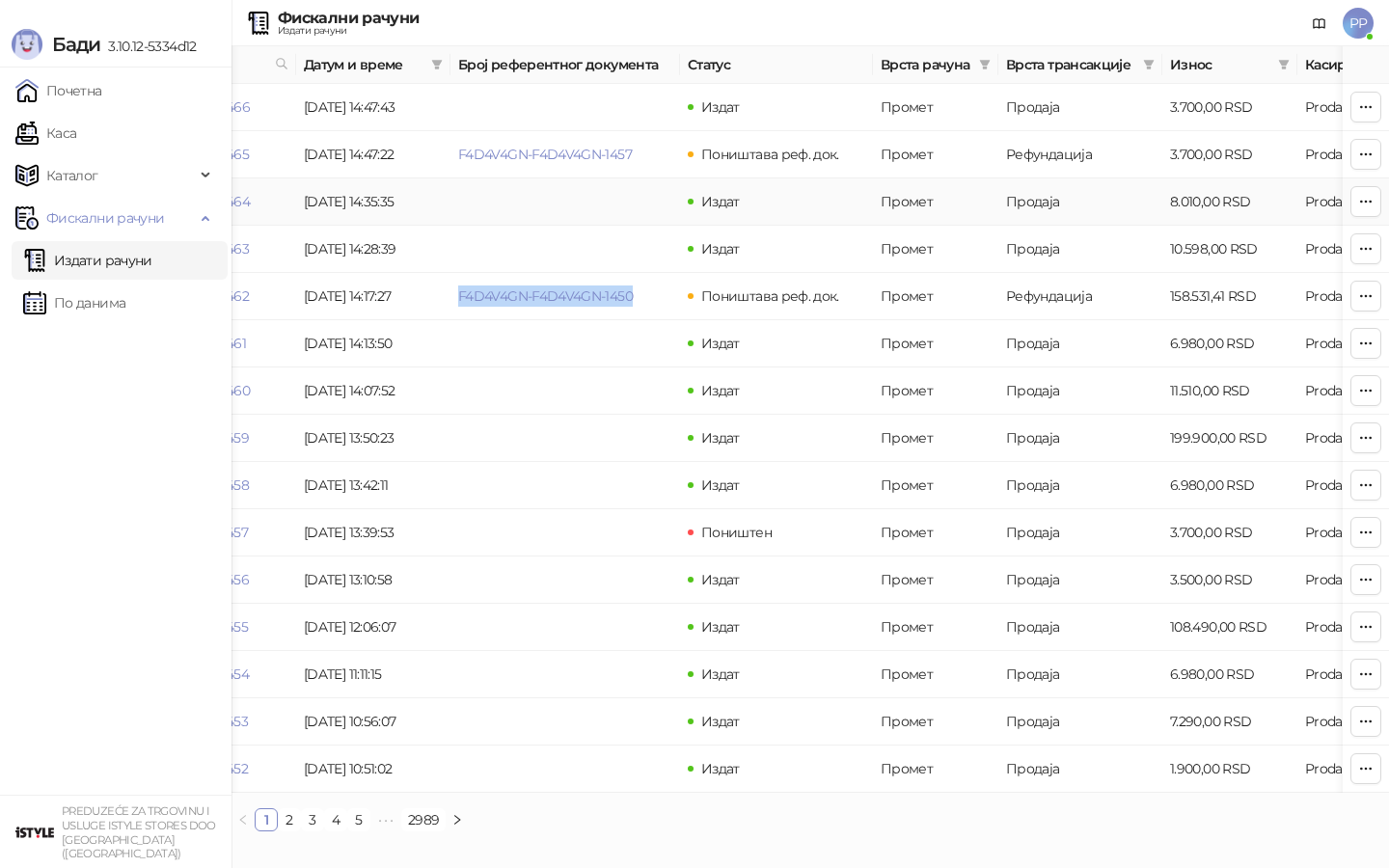 scroll, scrollTop: 0, scrollLeft: 177, axis: horizontal 